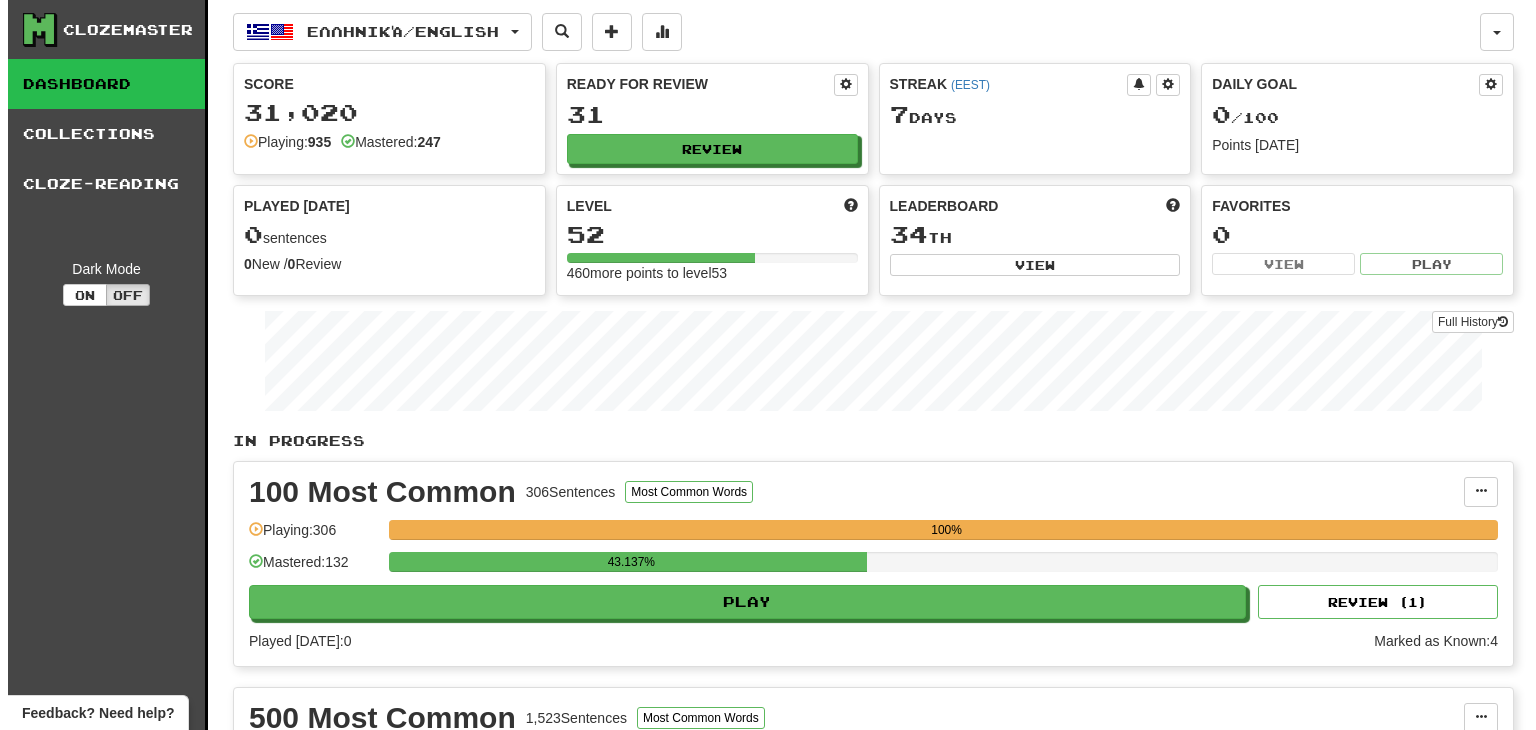 scroll, scrollTop: 0, scrollLeft: 0, axis: both 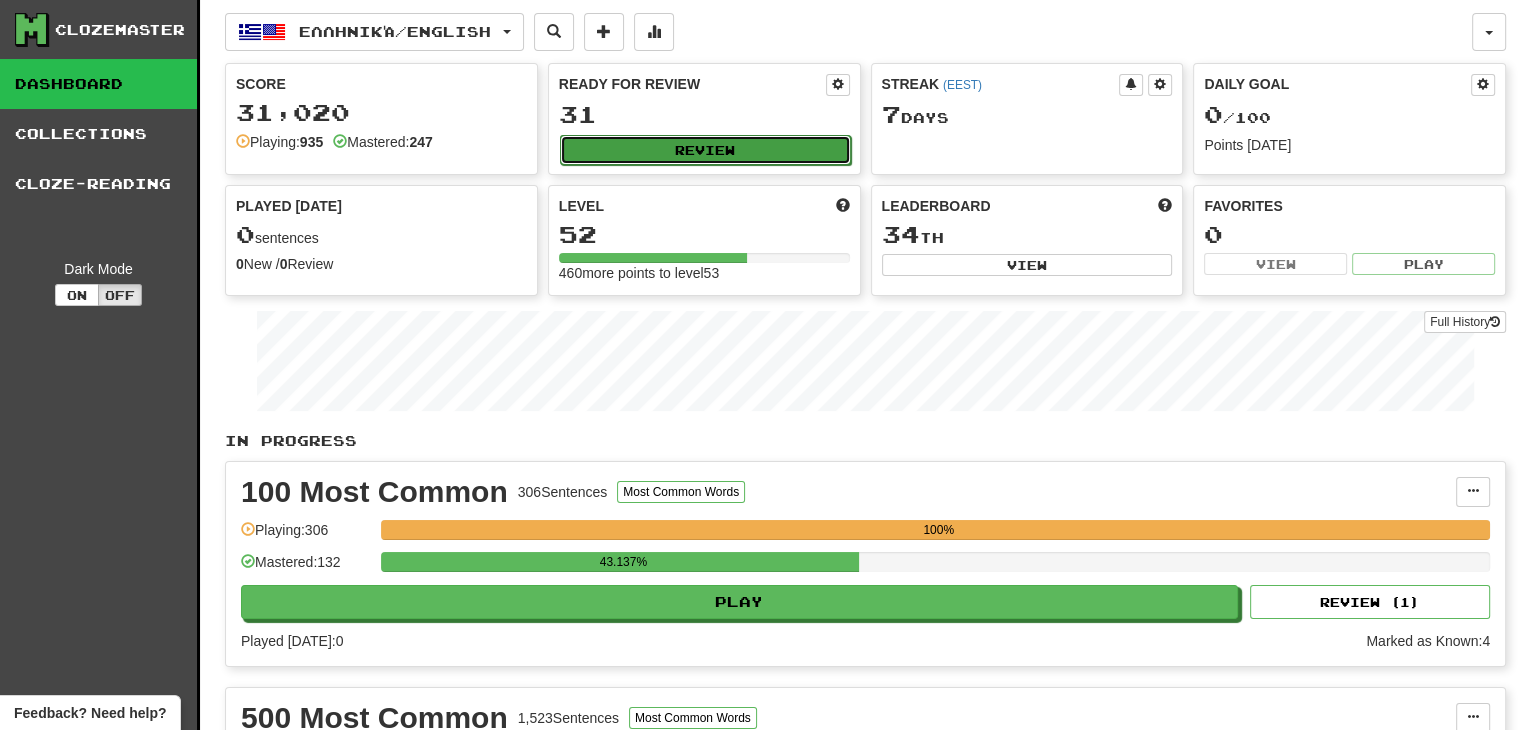 click on "Review" at bounding box center (705, 150) 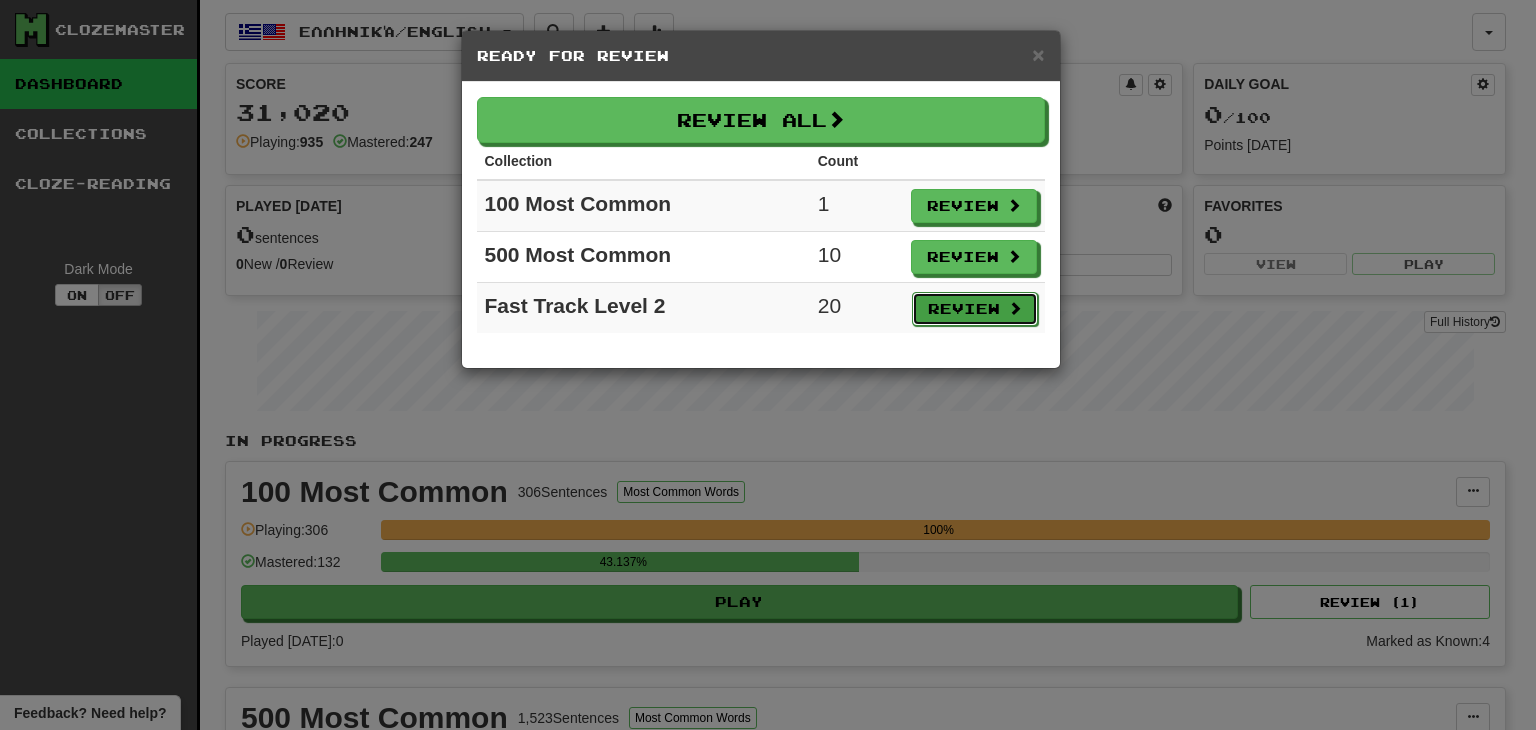 click on "Review" at bounding box center (975, 309) 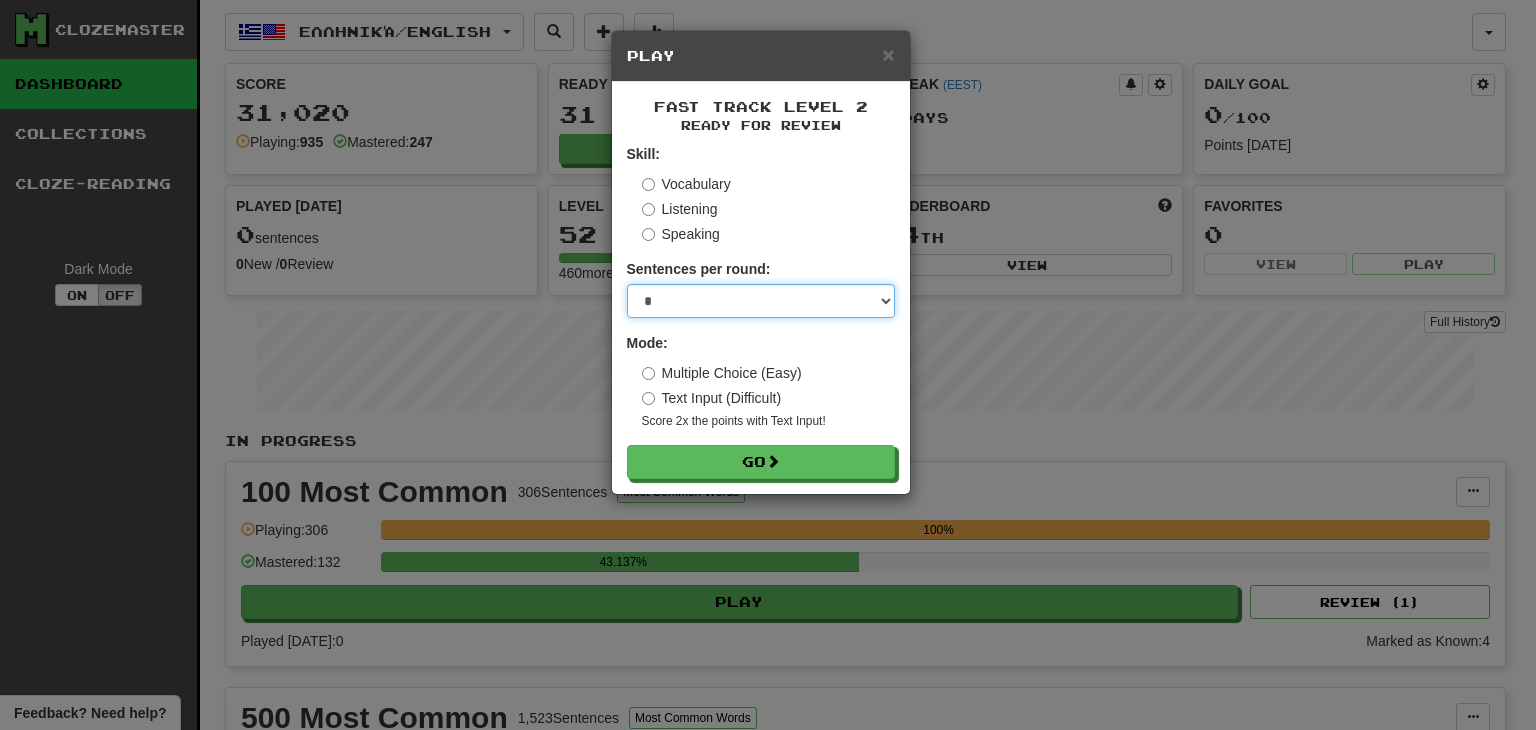 drag, startPoint x: 884, startPoint y: 299, endPoint x: 870, endPoint y: 301, distance: 14.142136 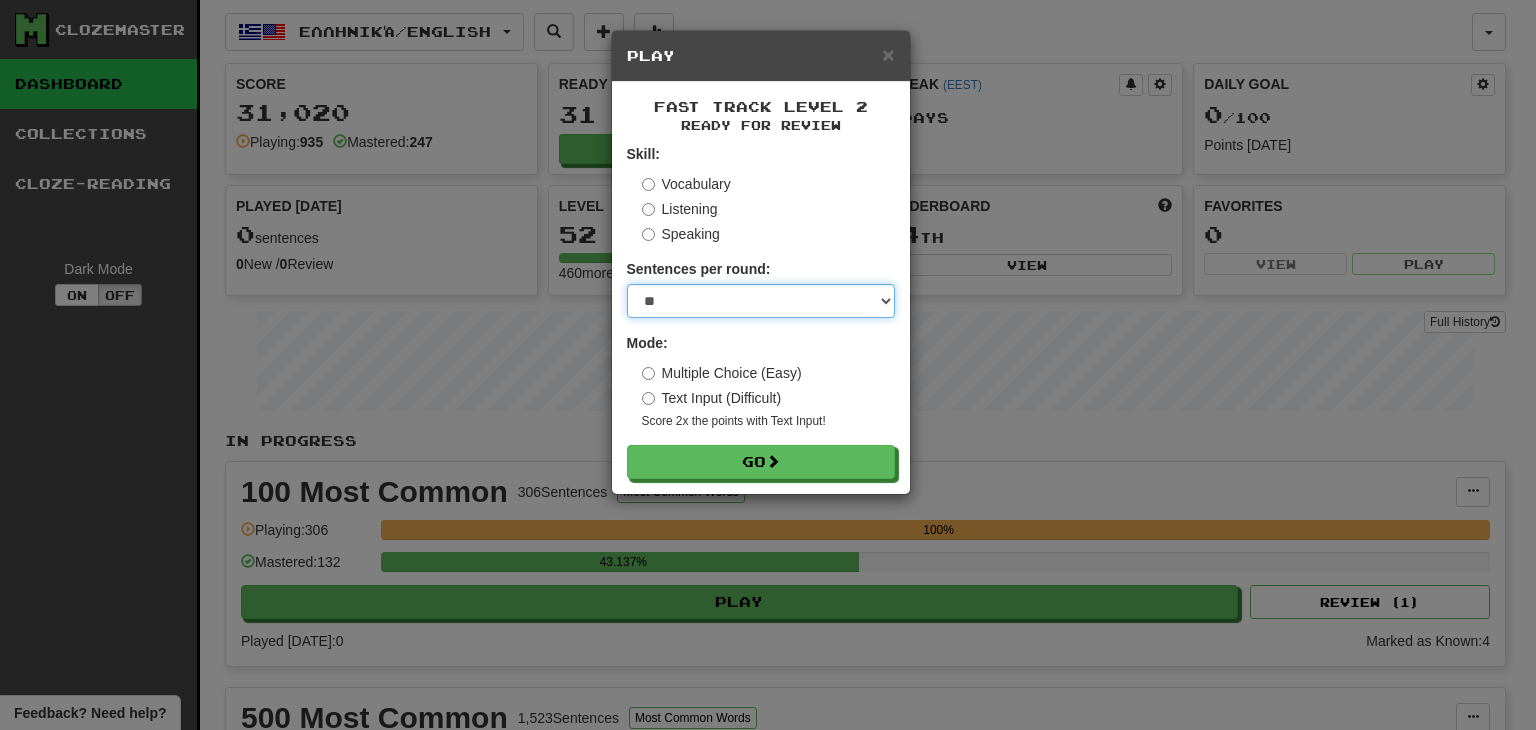 click on "* ** ** ** ** ** *** ********" at bounding box center [761, 301] 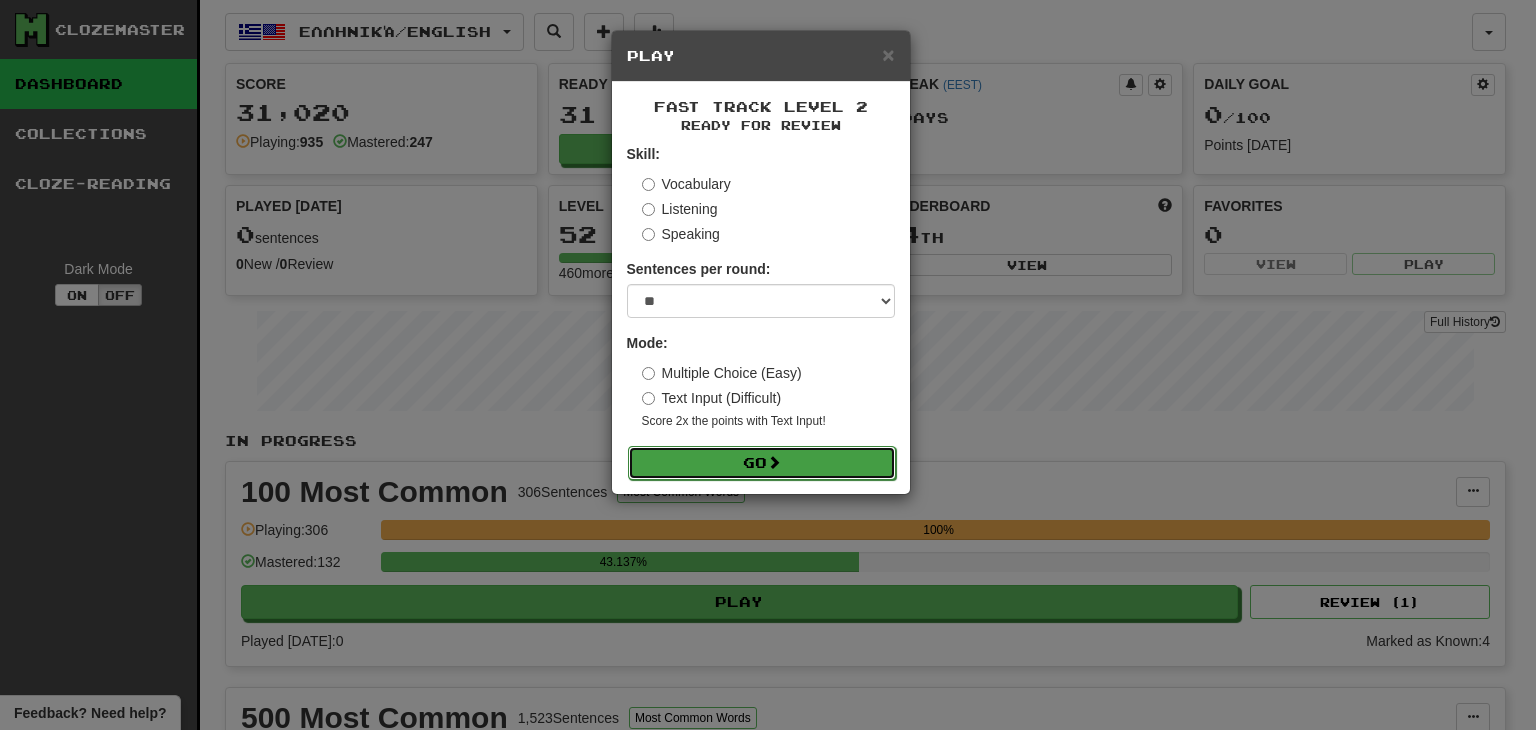 click on "Go" at bounding box center [762, 463] 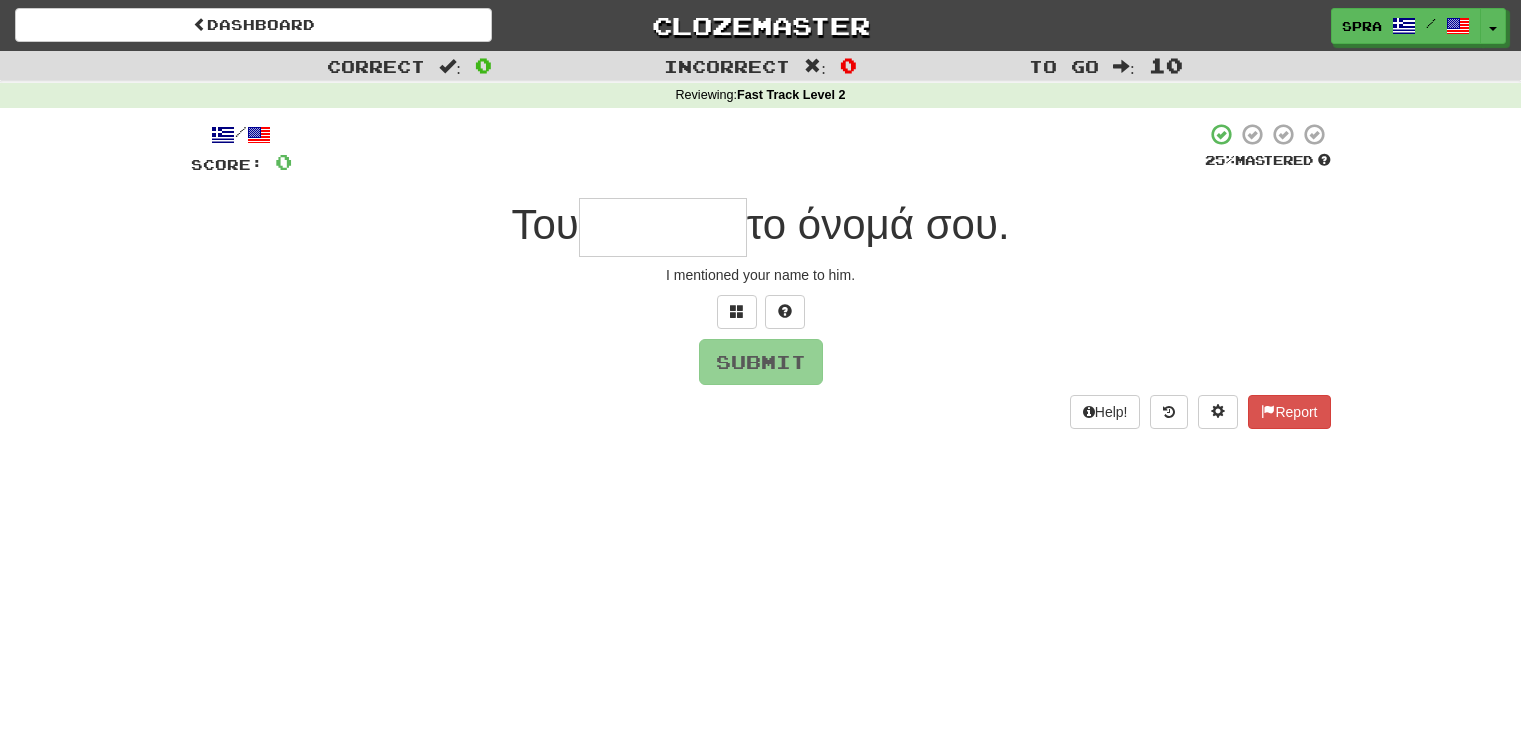 scroll, scrollTop: 0, scrollLeft: 0, axis: both 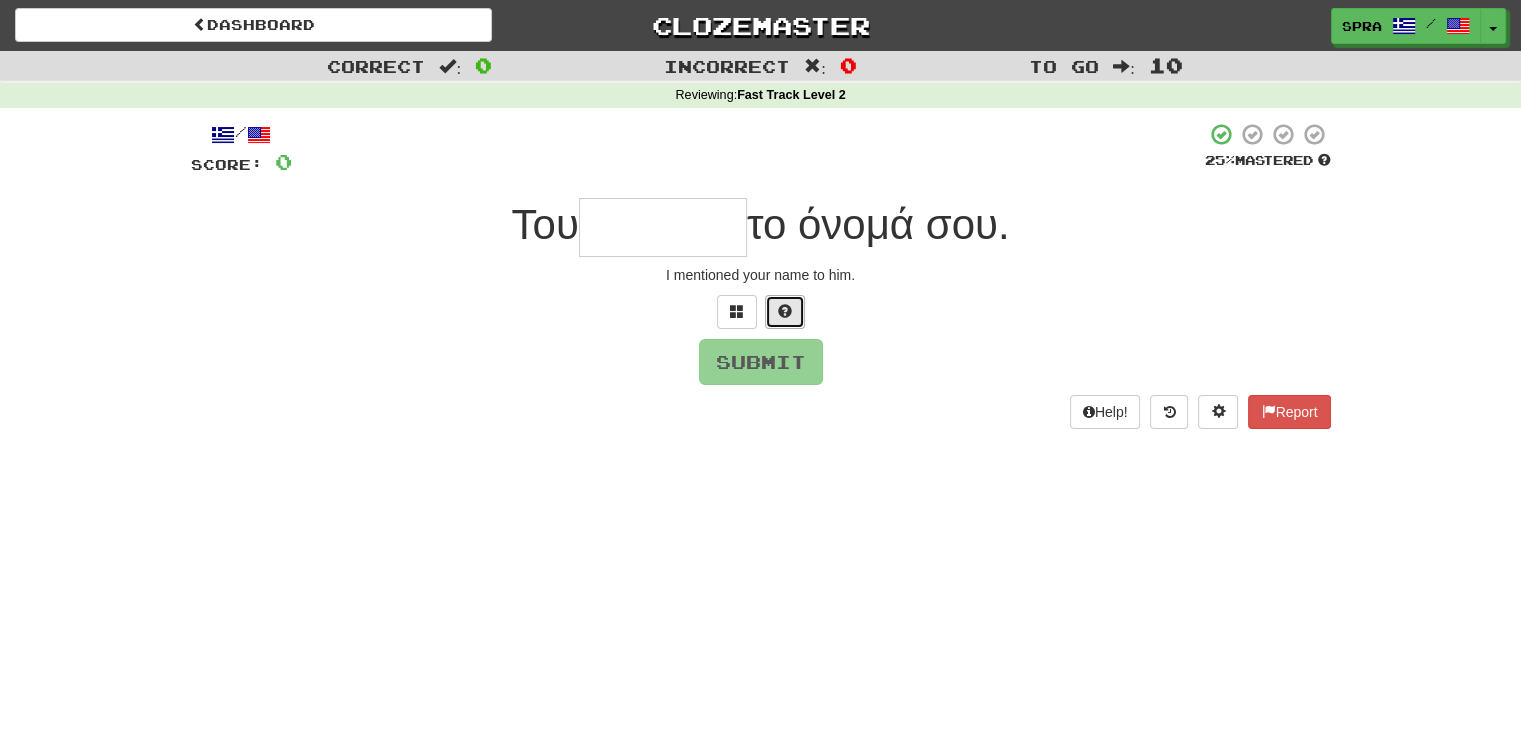 click at bounding box center [785, 311] 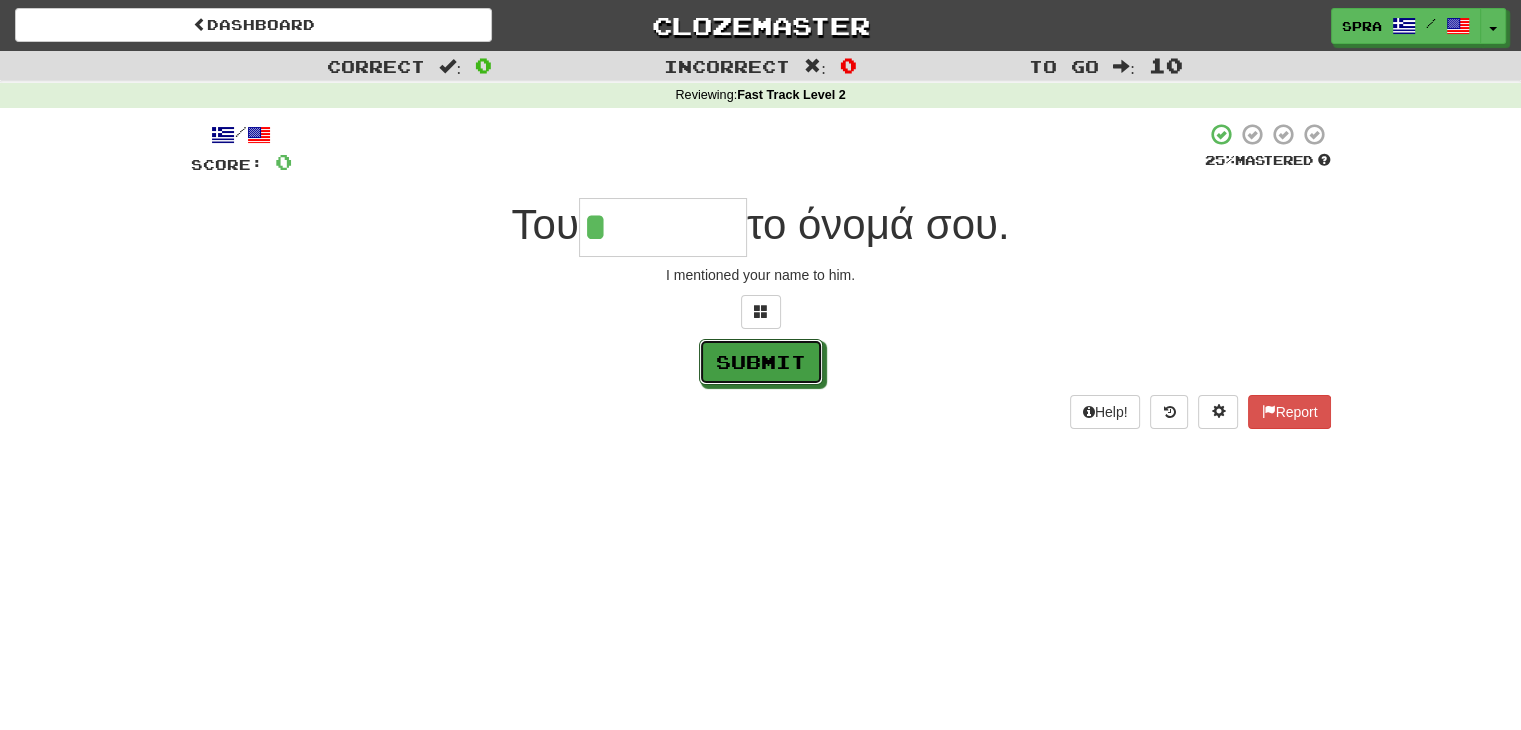 click on "Submit" at bounding box center [761, 362] 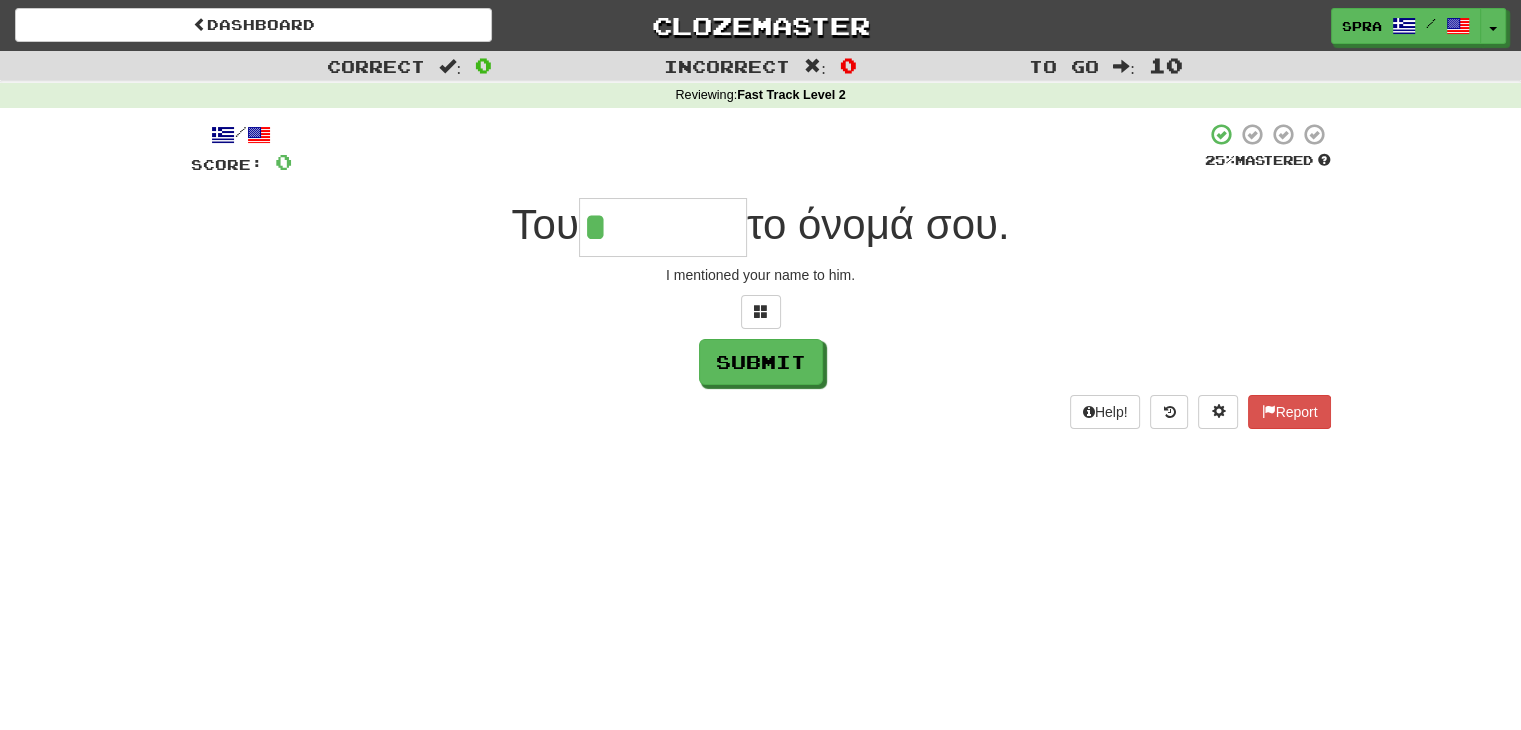 type on "*******" 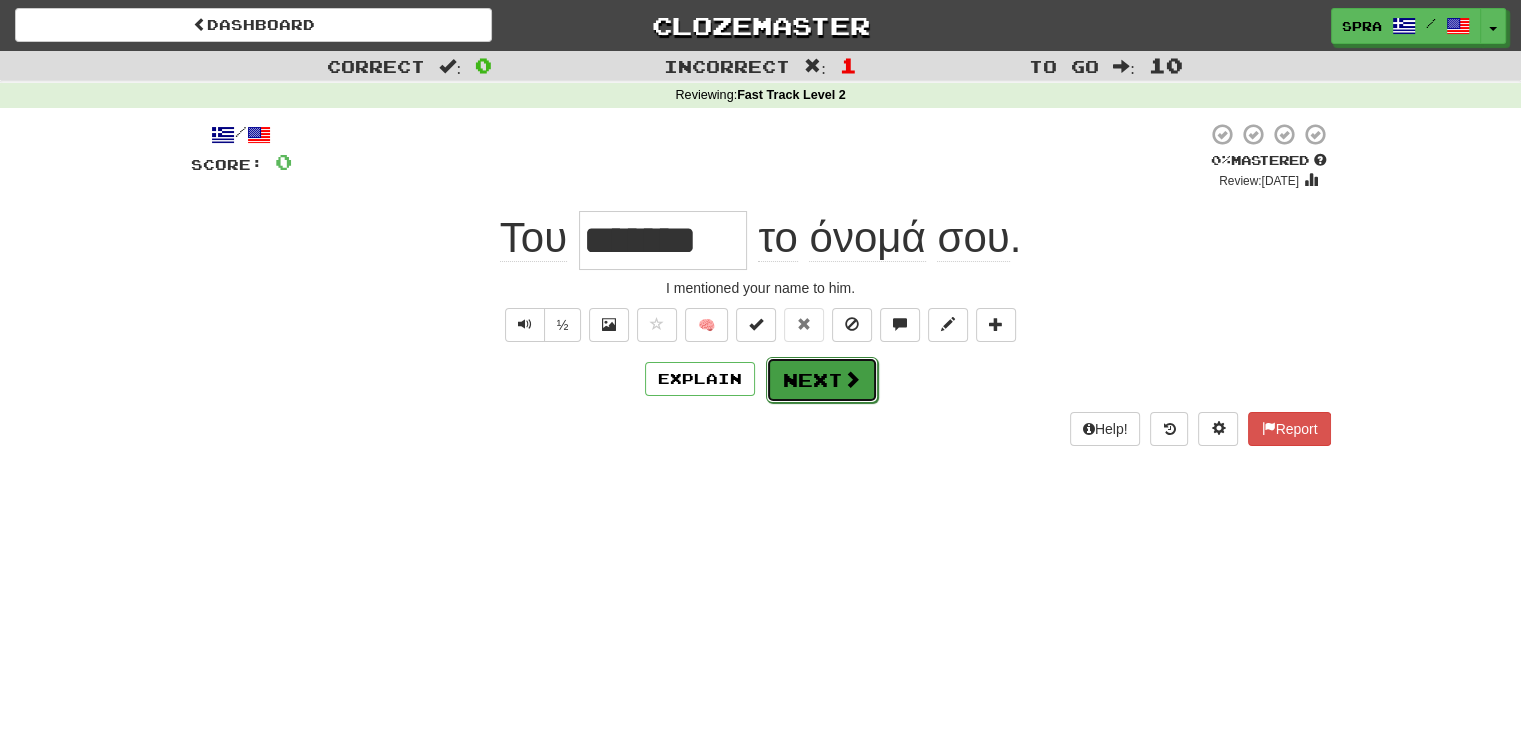 click on "Next" at bounding box center [822, 380] 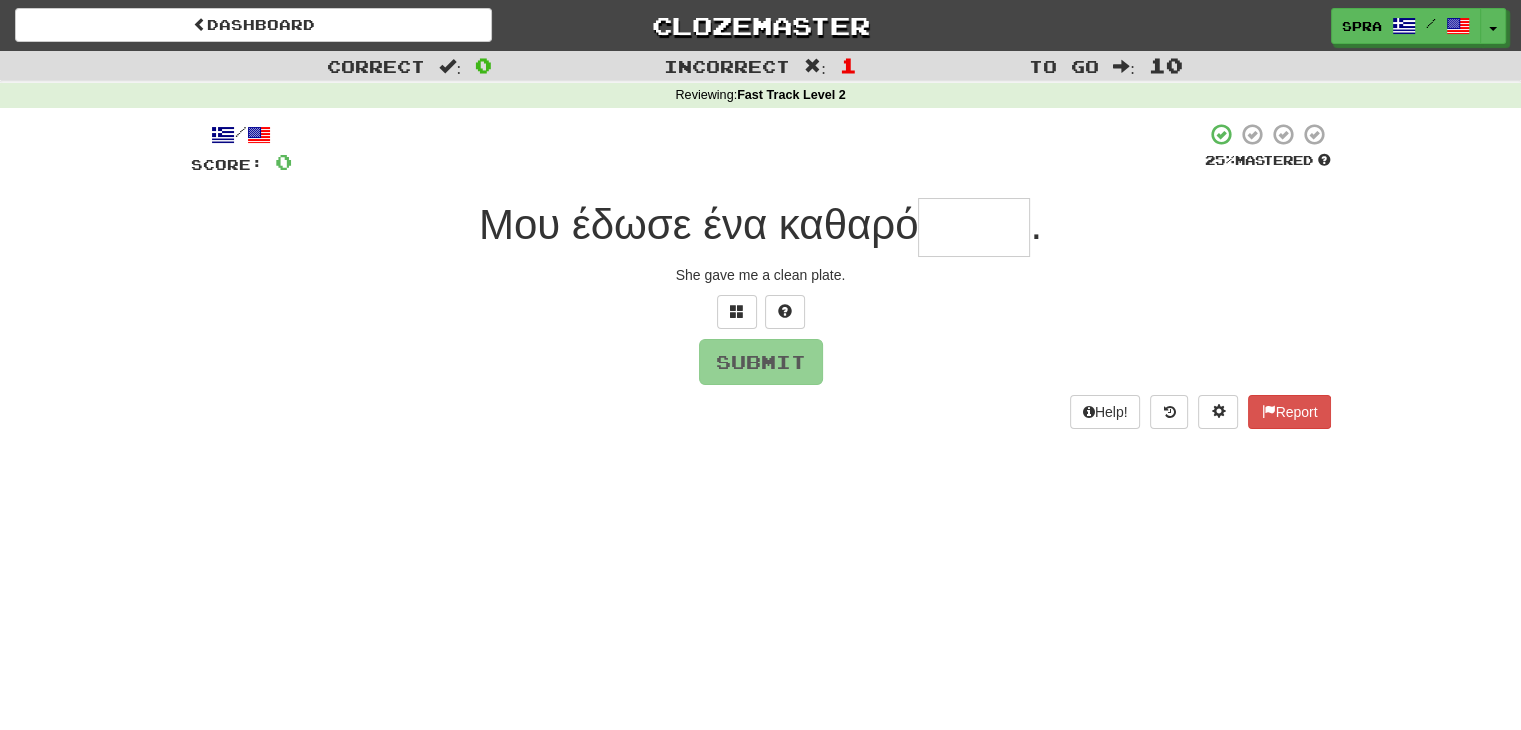 type on "*" 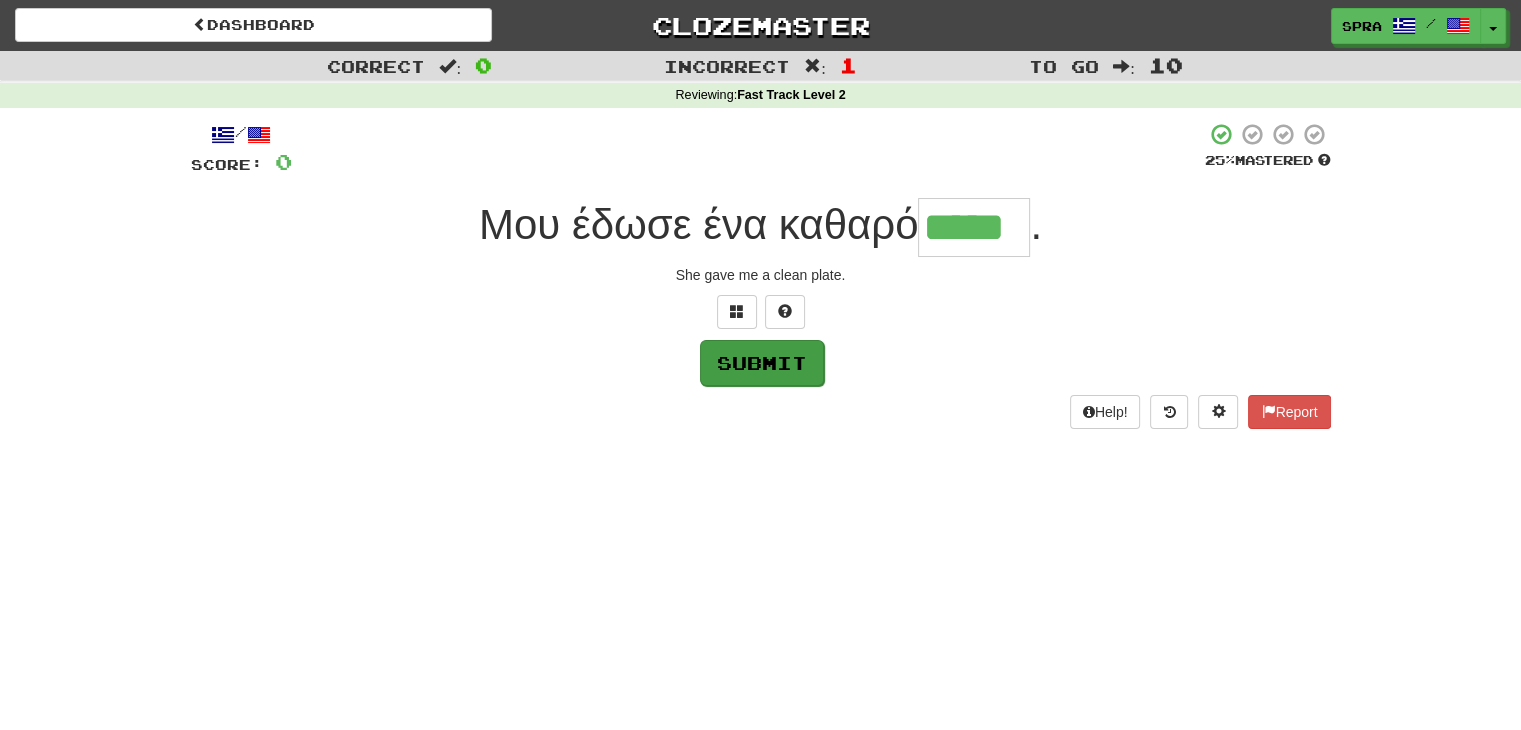 type on "*****" 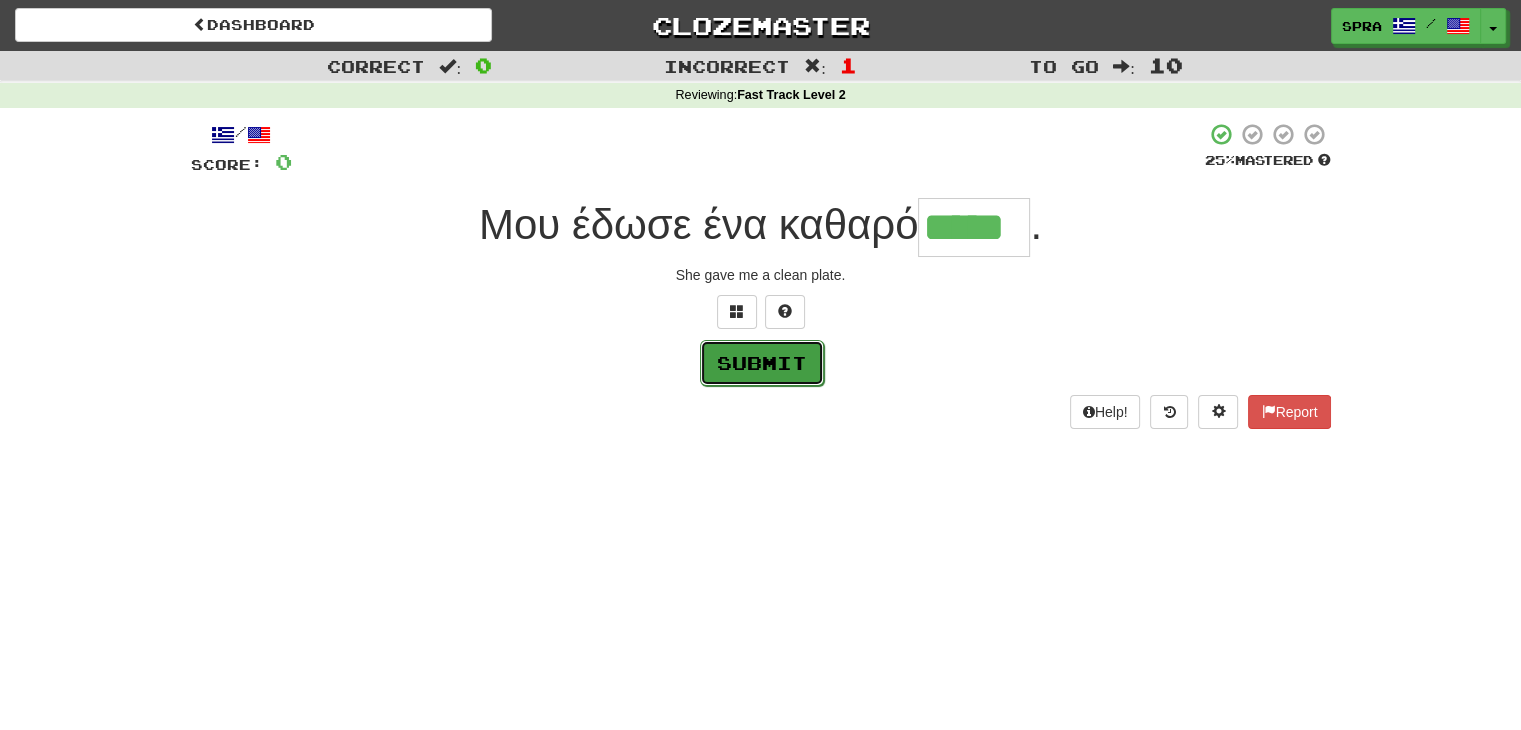 click on "Submit" at bounding box center [762, 363] 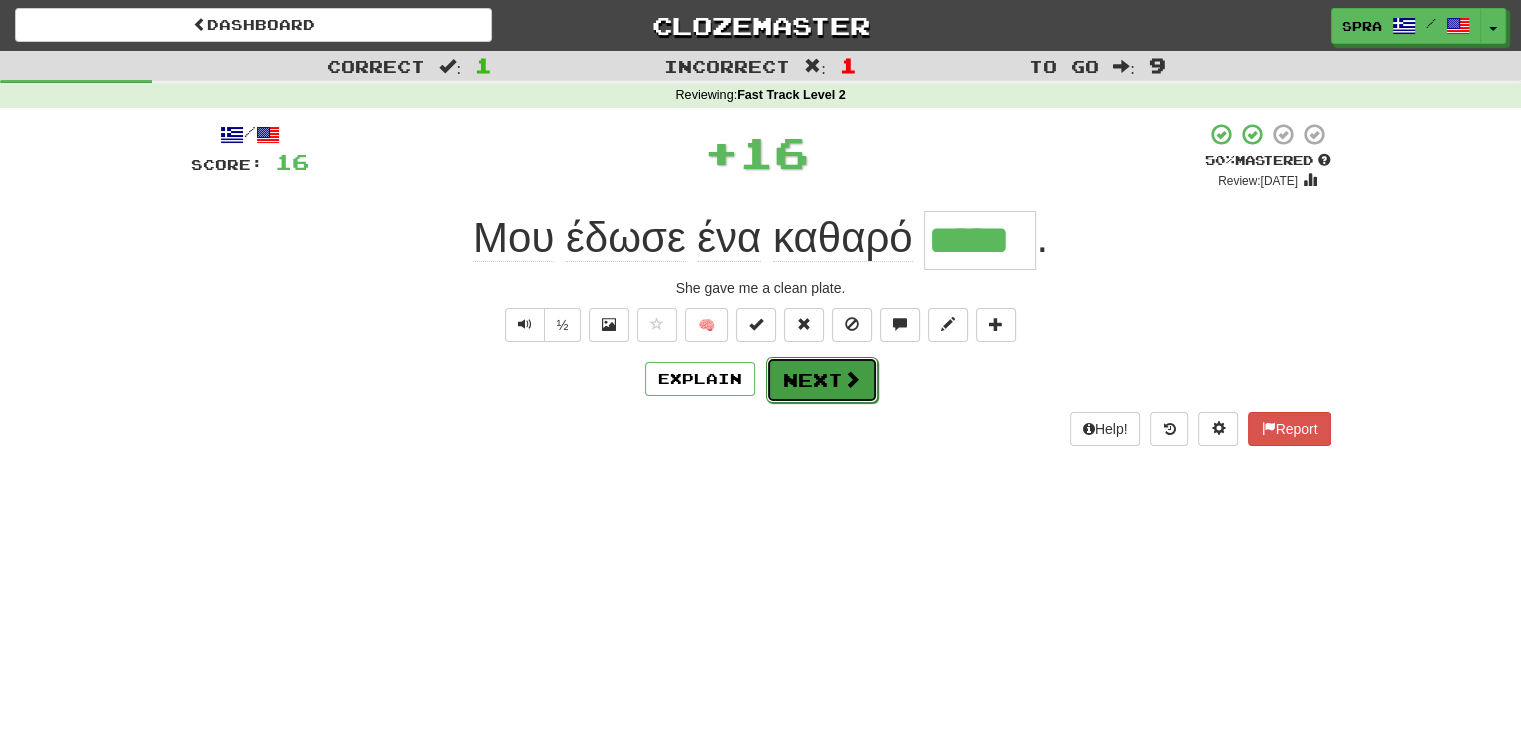 click on "Next" at bounding box center (822, 380) 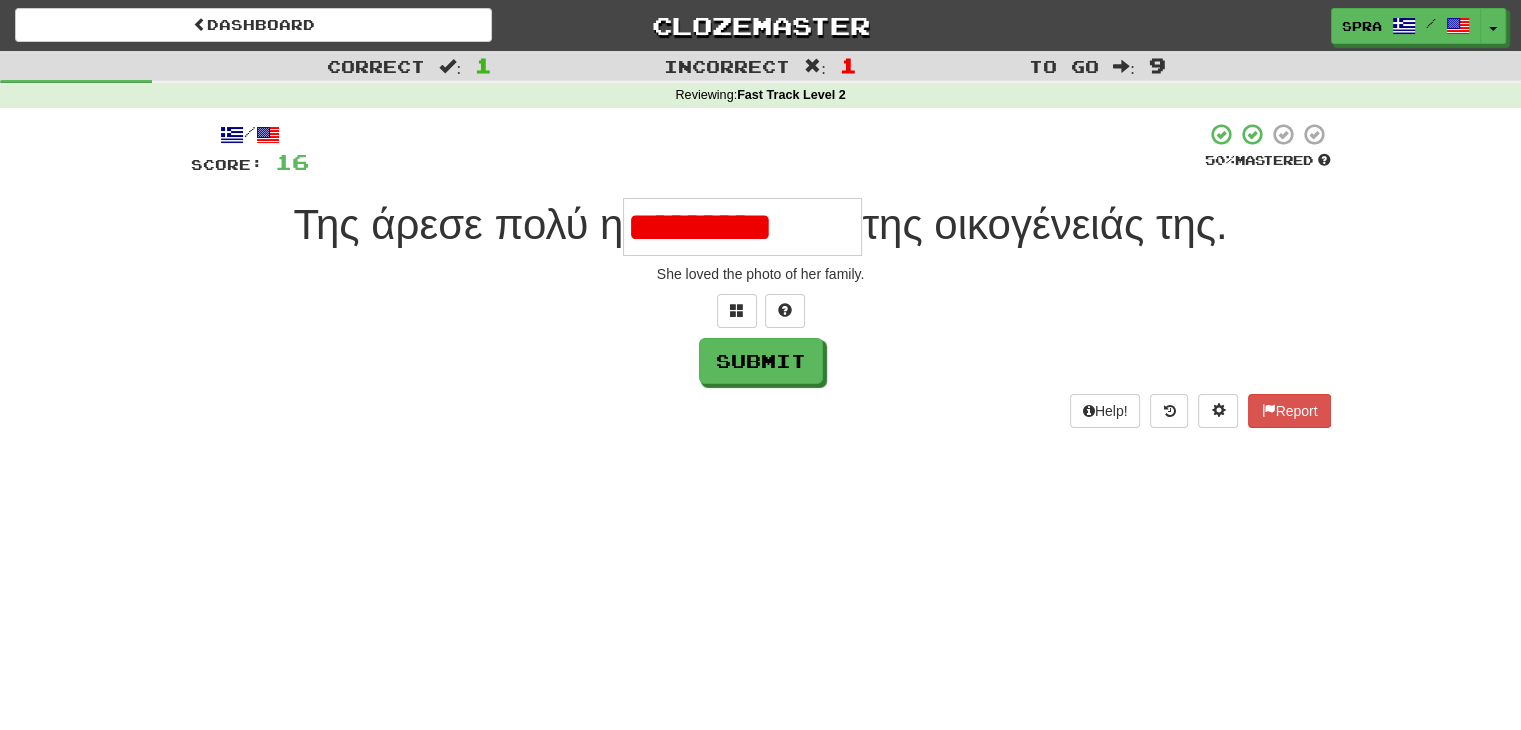 scroll, scrollTop: 0, scrollLeft: 0, axis: both 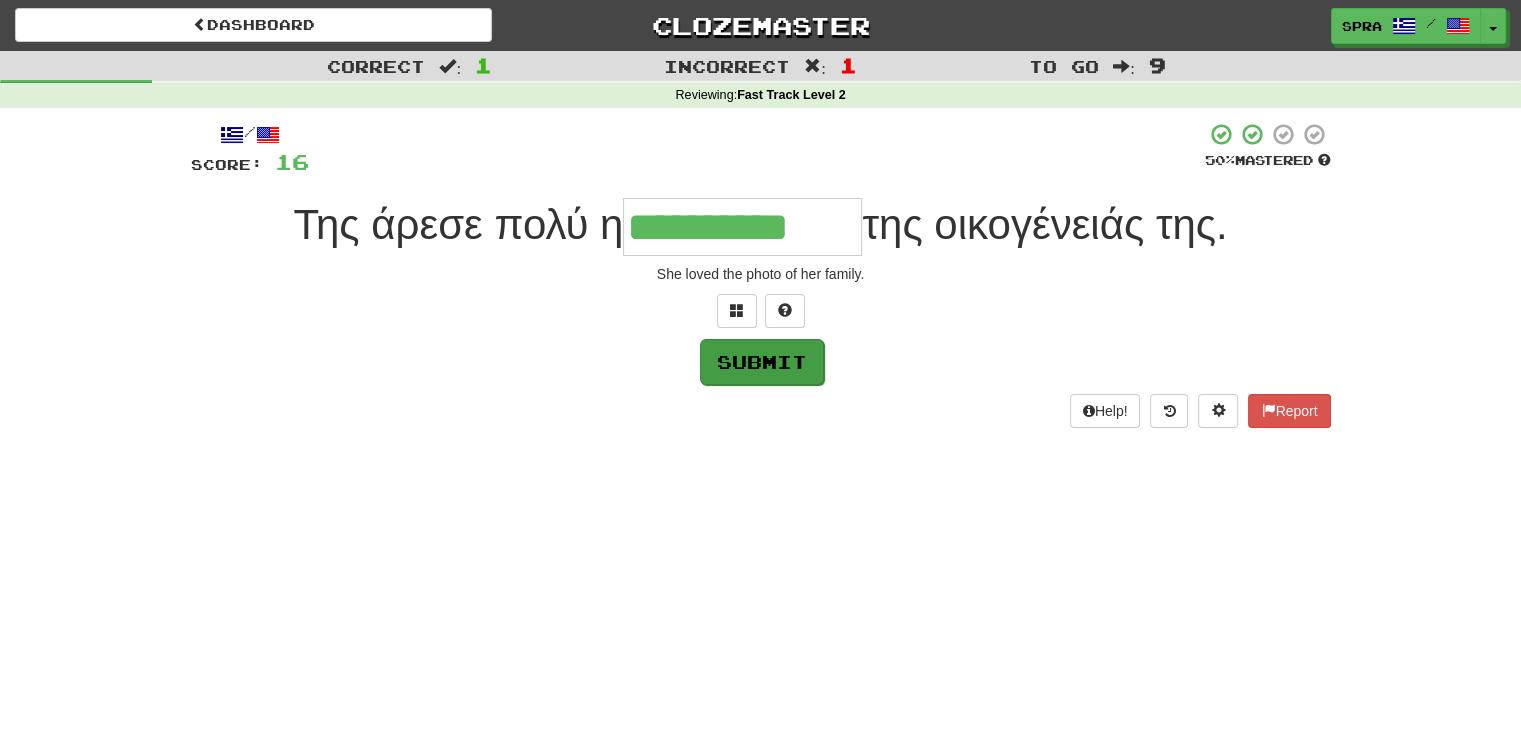 type on "**********" 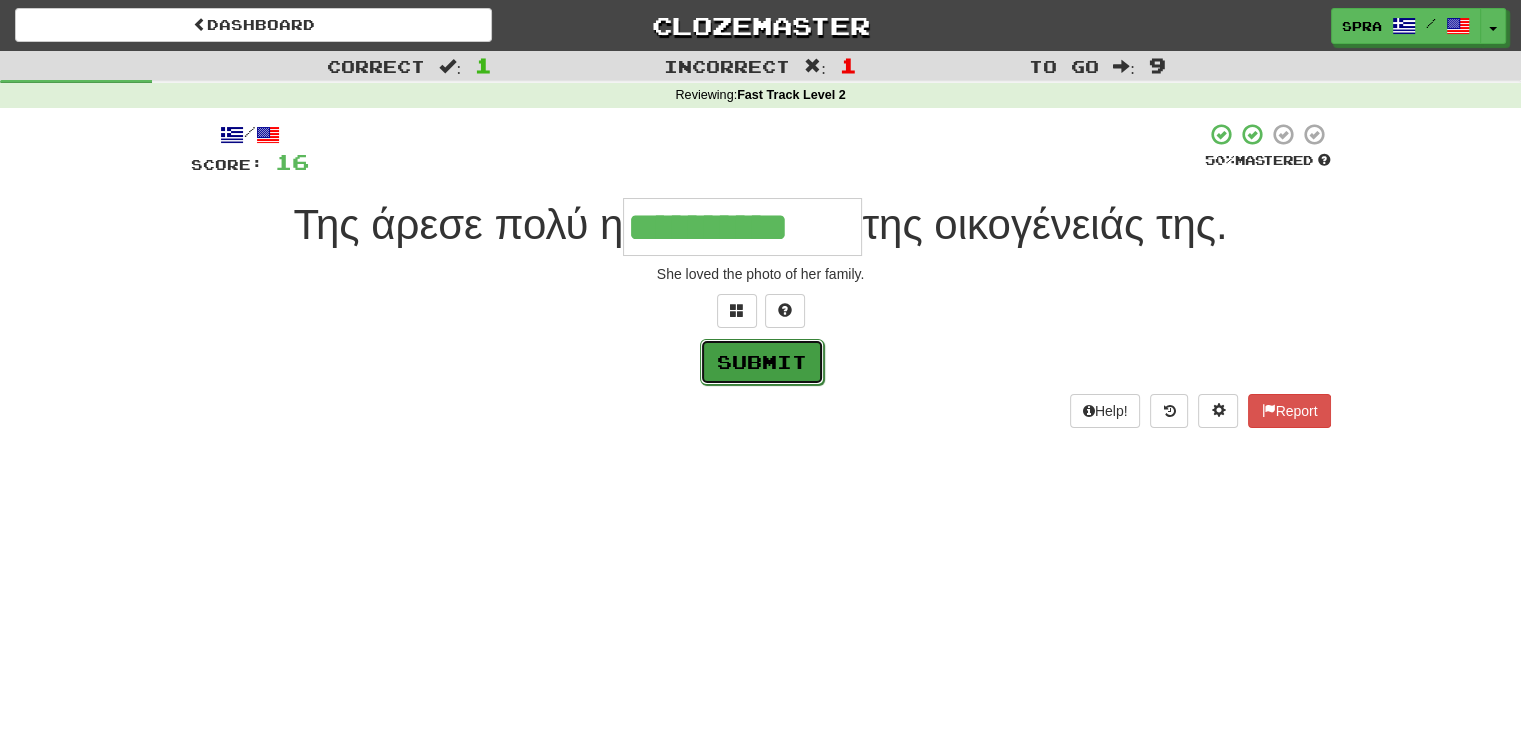 click on "Submit" at bounding box center [762, 362] 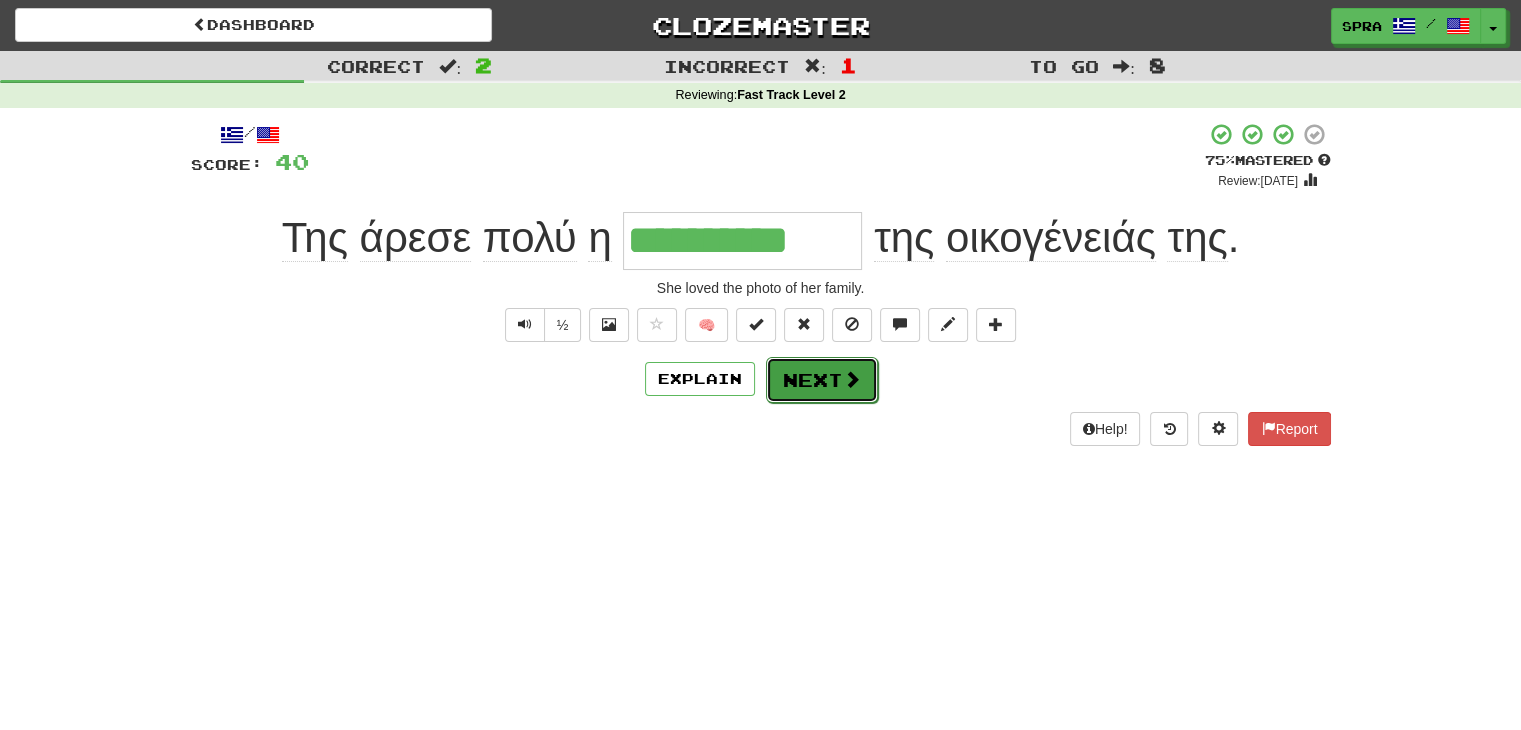 click on "Next" at bounding box center (822, 380) 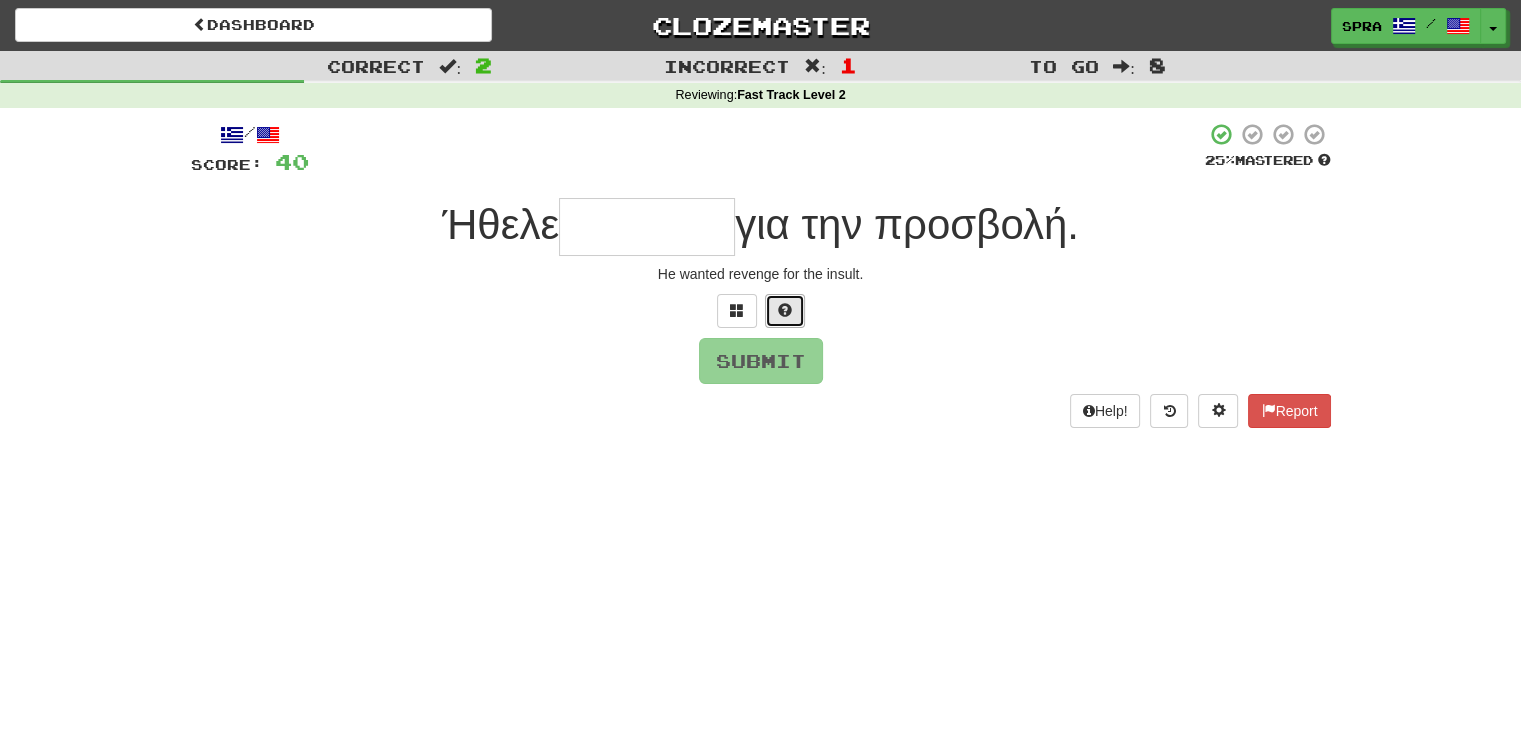 click at bounding box center [785, 311] 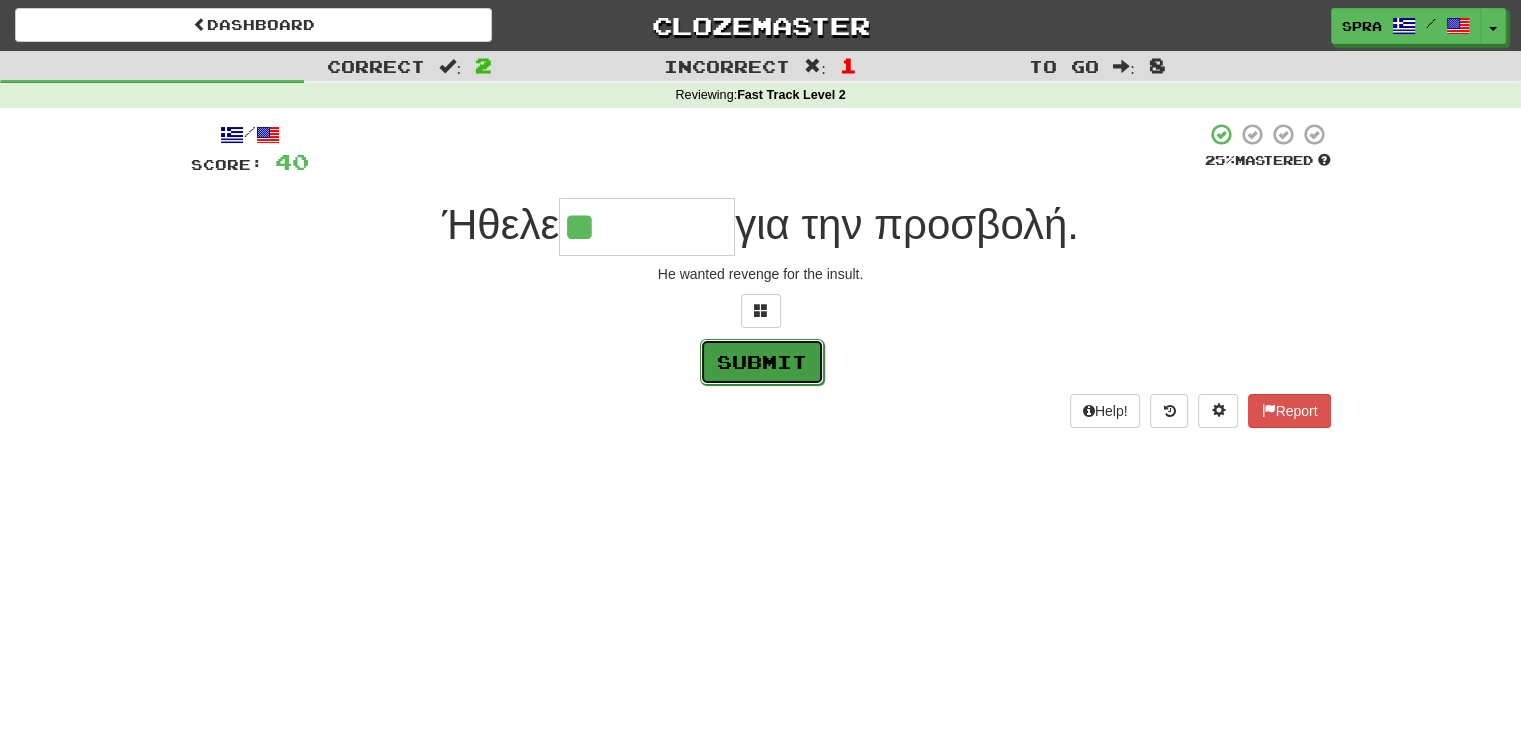 click on "Submit" at bounding box center [762, 362] 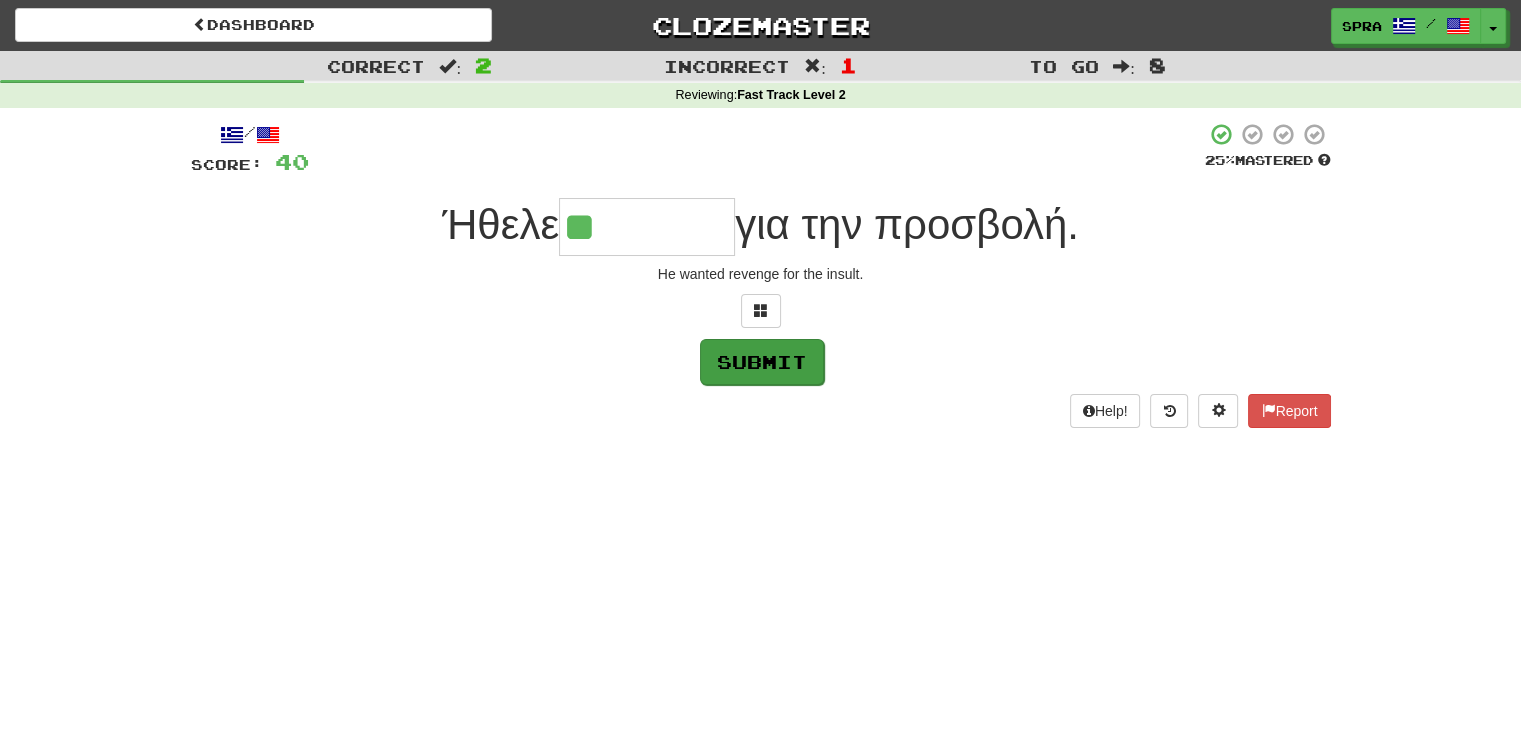 type on "********" 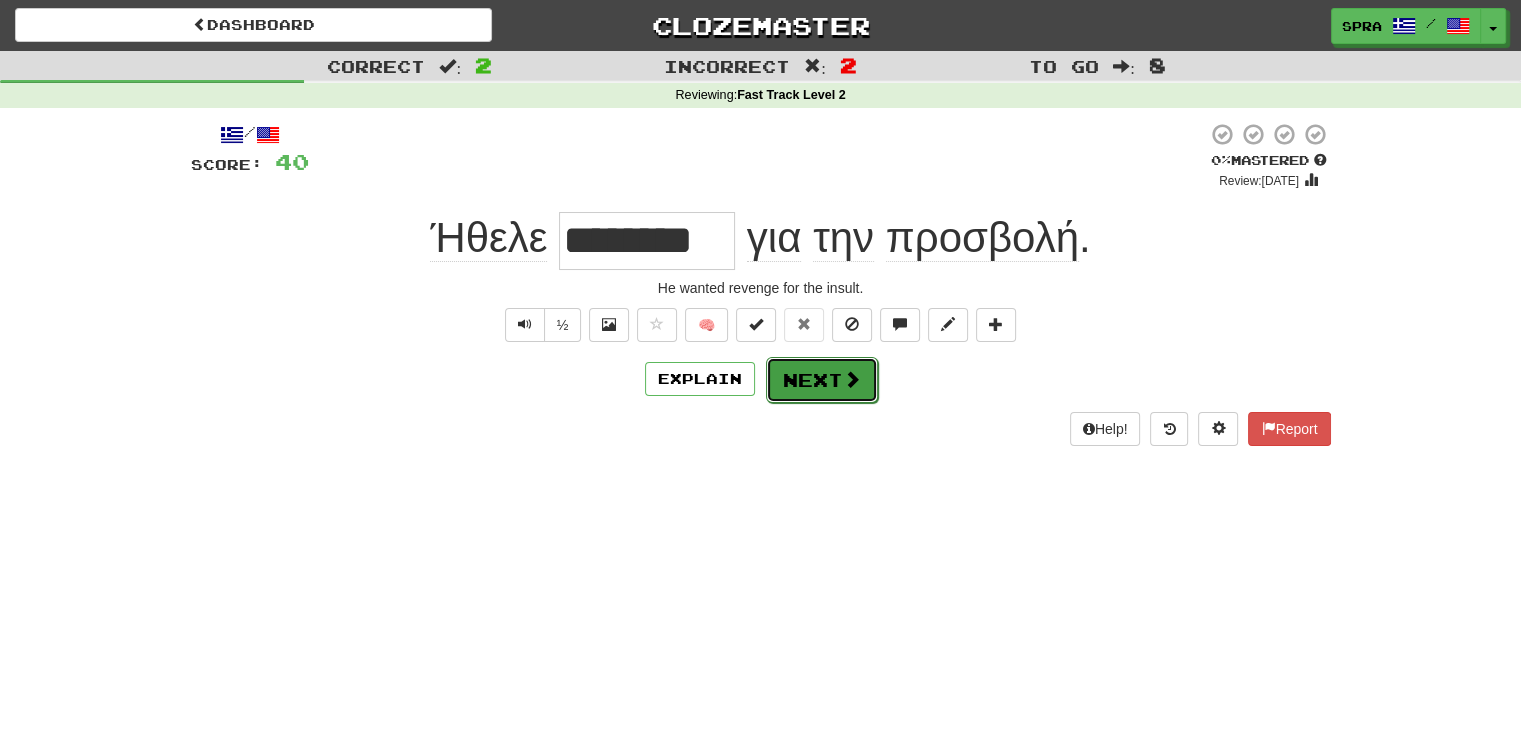 click on "Next" at bounding box center (822, 380) 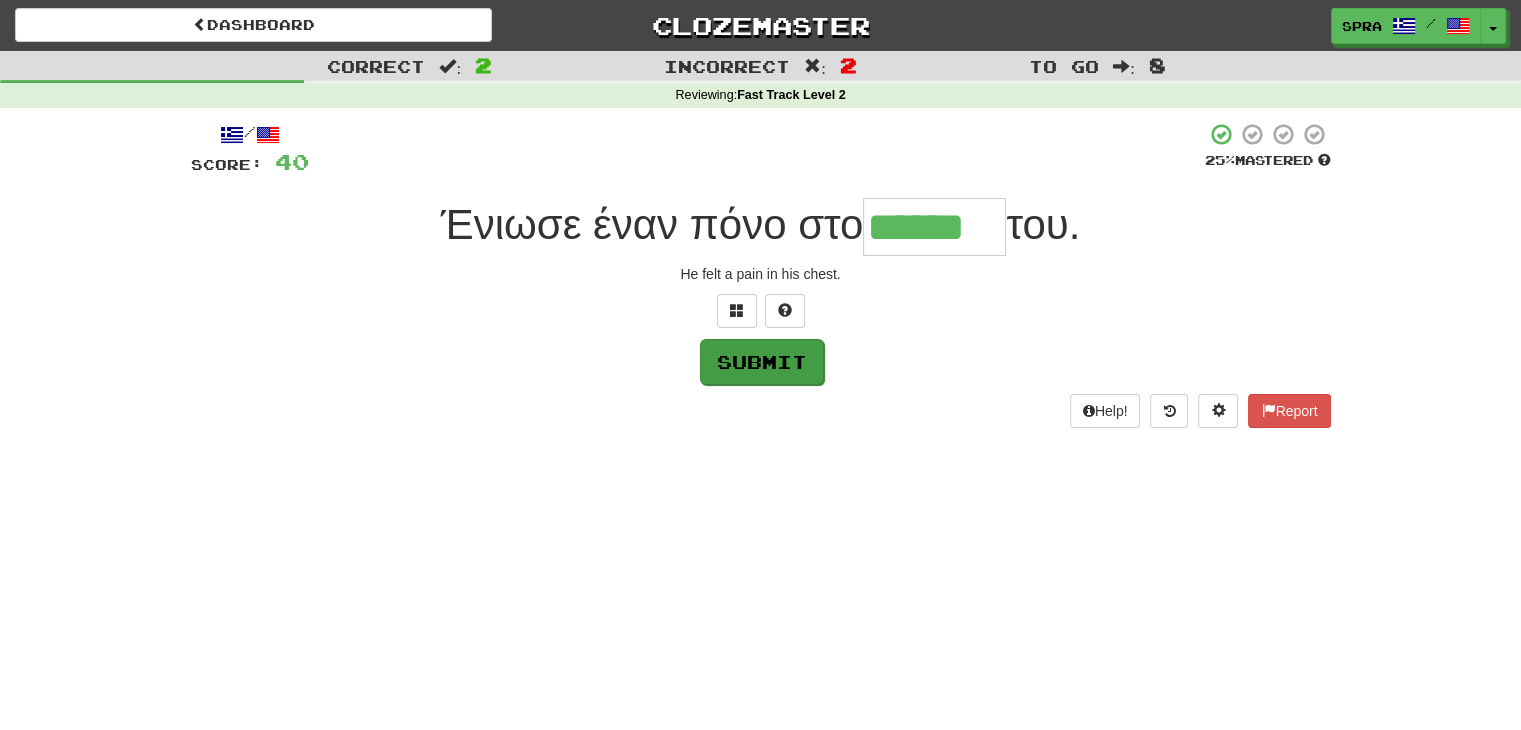 type on "******" 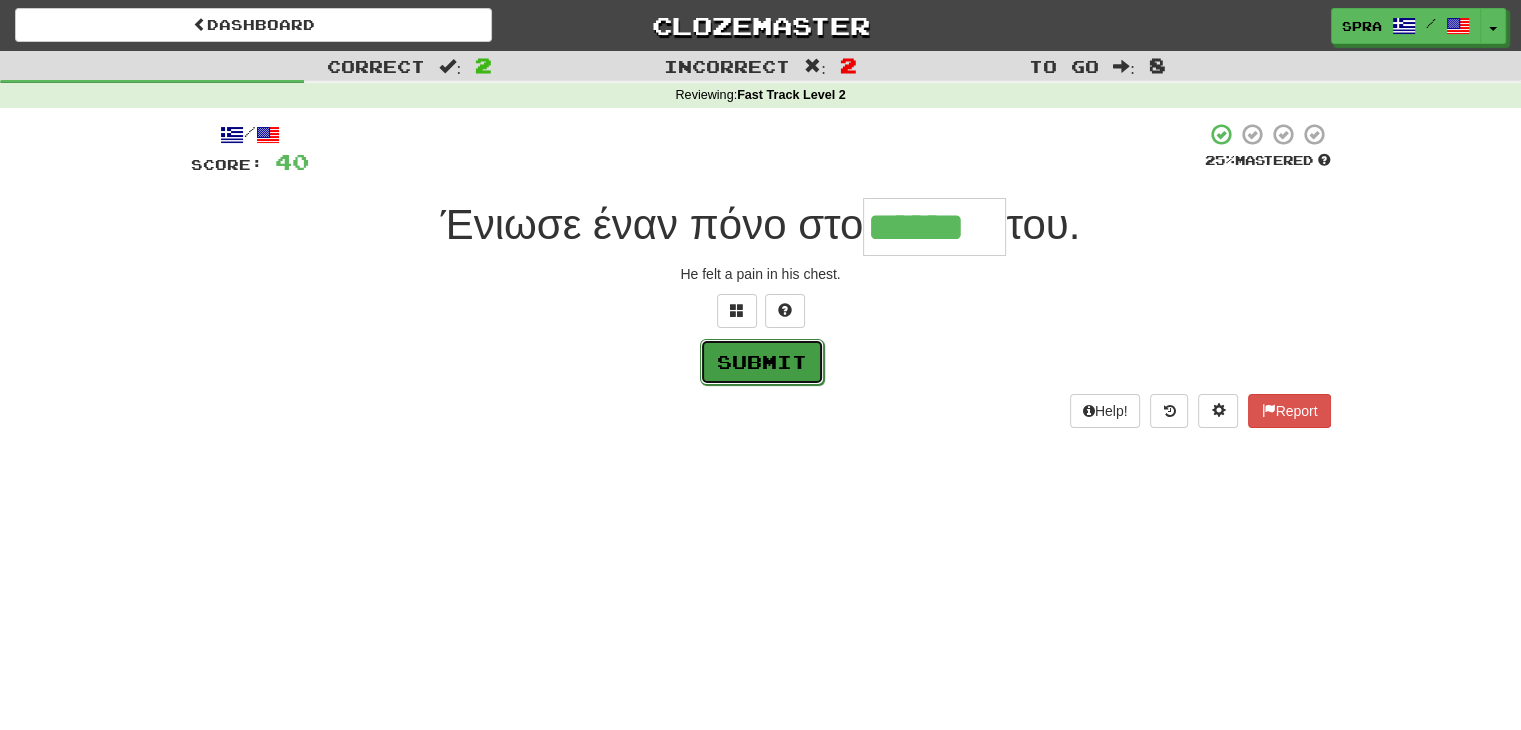 click on "Submit" at bounding box center [762, 362] 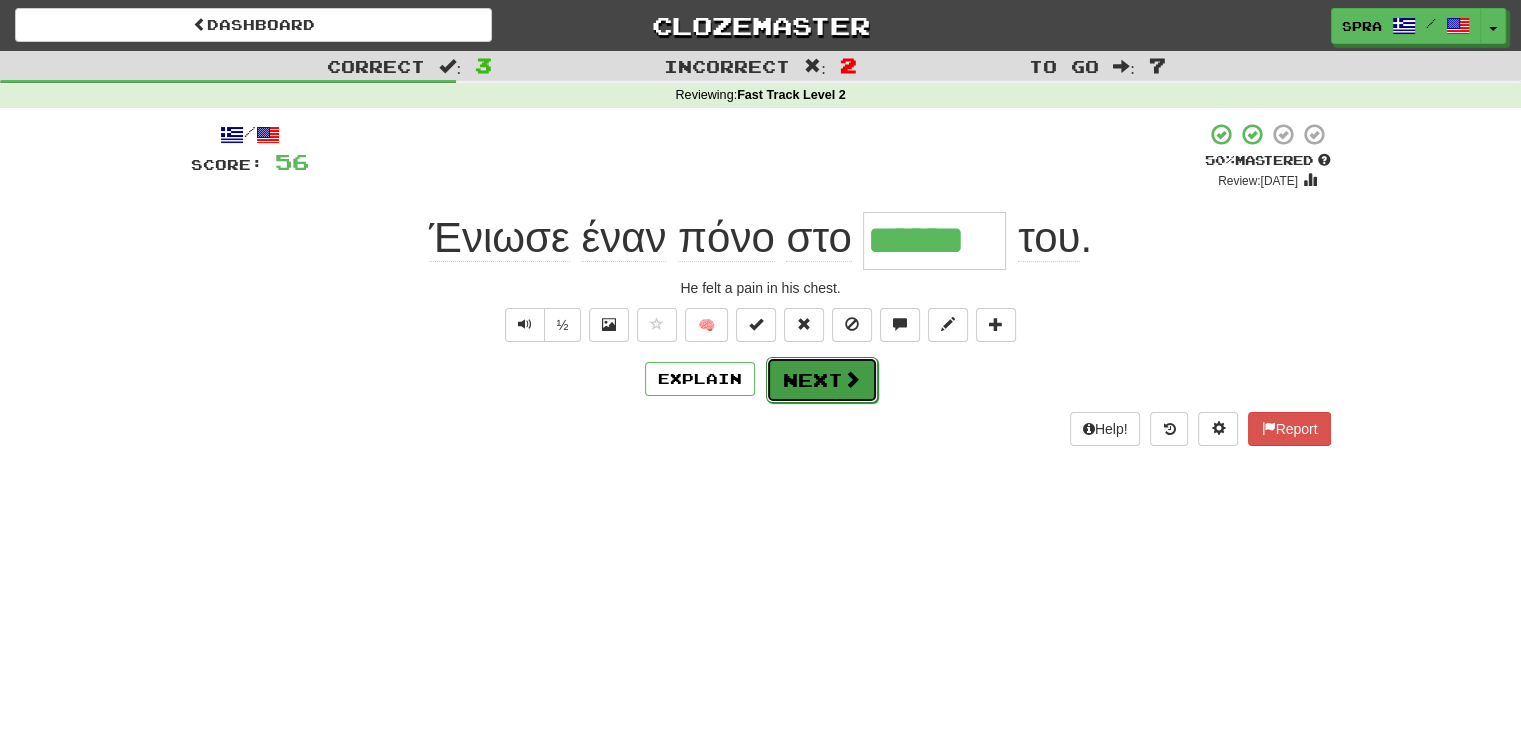 click on "Next" at bounding box center [822, 380] 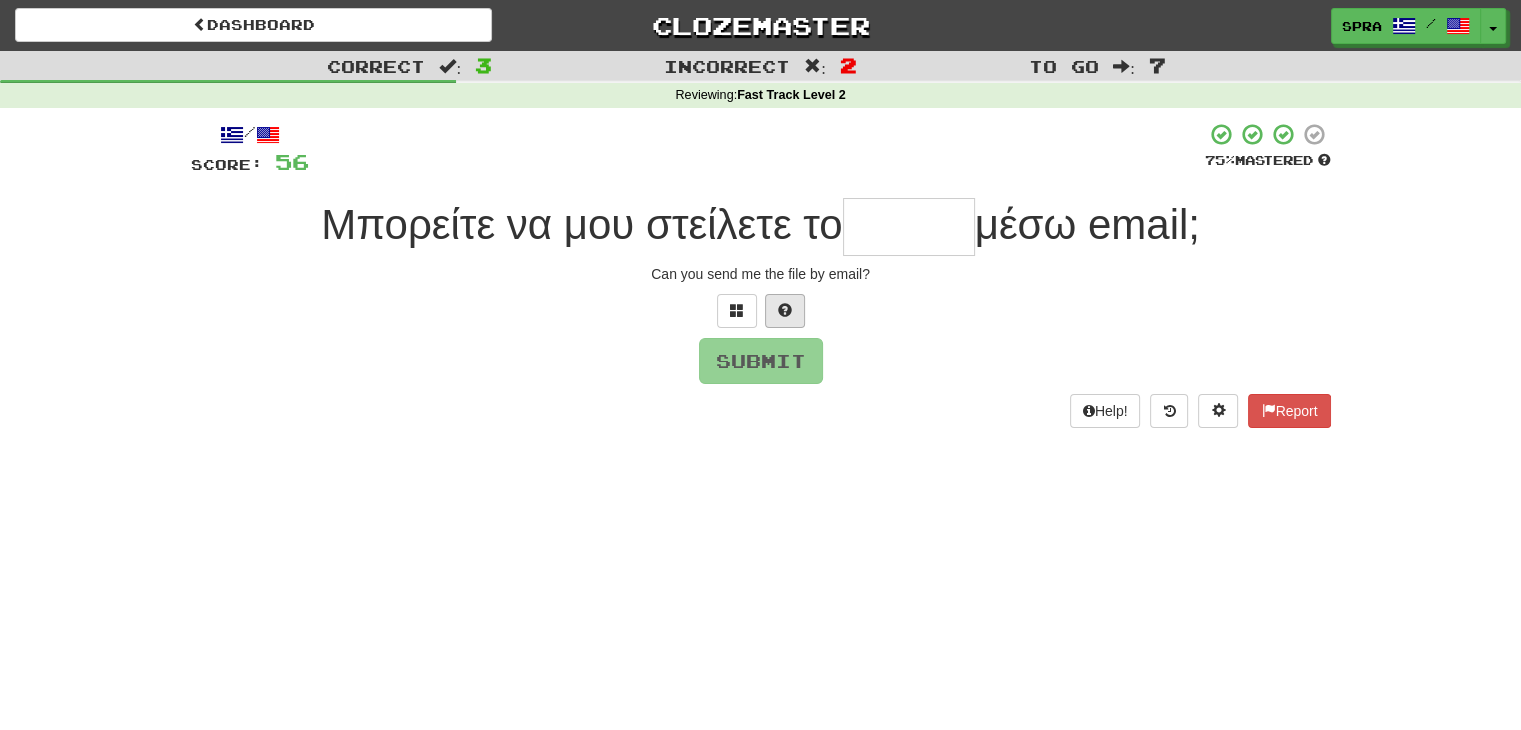 type on "*" 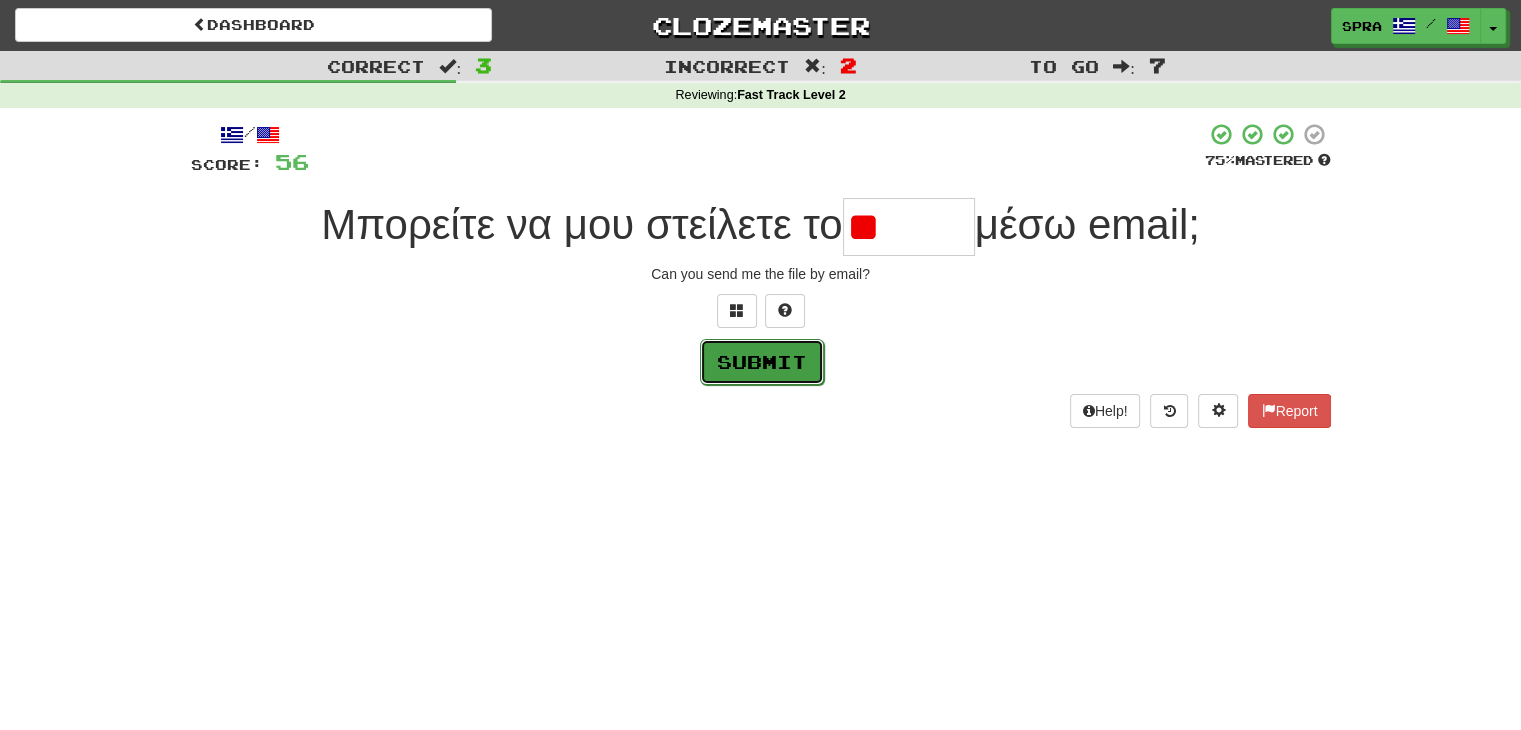 click on "Submit" at bounding box center [762, 362] 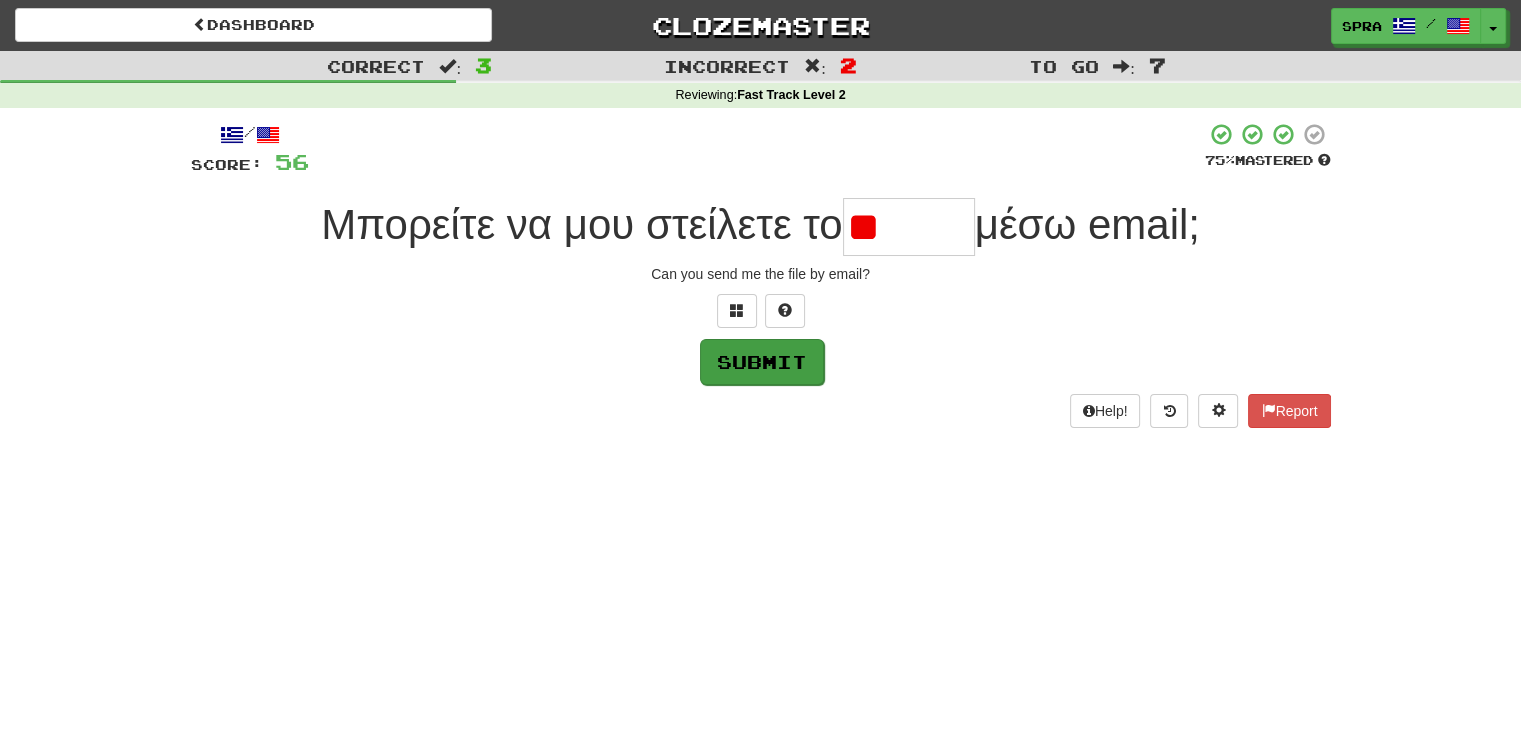 type on "******" 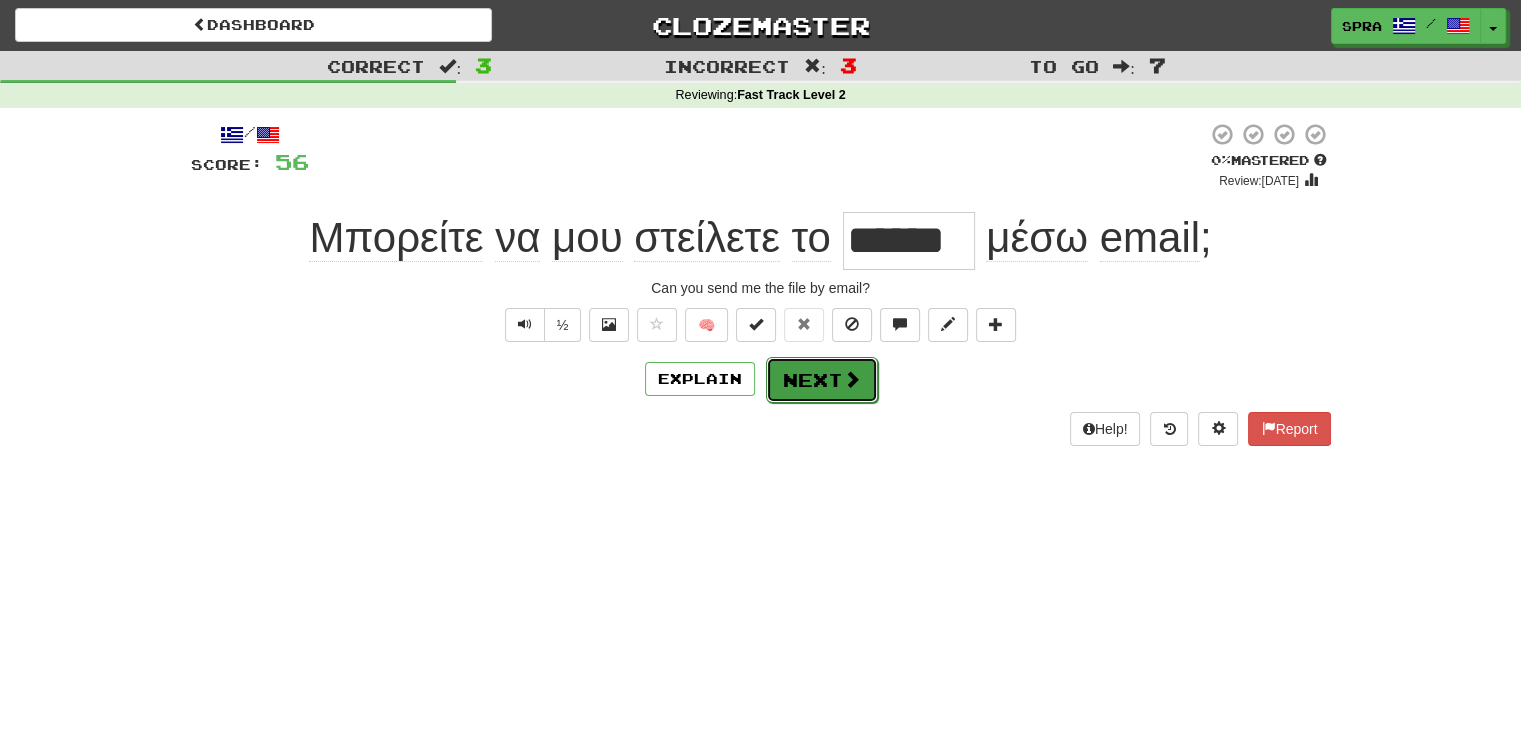 click on "Next" at bounding box center (822, 380) 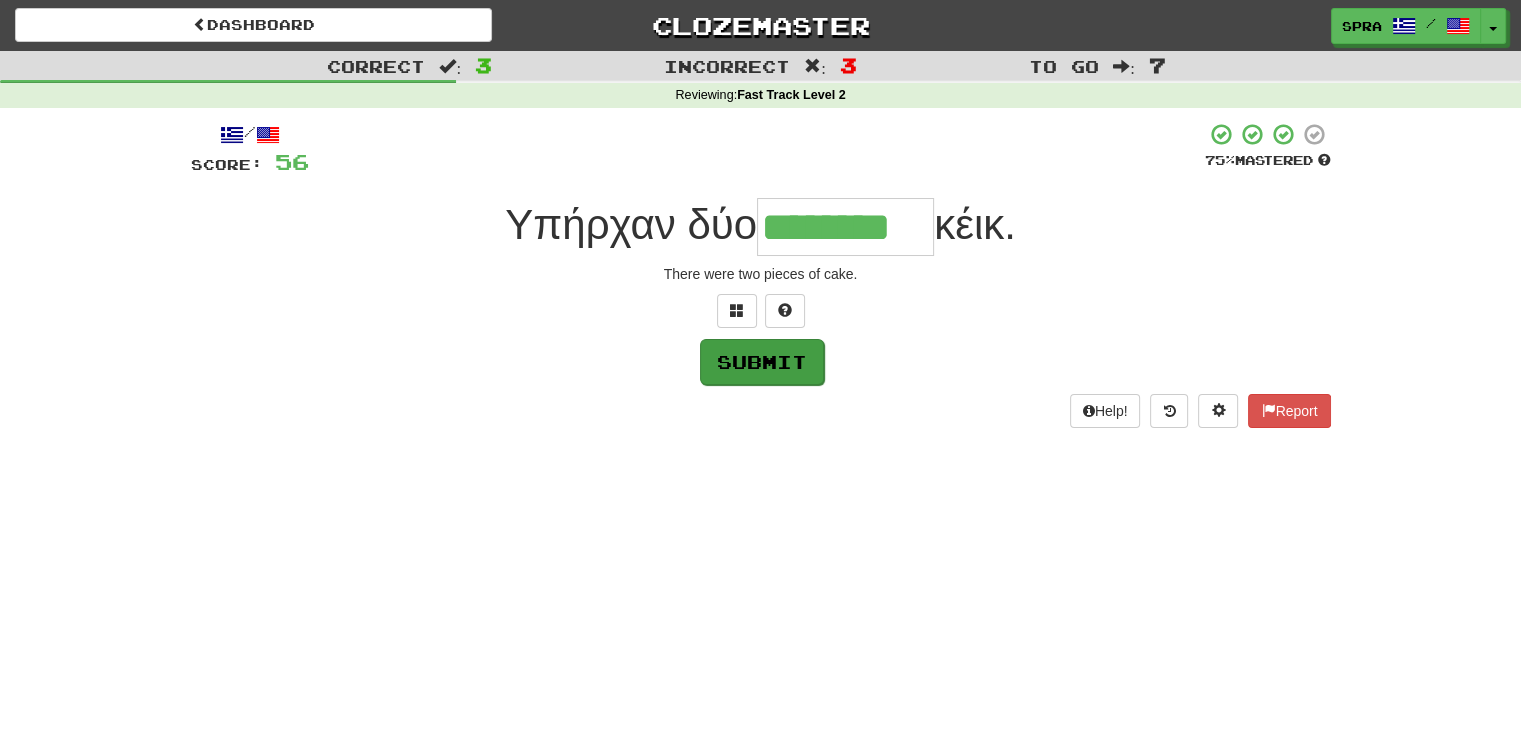 type on "********" 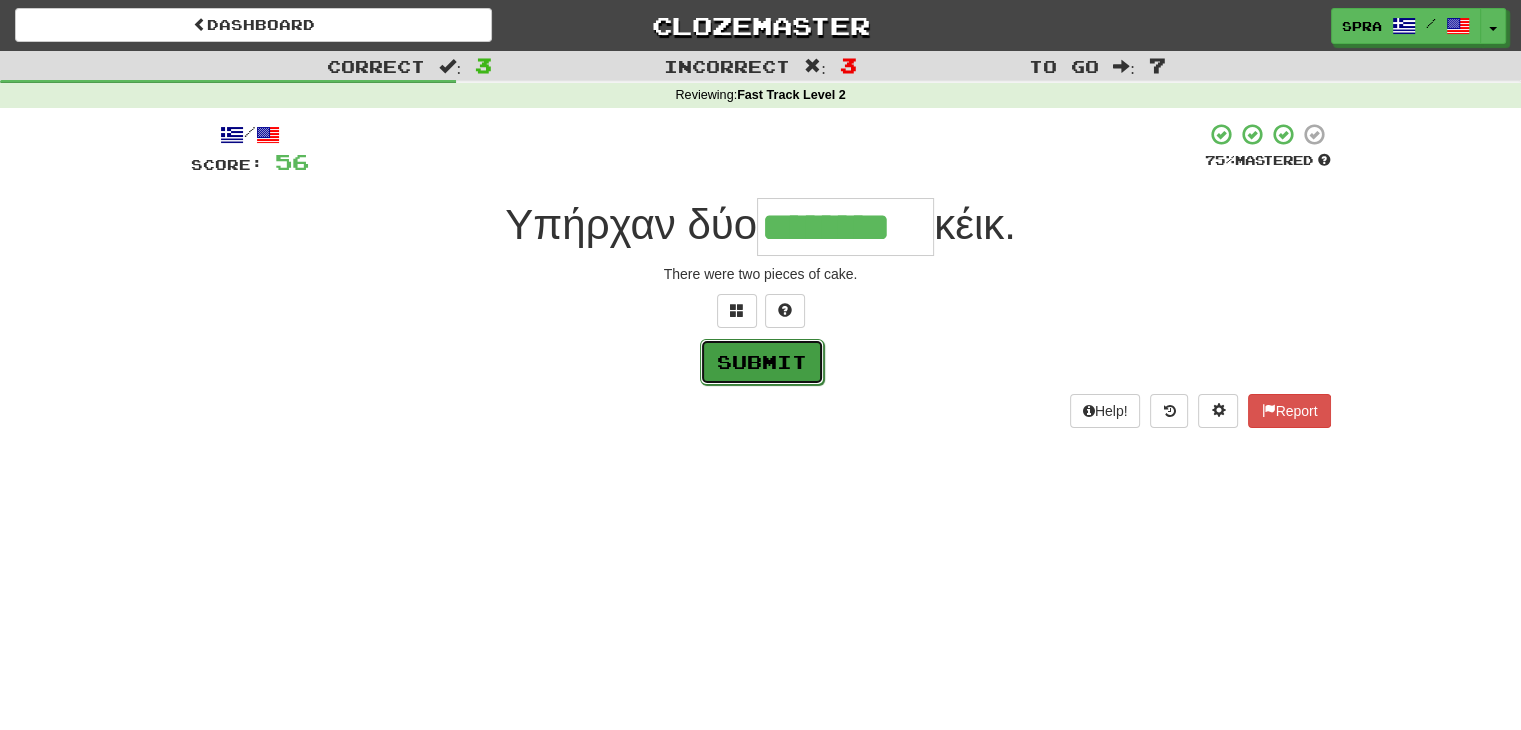 click on "Submit" at bounding box center [762, 362] 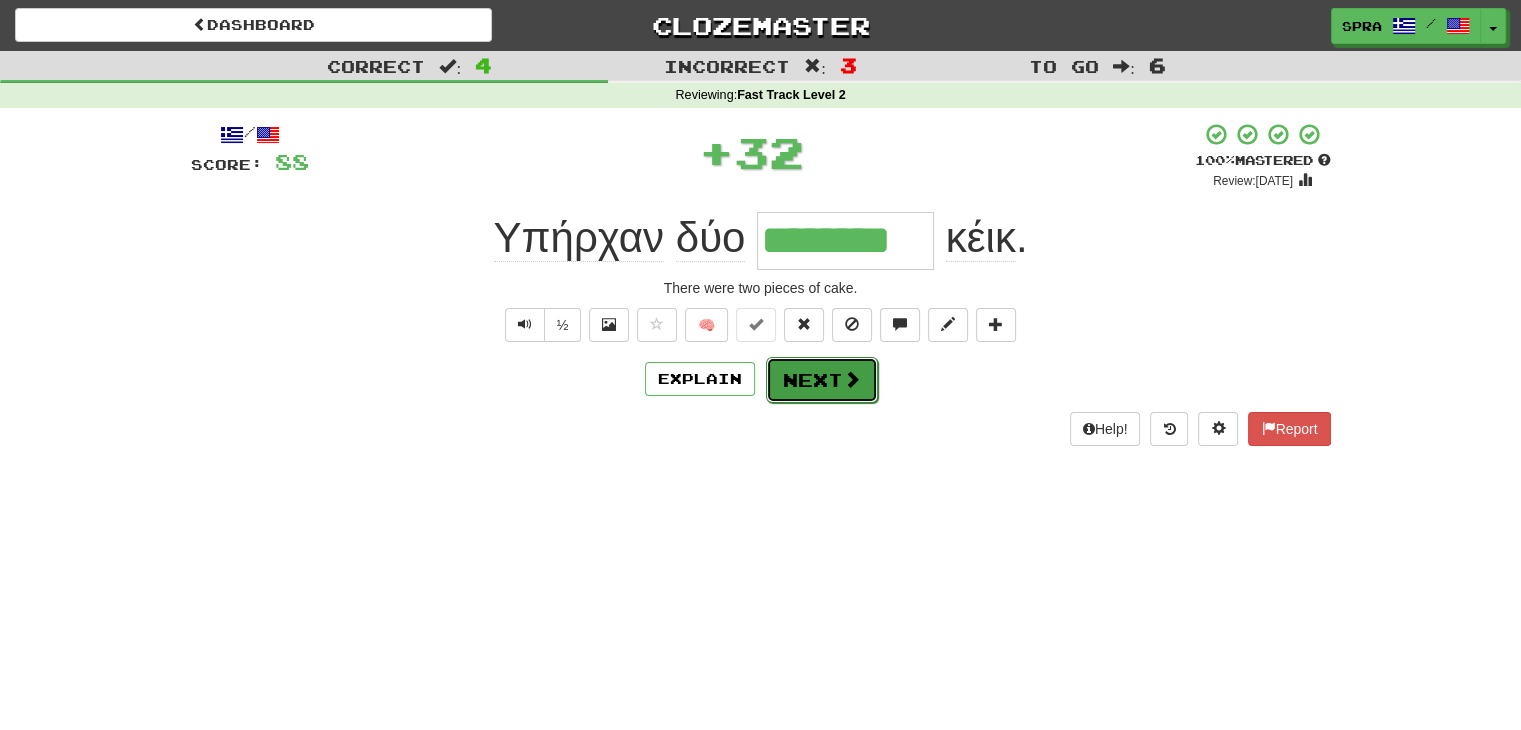 click on "Next" at bounding box center [822, 380] 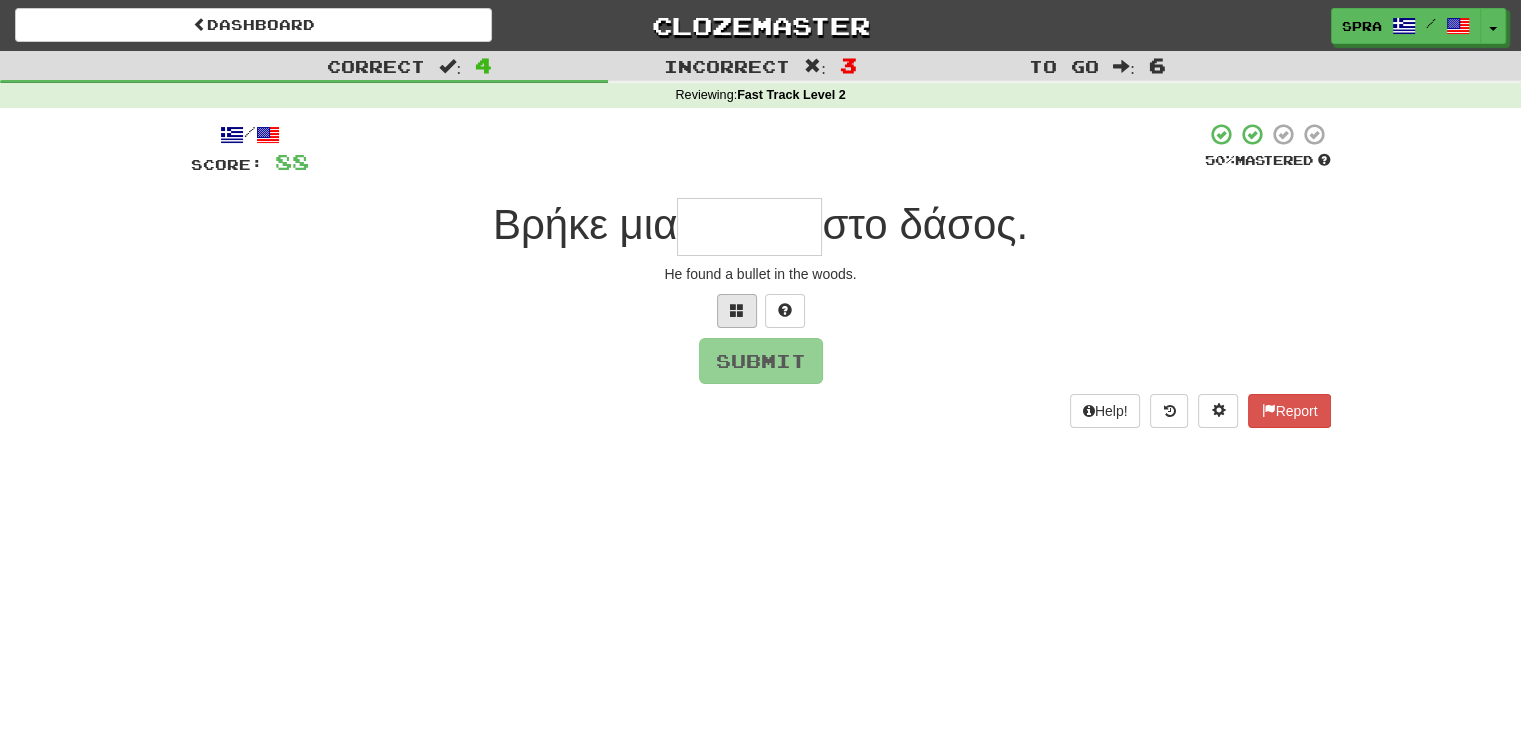 type on "*" 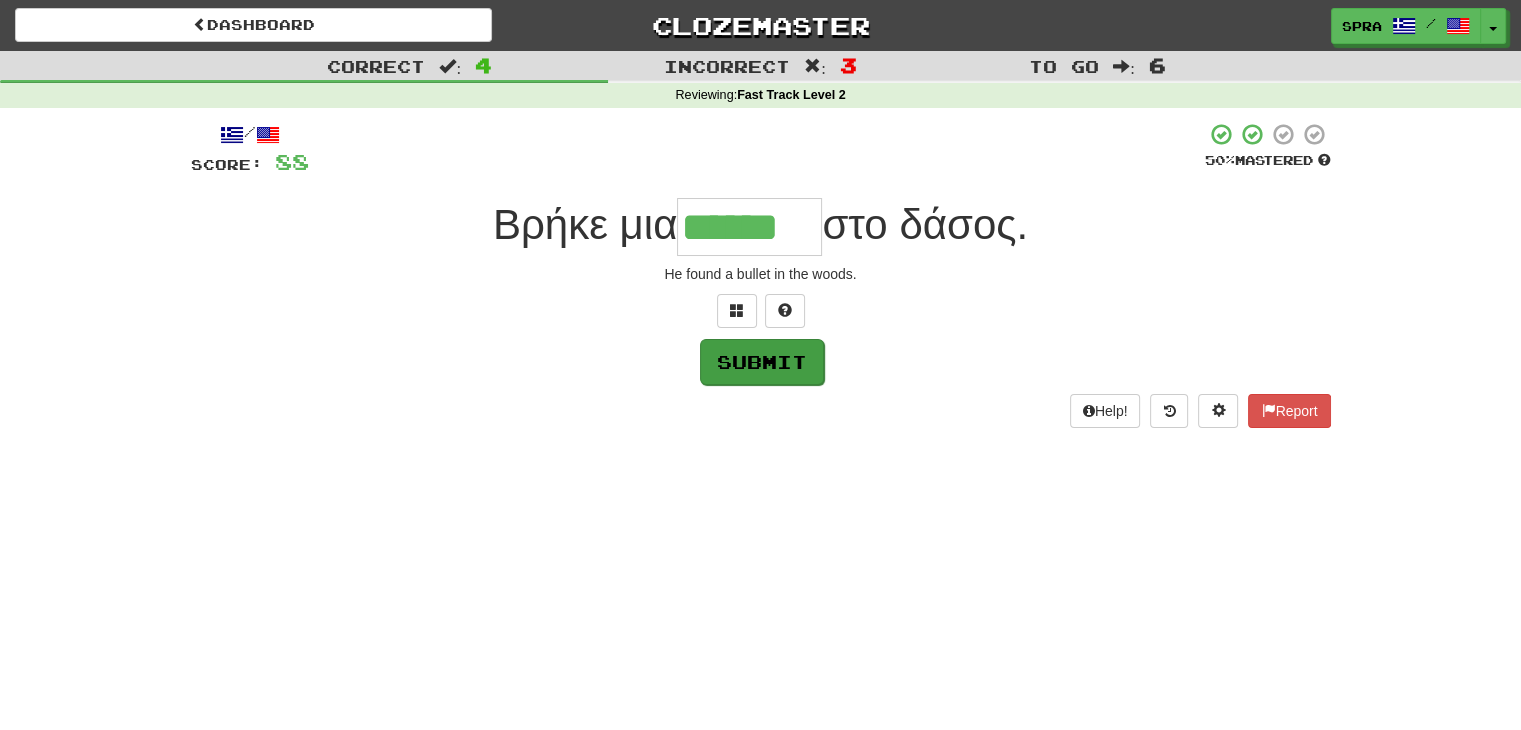 type on "******" 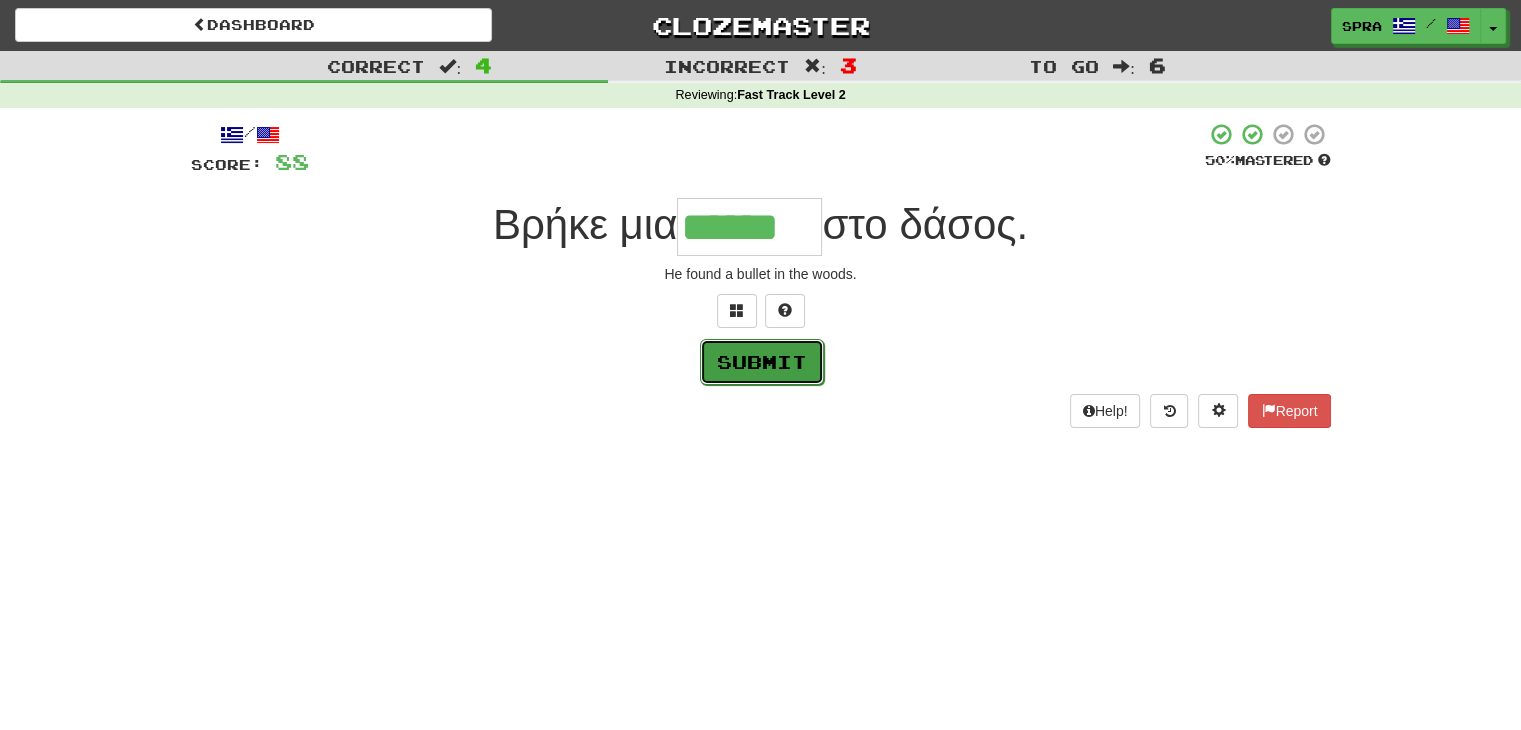click on "Submit" at bounding box center (762, 362) 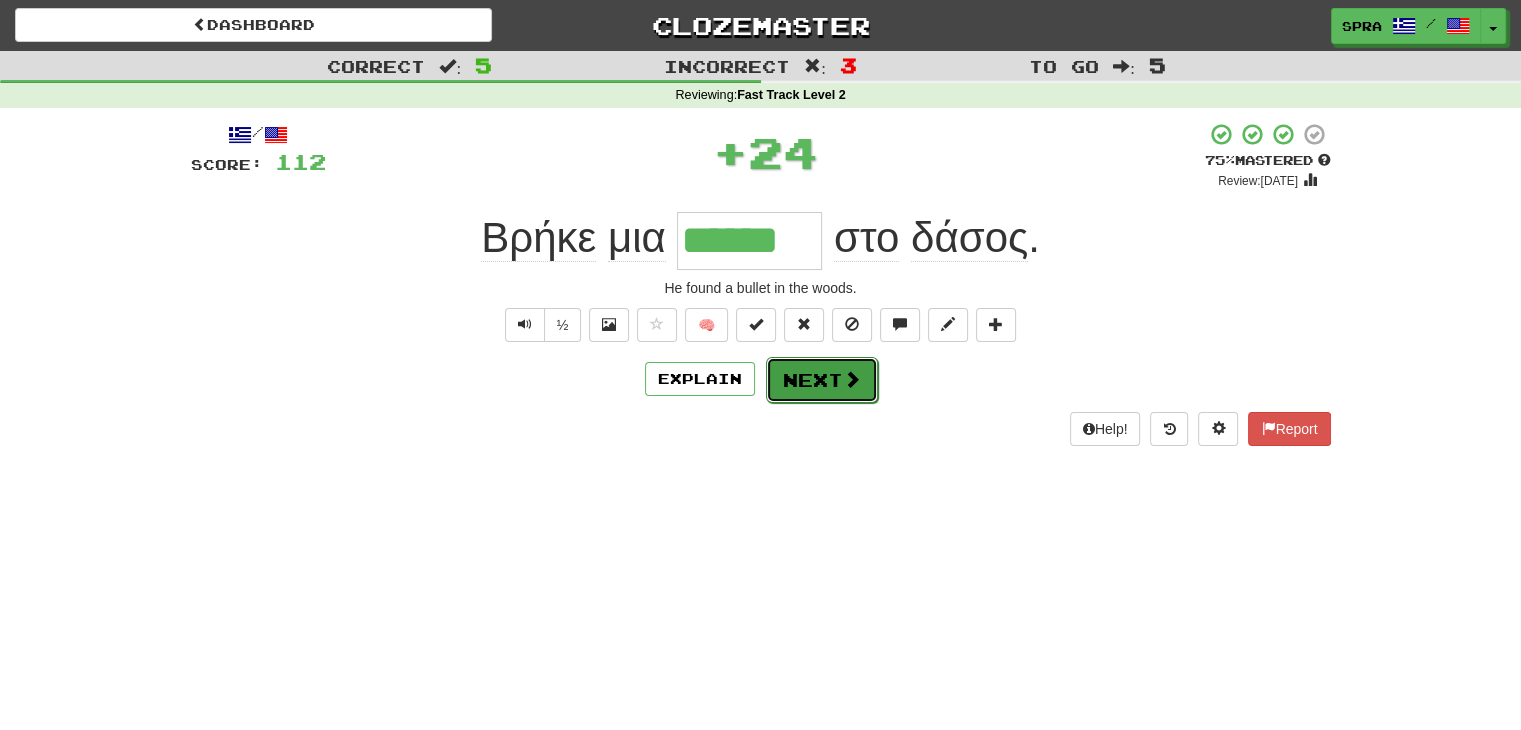 click on "Next" at bounding box center [822, 380] 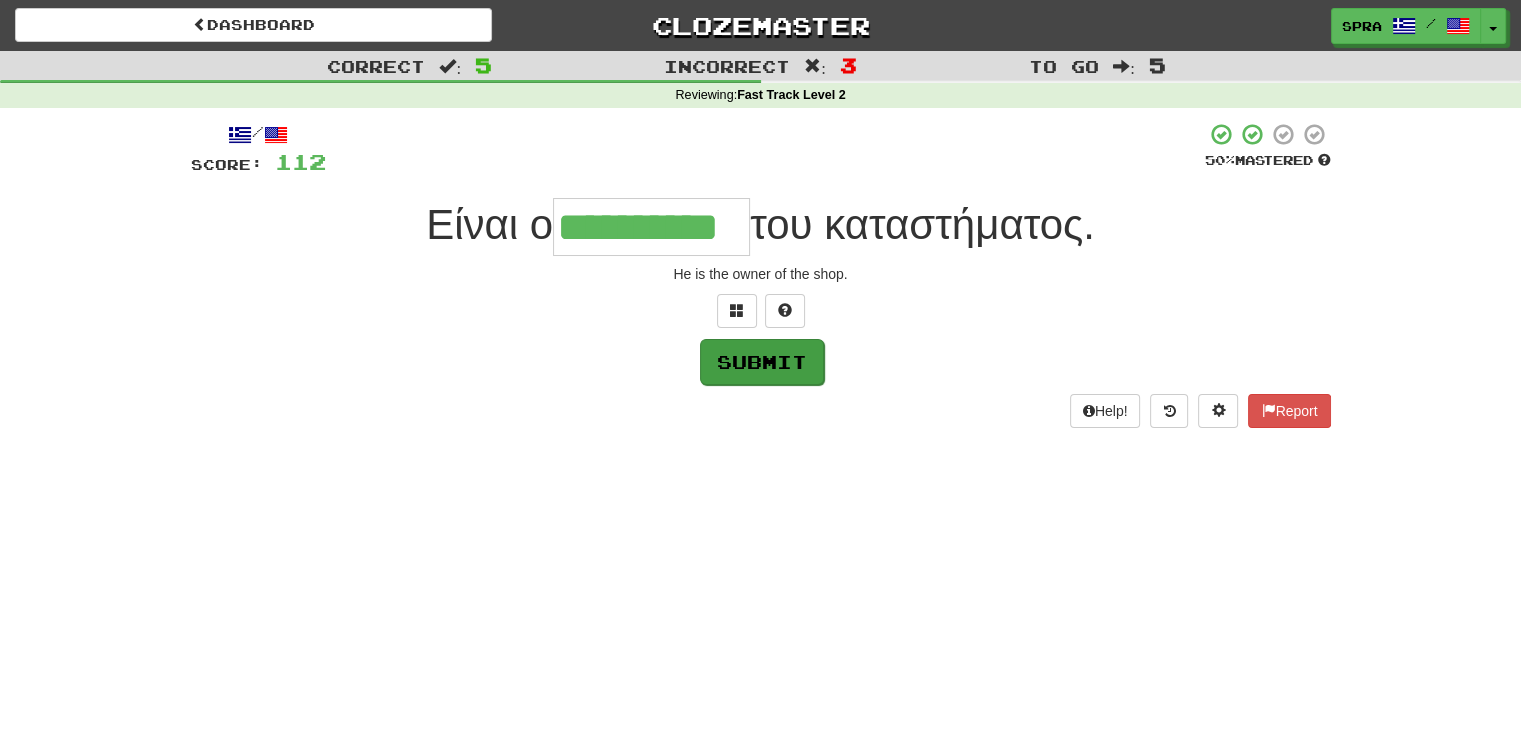 type on "**********" 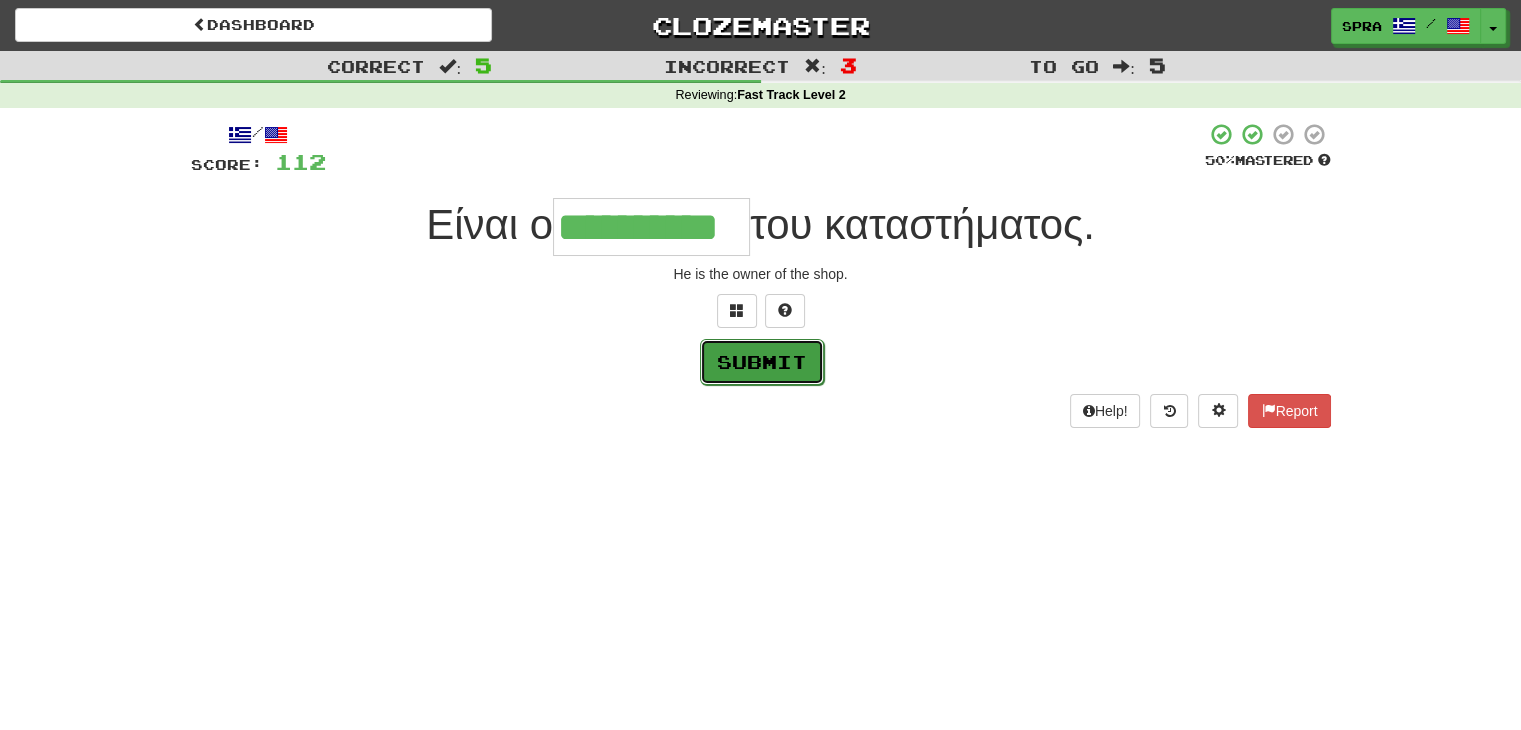 click on "Submit" at bounding box center [762, 362] 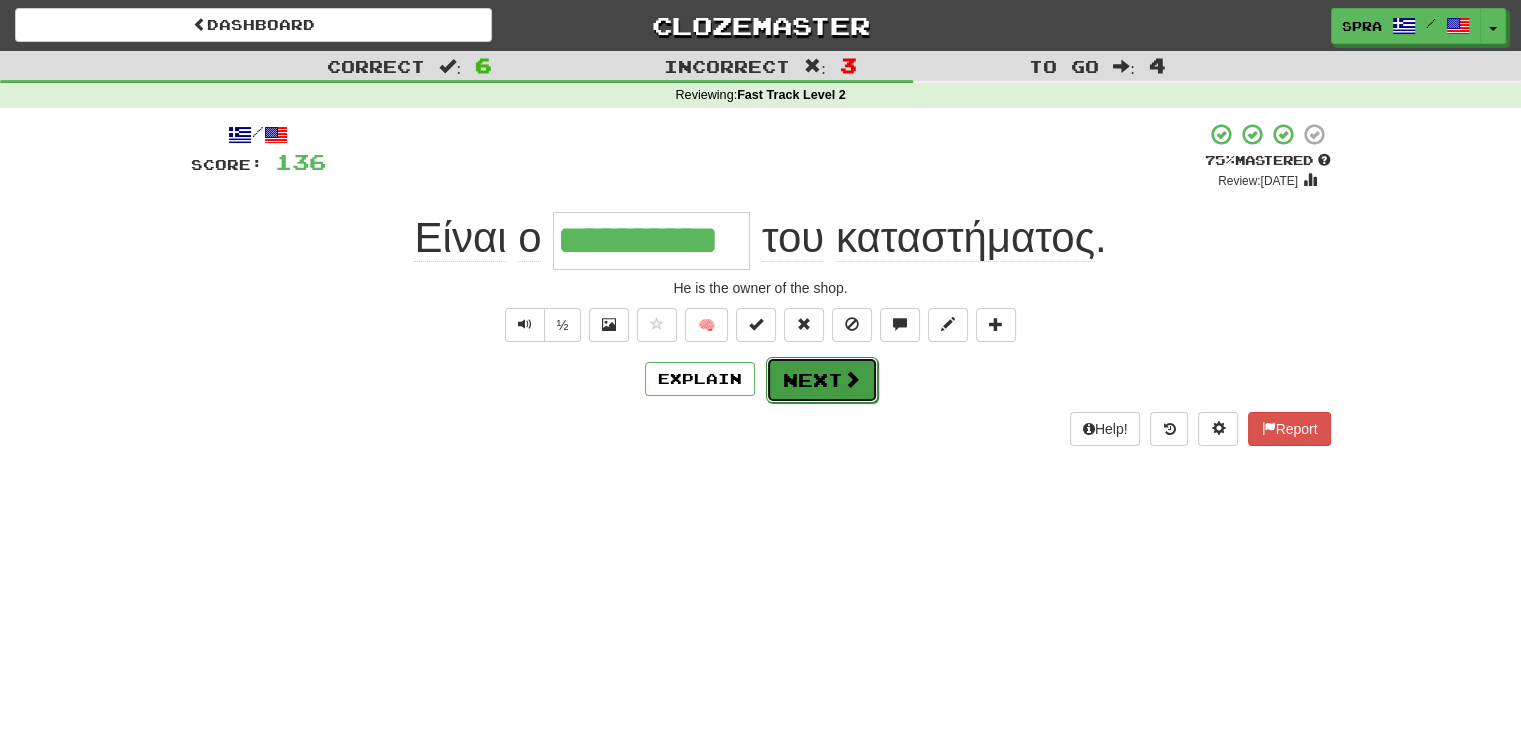 click on "Next" at bounding box center (822, 380) 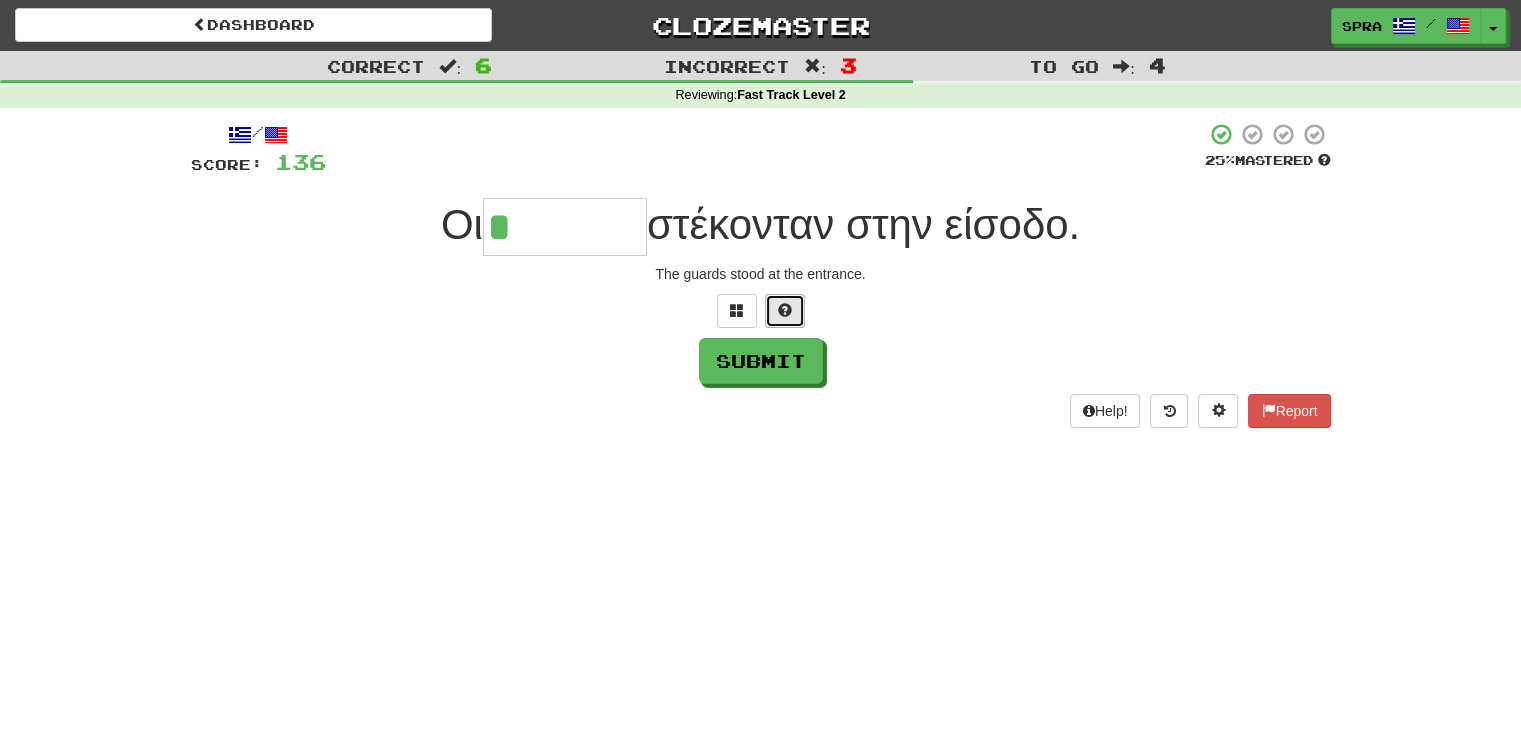 click at bounding box center (785, 310) 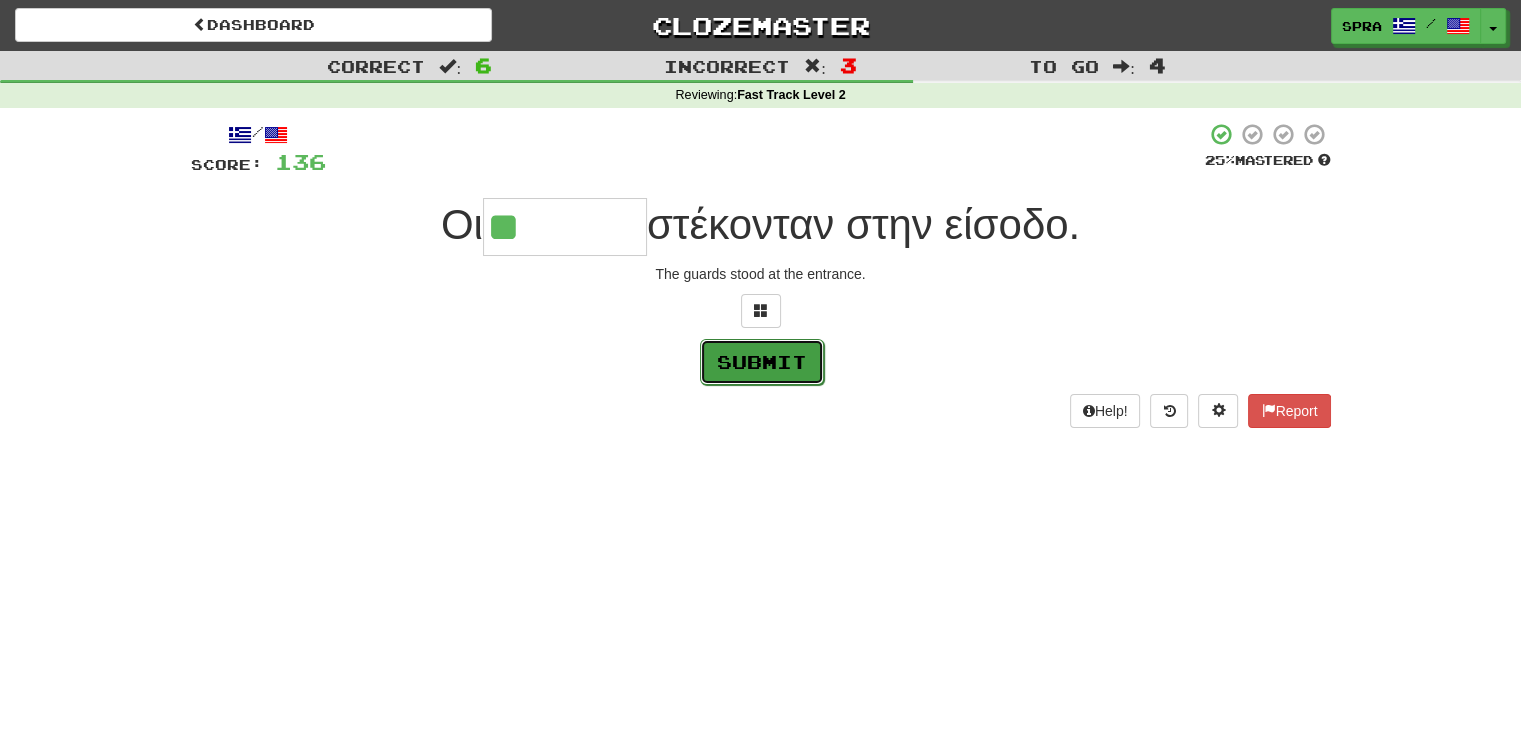 click on "Submit" at bounding box center [762, 362] 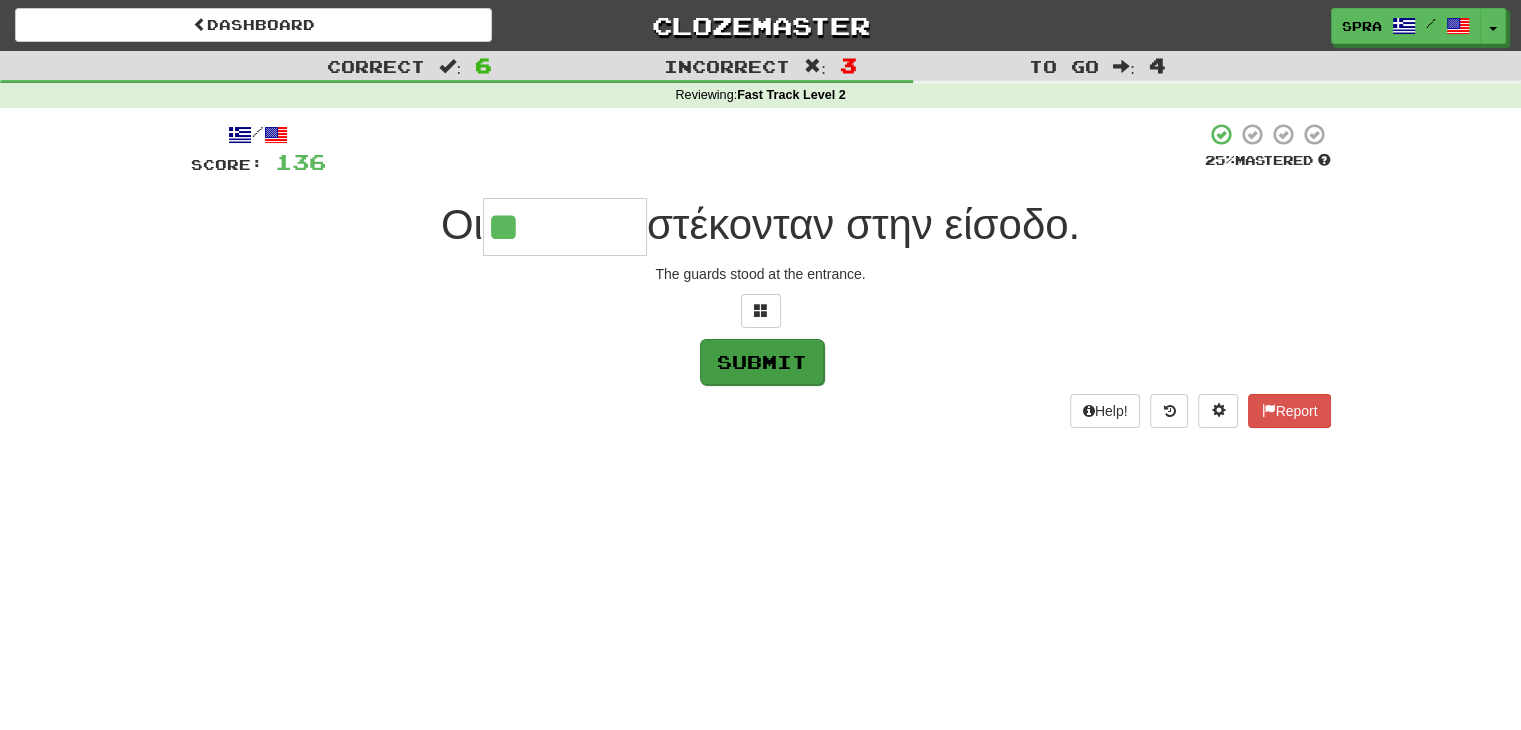 type on "*******" 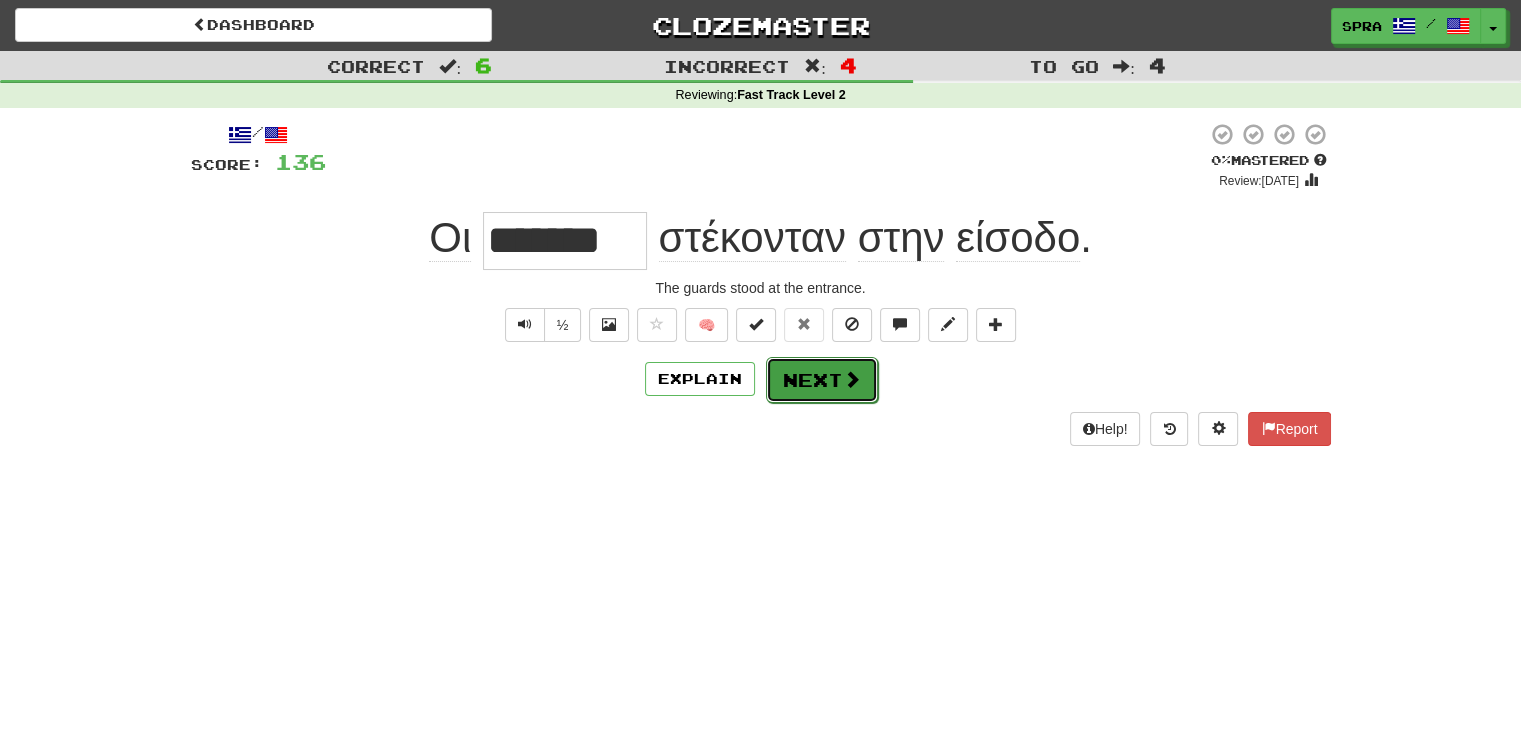 click on "Next" at bounding box center (822, 380) 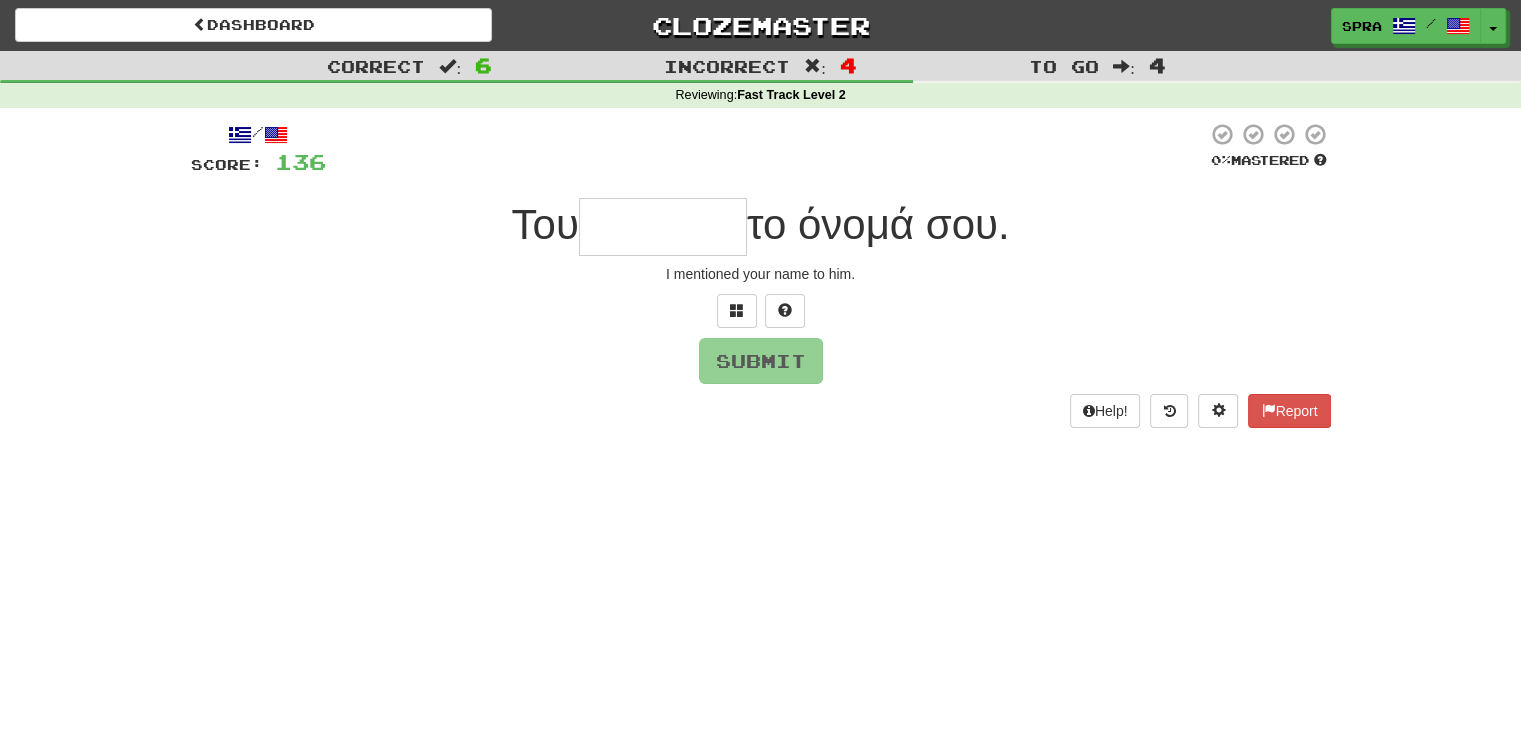 type on "*" 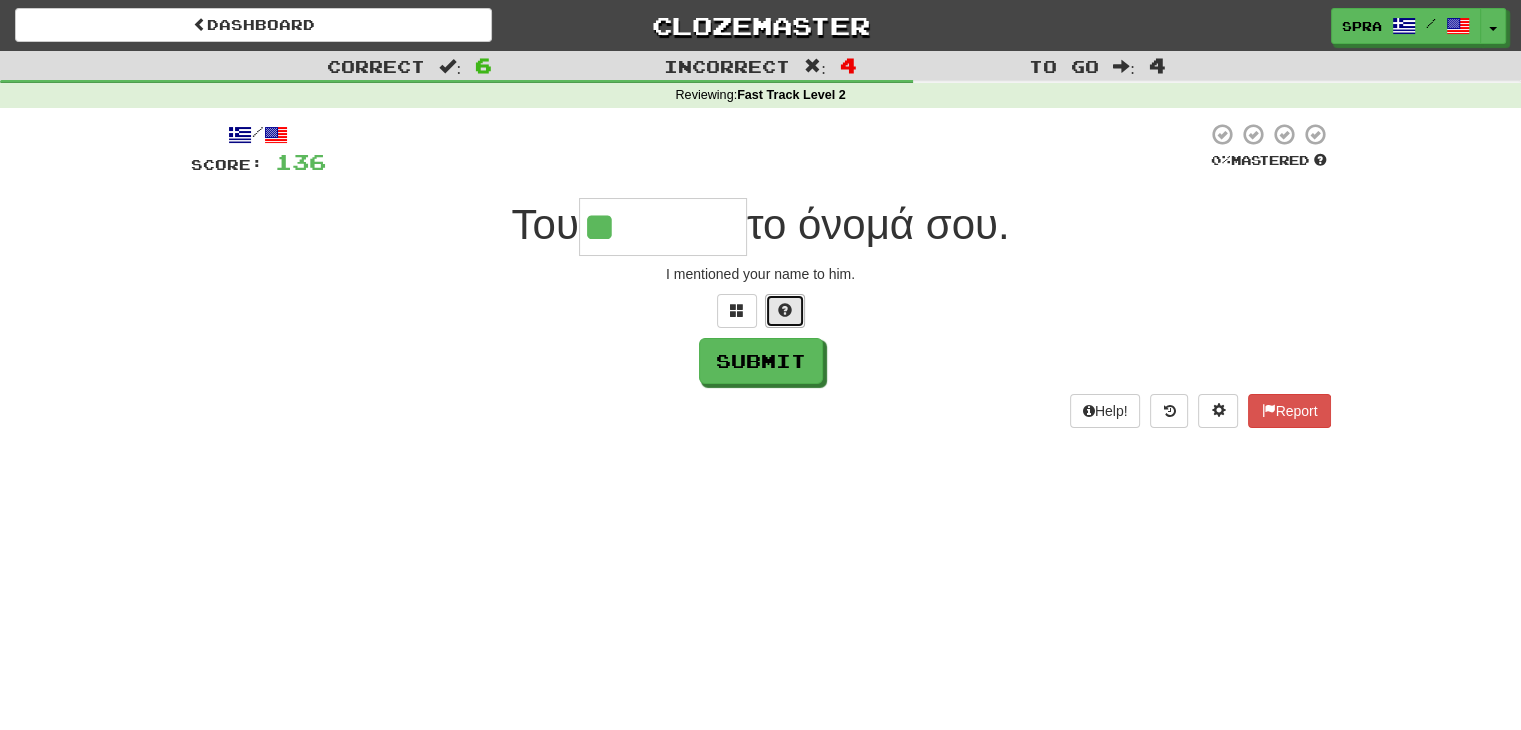 click at bounding box center [785, 310] 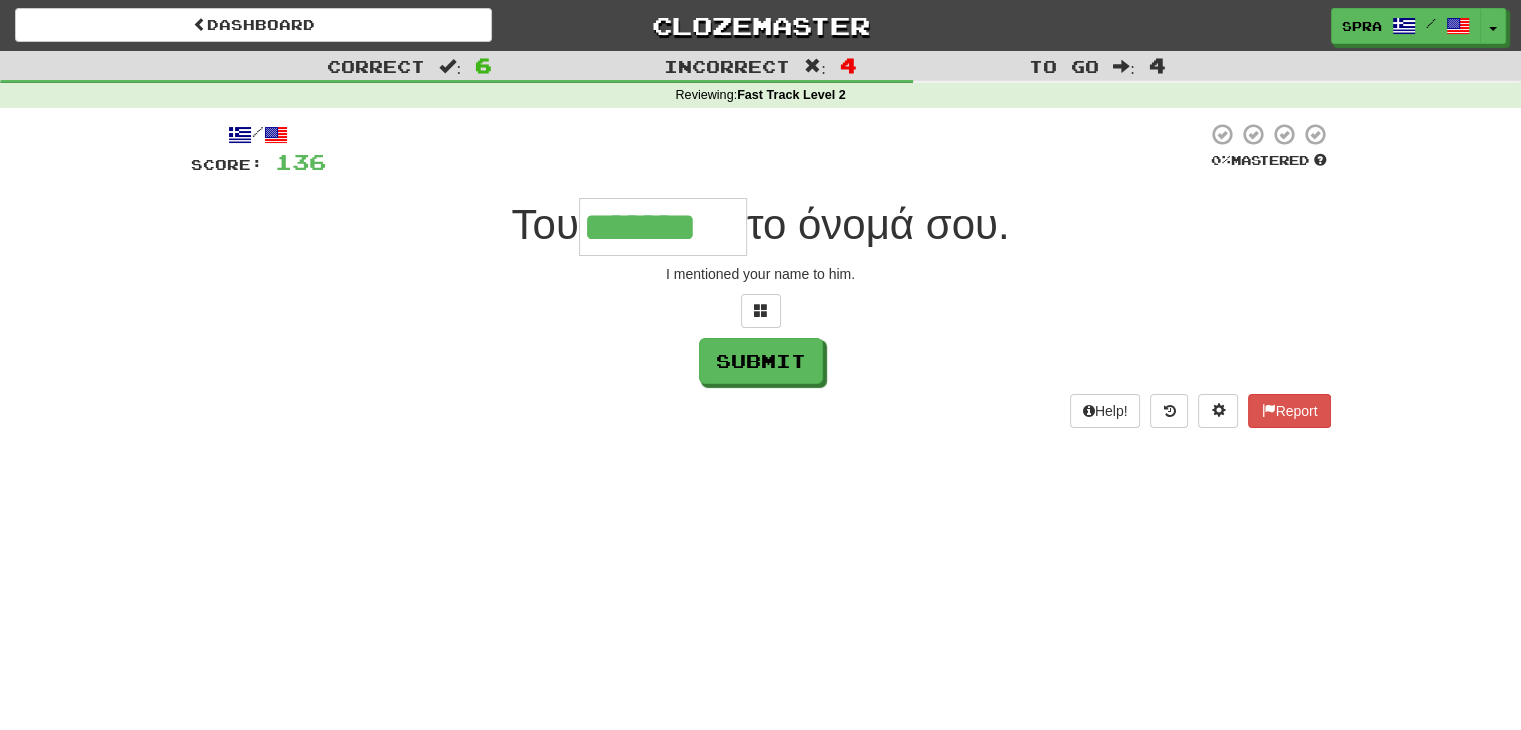 scroll, scrollTop: 0, scrollLeft: 0, axis: both 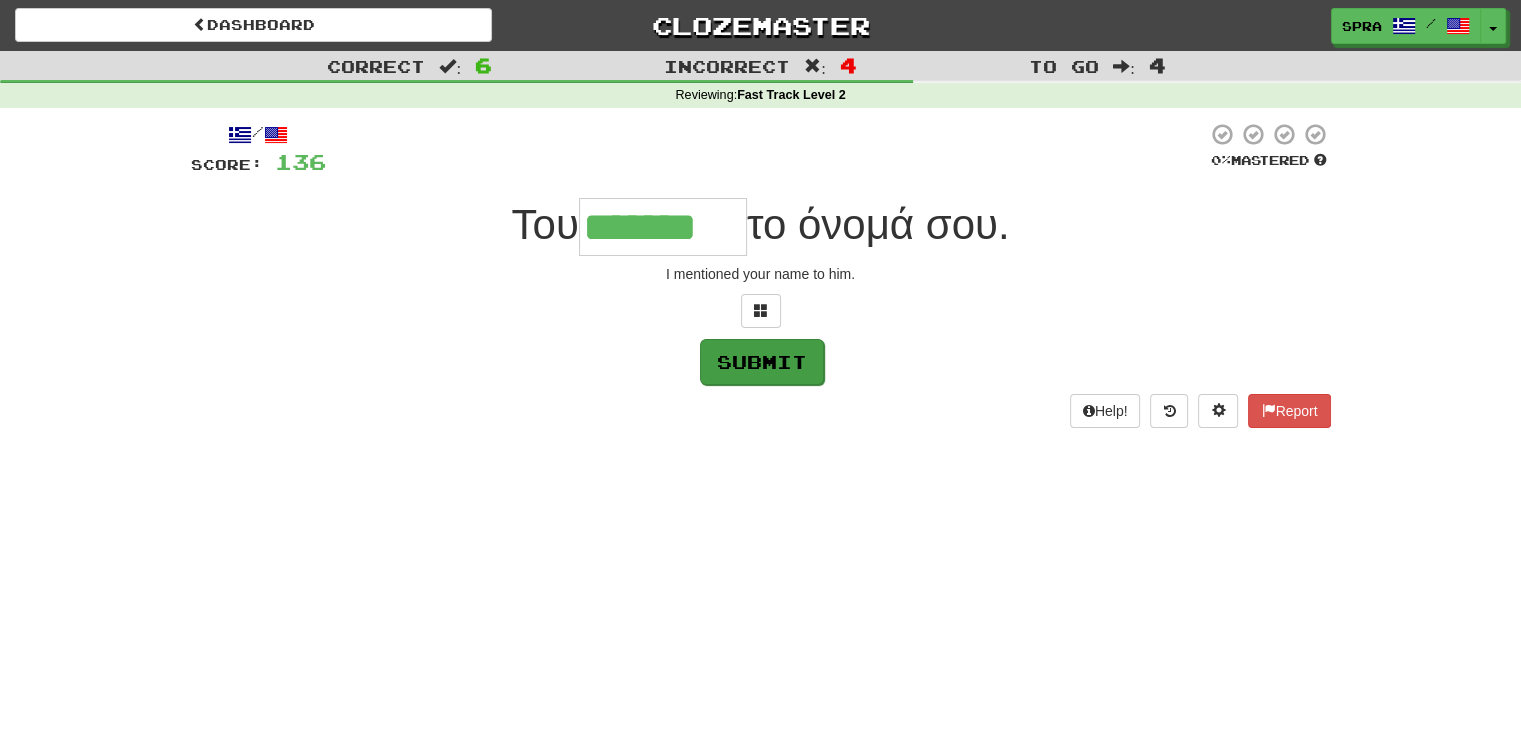 type on "*******" 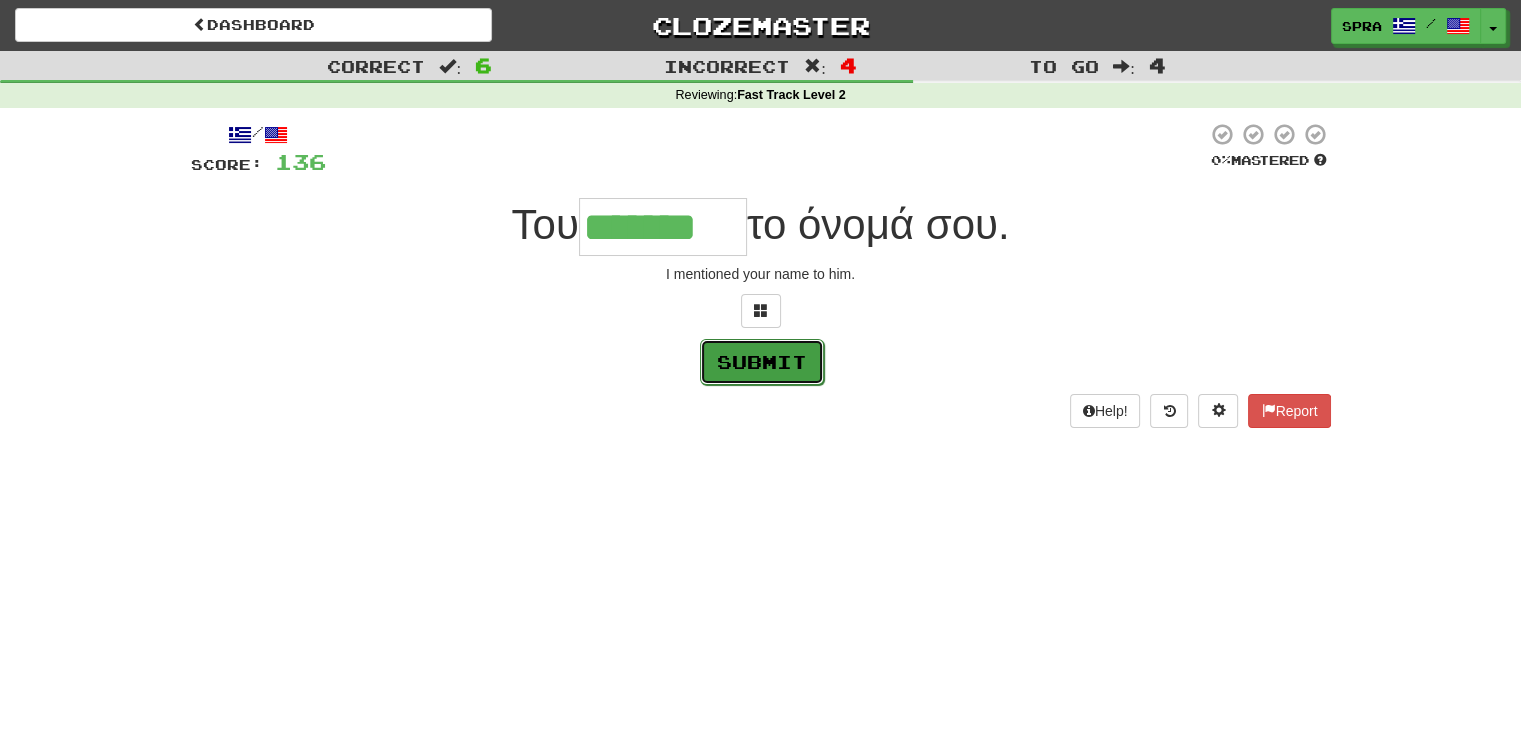 click on "Submit" at bounding box center (762, 362) 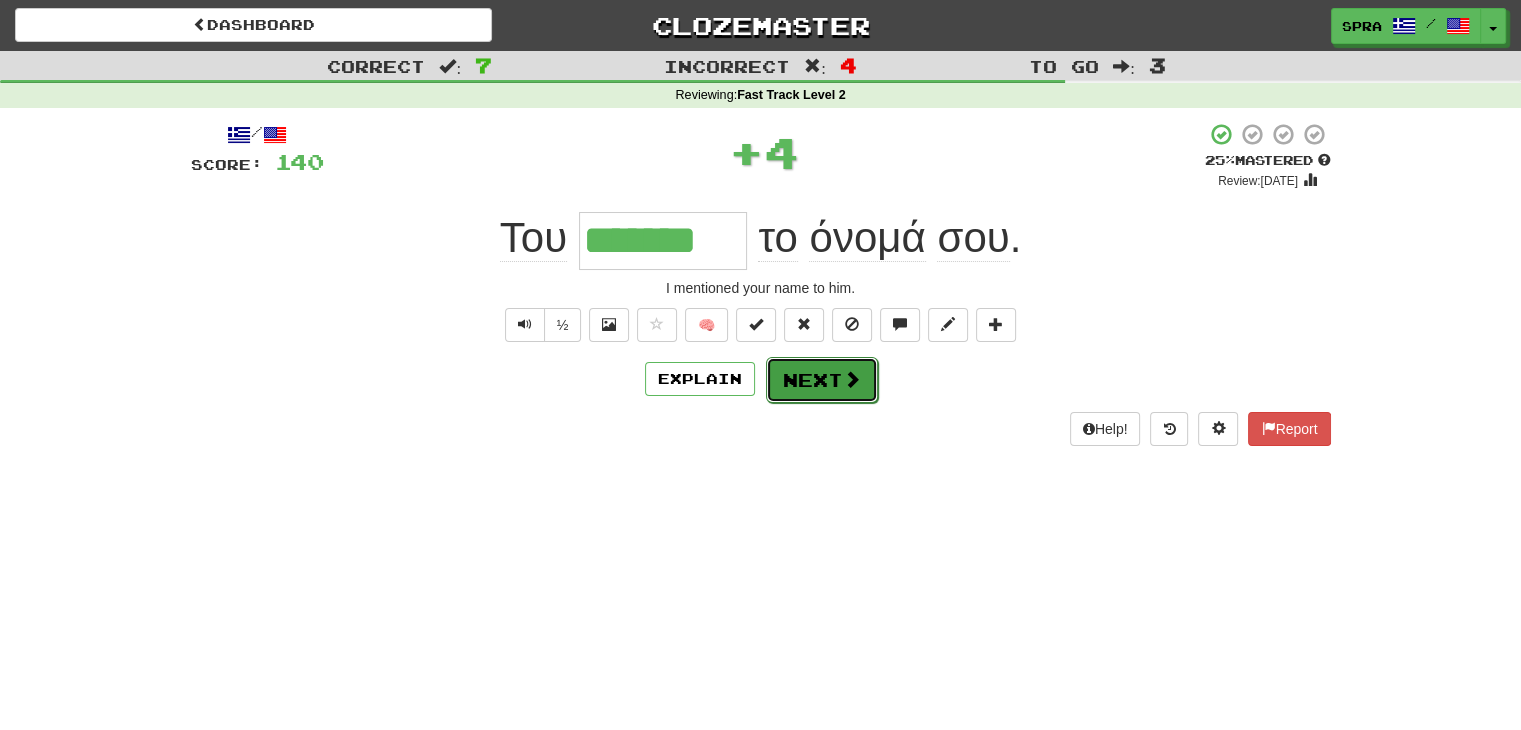 click on "Next" at bounding box center [822, 380] 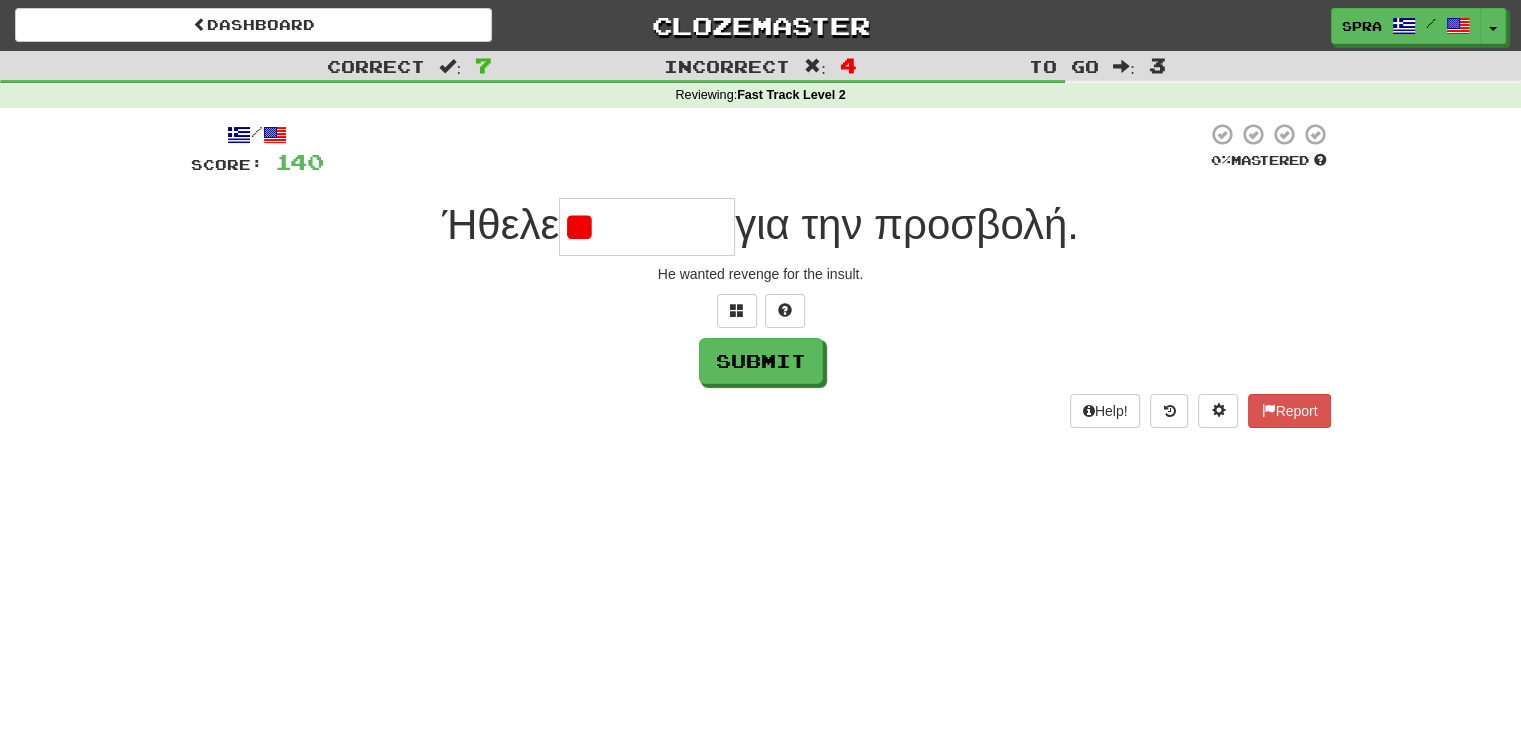 type on "*" 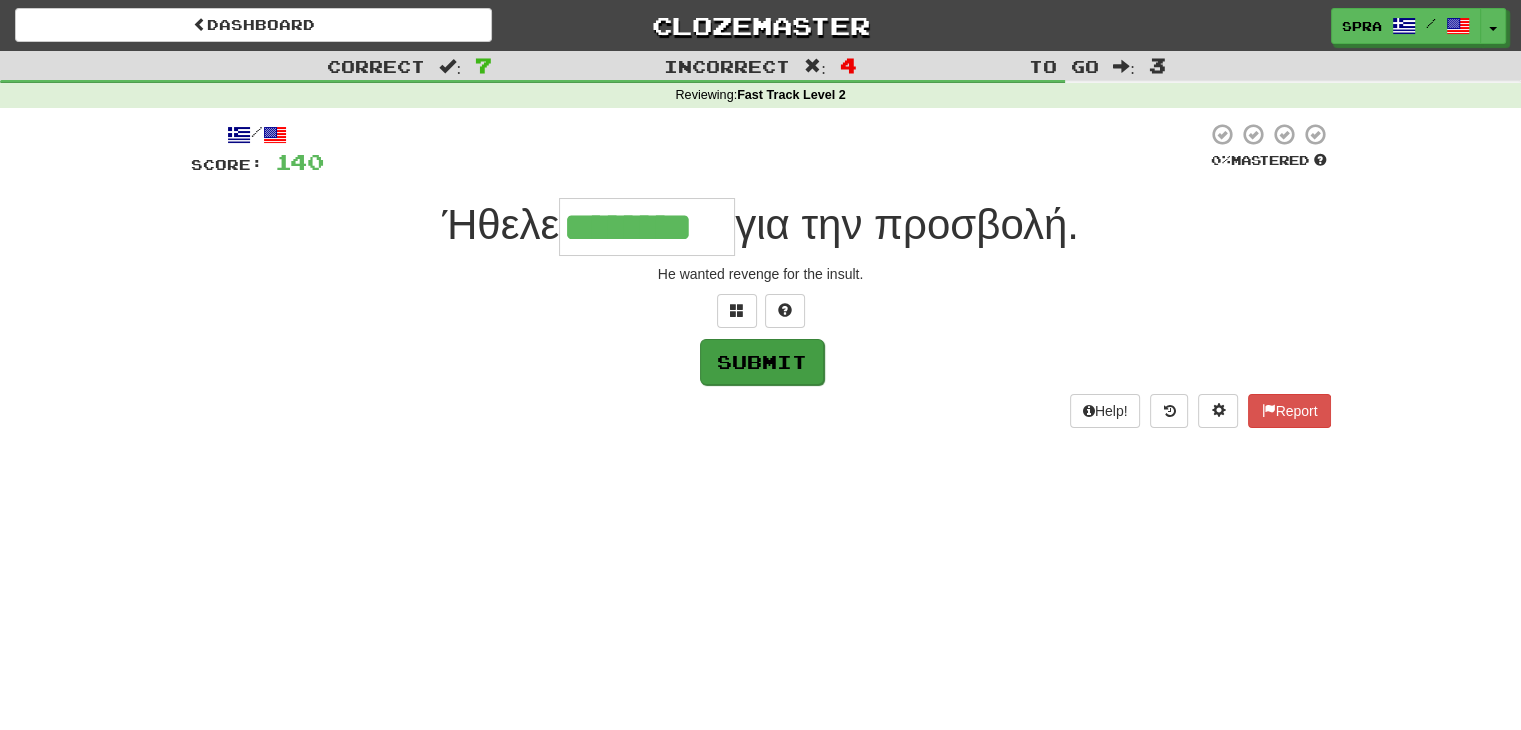 type on "********" 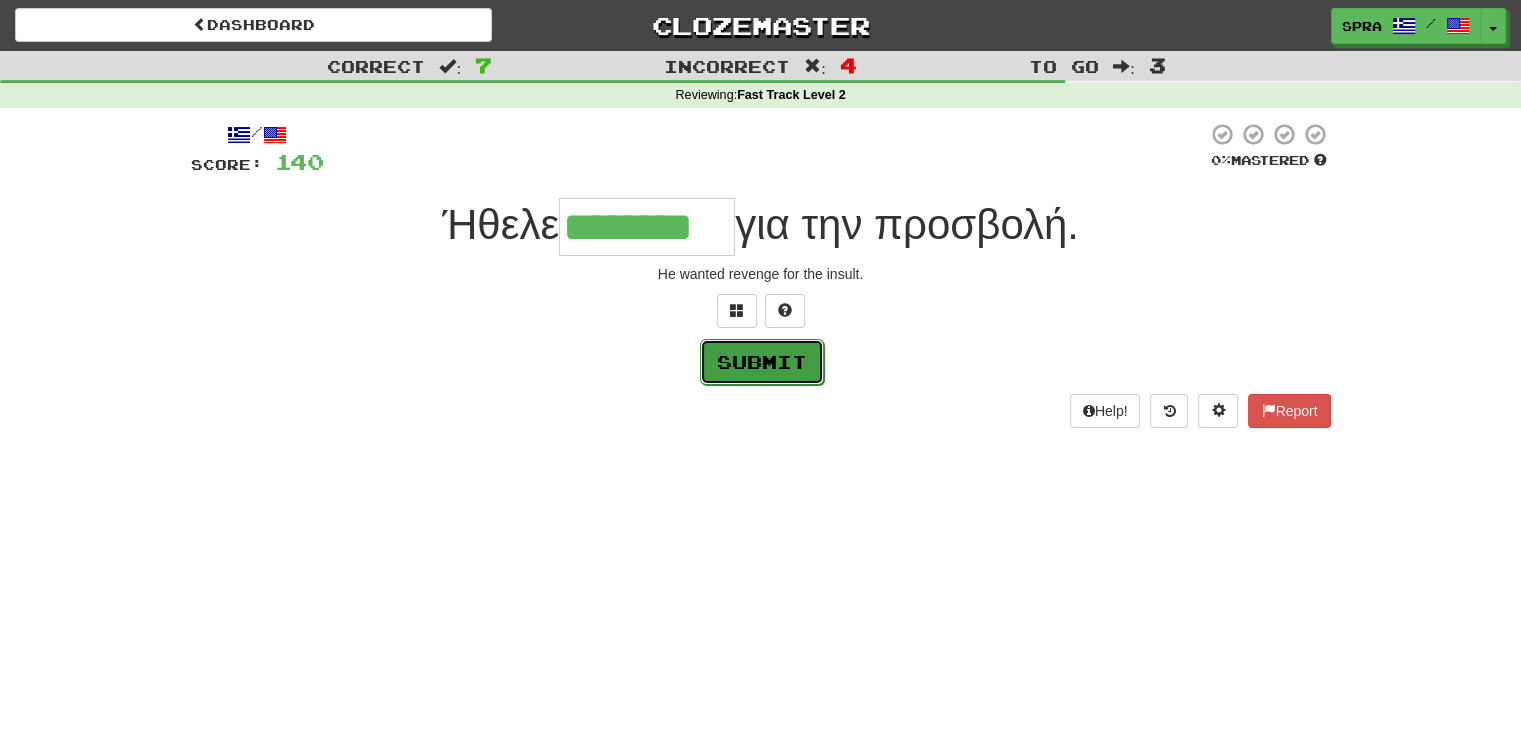 click on "Submit" at bounding box center (762, 362) 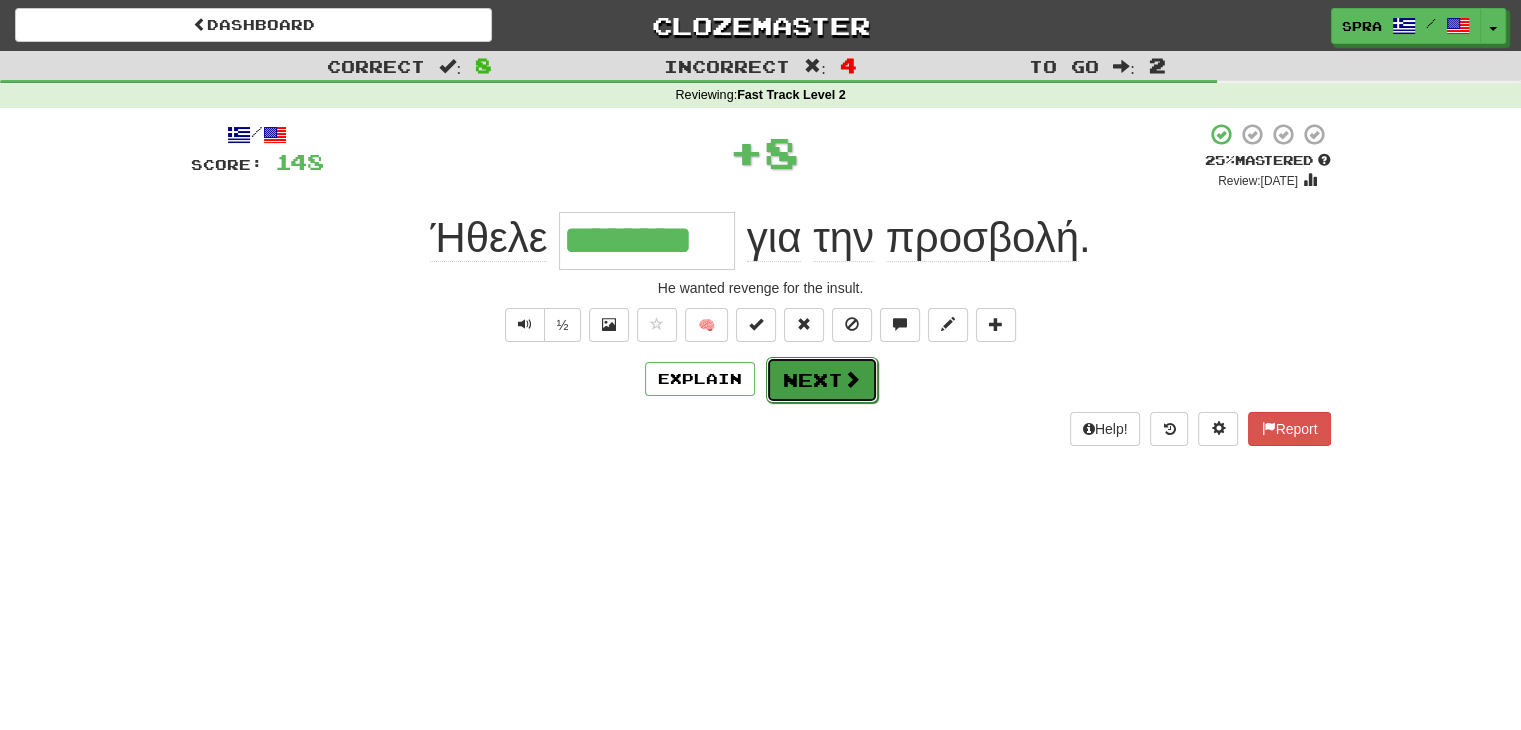 click on "Next" at bounding box center (822, 380) 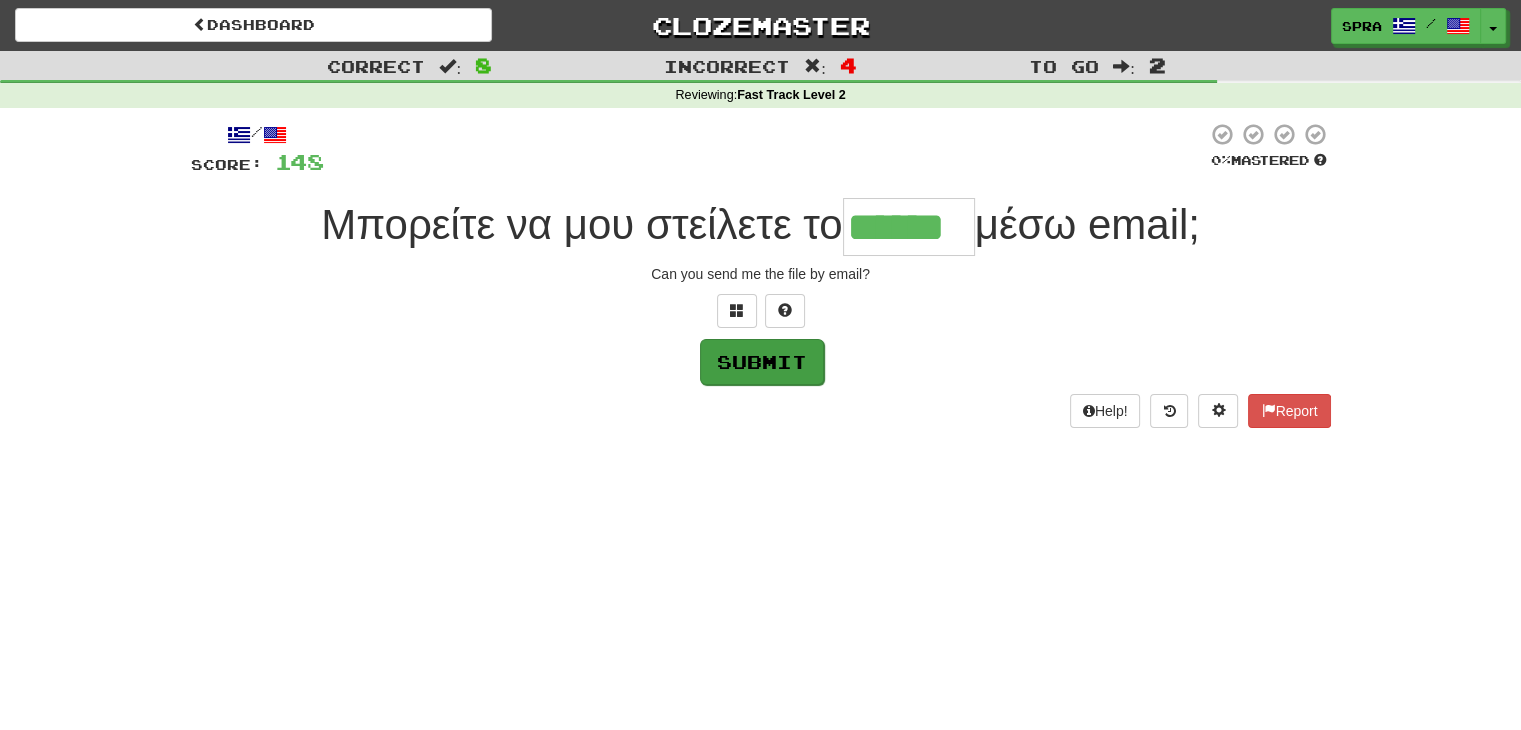 type on "******" 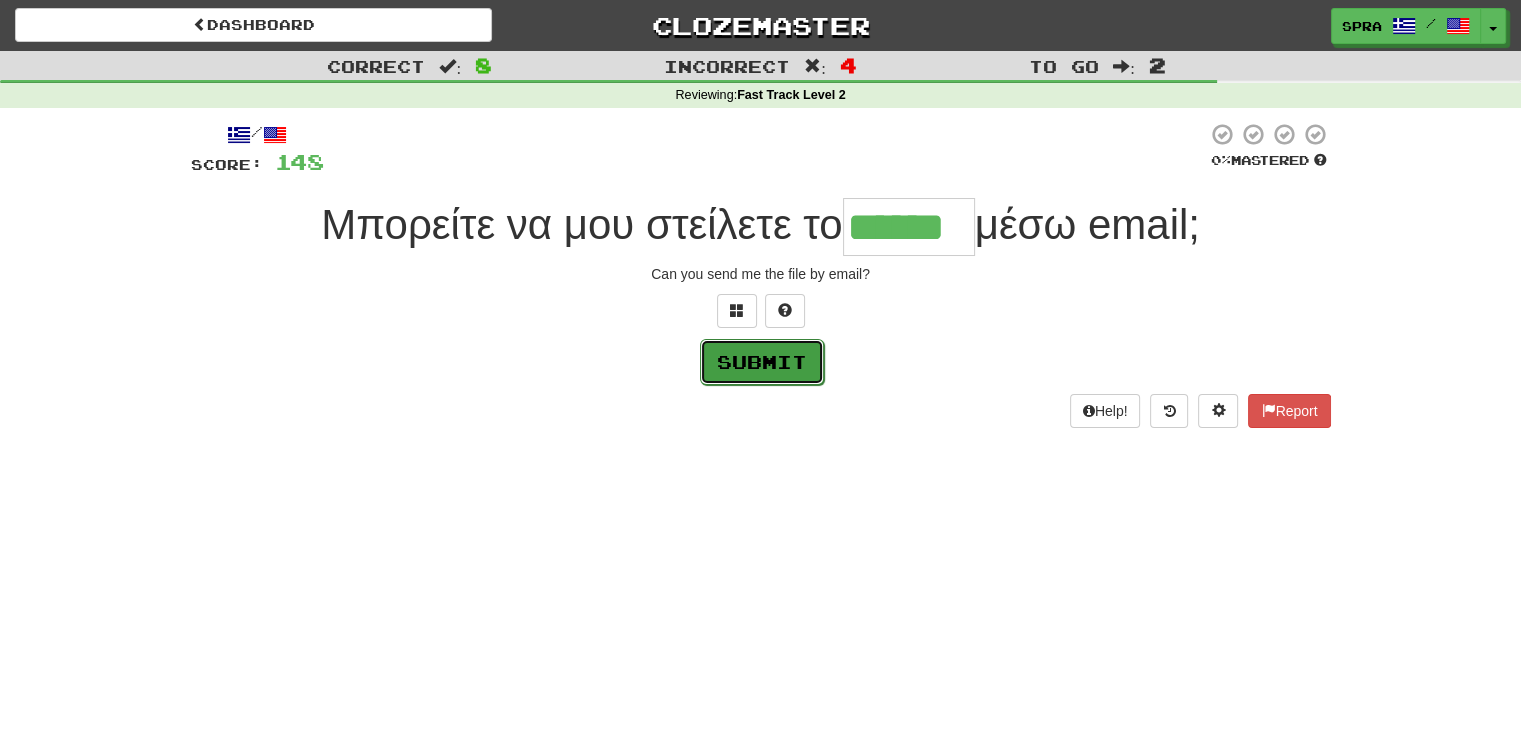 click on "Submit" at bounding box center (762, 362) 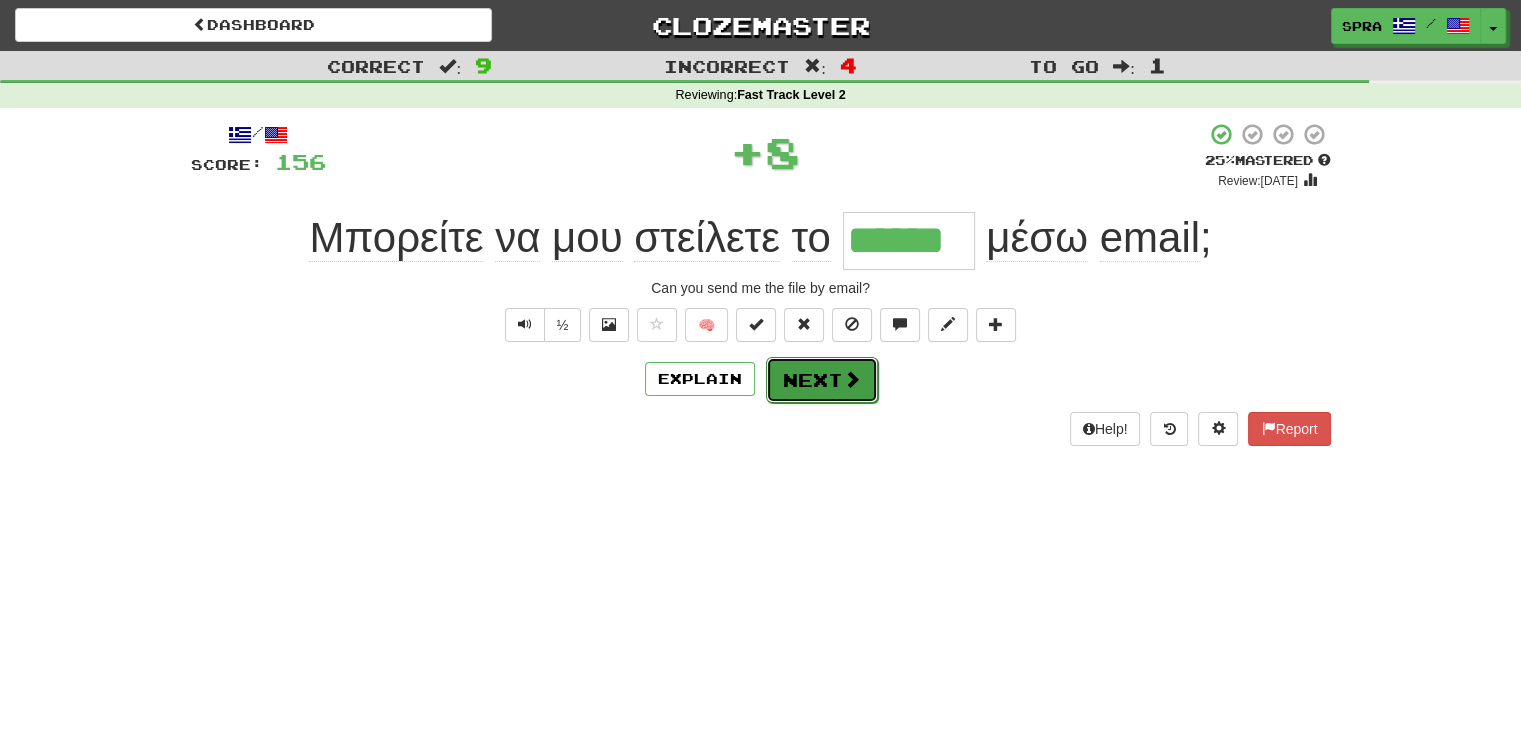 click on "Next" at bounding box center (822, 380) 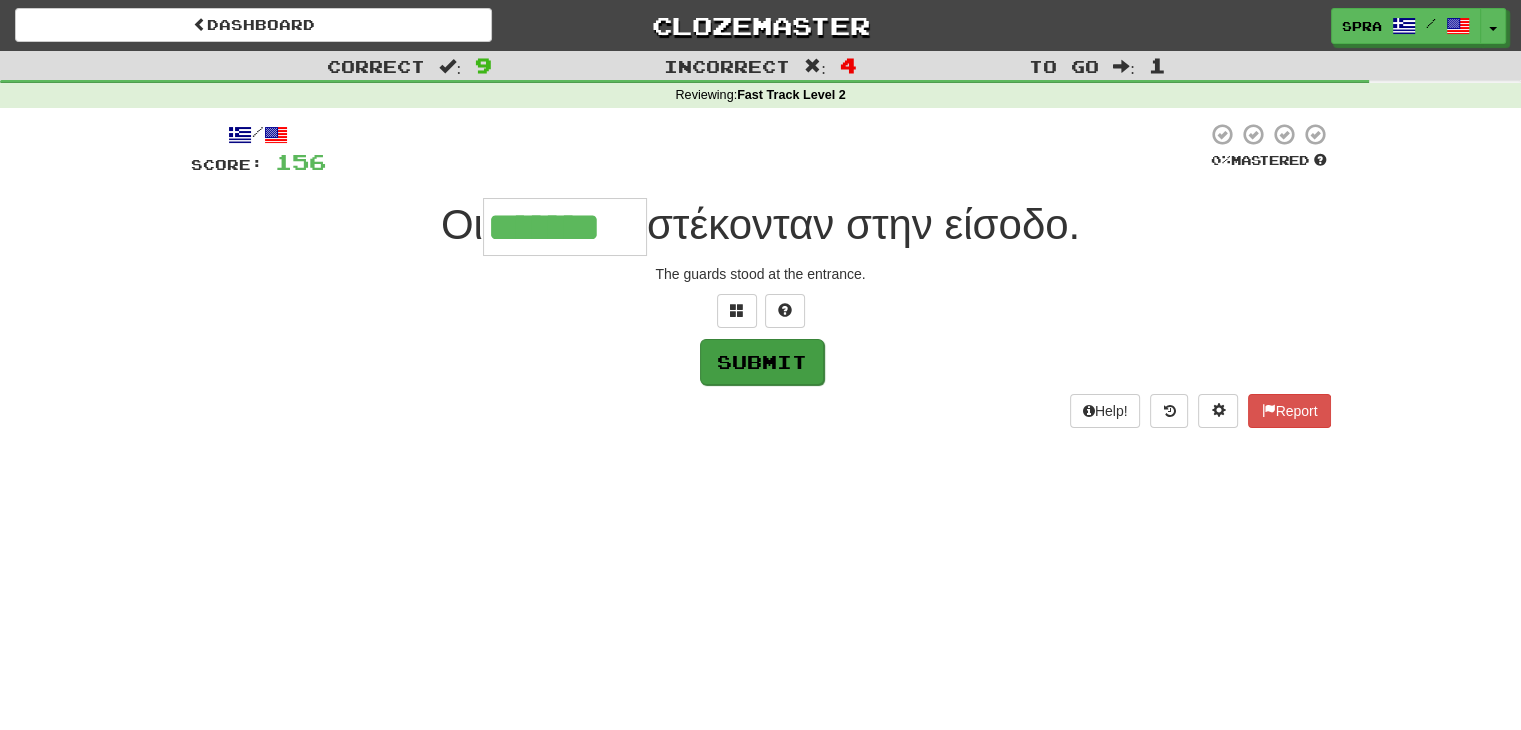 type on "*******" 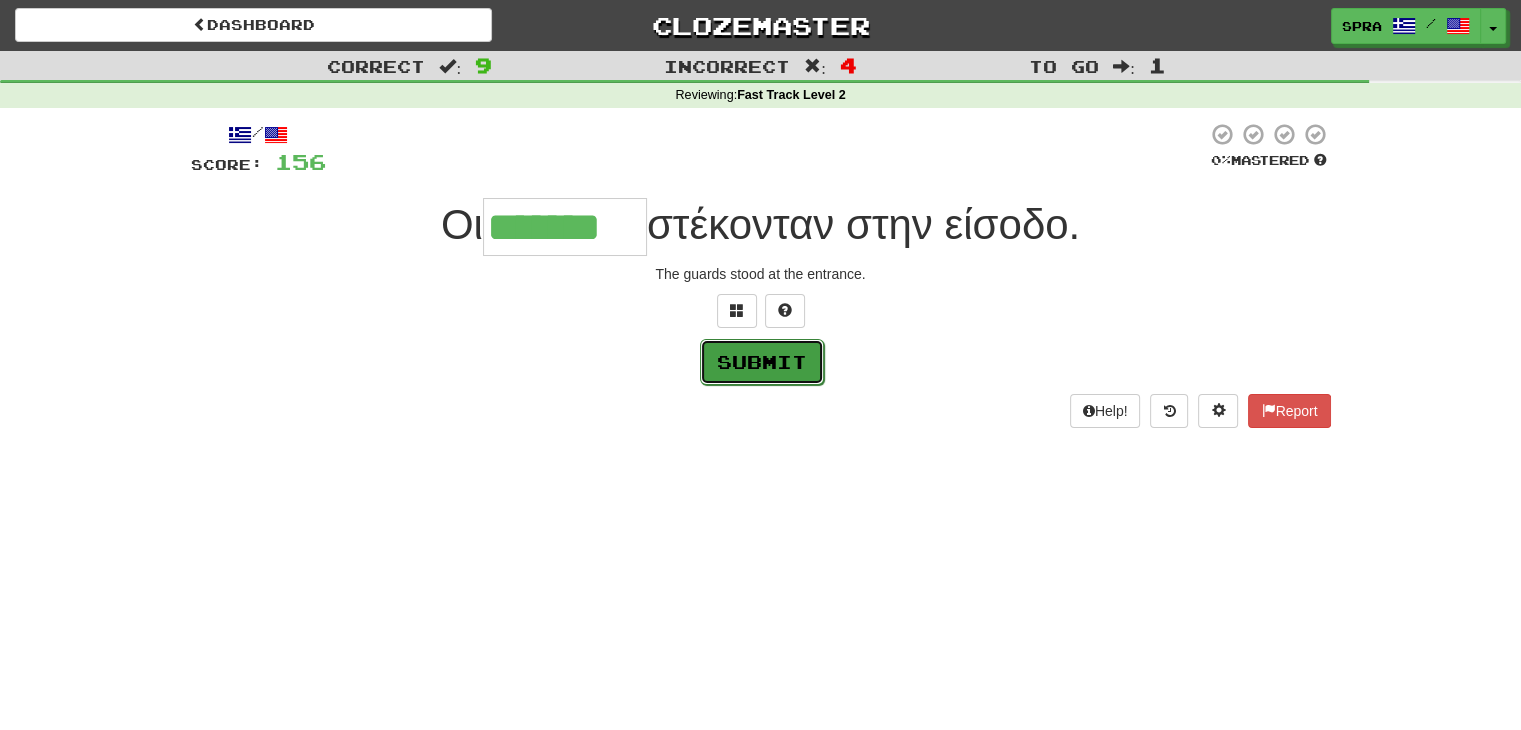 click on "Submit" at bounding box center [762, 362] 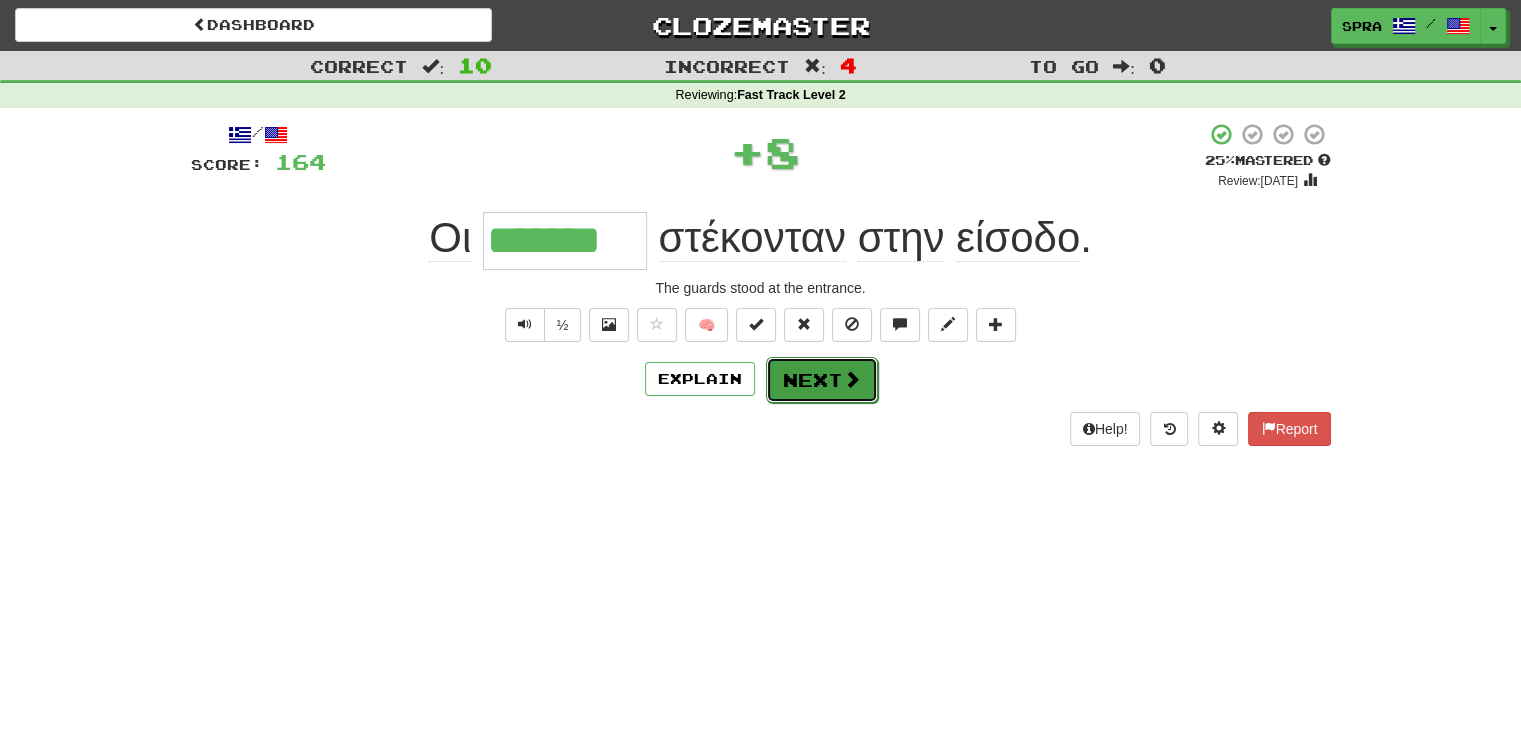 click on "Next" at bounding box center [822, 380] 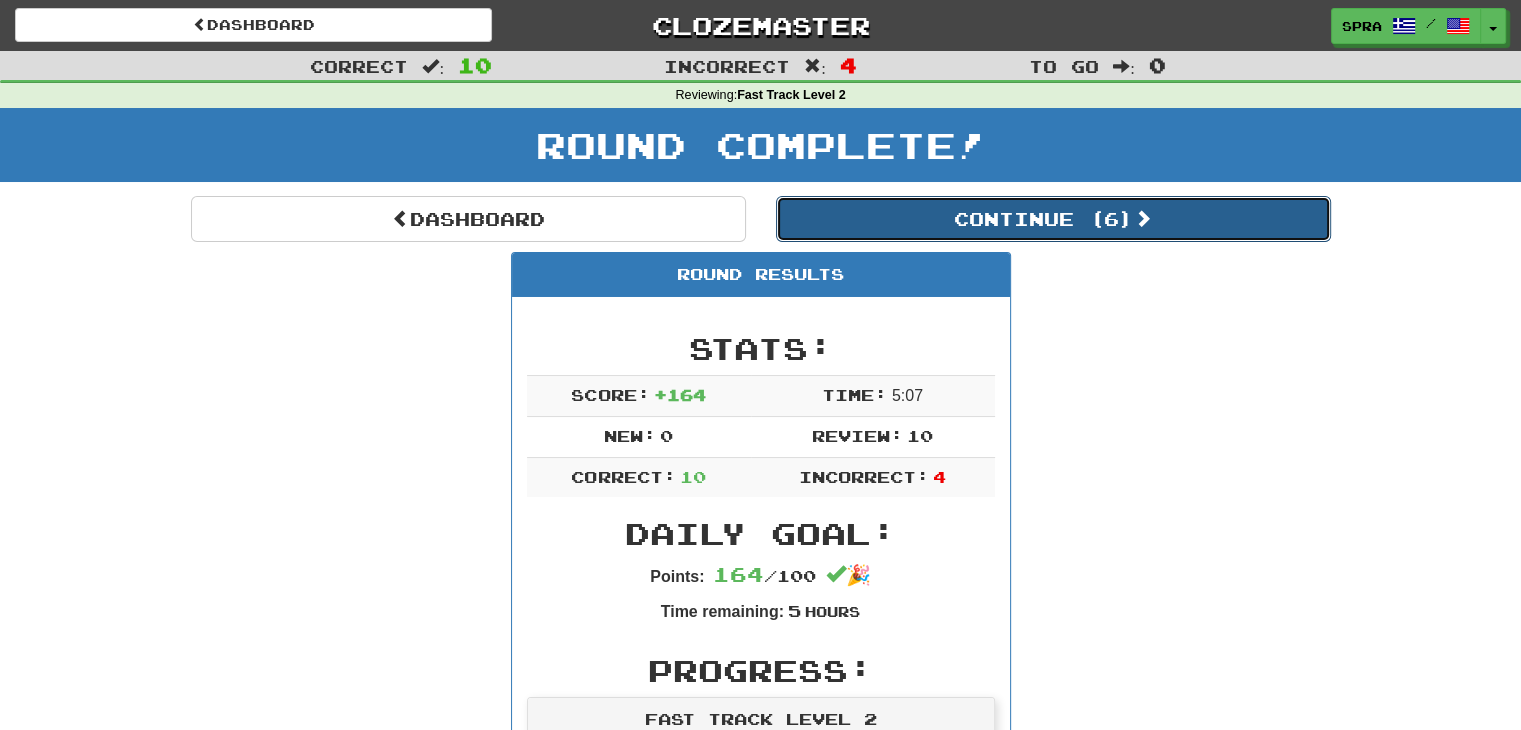 click on "Continue ( 6 )" at bounding box center [1053, 219] 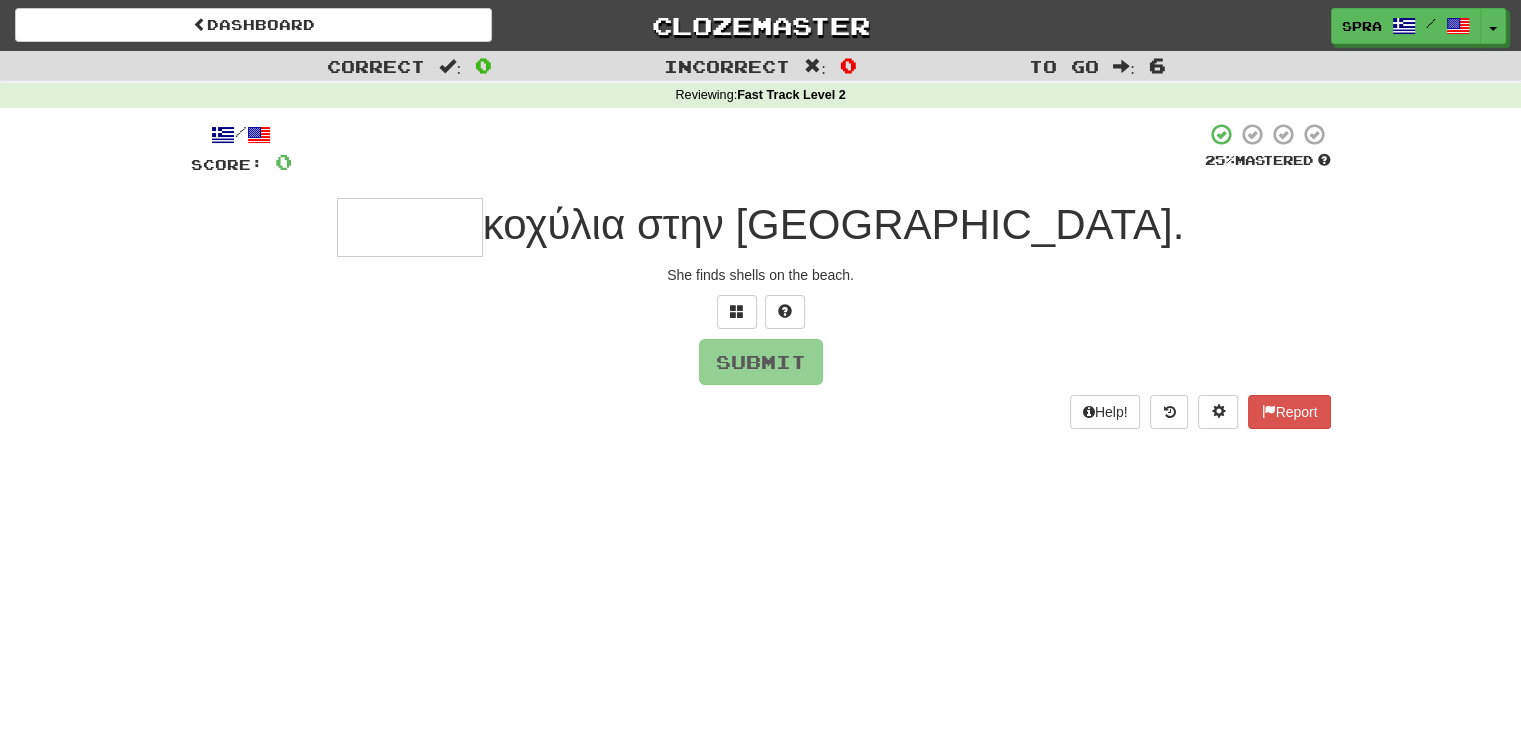 type on "*" 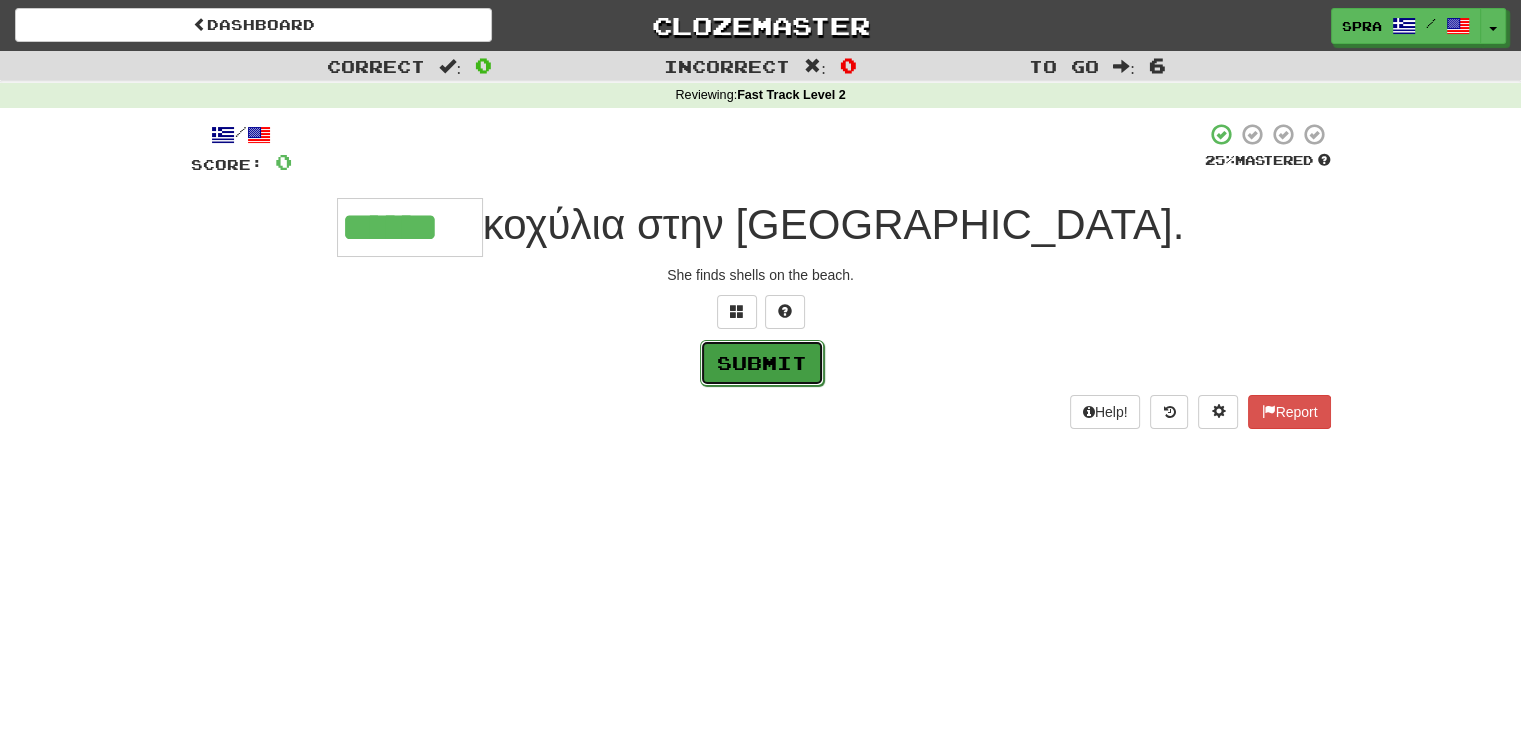 click on "Submit" at bounding box center [762, 363] 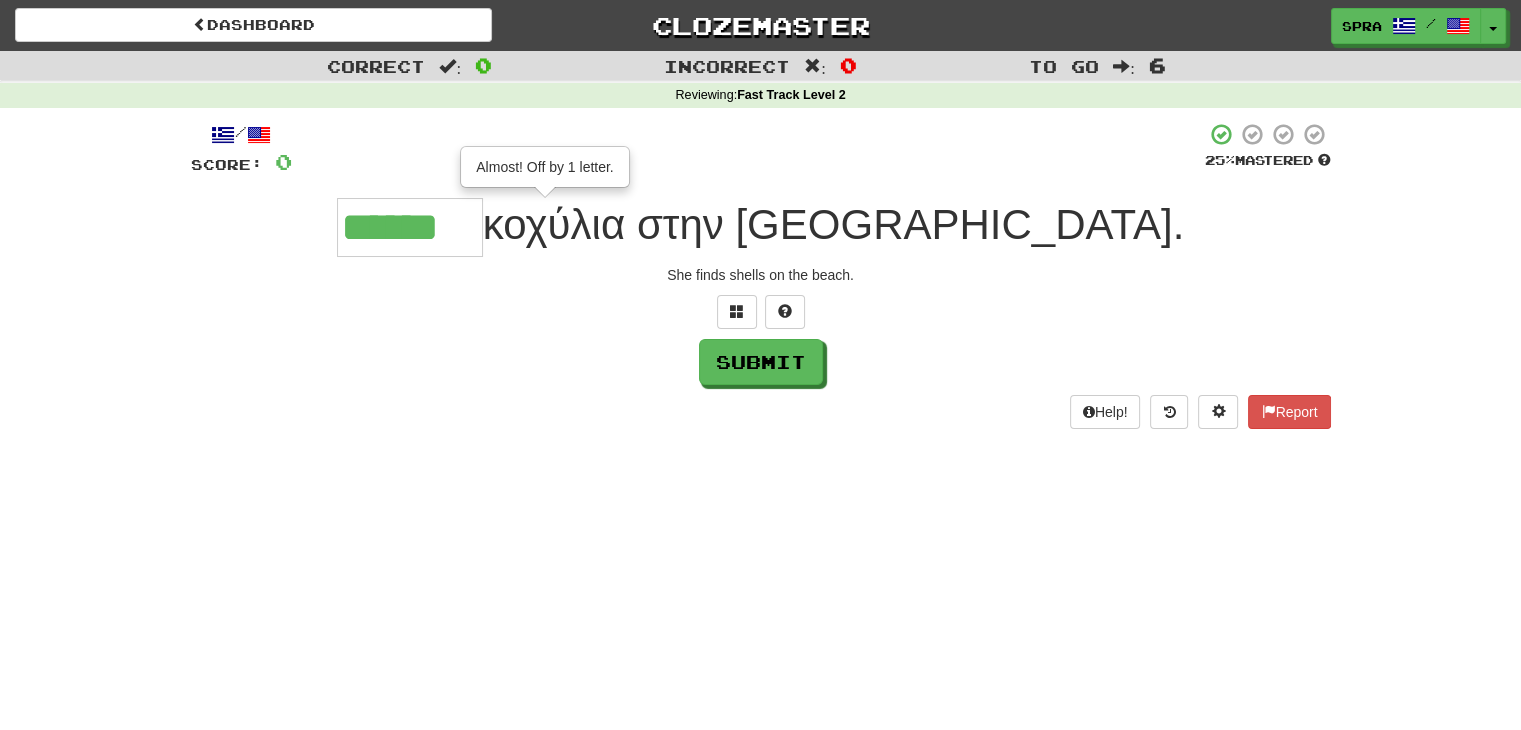 click on "******" at bounding box center (410, 227) 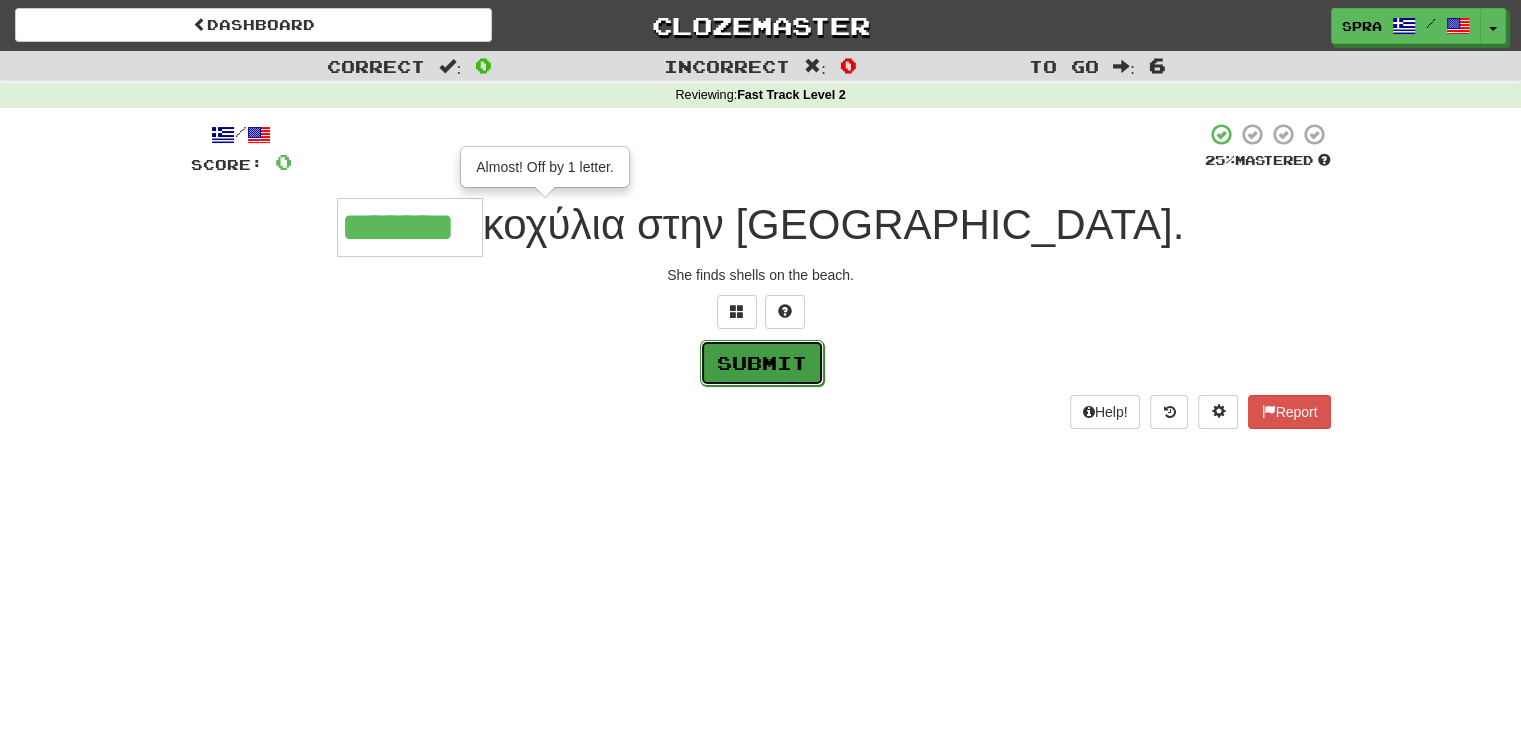 click on "Submit" at bounding box center [762, 363] 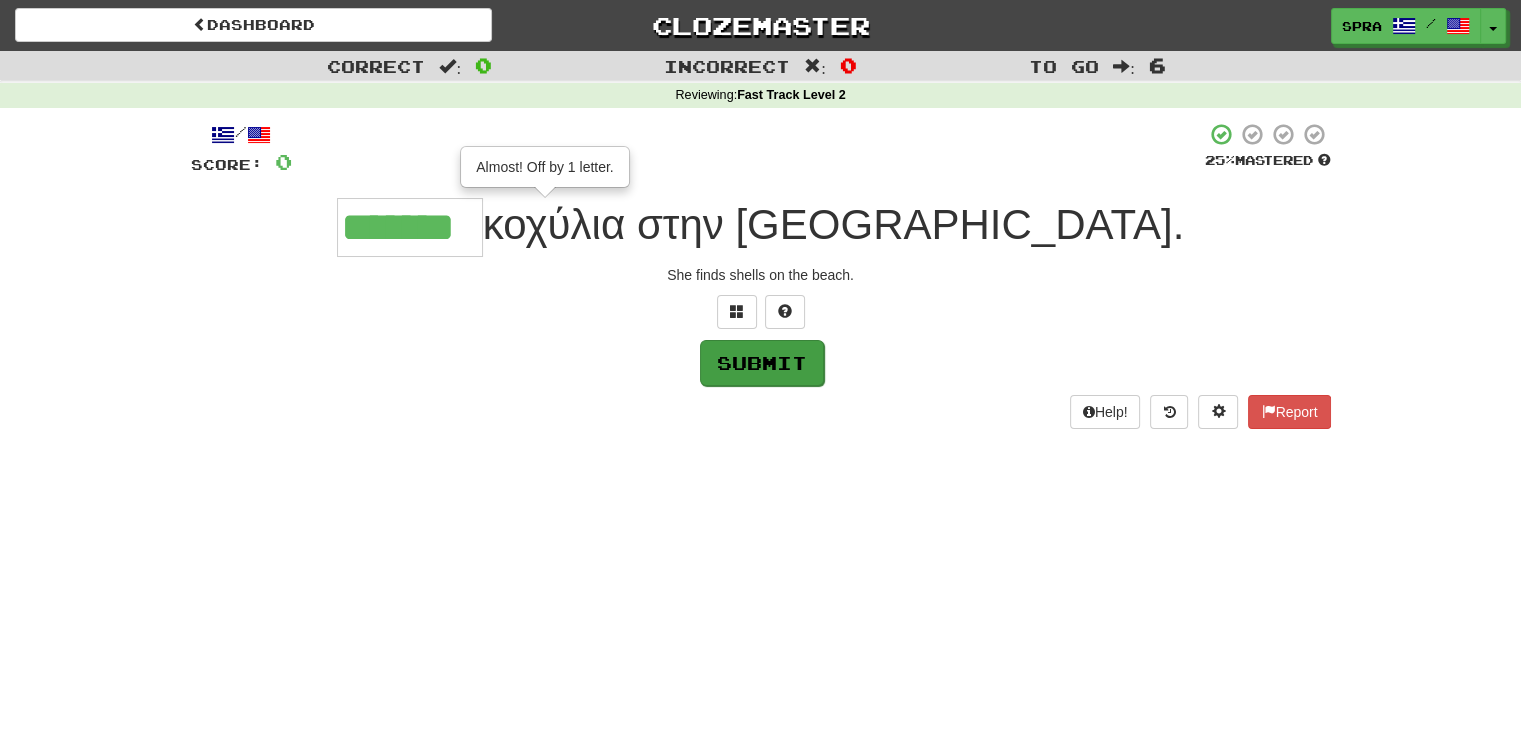 type on "*******" 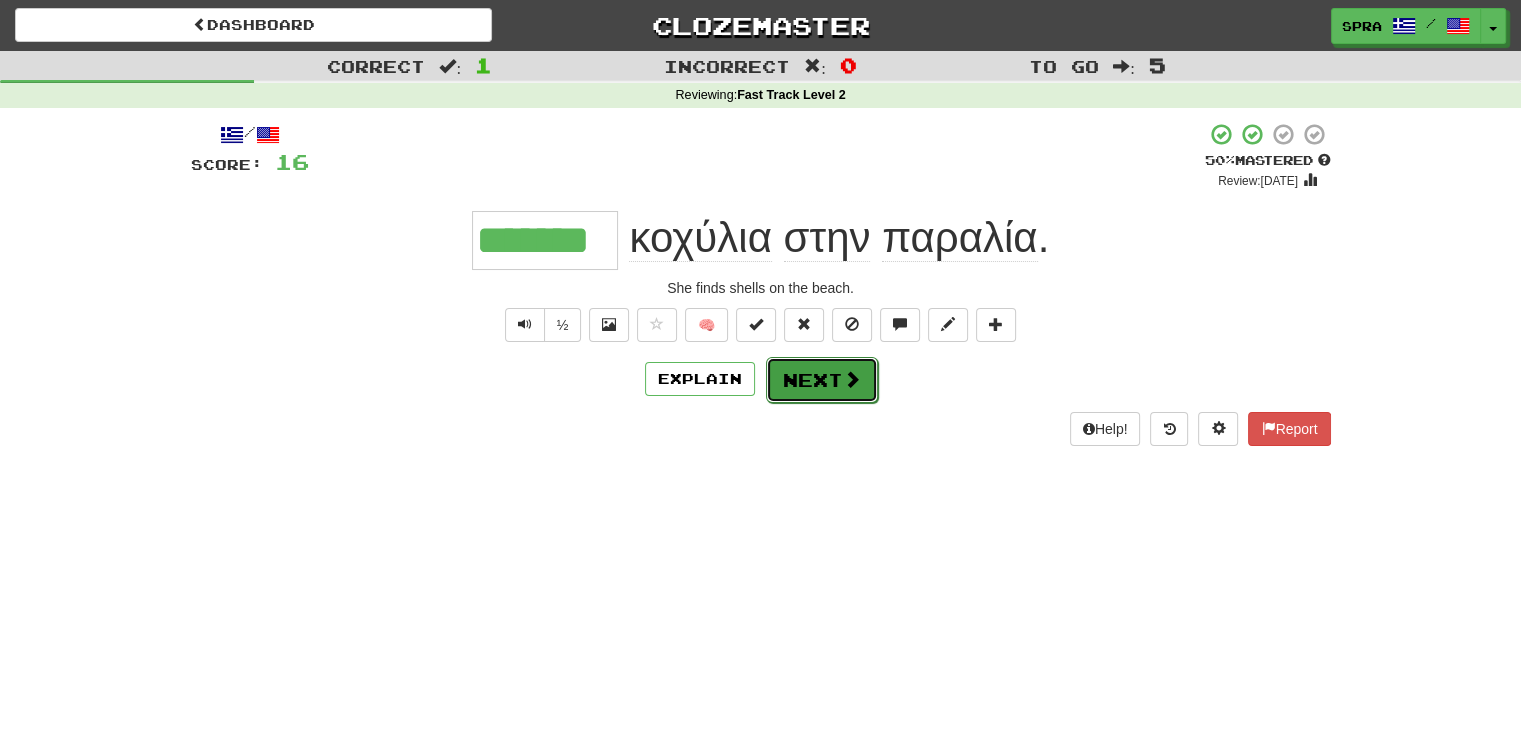 click on "Next" at bounding box center [822, 380] 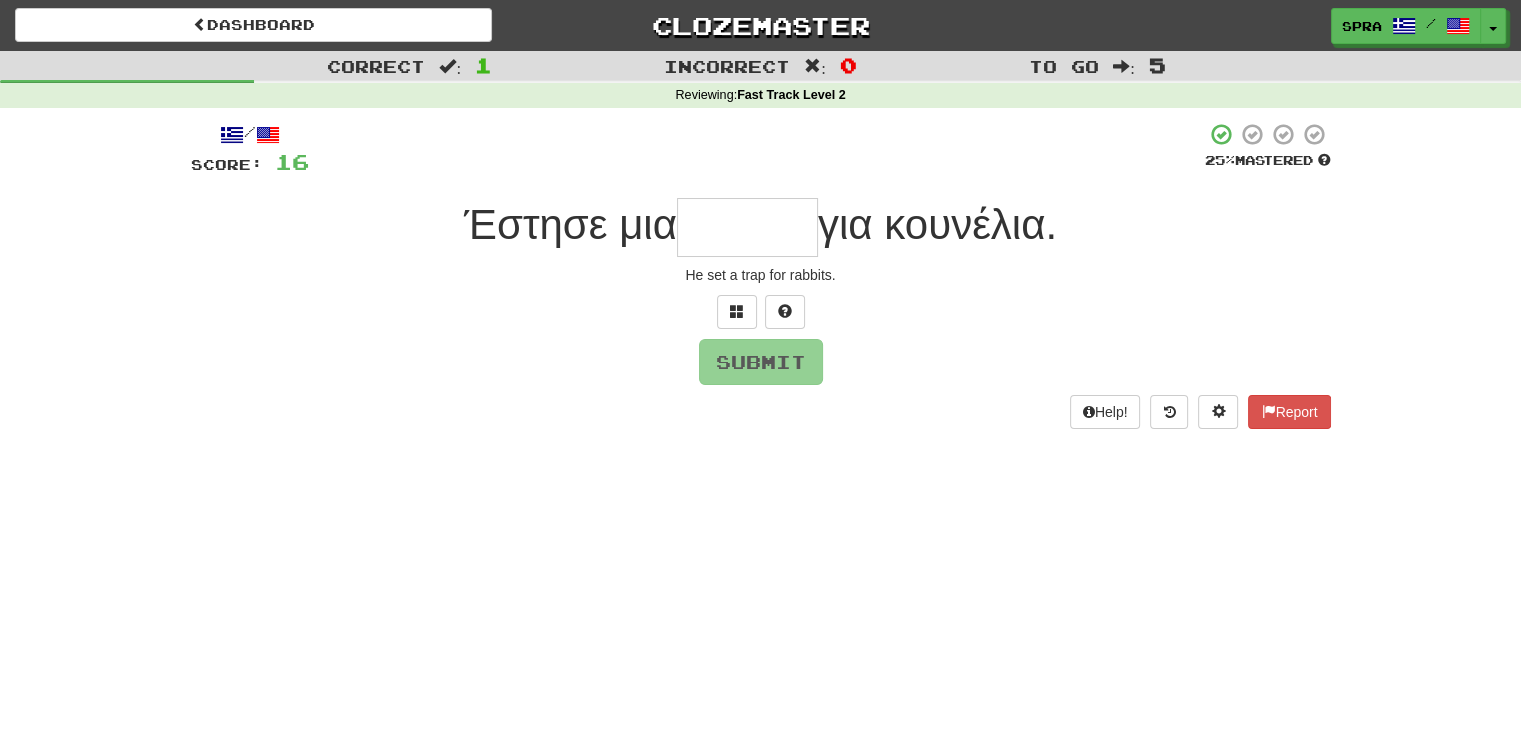 click at bounding box center [747, 227] 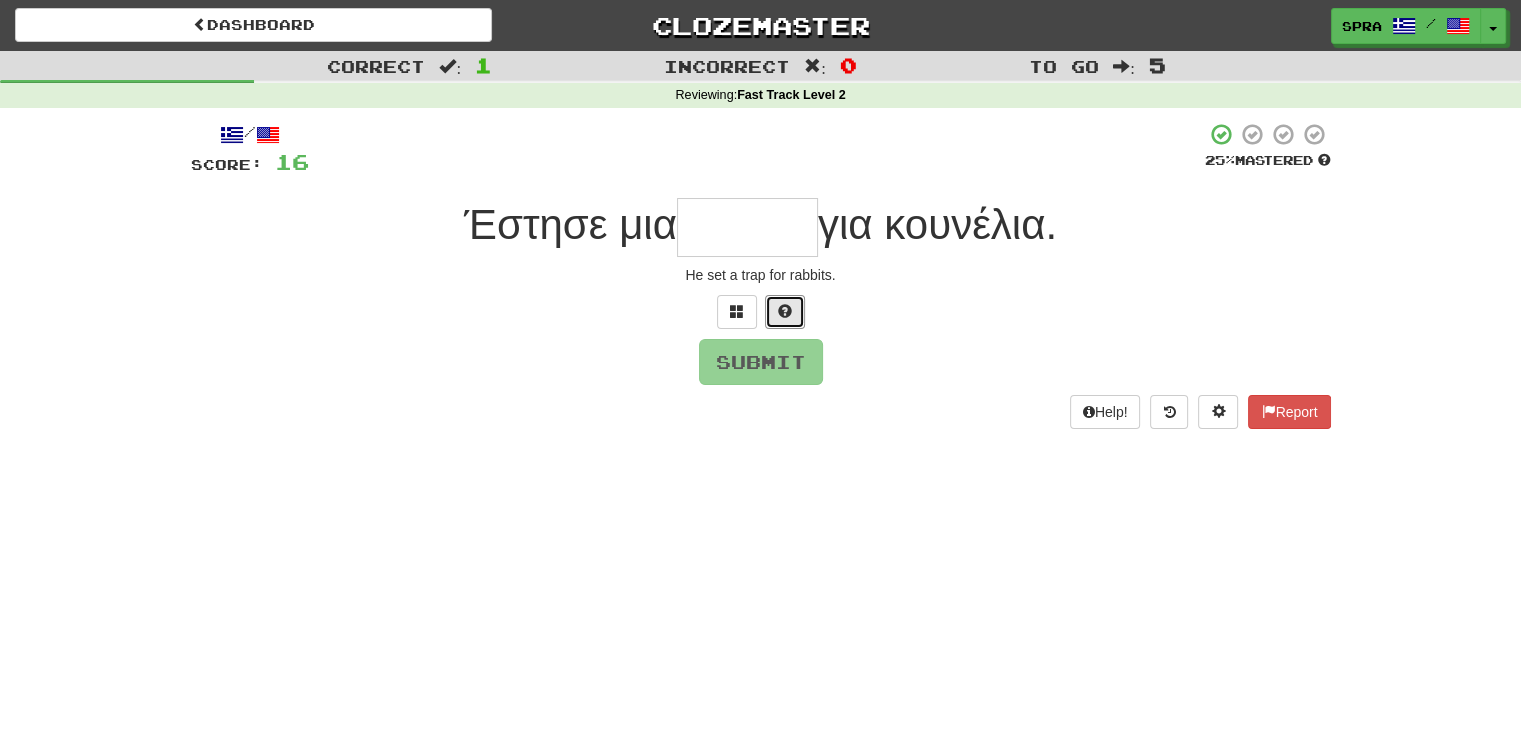 click at bounding box center [785, 312] 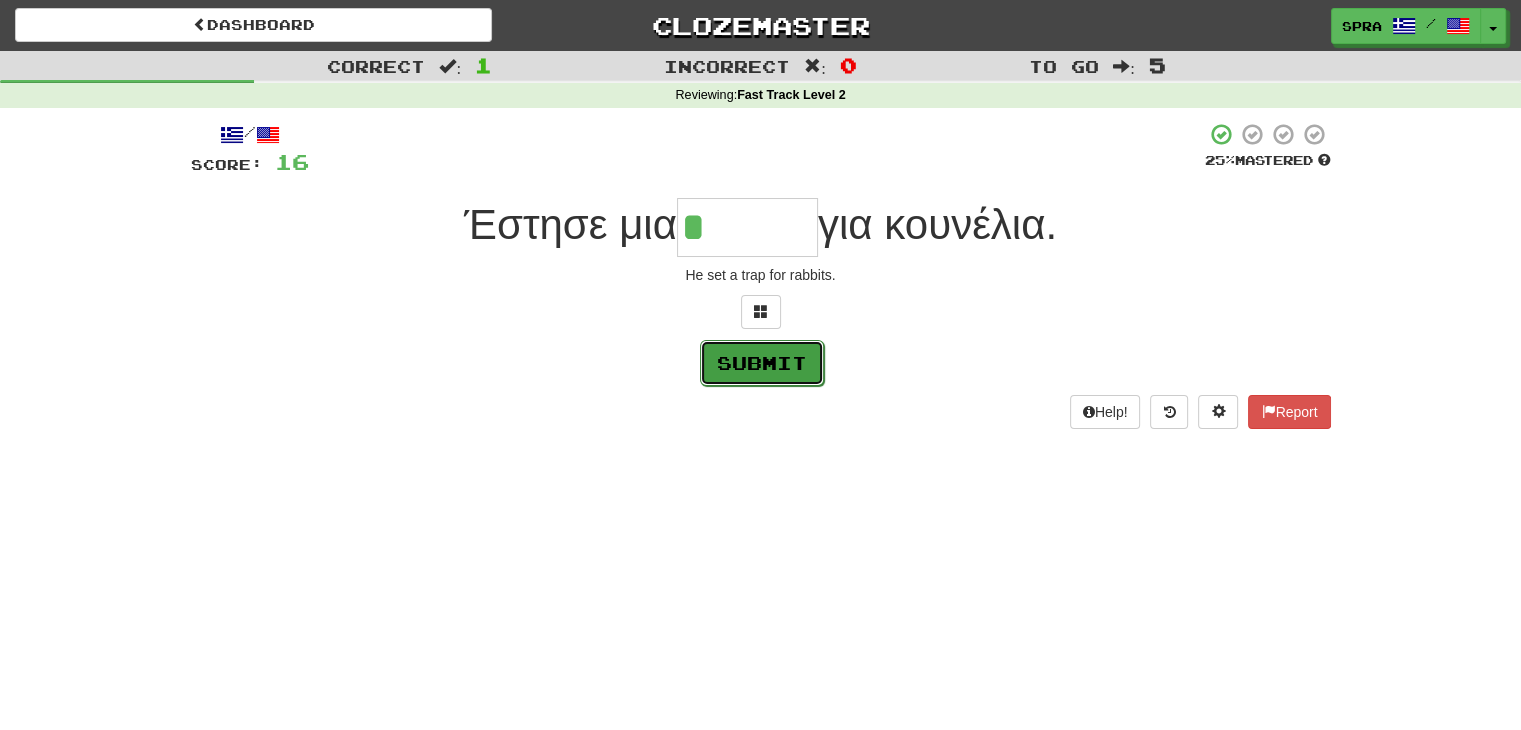 click on "Submit" at bounding box center (762, 363) 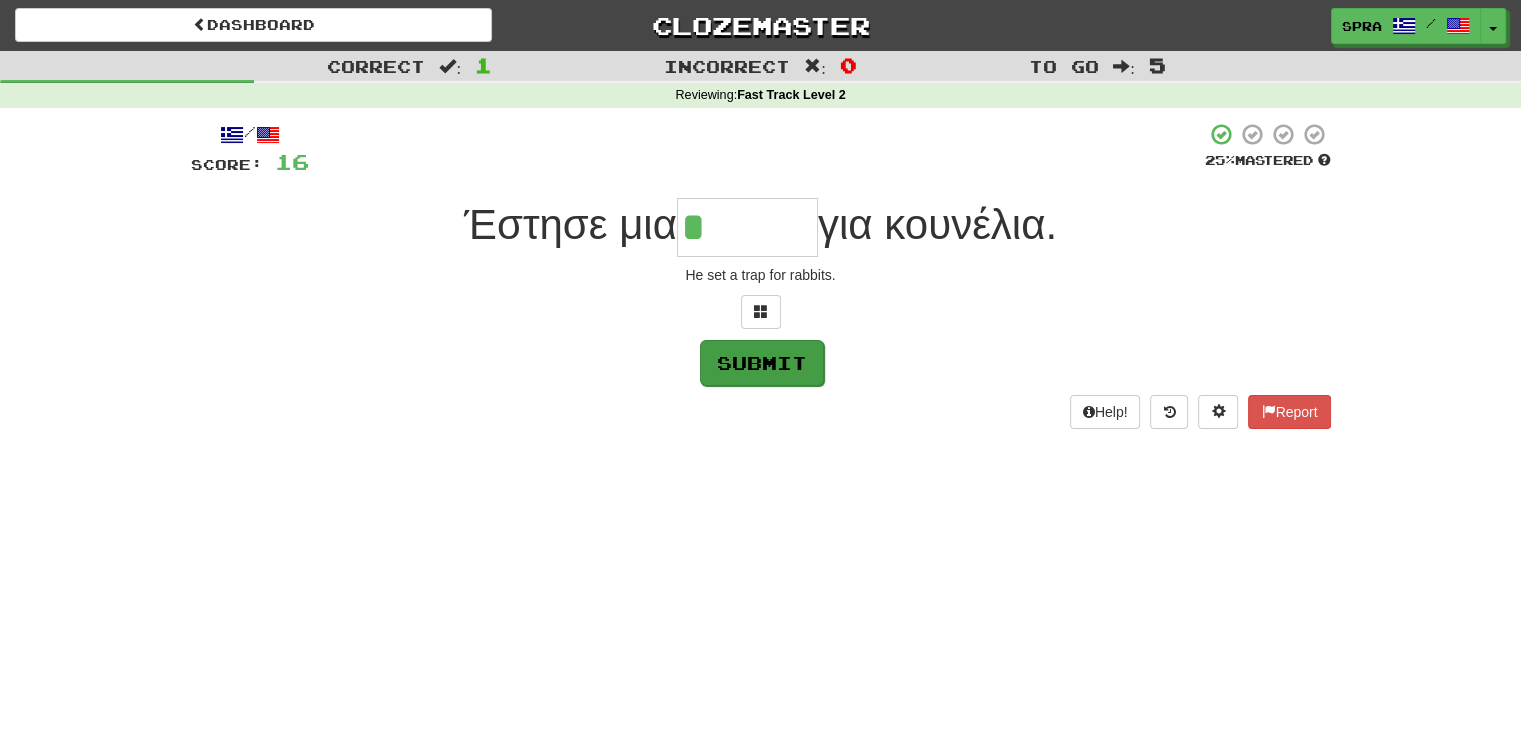 type on "******" 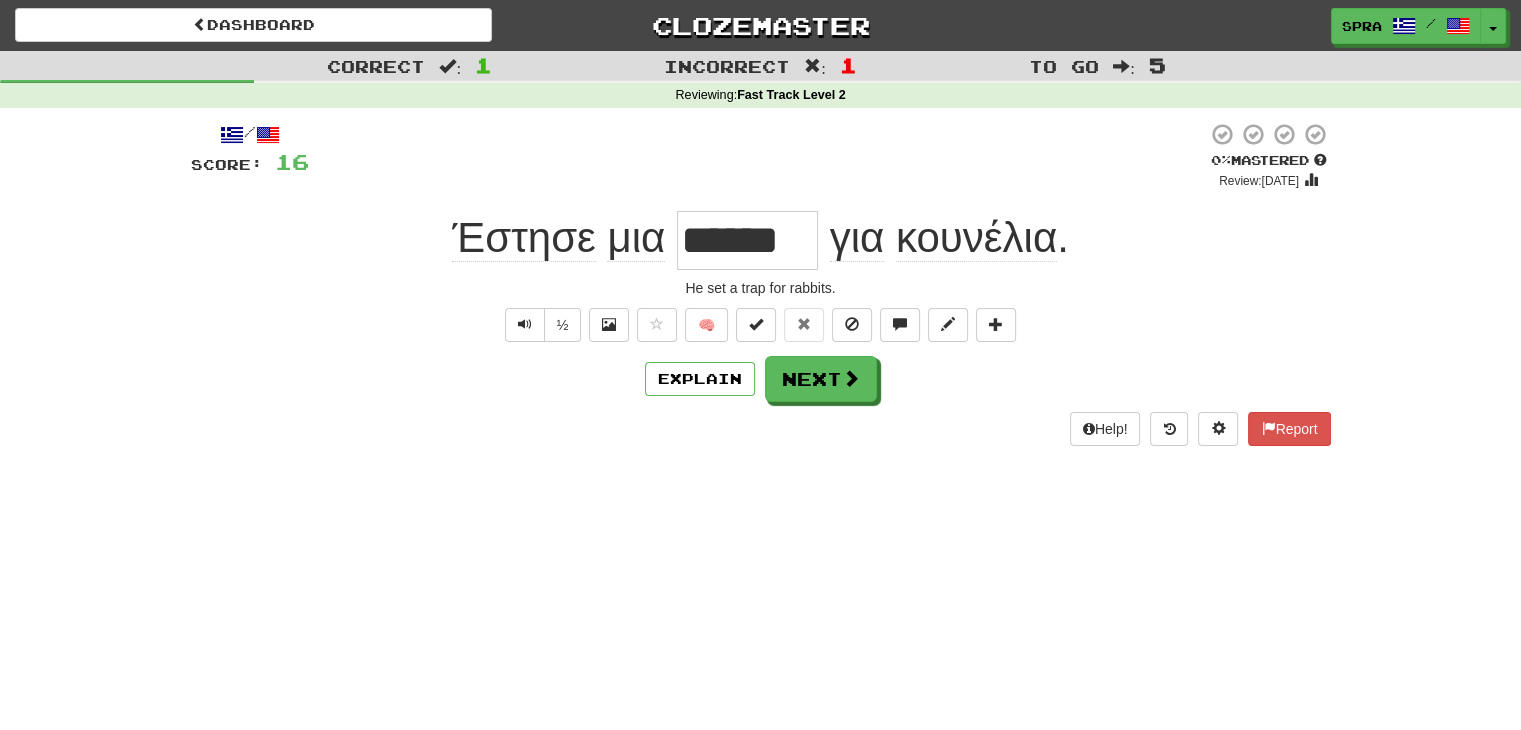 click on "Έστησε" 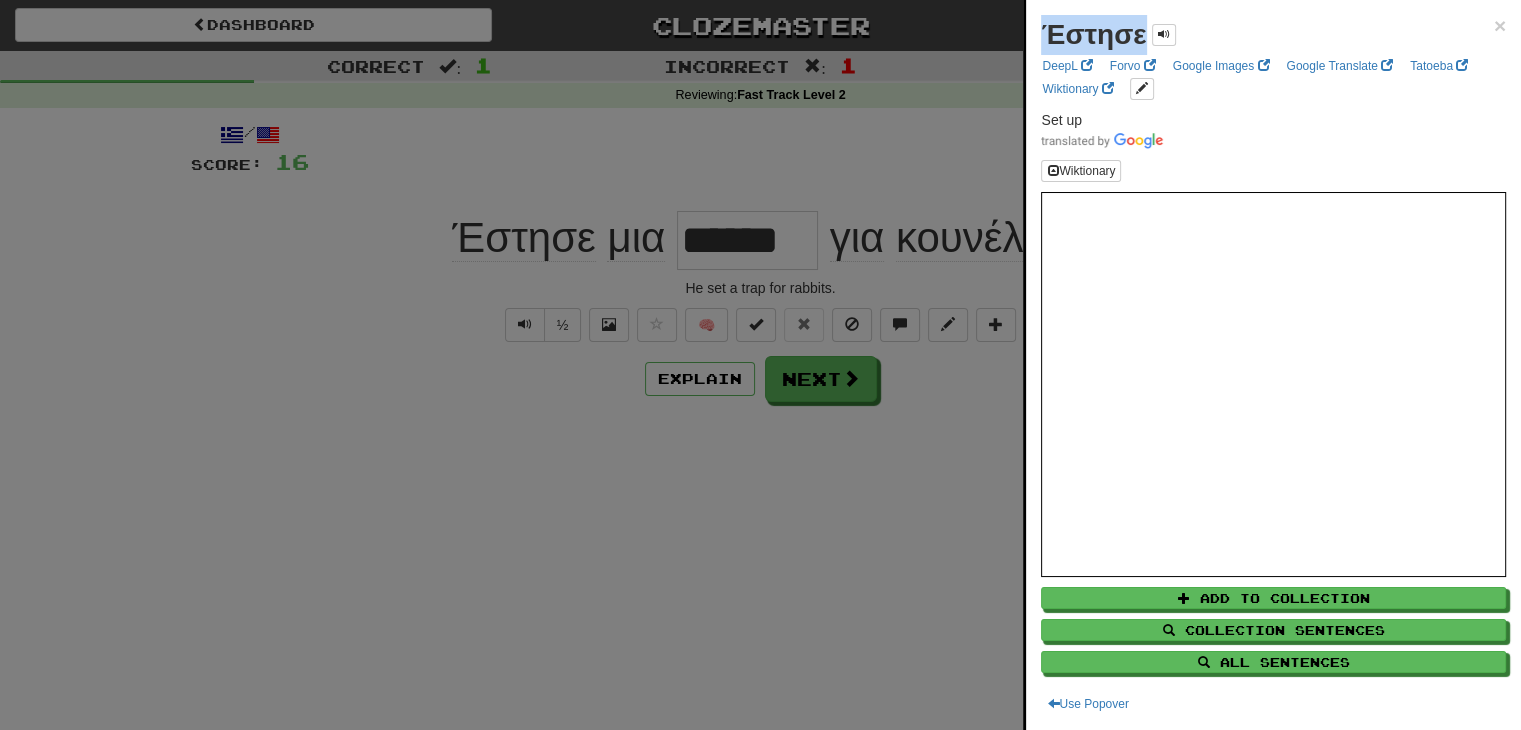 drag, startPoint x: 1045, startPoint y: 37, endPoint x: 1145, endPoint y: 36, distance: 100.005 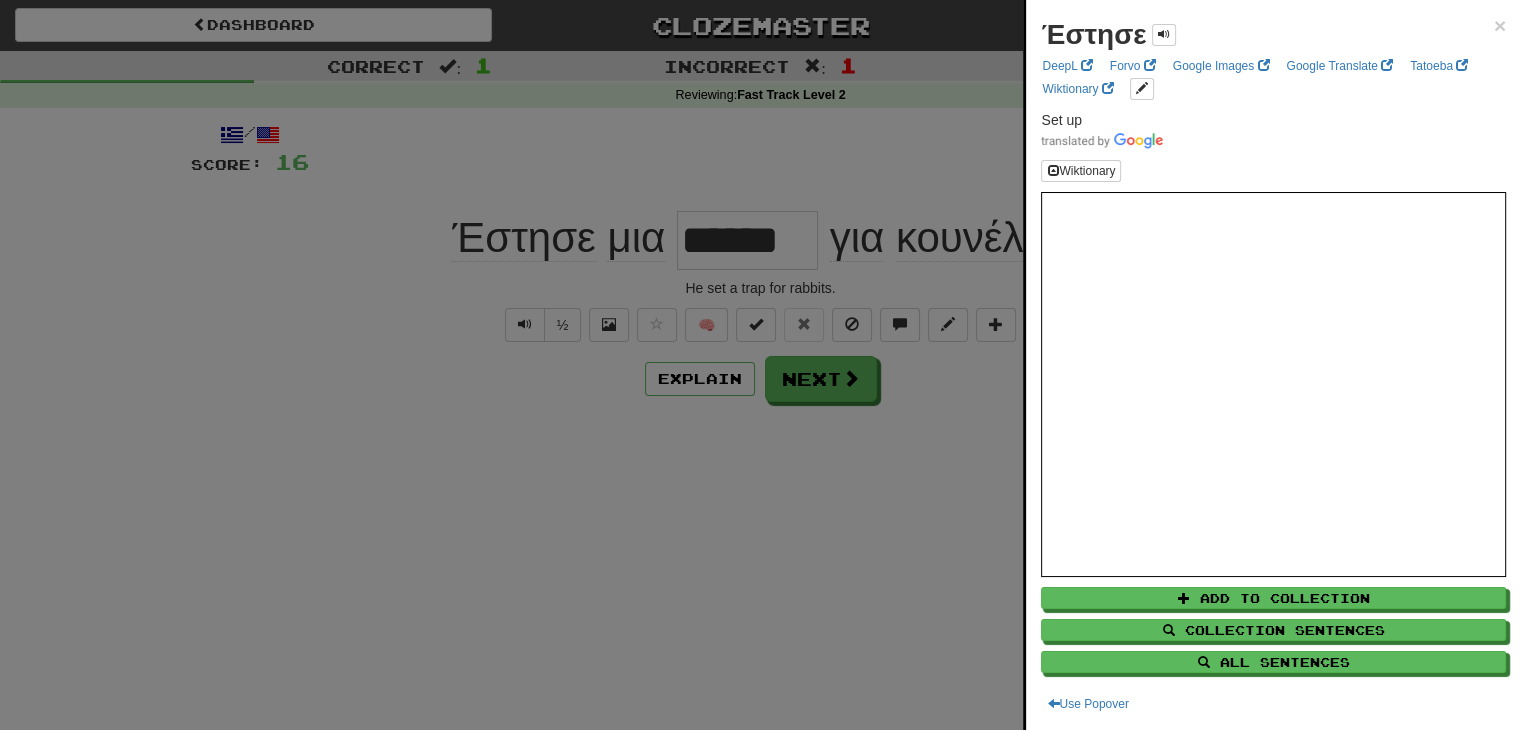 click at bounding box center (760, 365) 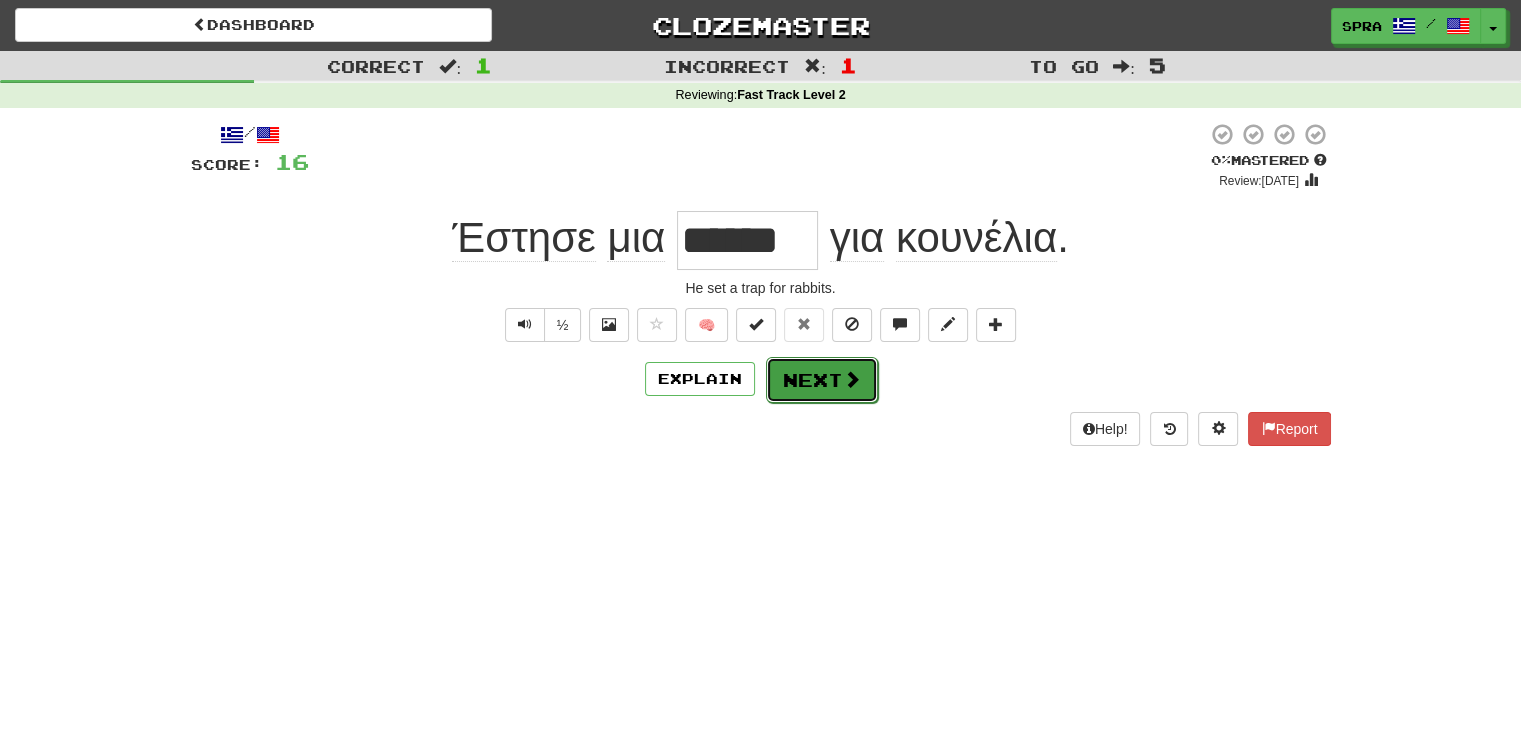 click on "Next" at bounding box center (822, 380) 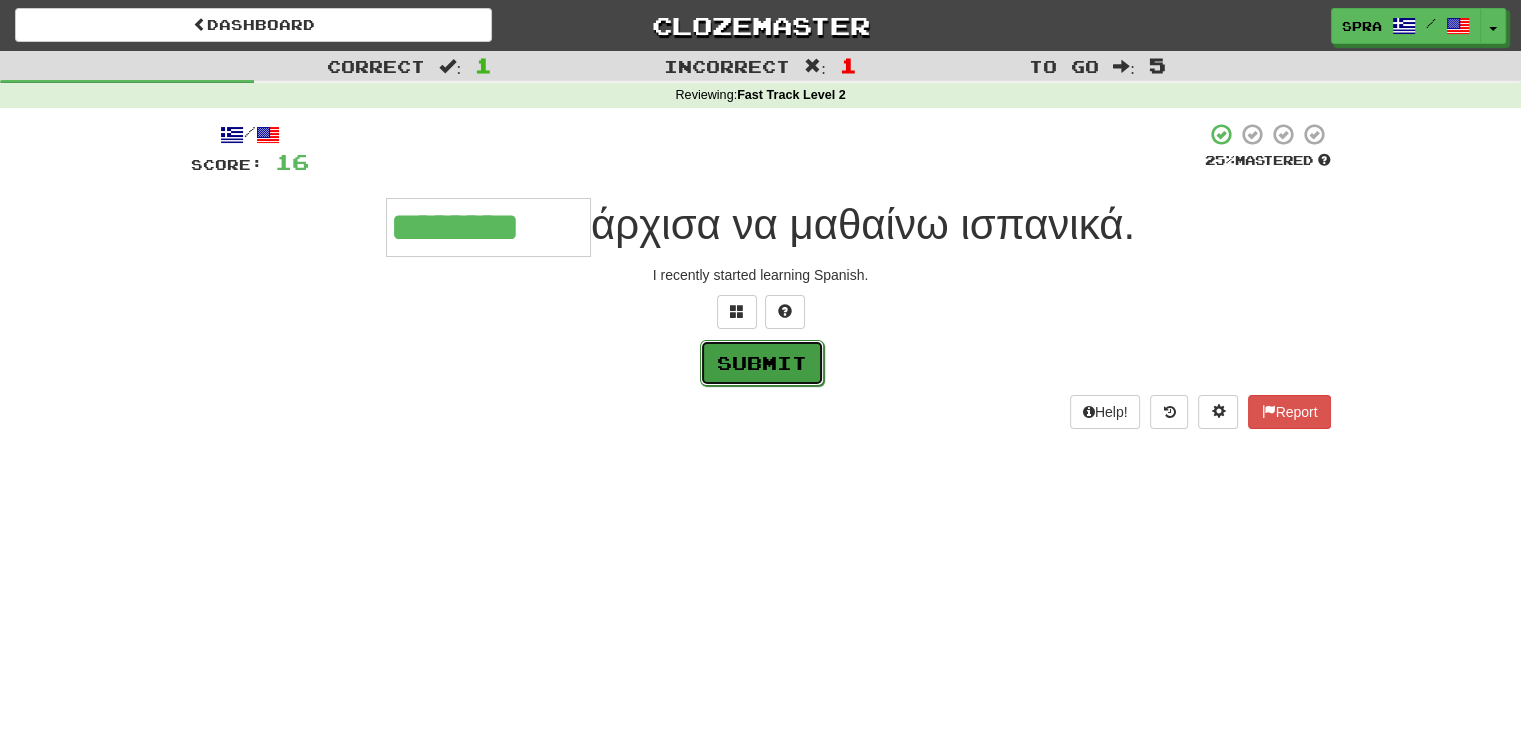 click on "Submit" at bounding box center (762, 363) 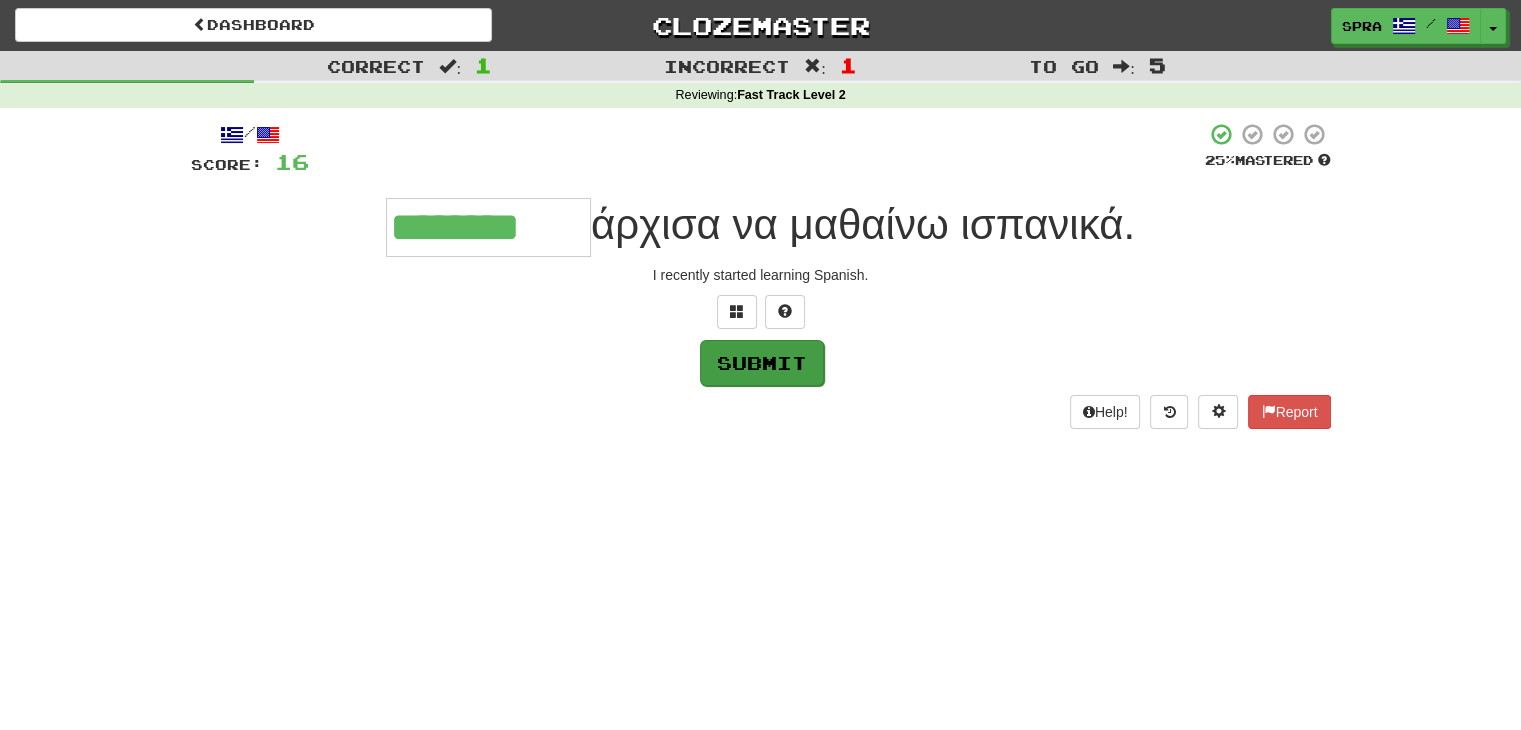 type on "********" 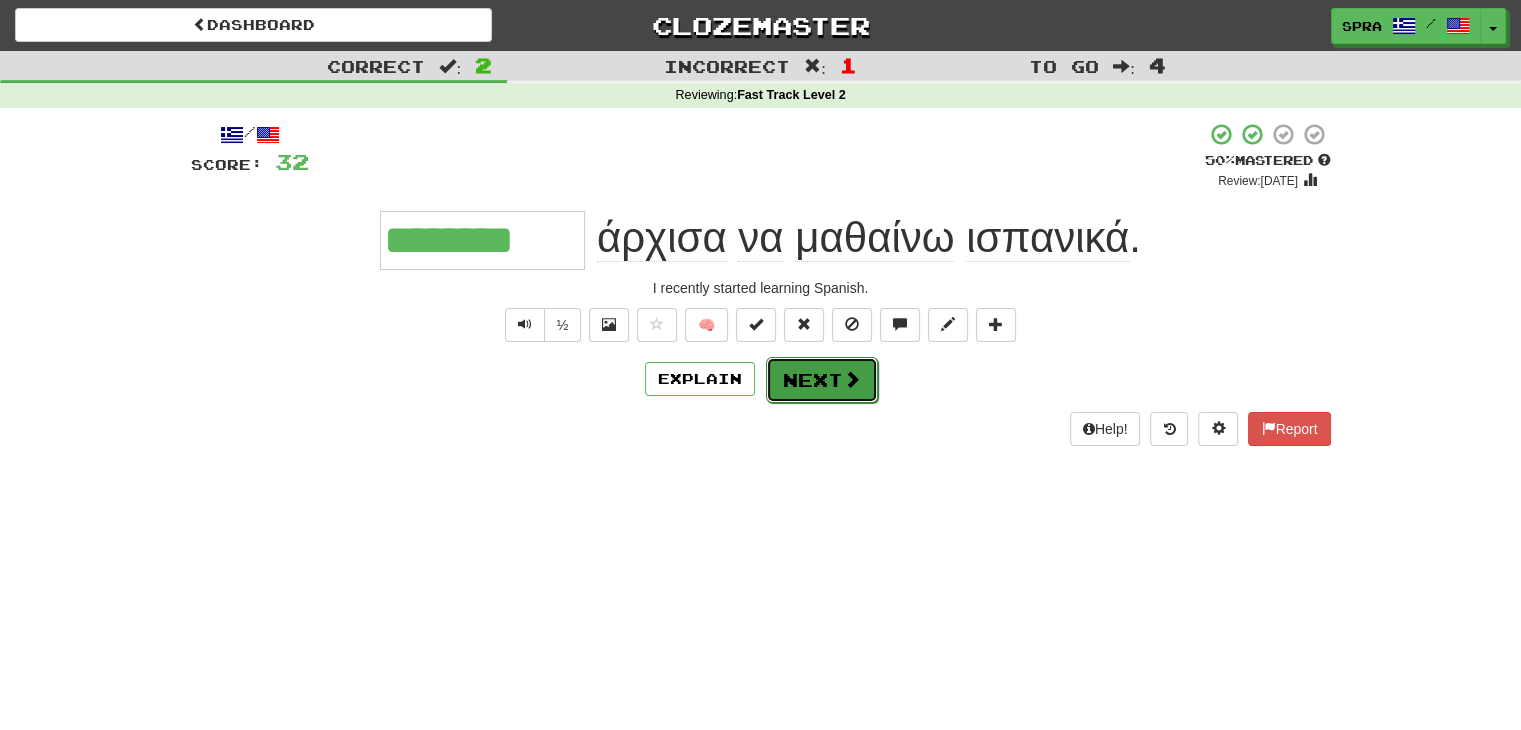 click on "Next" at bounding box center [822, 380] 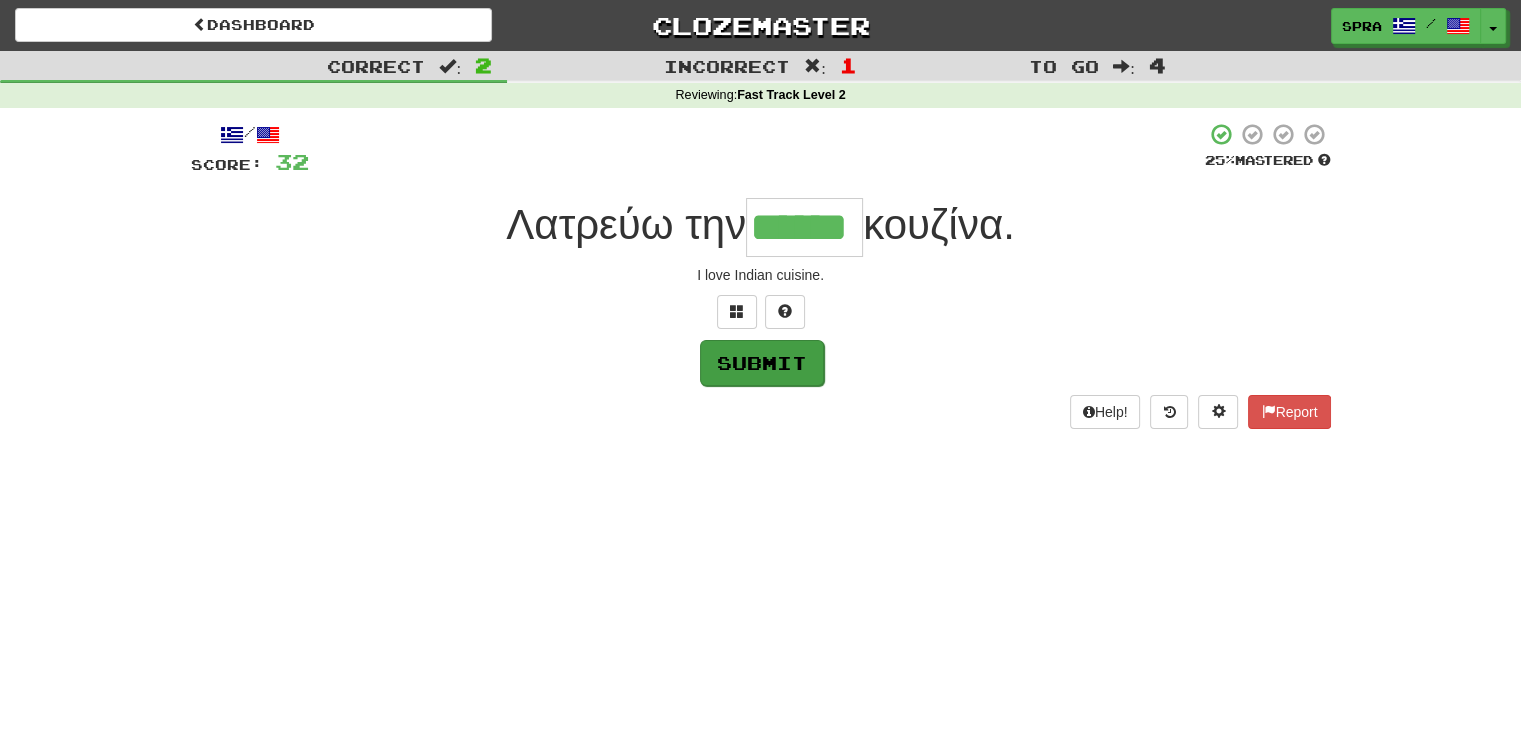 type on "******" 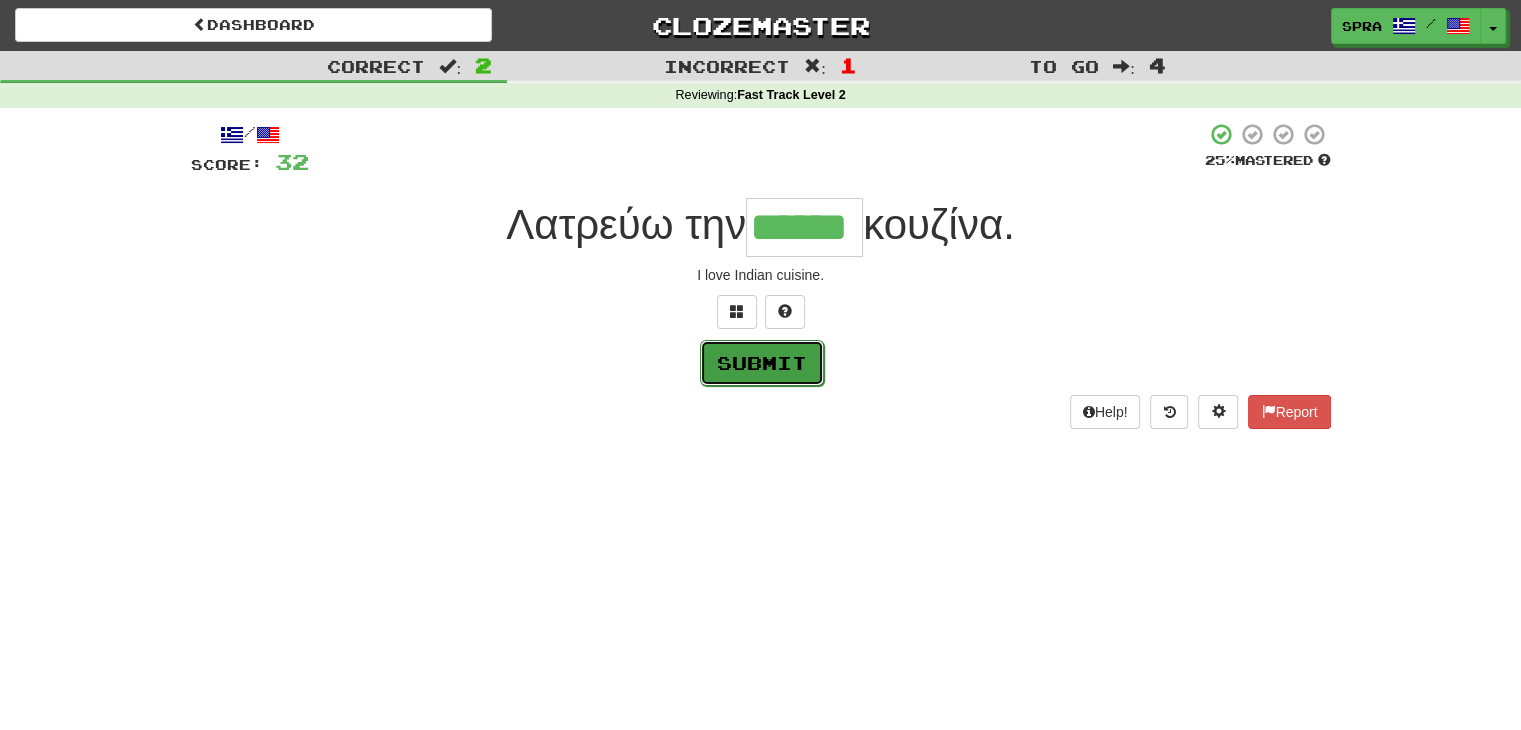 click on "Submit" at bounding box center (762, 363) 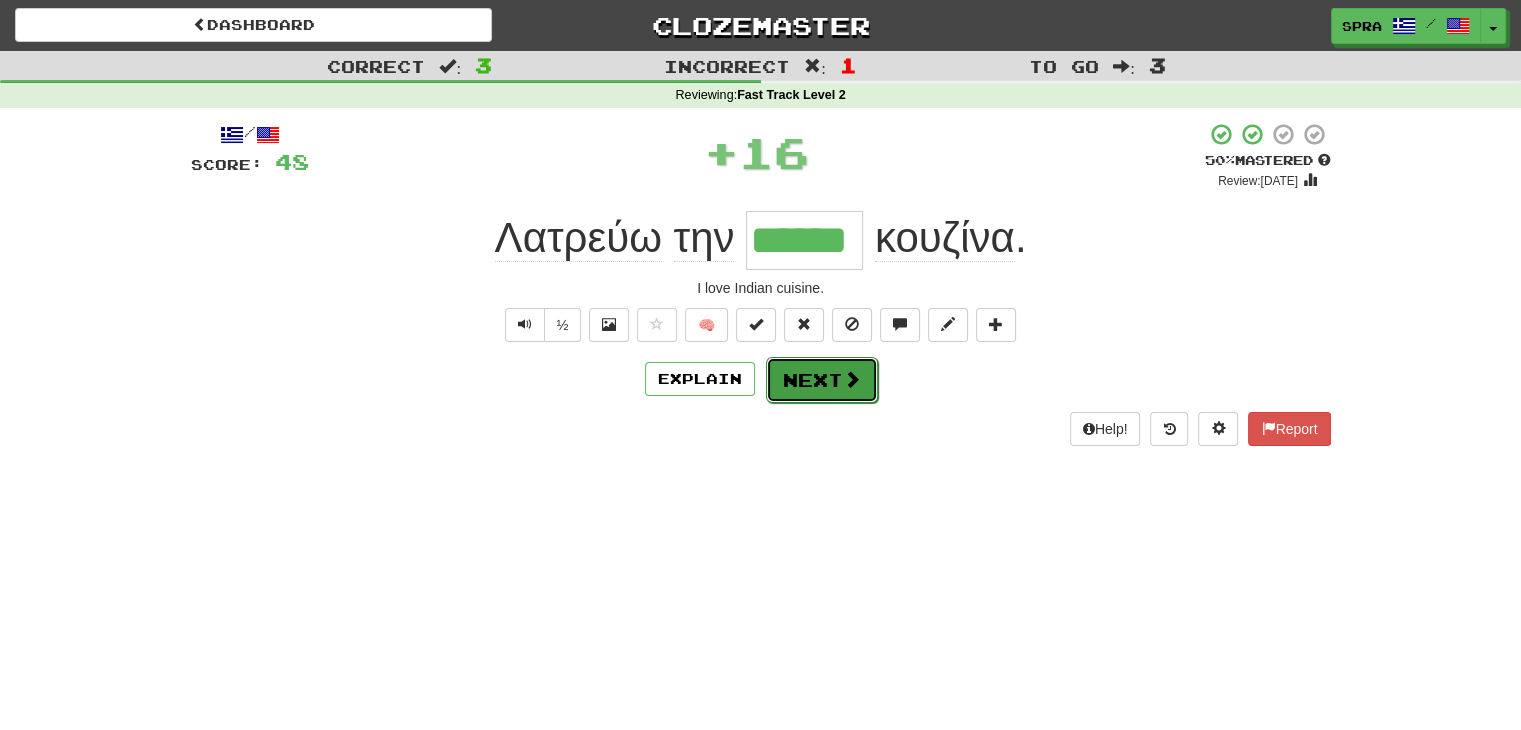 click on "Next" at bounding box center [822, 380] 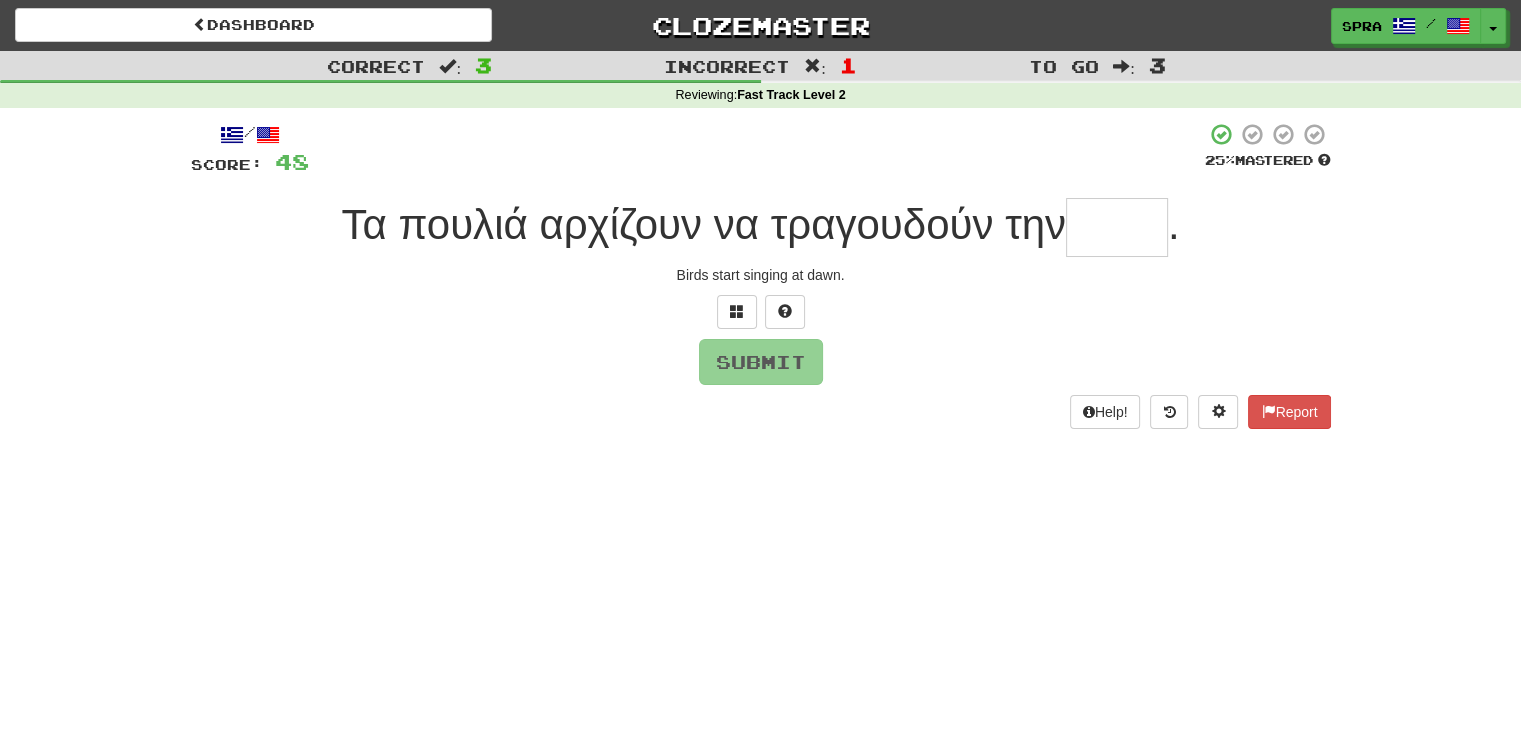 type on "*" 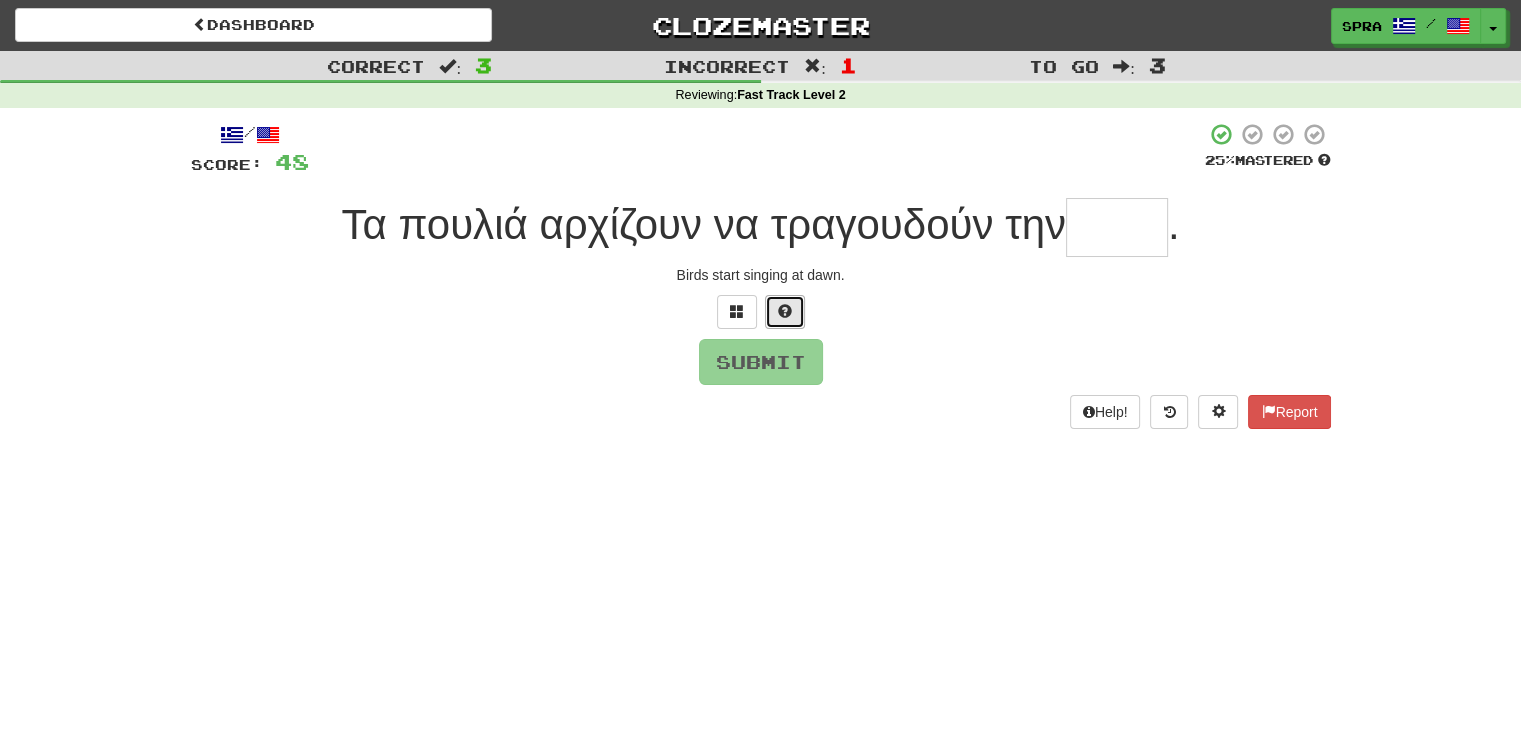 click at bounding box center [785, 312] 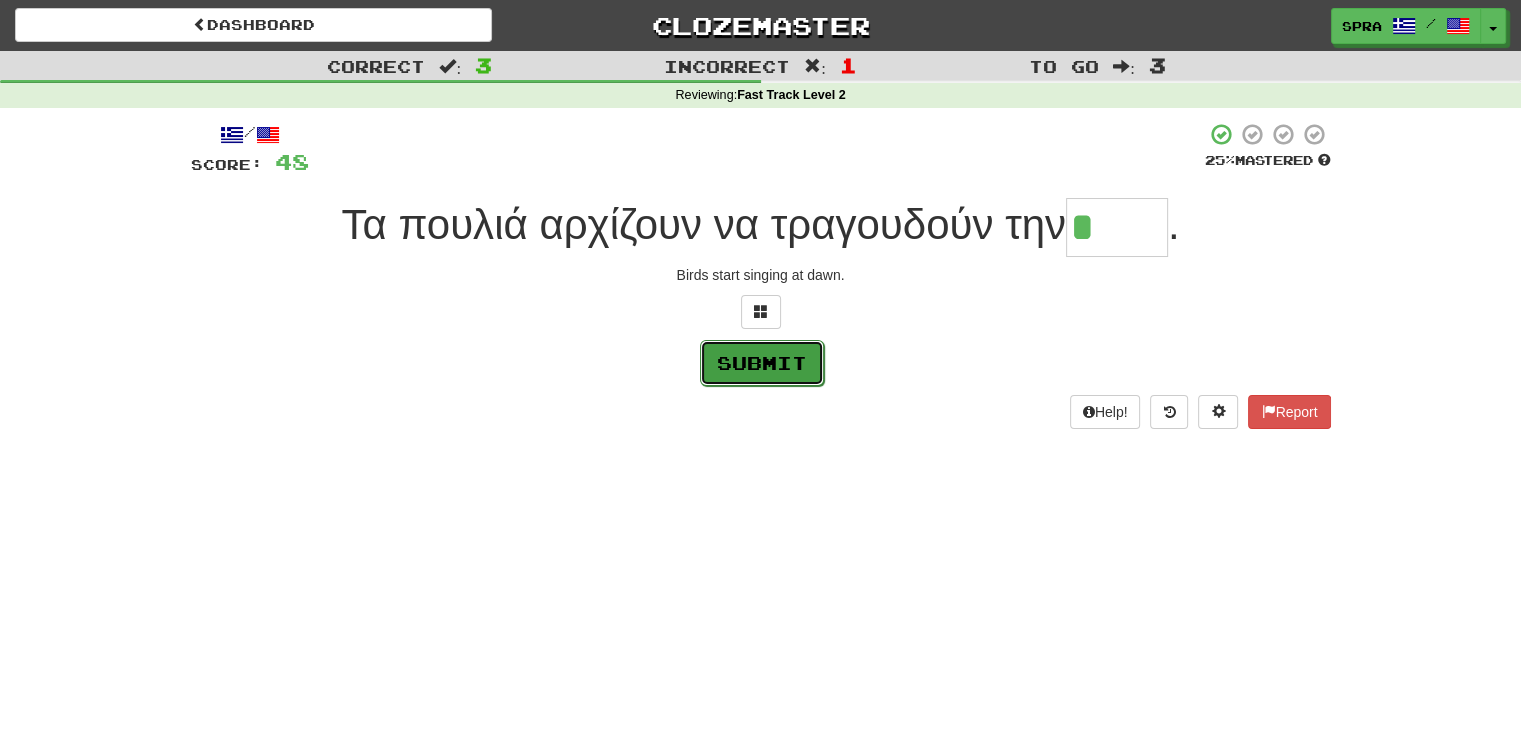 click on "Submit" at bounding box center [762, 363] 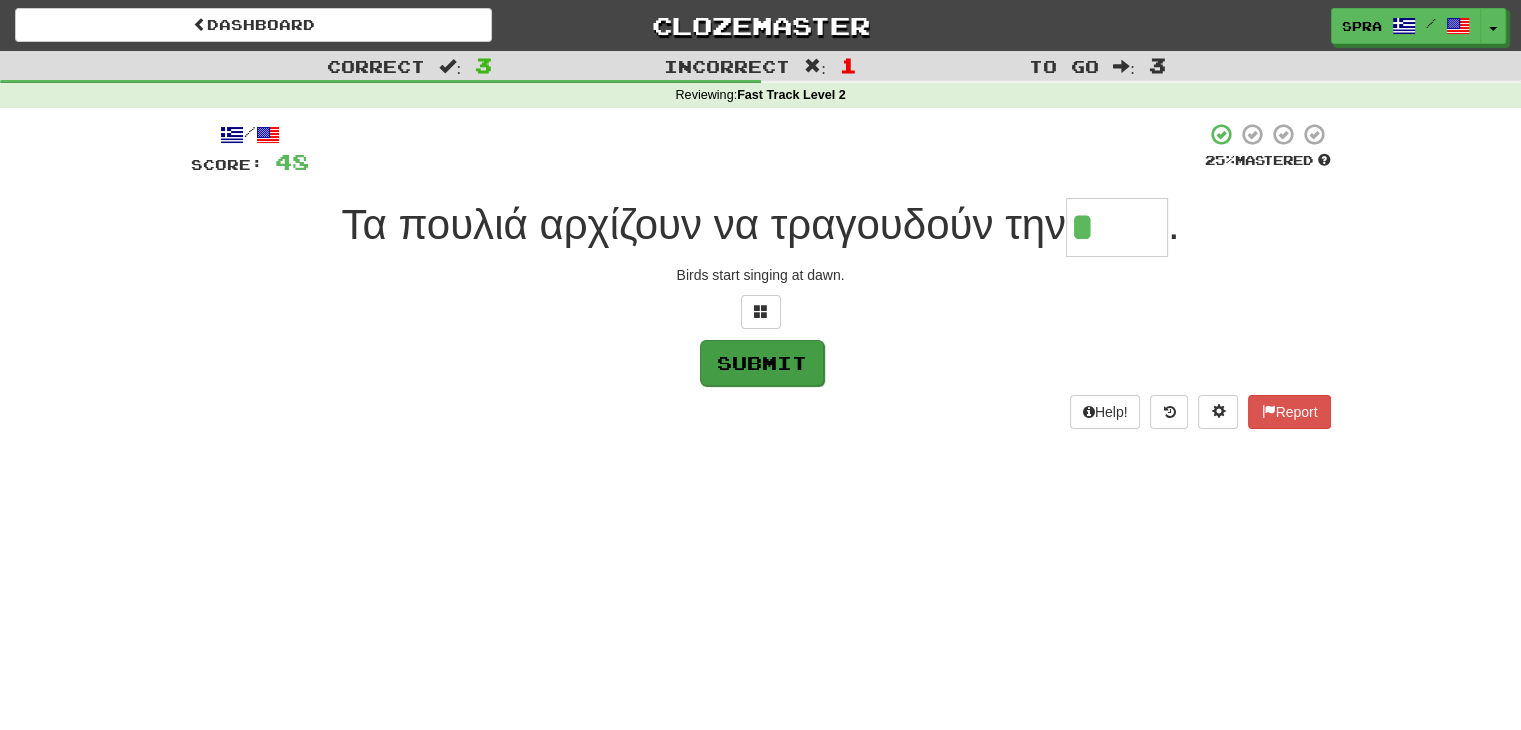 type on "****" 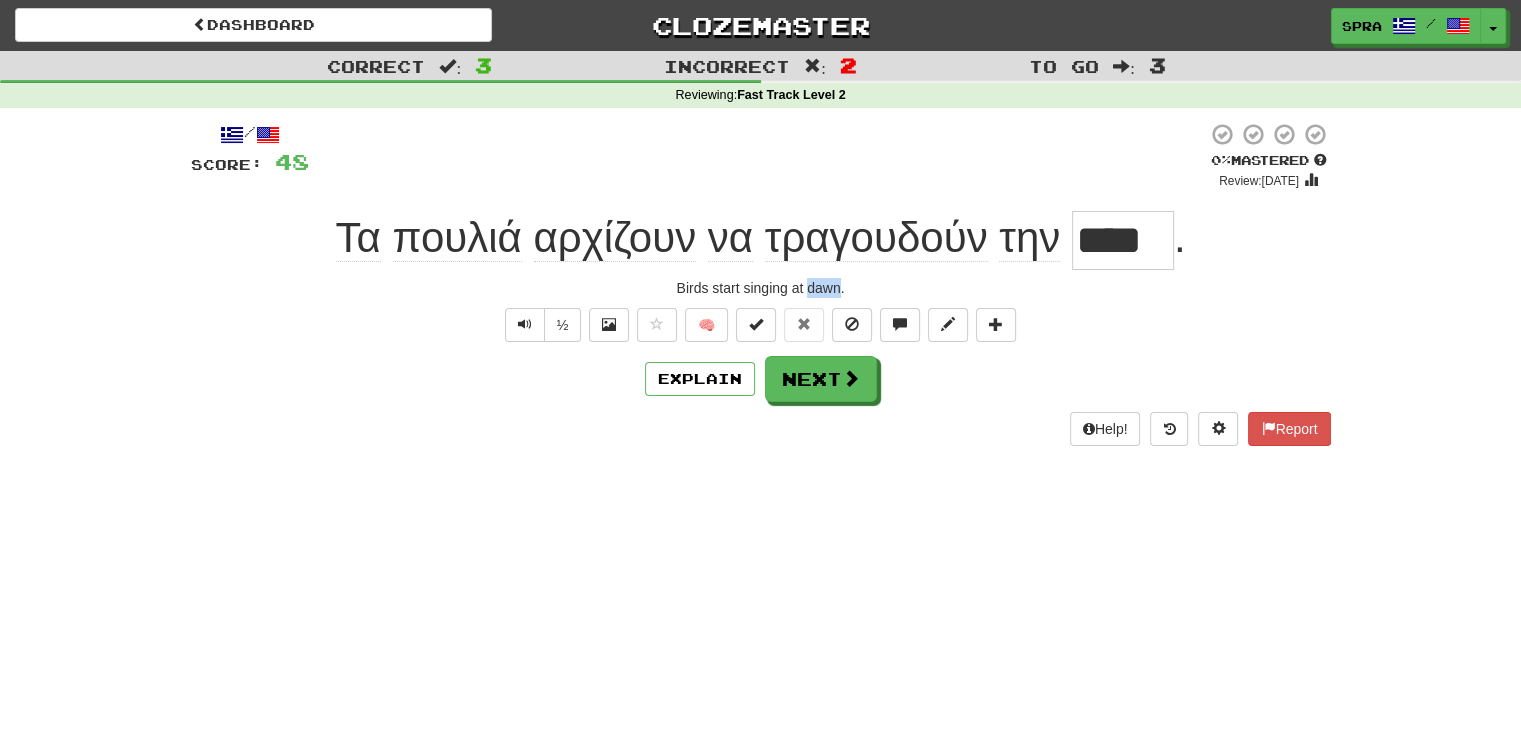 drag, startPoint x: 805, startPoint y: 285, endPoint x: 838, endPoint y: 282, distance: 33.13608 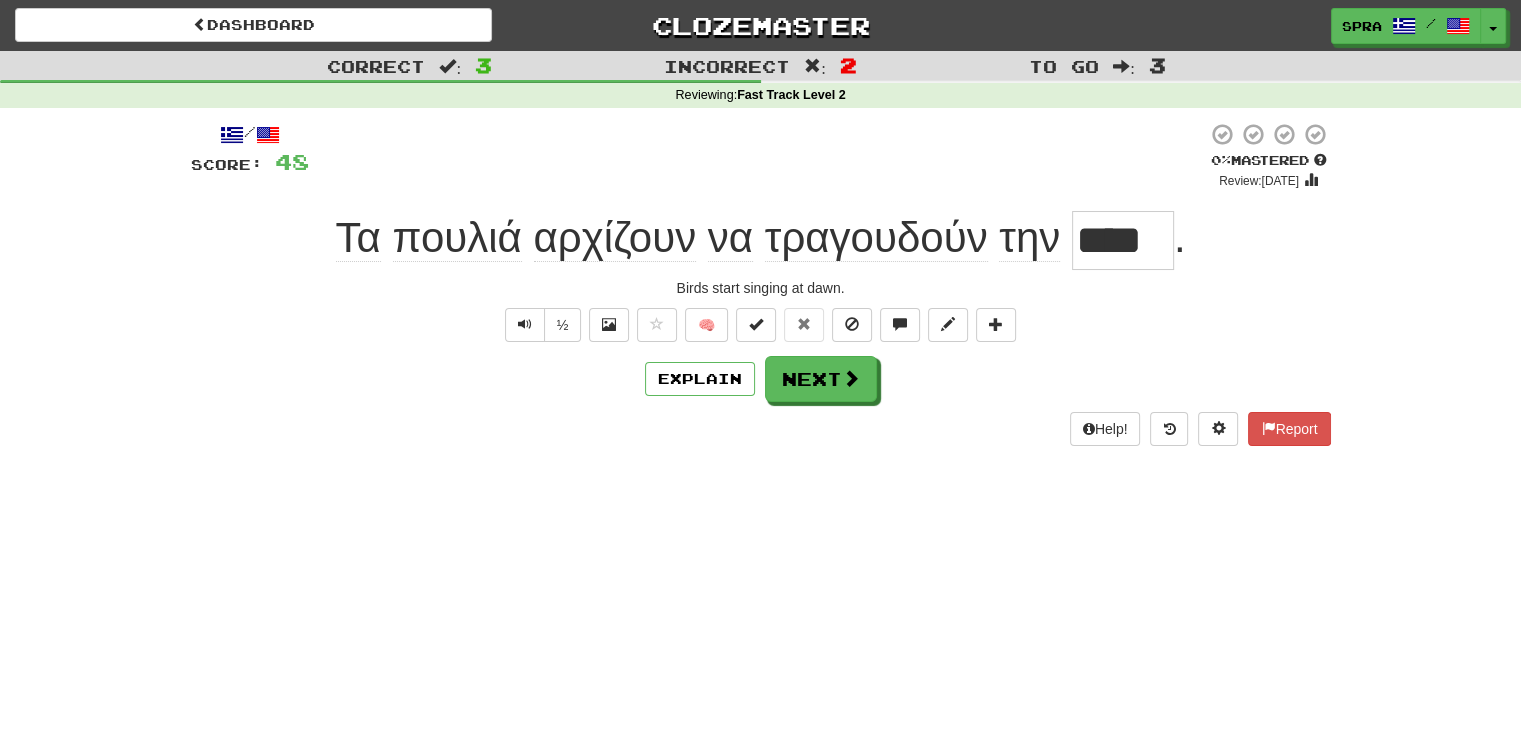 click on "Dashboard
Clozemaster
SPRA
/
Toggle Dropdown
Dashboard
Leaderboard
Activity Feed
Notifications
Profile
Discussions
Français
/
Polski
Streak:
0
Review:
20
Points Today: 0
Ελληνικά
/
English
Streak:
7
Review:
31
Daily Goal:  0 /100
Languages
Account
Logout
SPRA
/
Toggle Dropdown
Dashboard
Leaderboard
Activity Feed
Notifications
Profile
Discussions
Français
/
Polski
Streak:
0
Review:
20
Points Today: 0
Ελληνικά
/
English
Streak:
7
Review:
31
Daily Goal:  0 /100
Languages
Account
Logout
clozemaster
Correct   :   3" at bounding box center [760, 365] 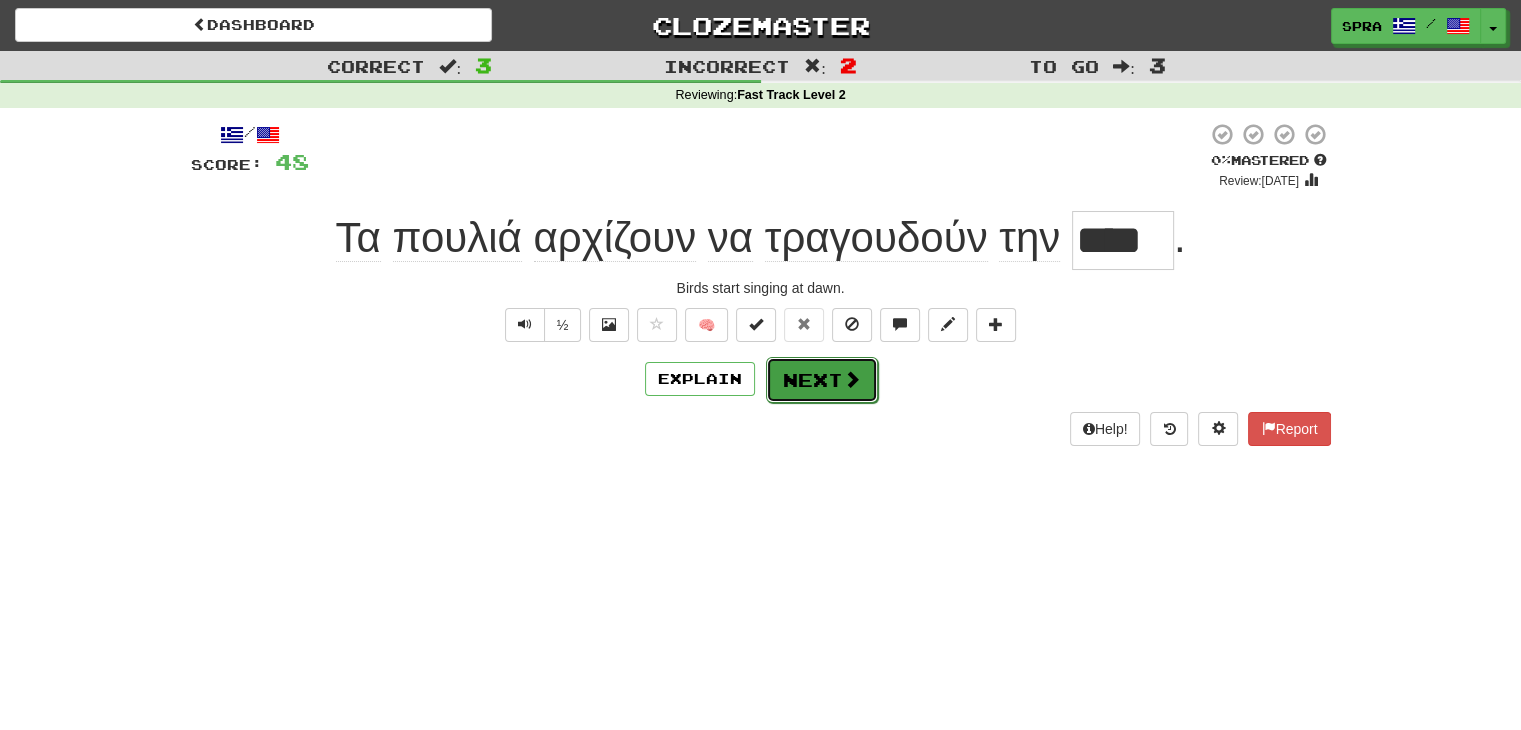 click on "Next" at bounding box center (822, 380) 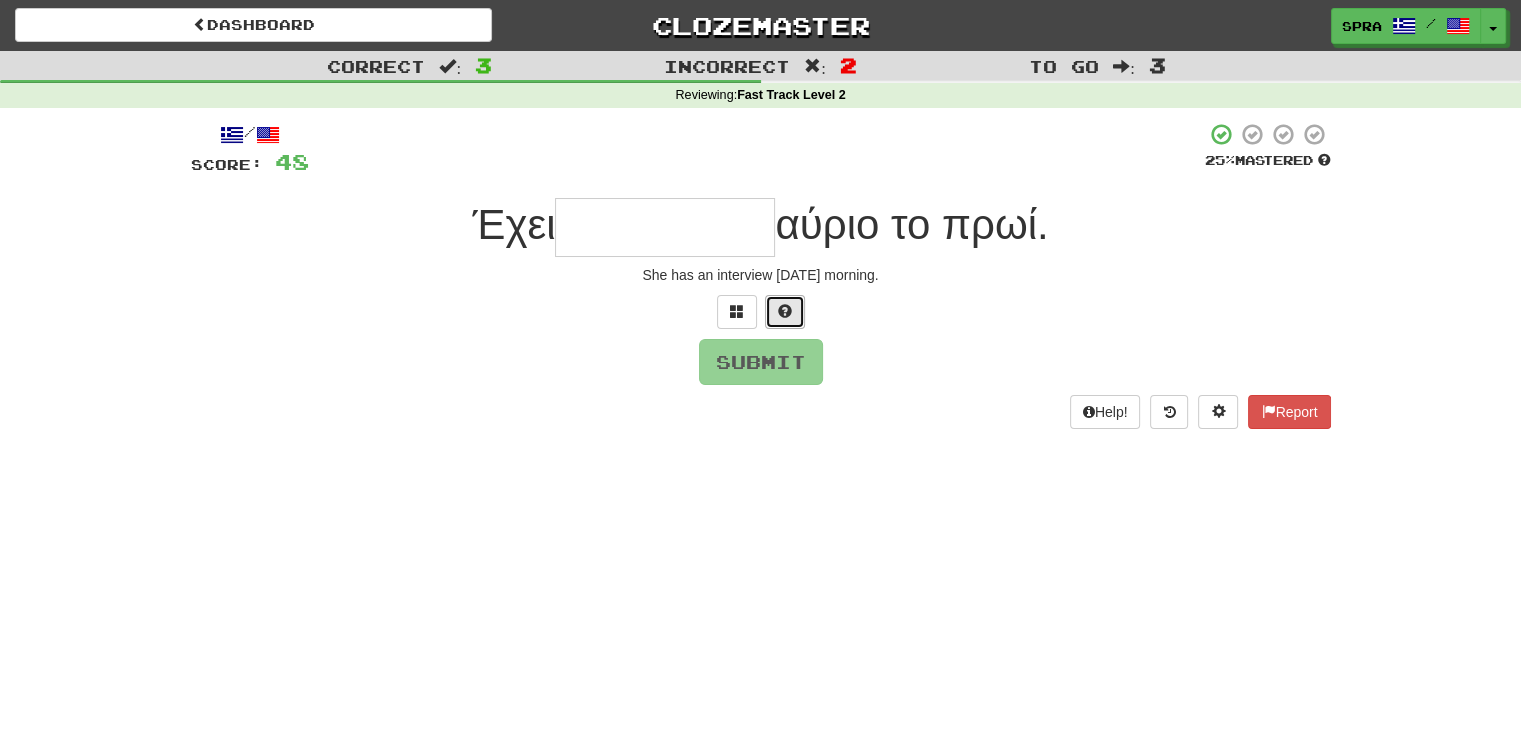 click at bounding box center (785, 311) 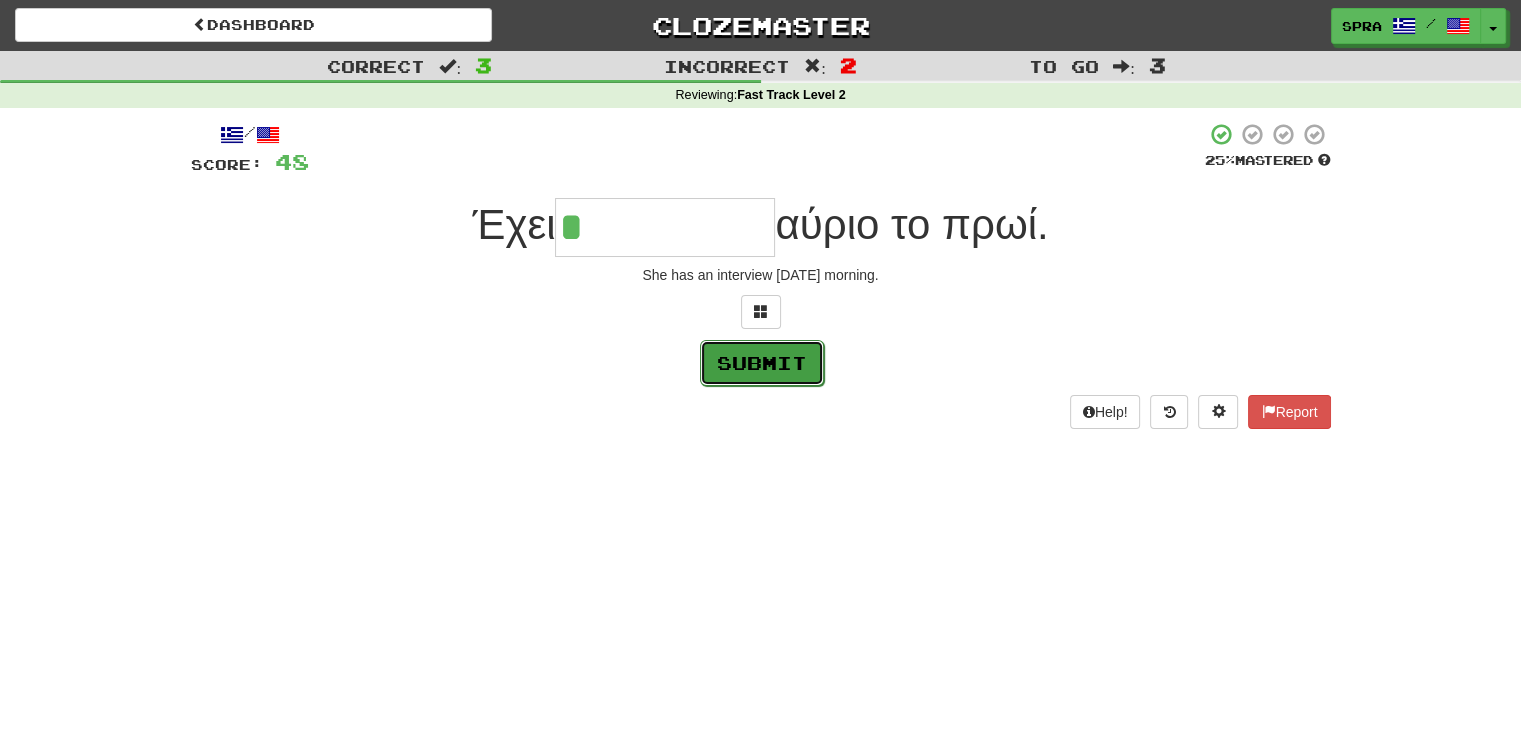 click on "Submit" at bounding box center [762, 363] 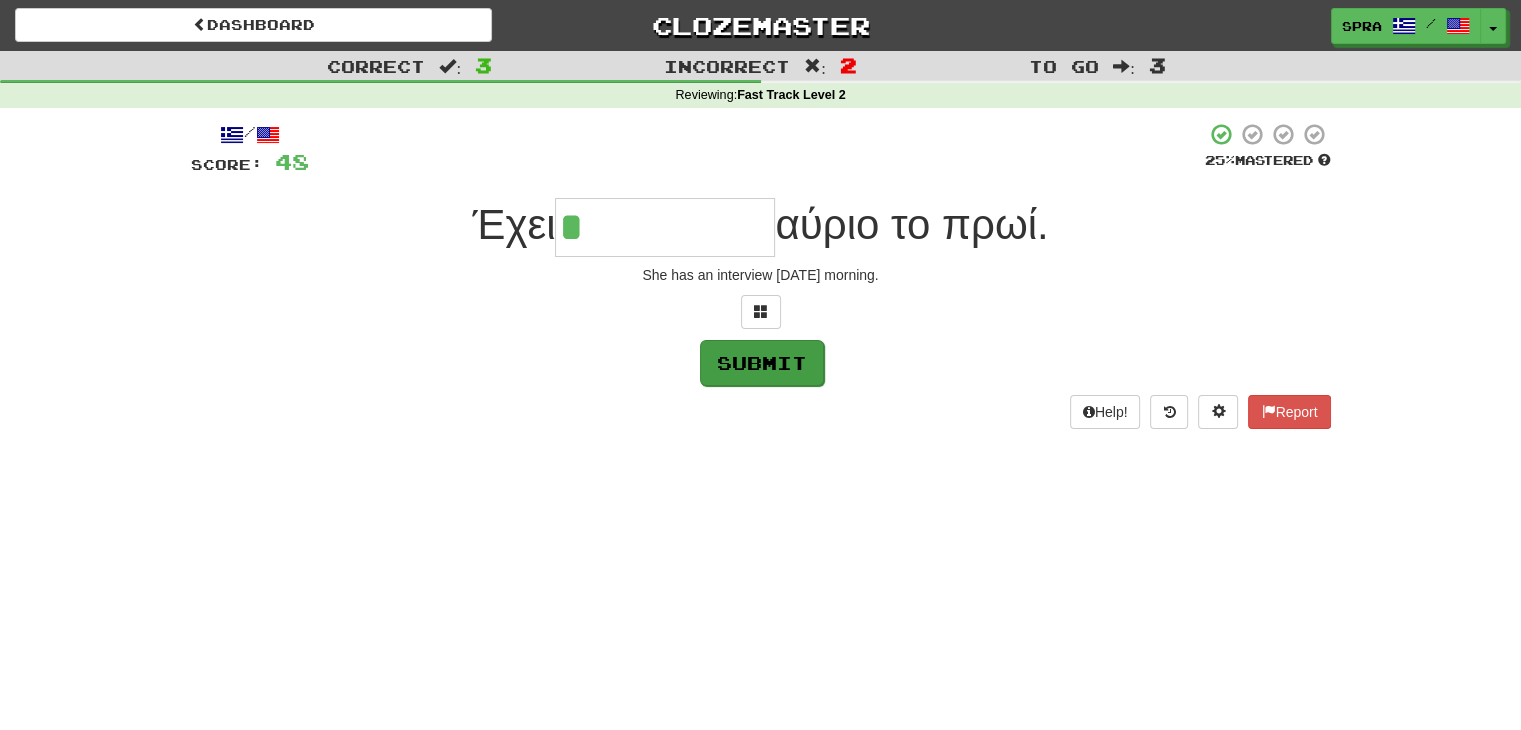 type on "**********" 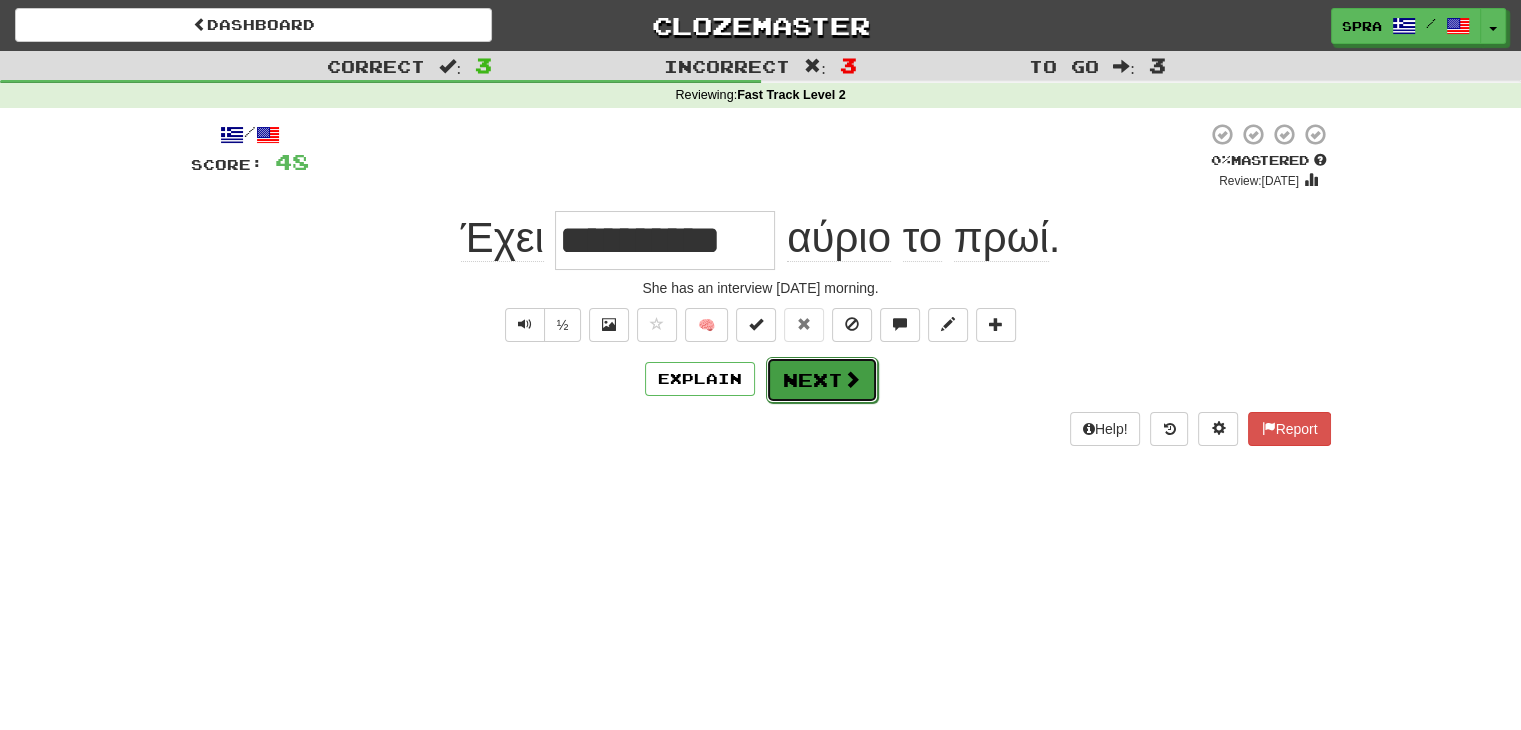 click on "Next" at bounding box center (822, 380) 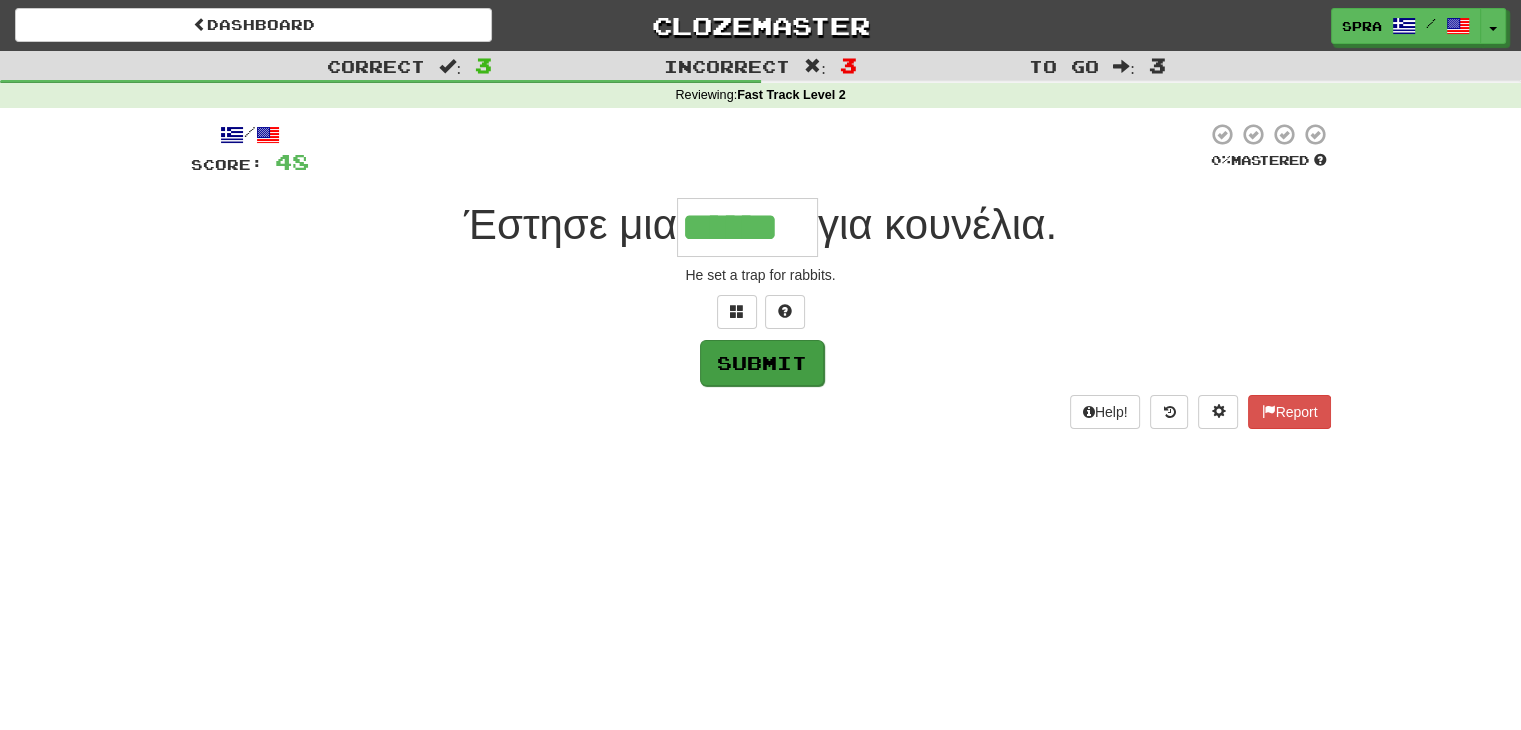 type on "******" 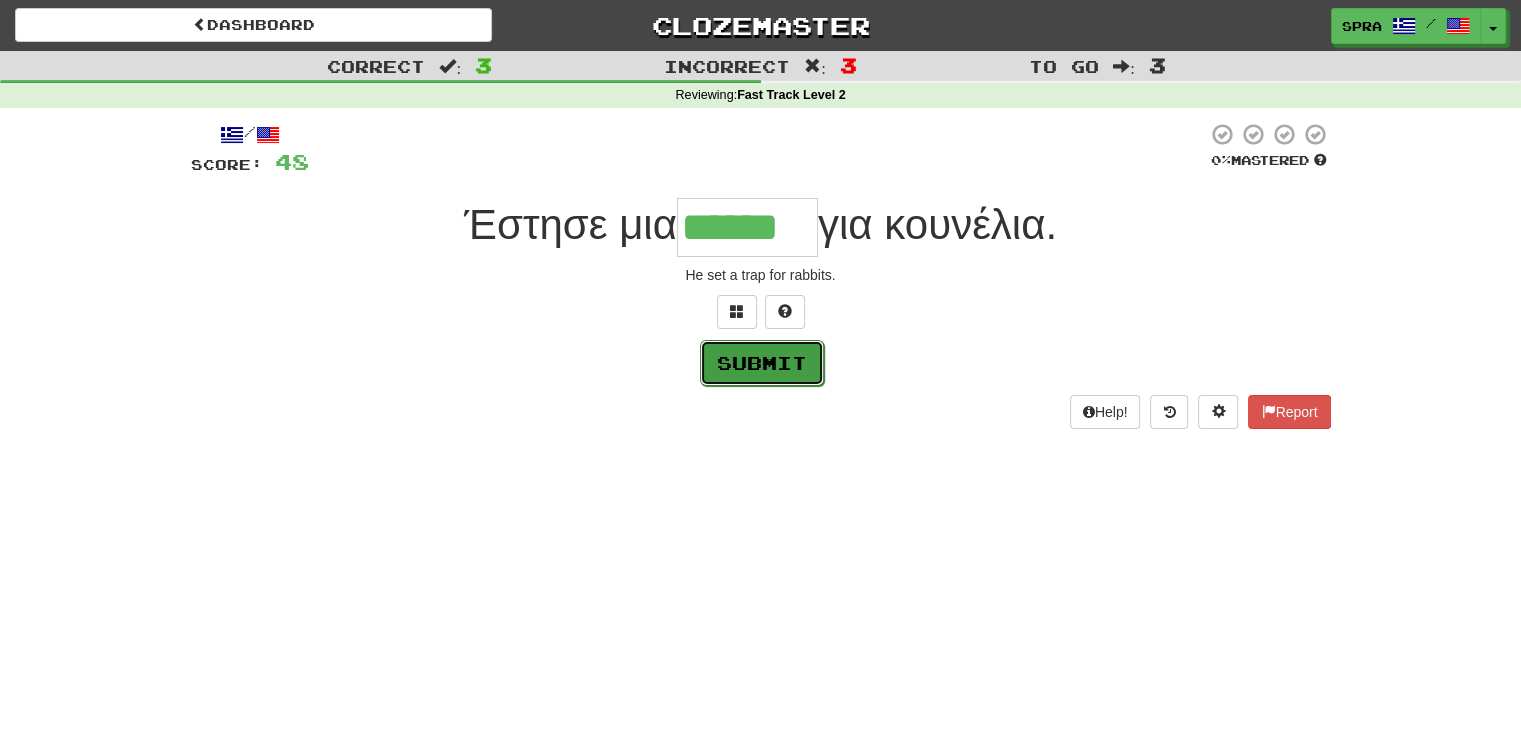 click on "Submit" at bounding box center (762, 363) 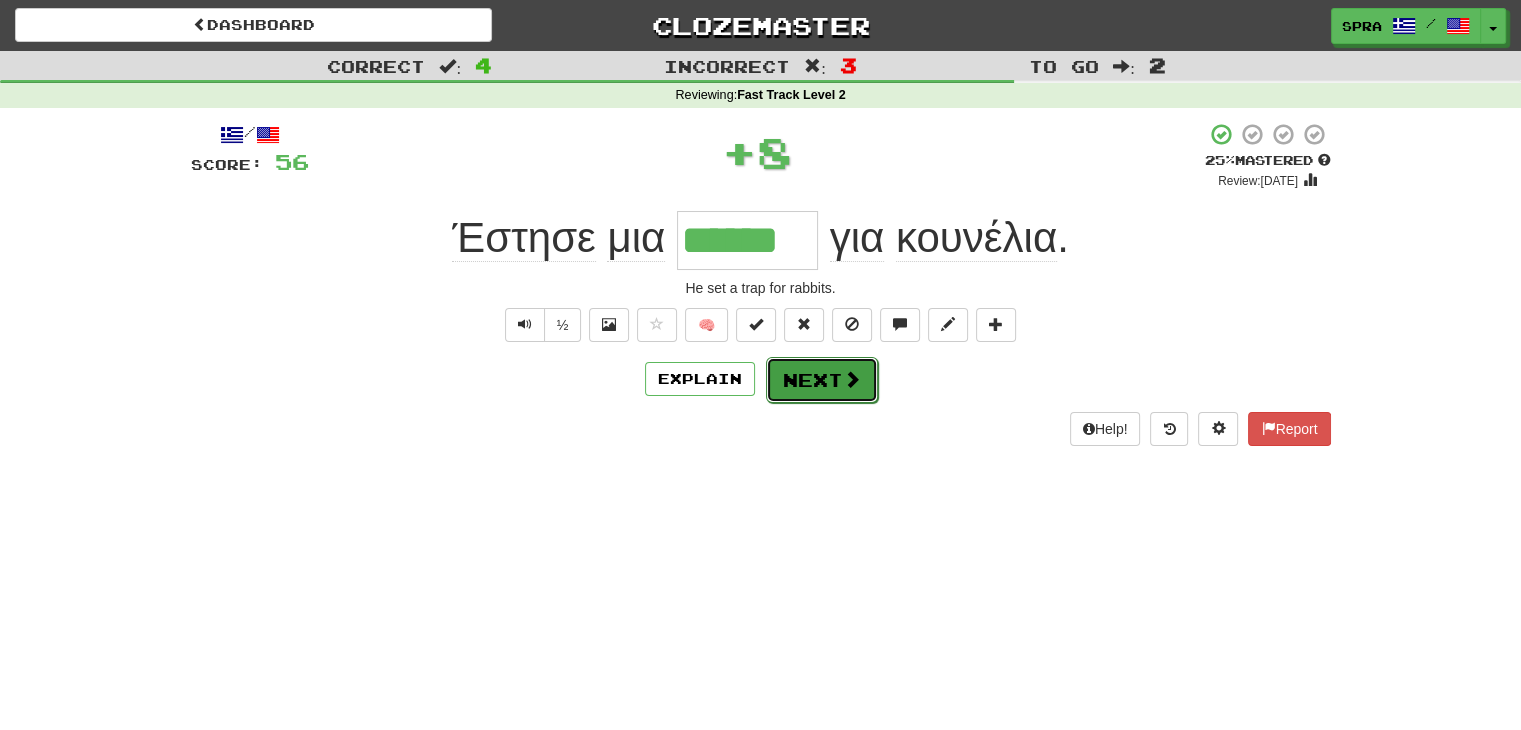 click on "Next" at bounding box center (822, 380) 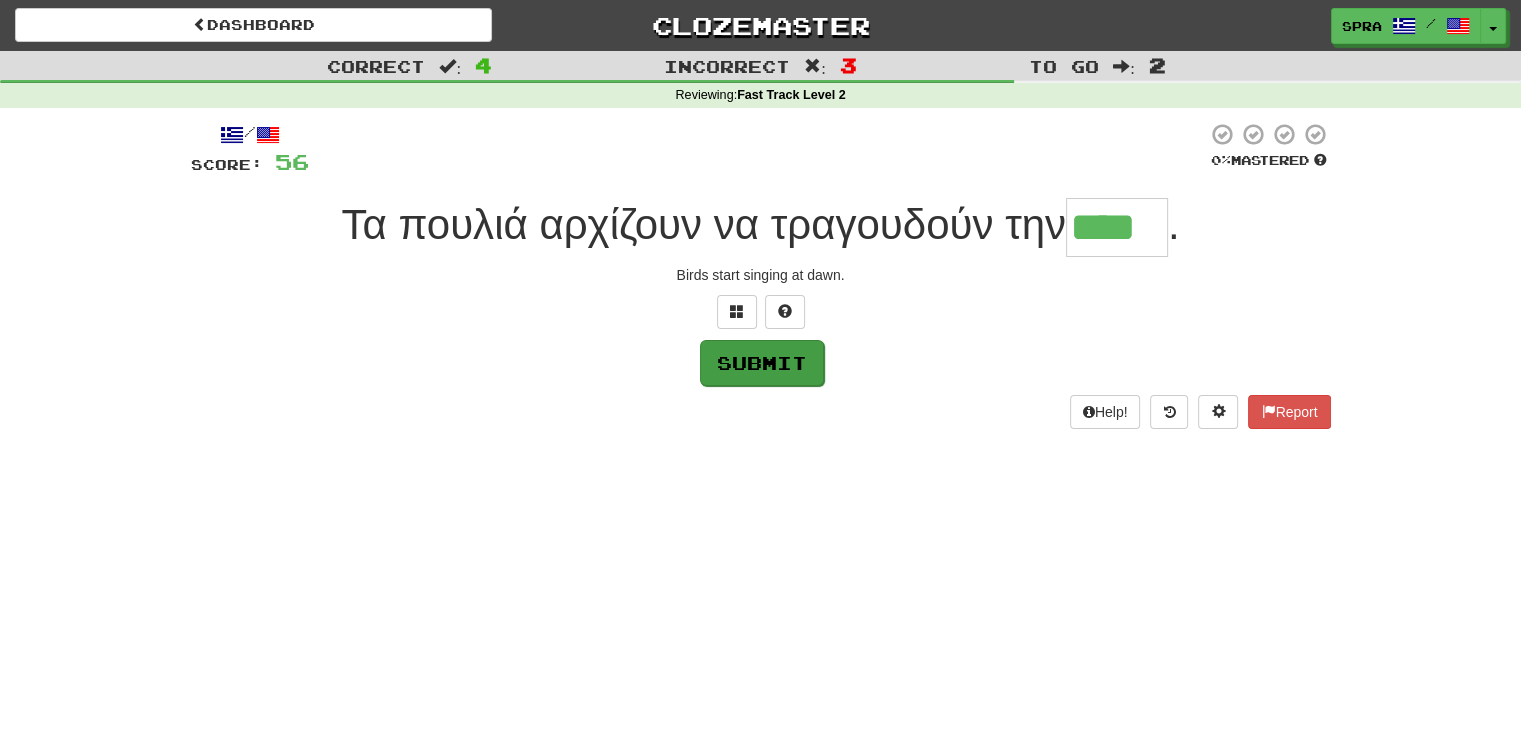 type on "****" 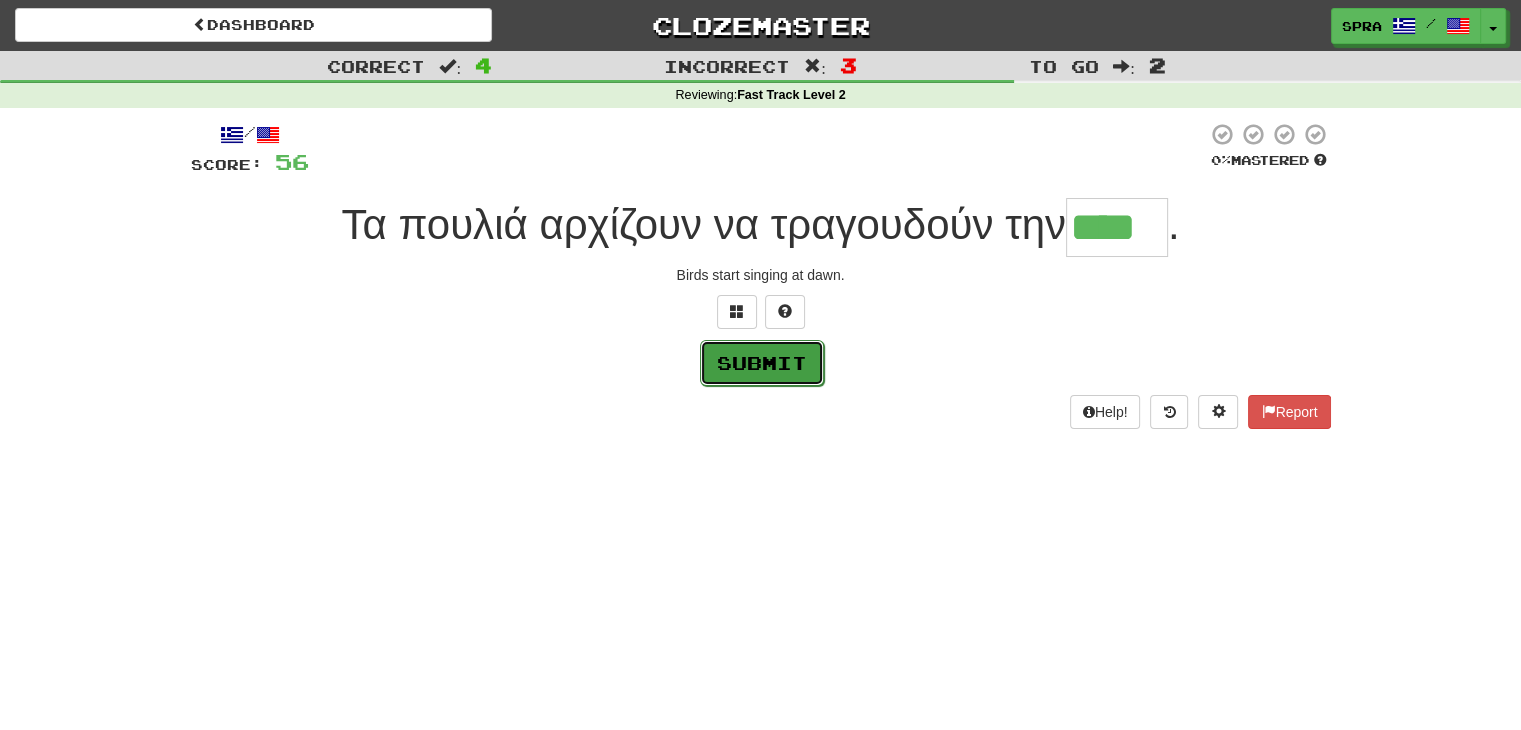 click on "Submit" at bounding box center (762, 363) 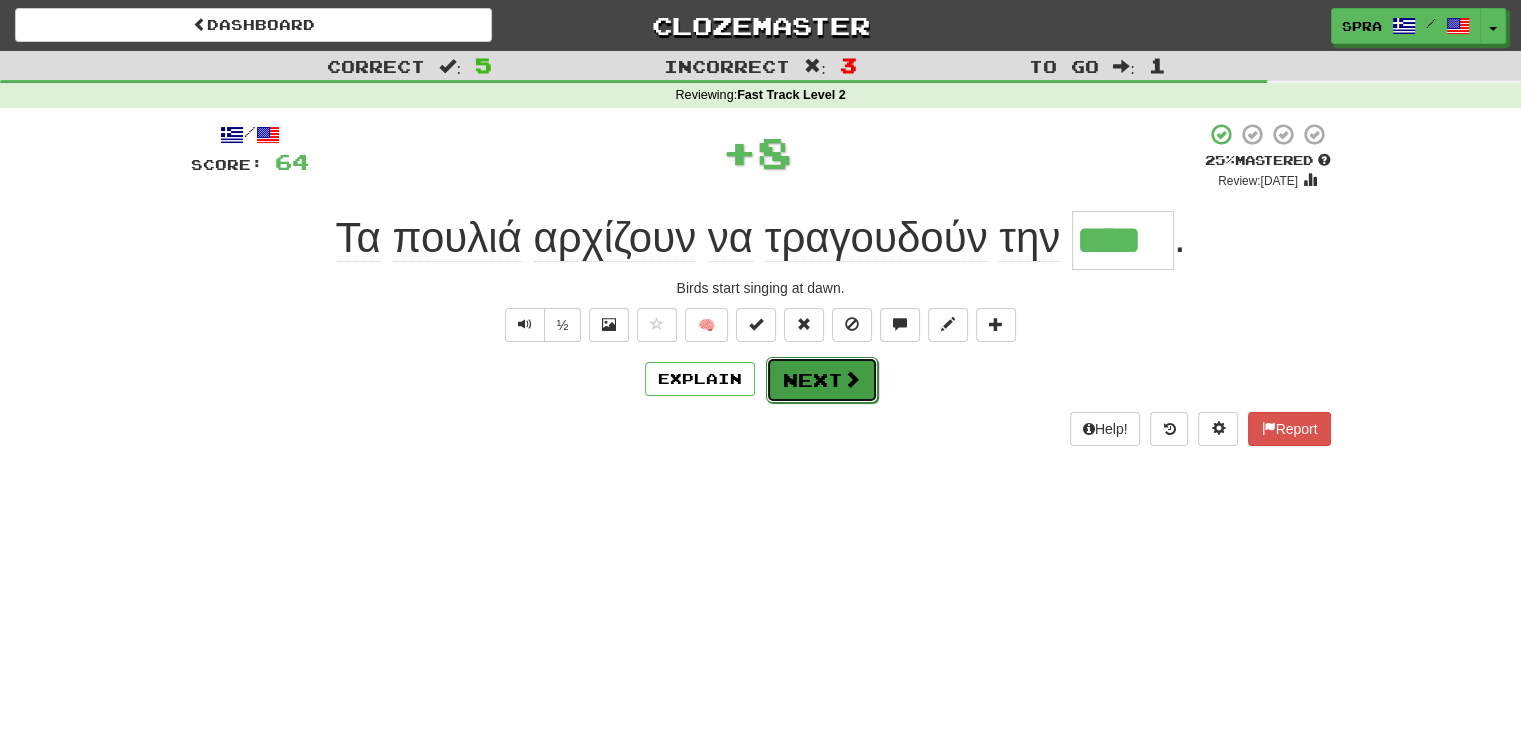 click on "Next" at bounding box center (822, 380) 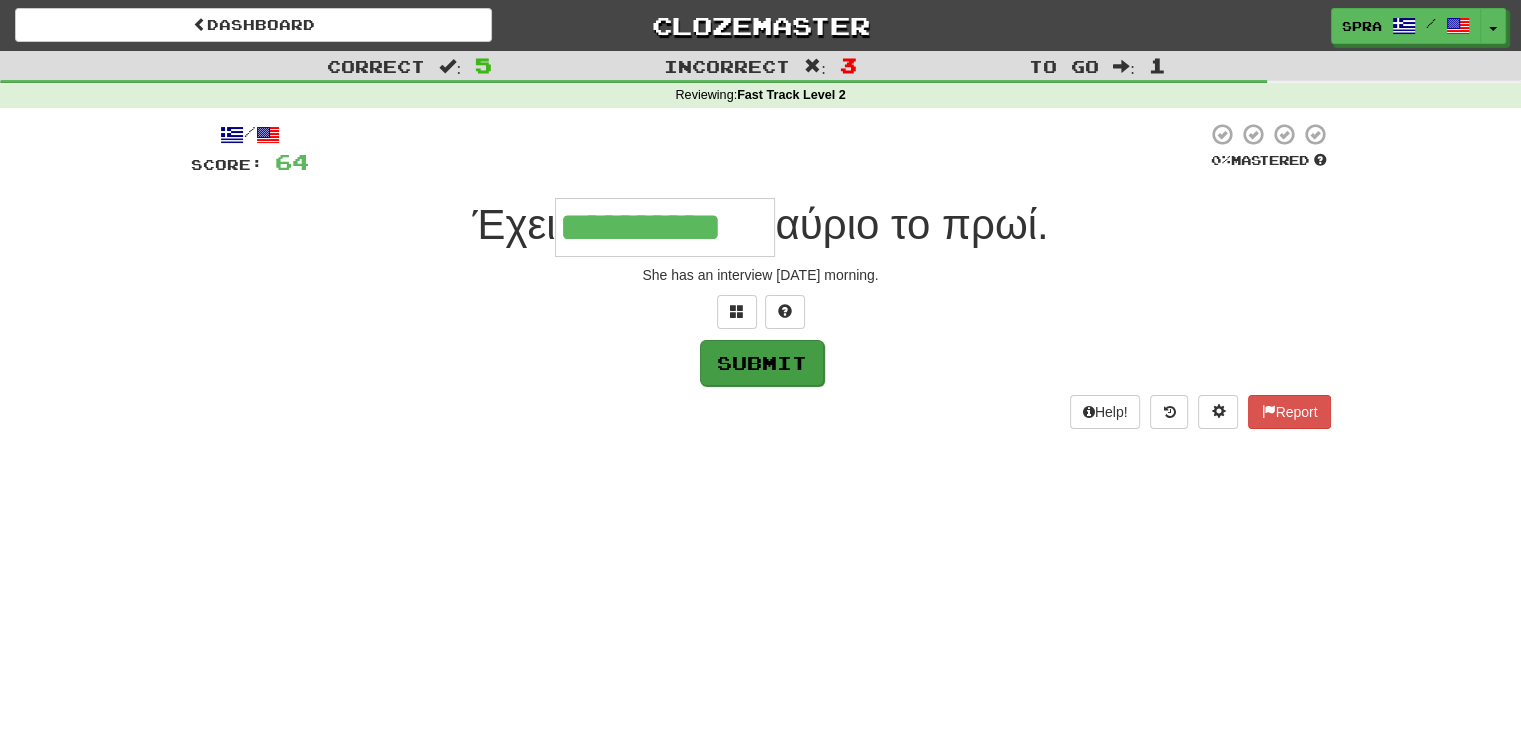 type on "**********" 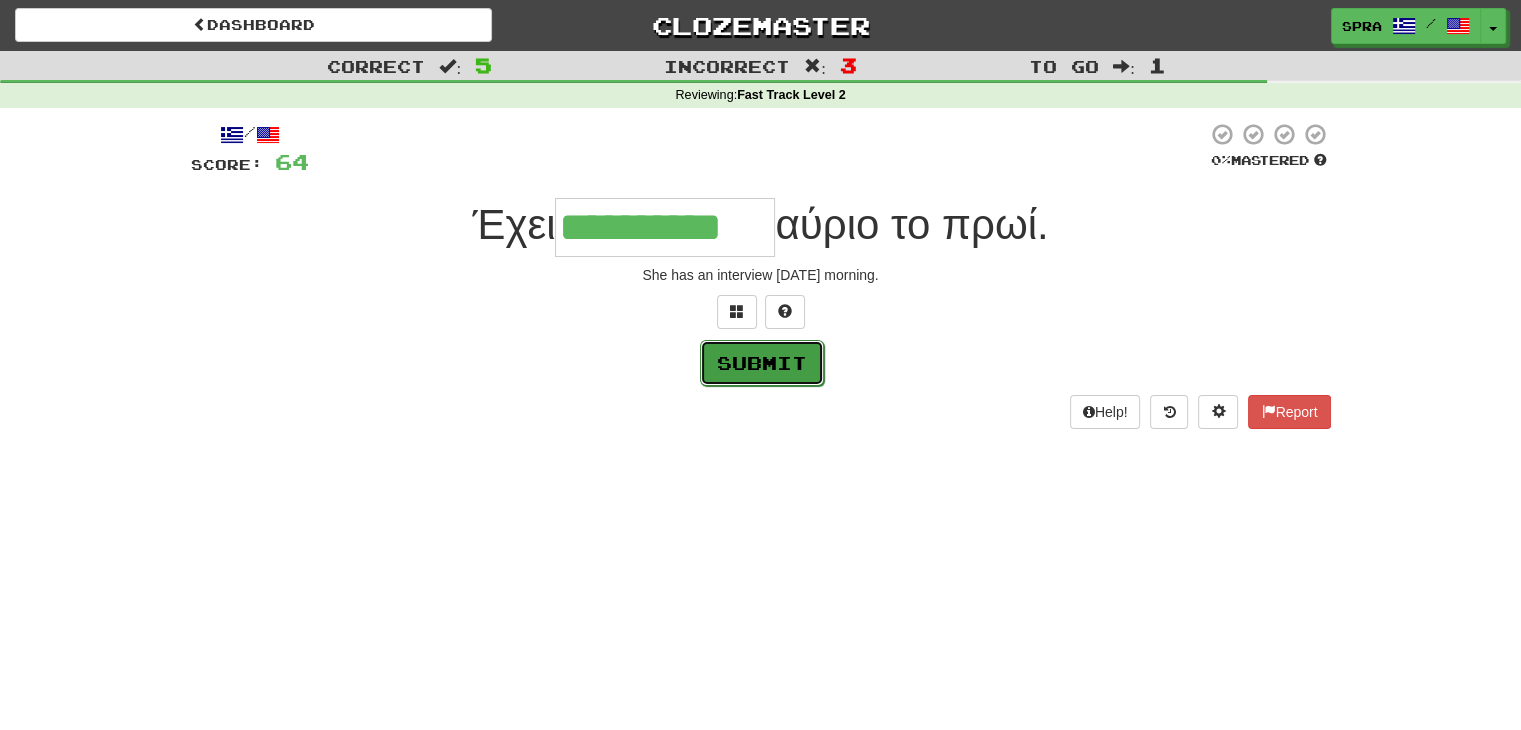 click on "Submit" at bounding box center (762, 363) 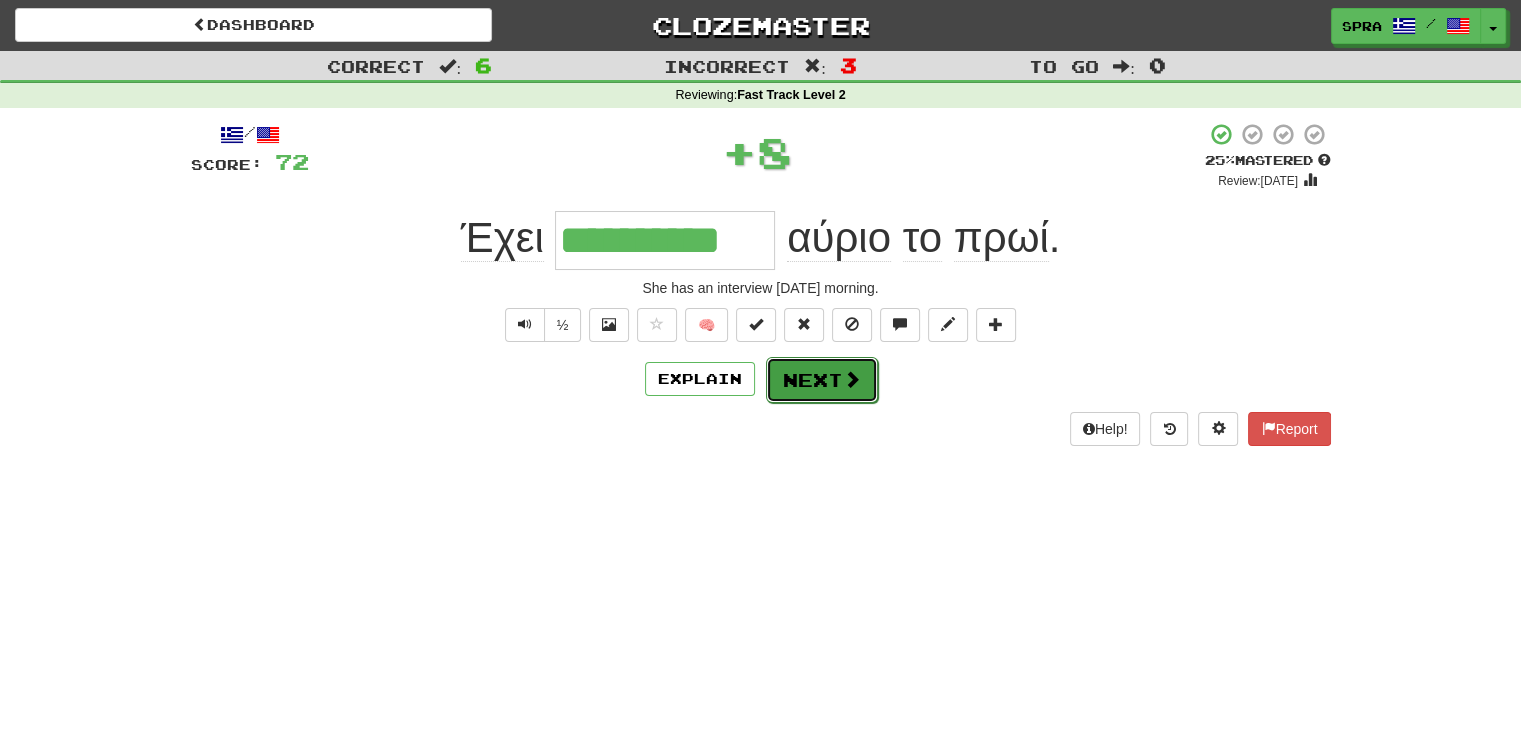 click on "Next" at bounding box center [822, 380] 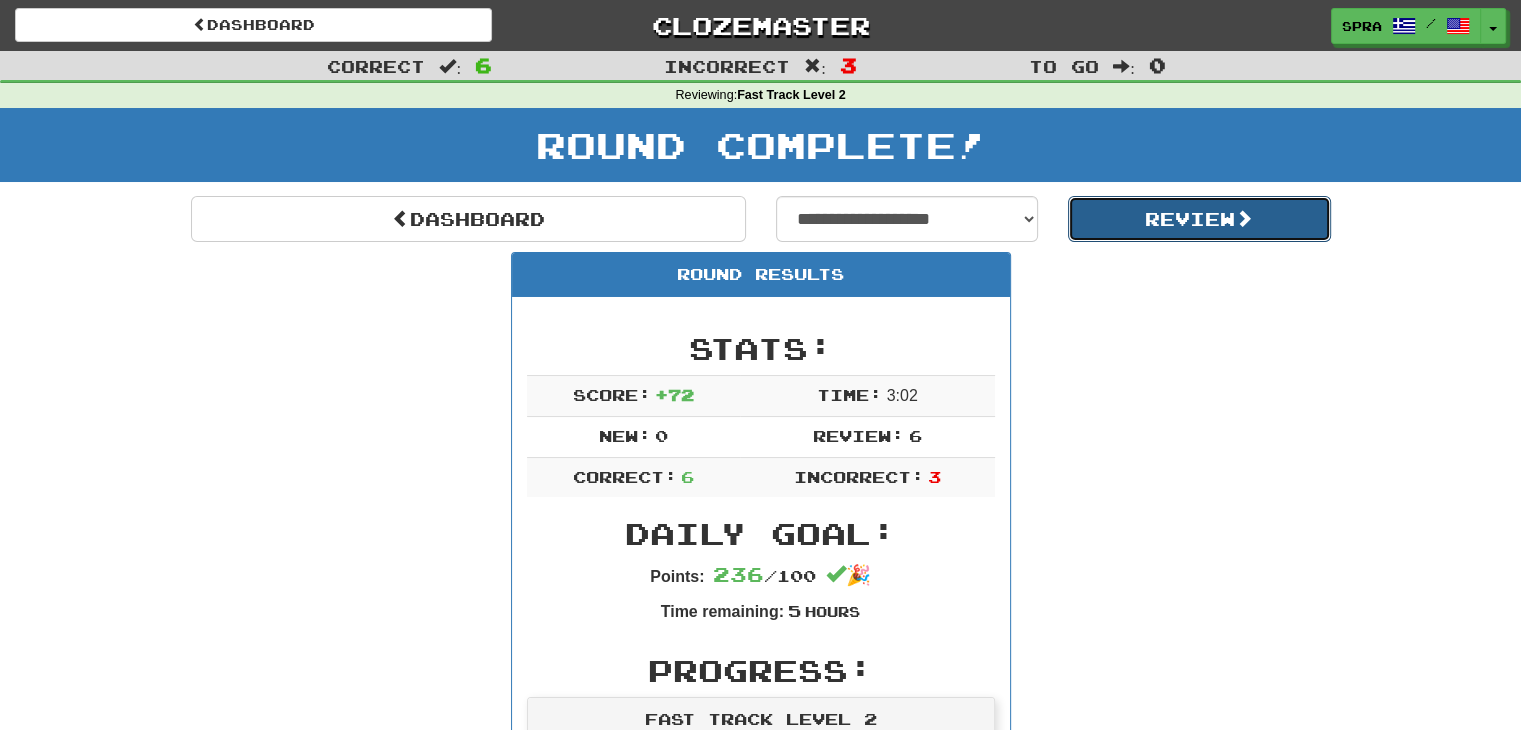 click on "Review" at bounding box center [1199, 219] 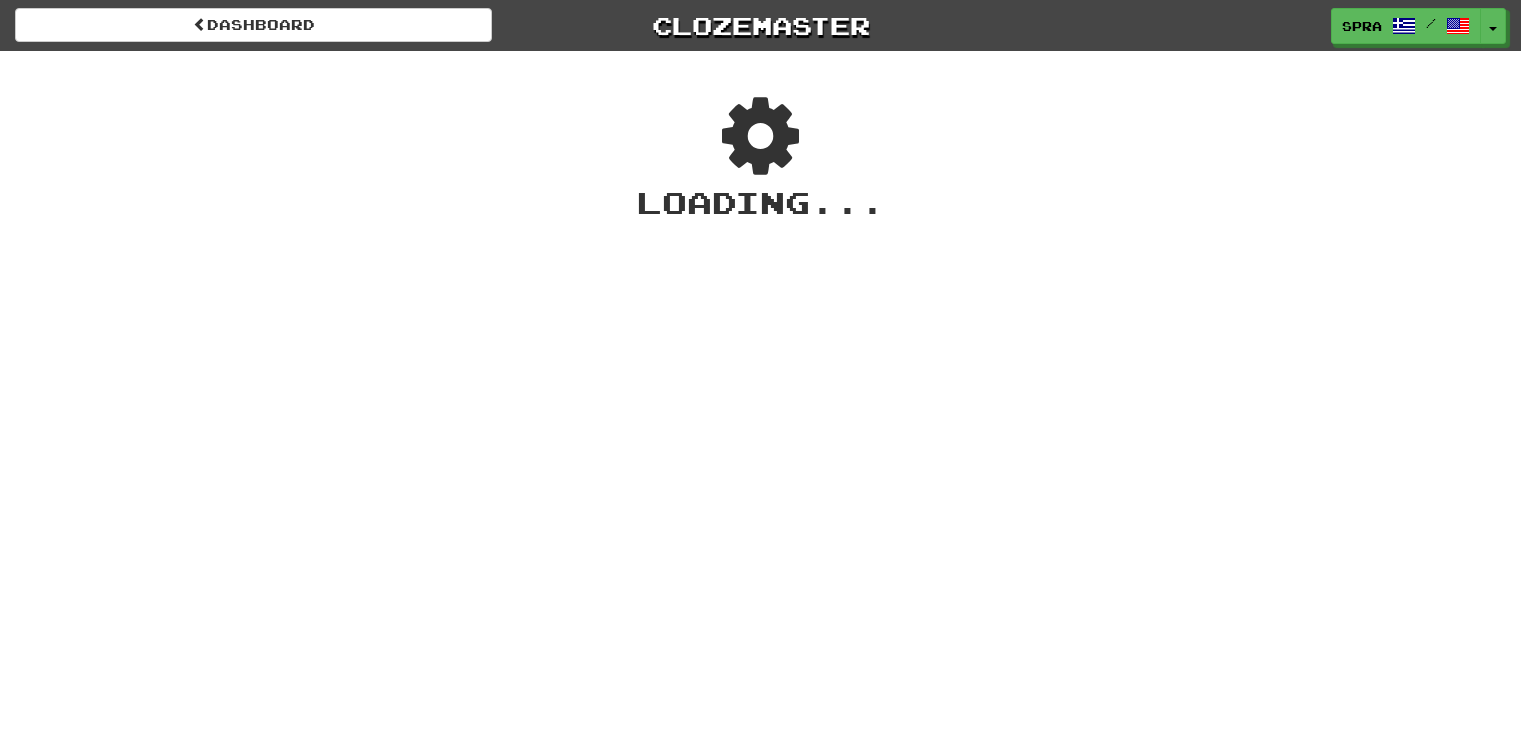 scroll, scrollTop: 0, scrollLeft: 0, axis: both 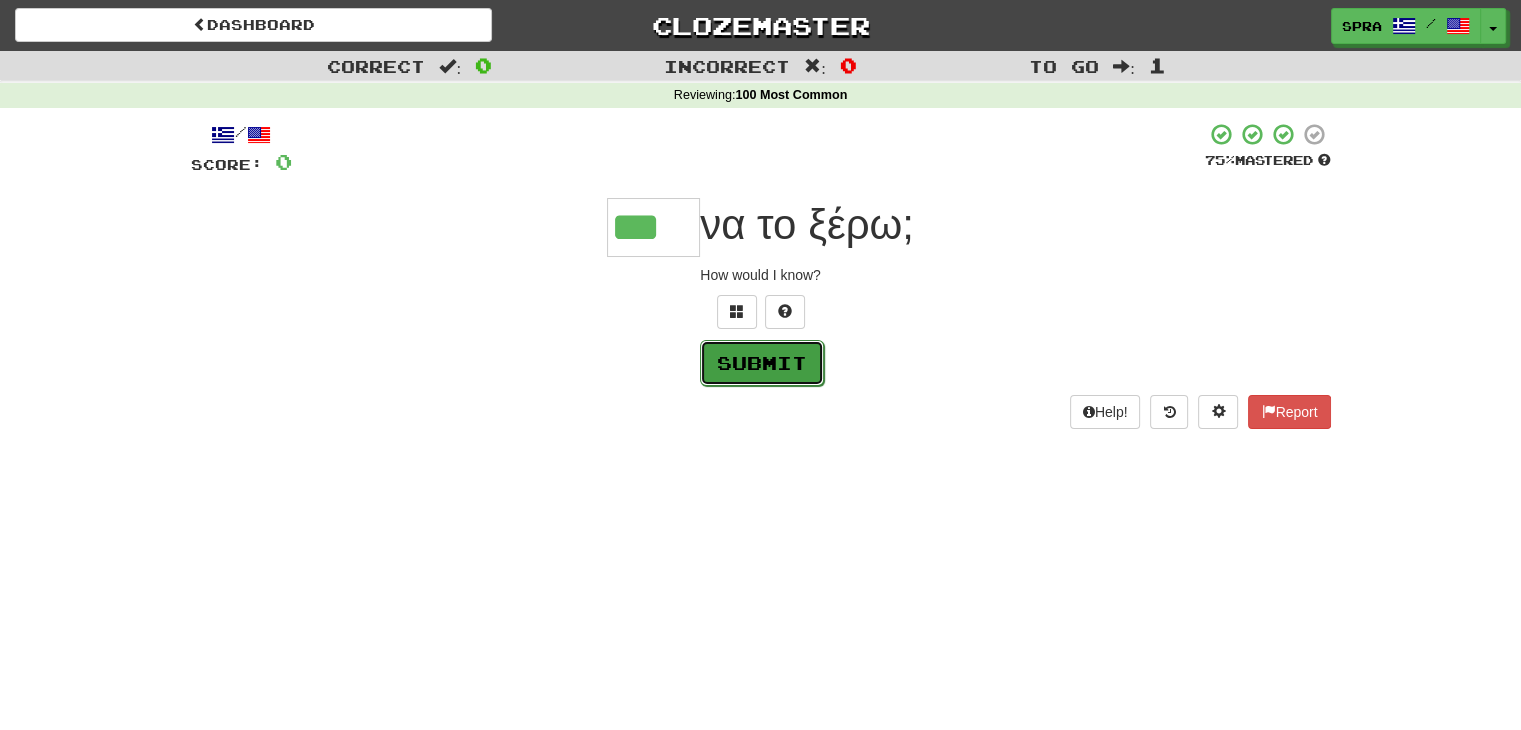 click on "Submit" at bounding box center (762, 363) 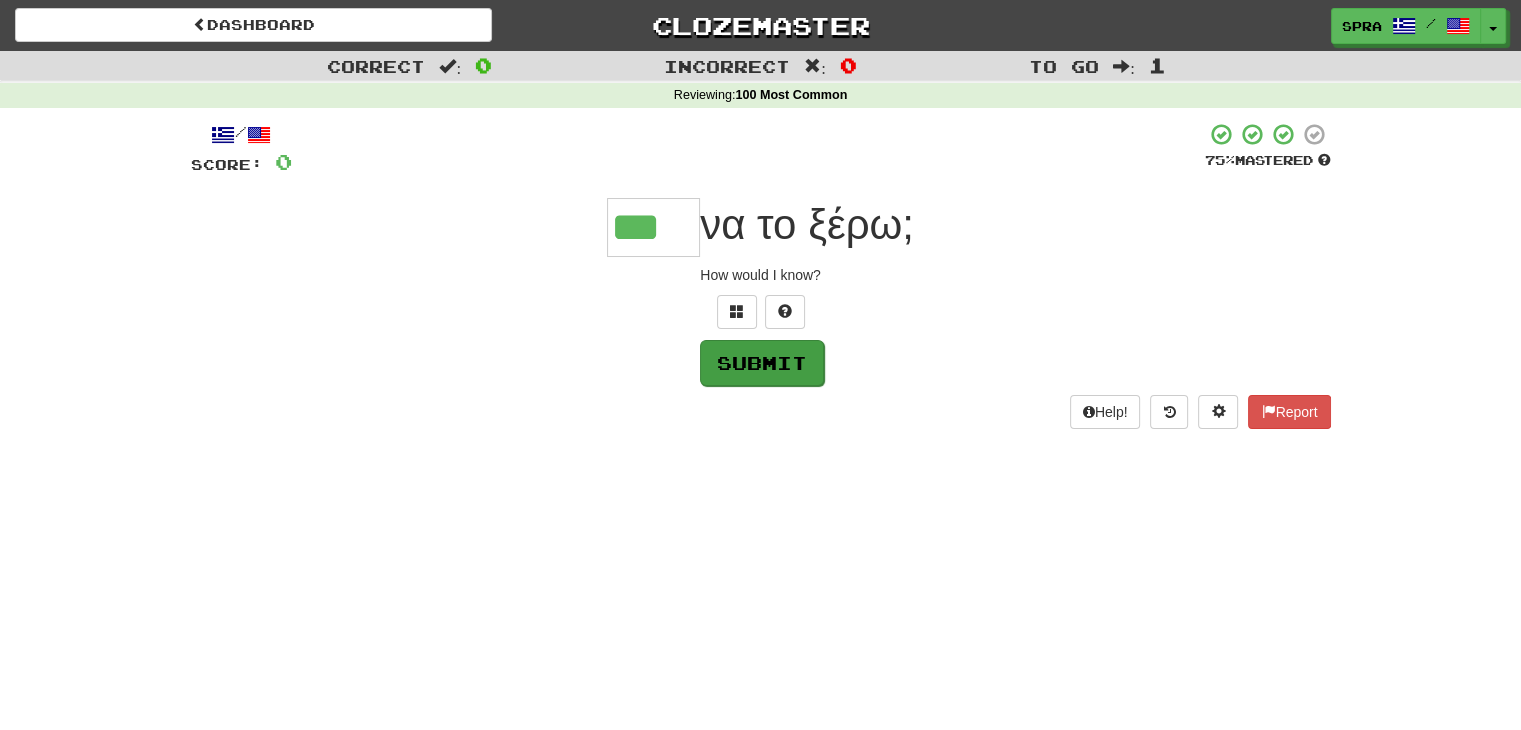 type on "***" 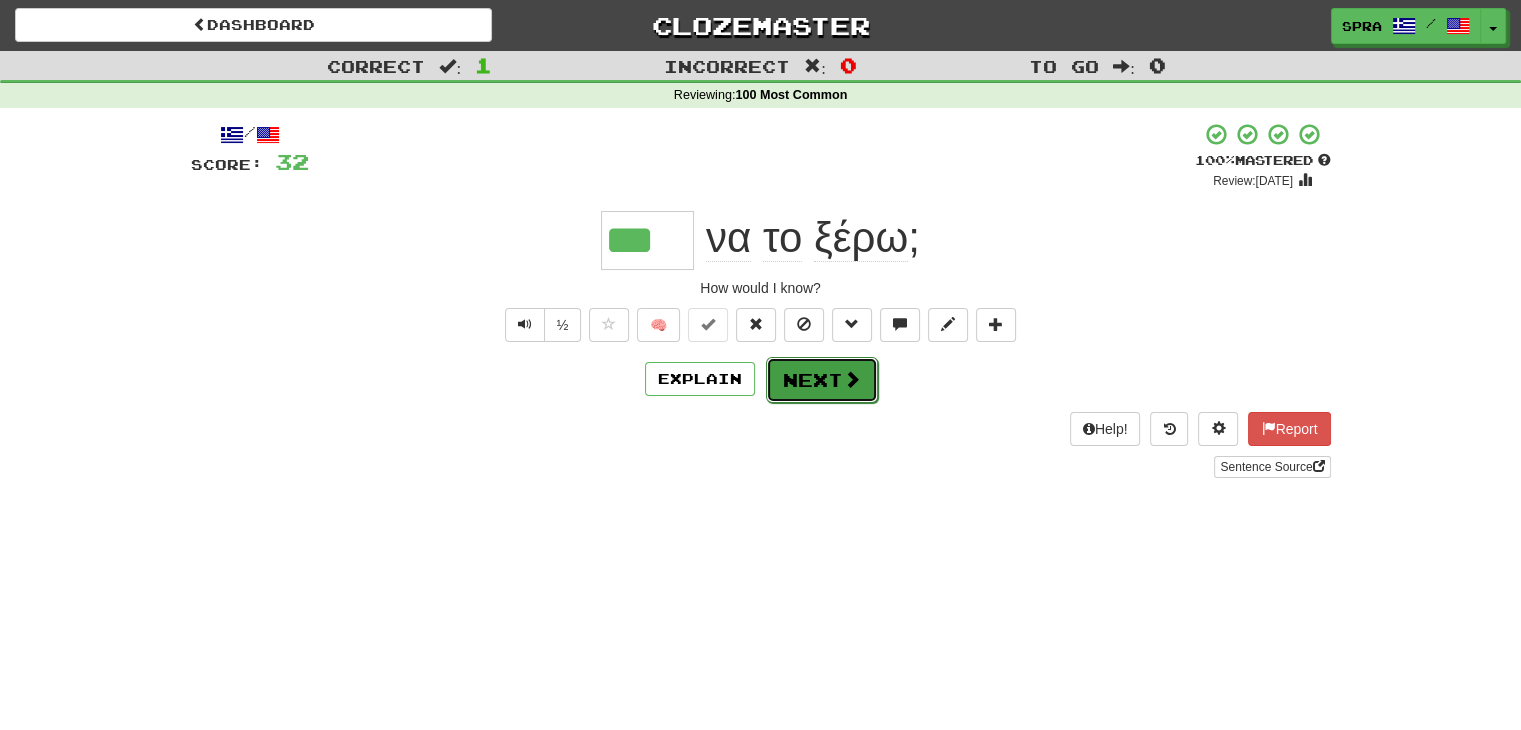 click on "Next" at bounding box center (822, 380) 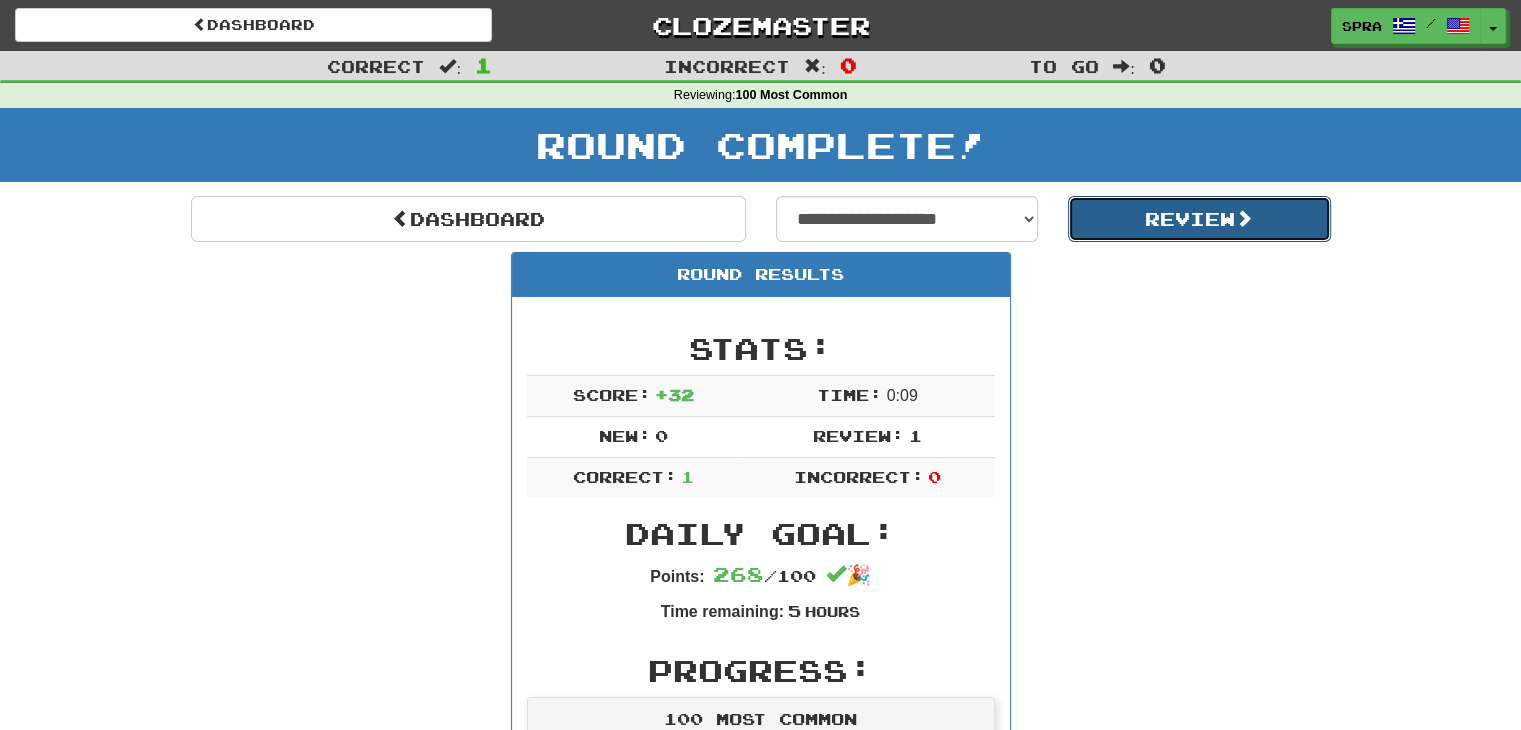 click on "Review" at bounding box center (1199, 219) 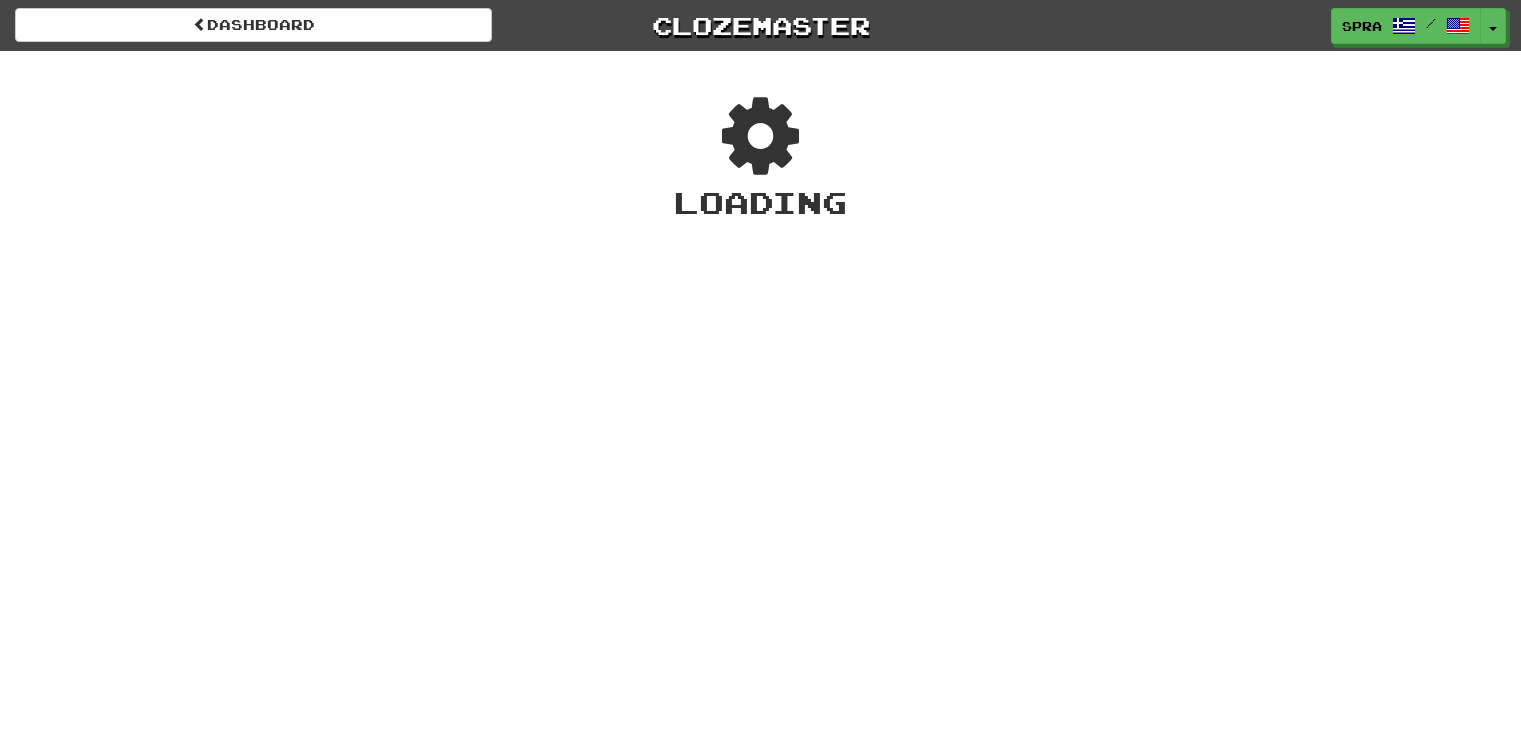scroll, scrollTop: 0, scrollLeft: 0, axis: both 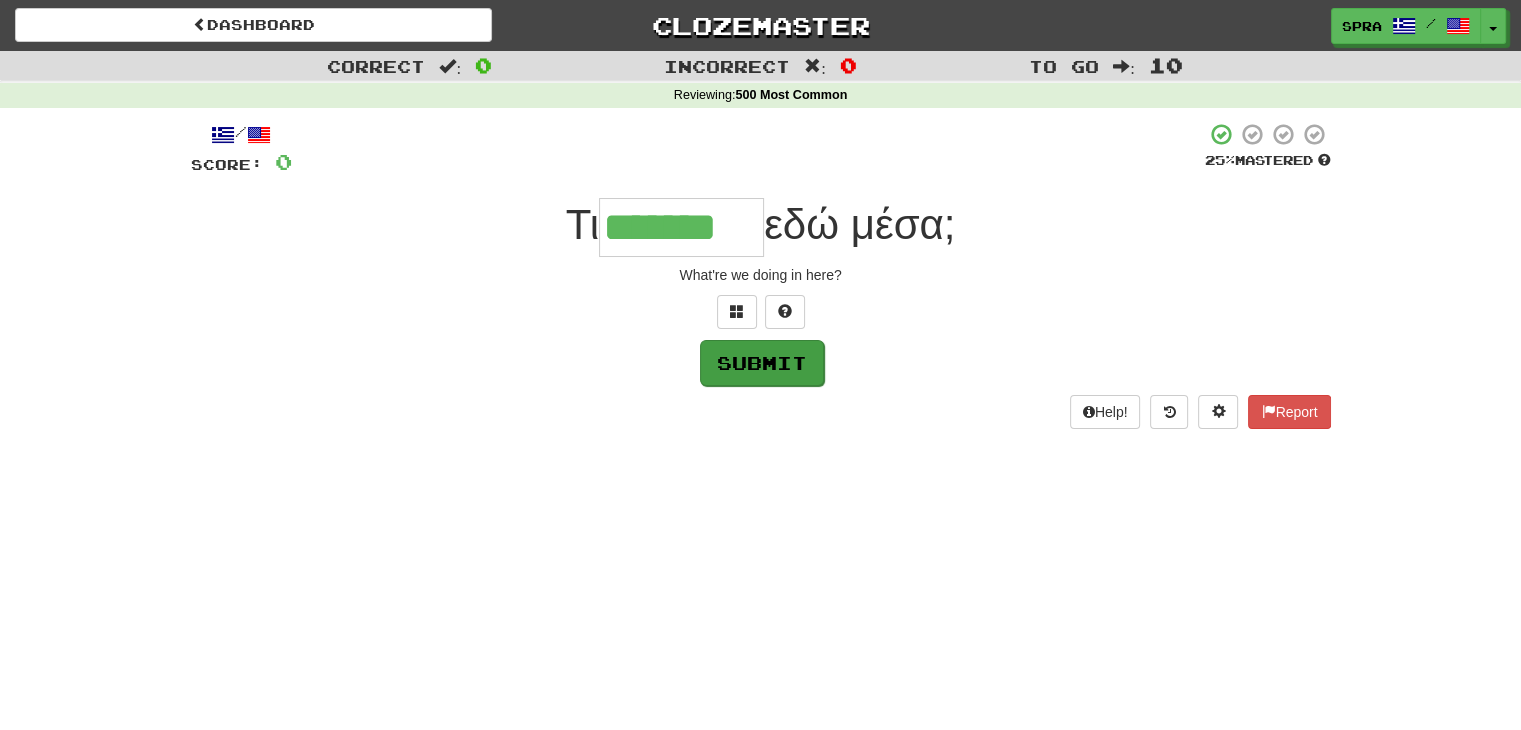 type on "*******" 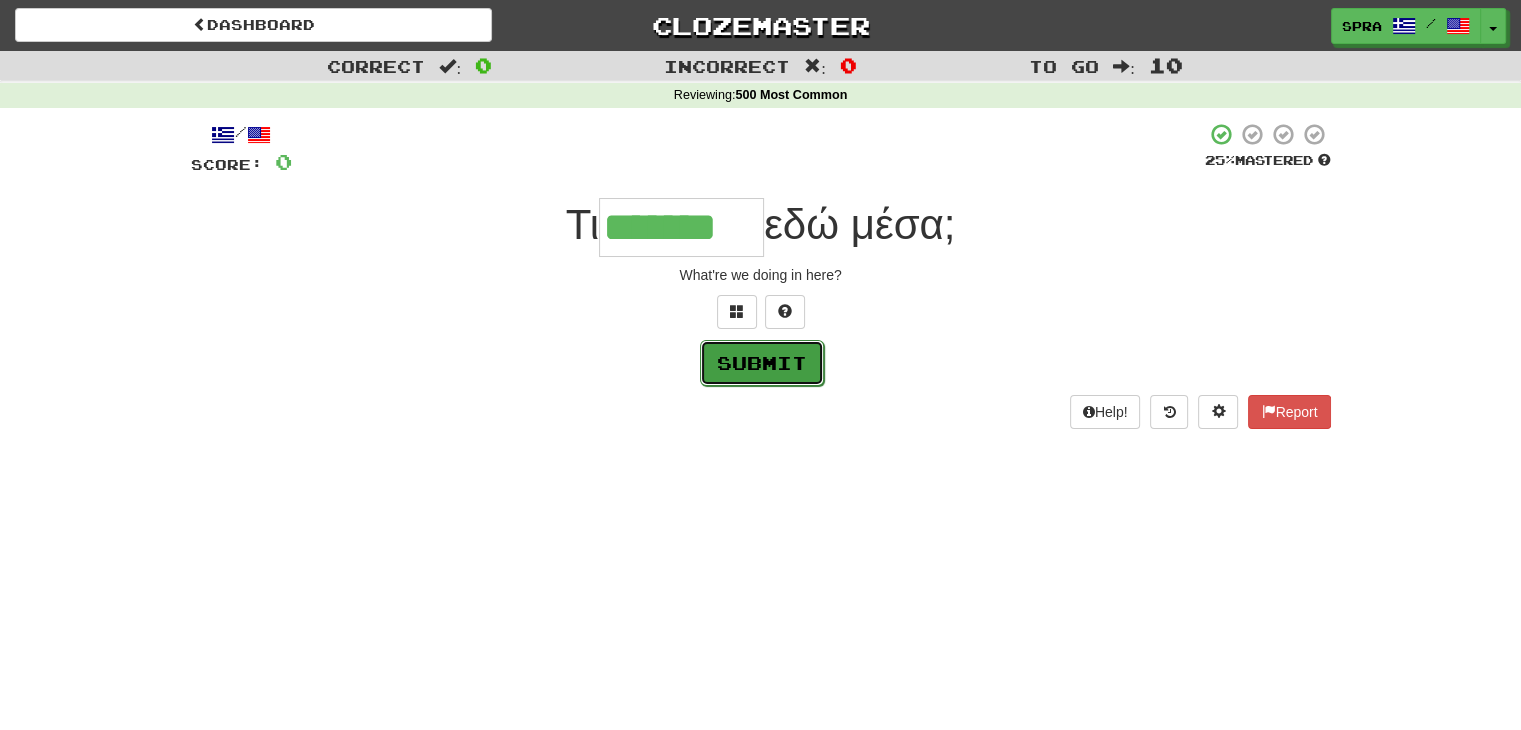 click on "Submit" at bounding box center [762, 363] 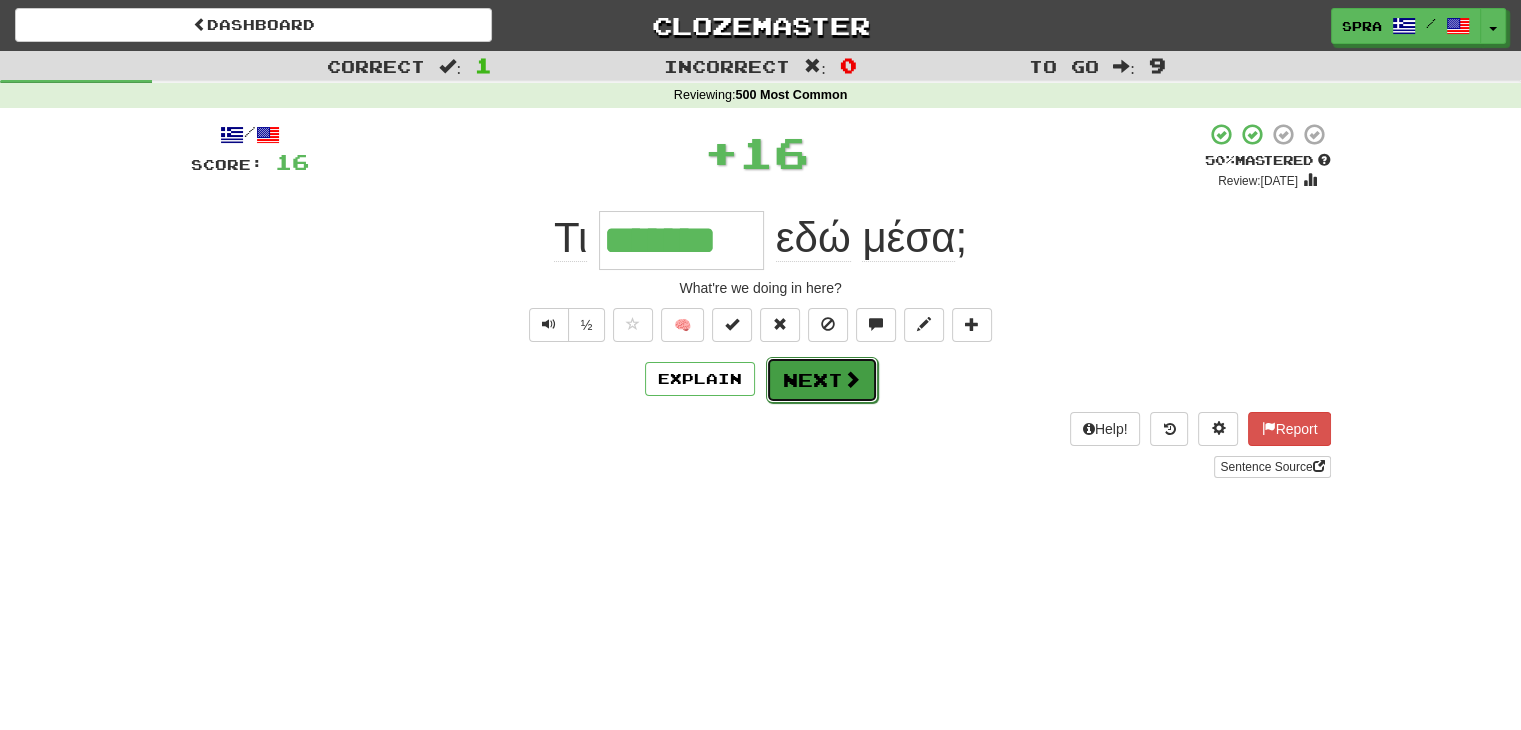 click on "Next" at bounding box center [822, 380] 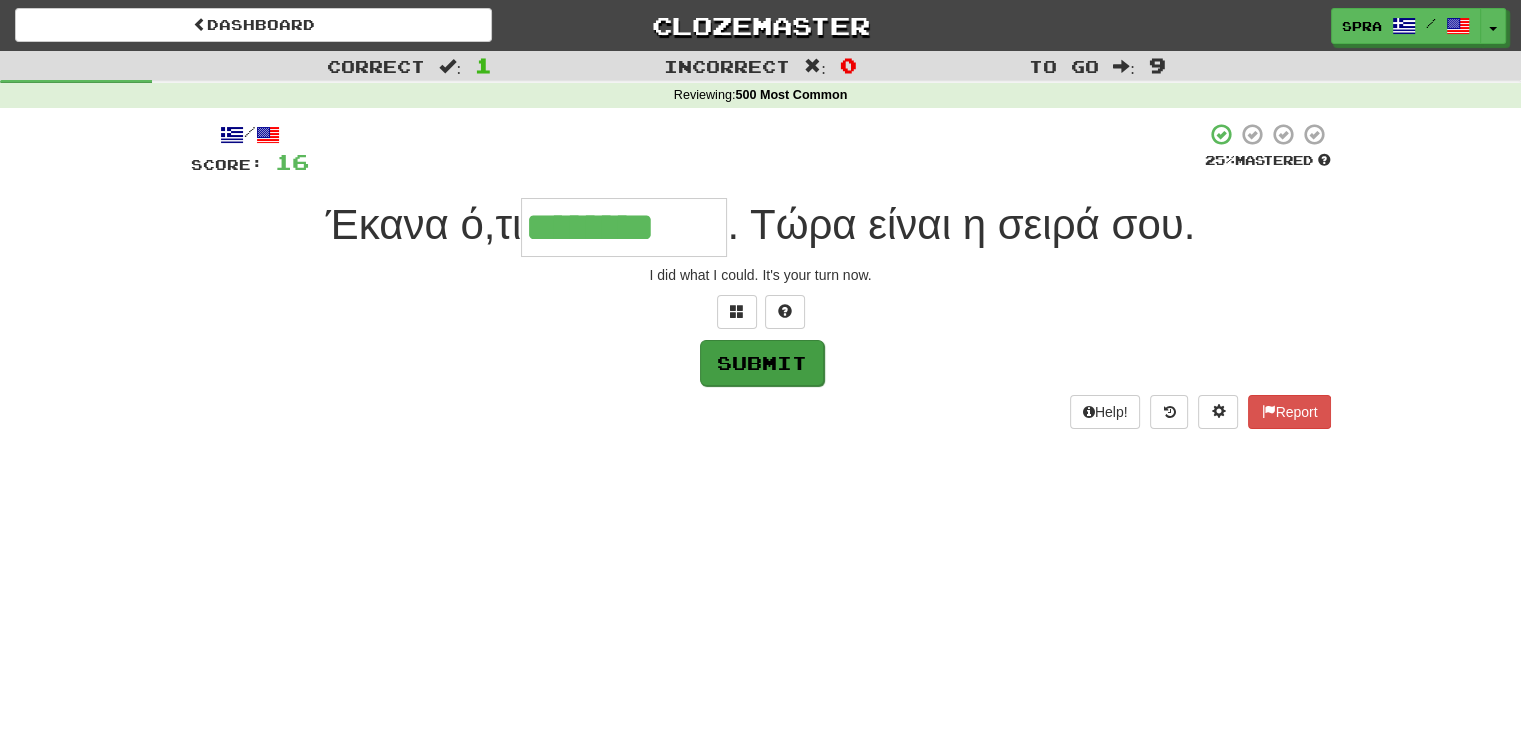 type on "********" 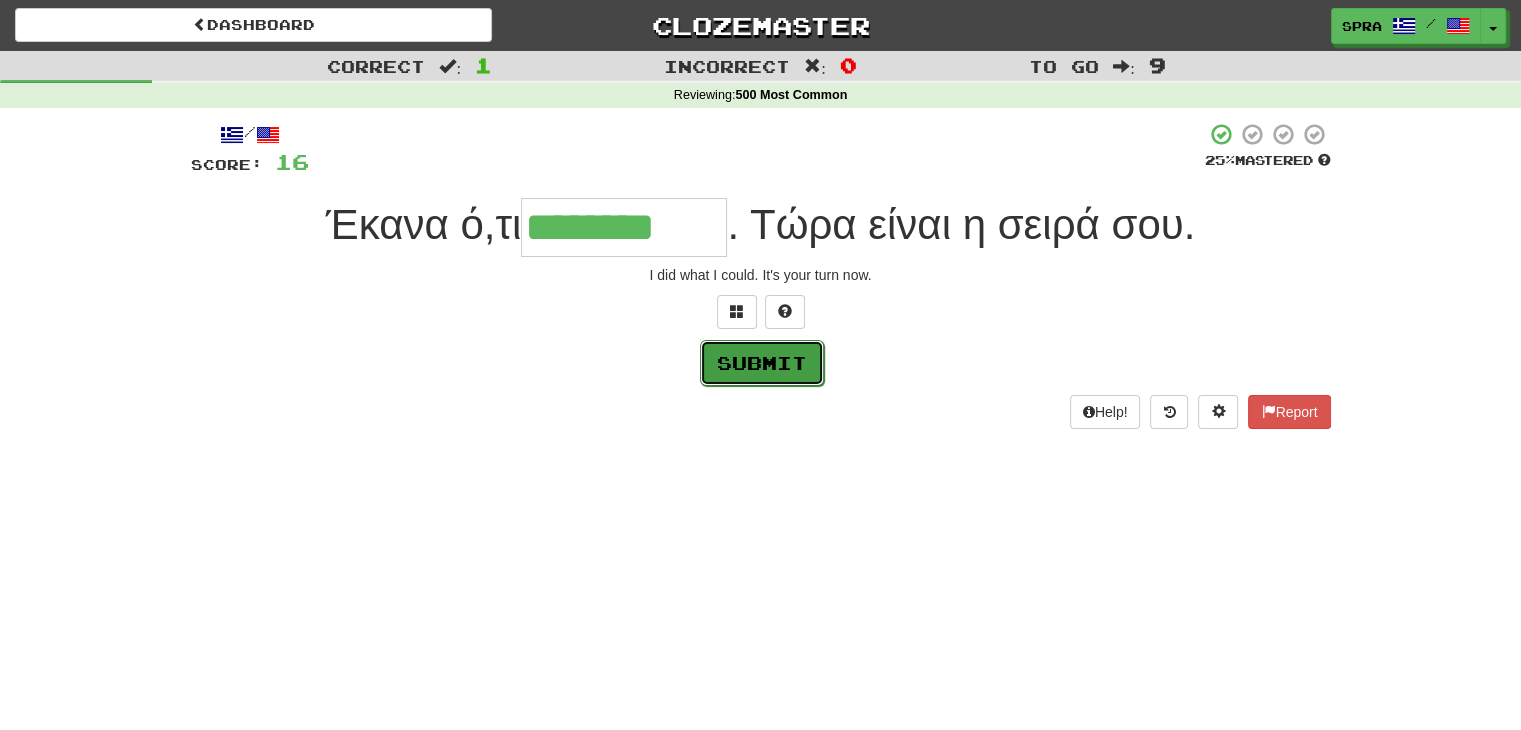 click on "Submit" at bounding box center [762, 363] 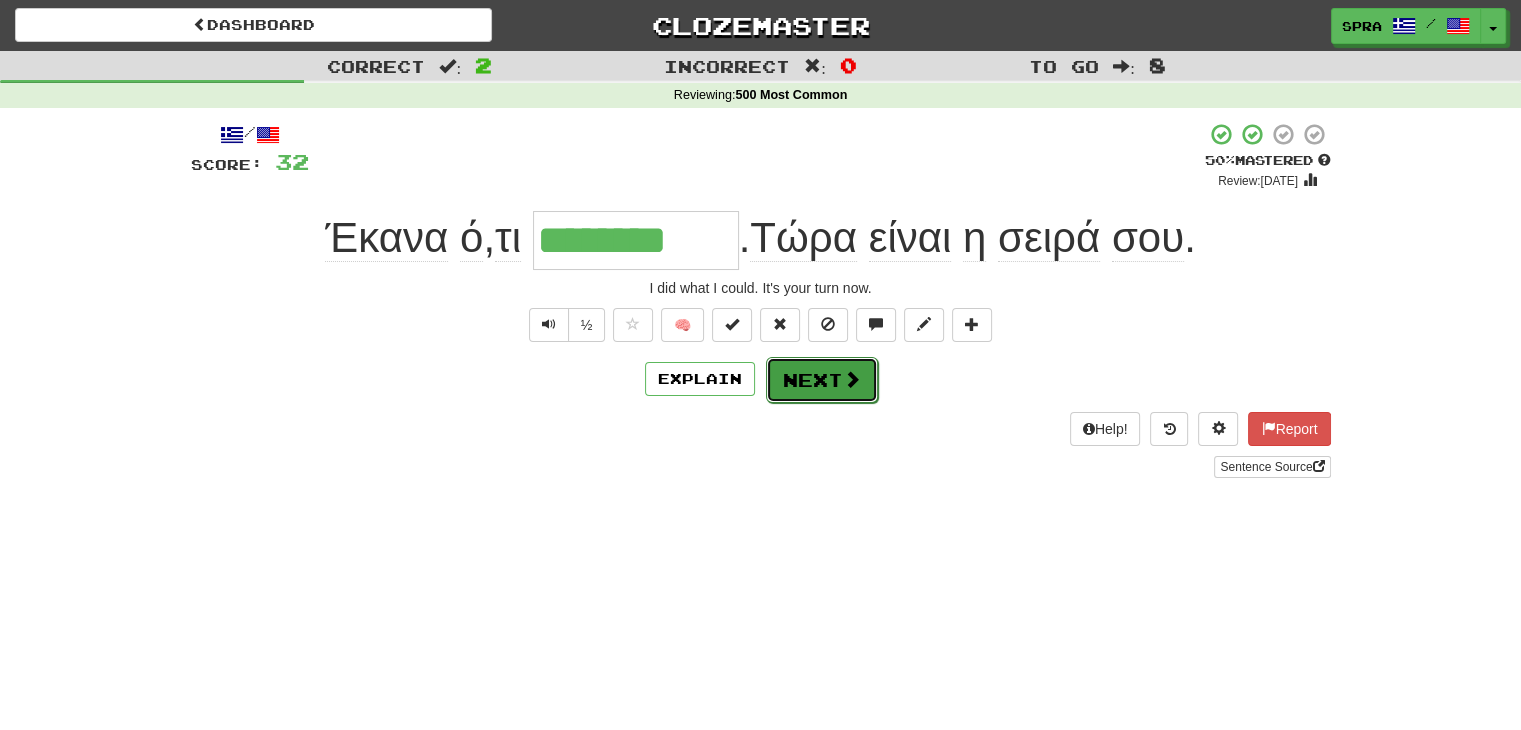 click on "Next" at bounding box center [822, 380] 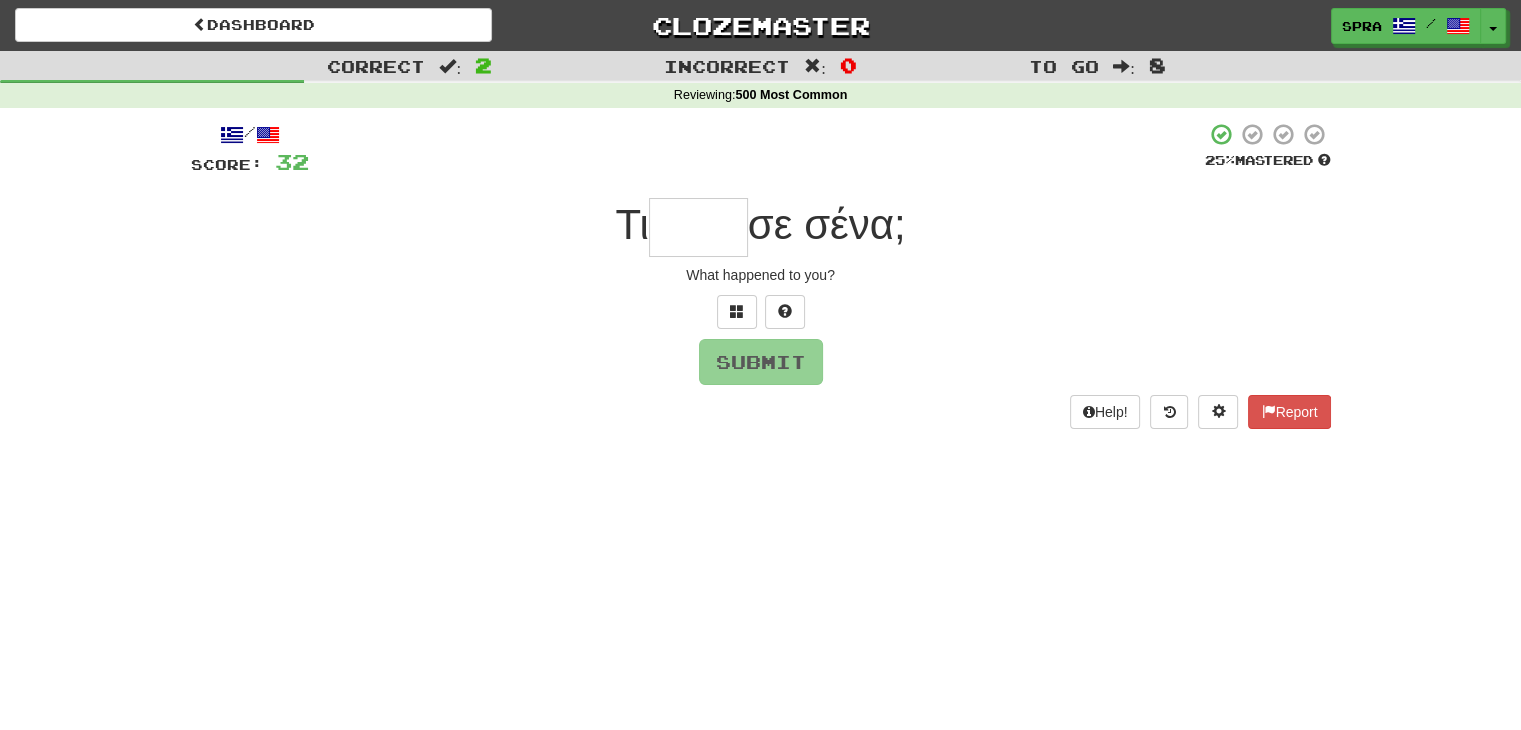 type on "*" 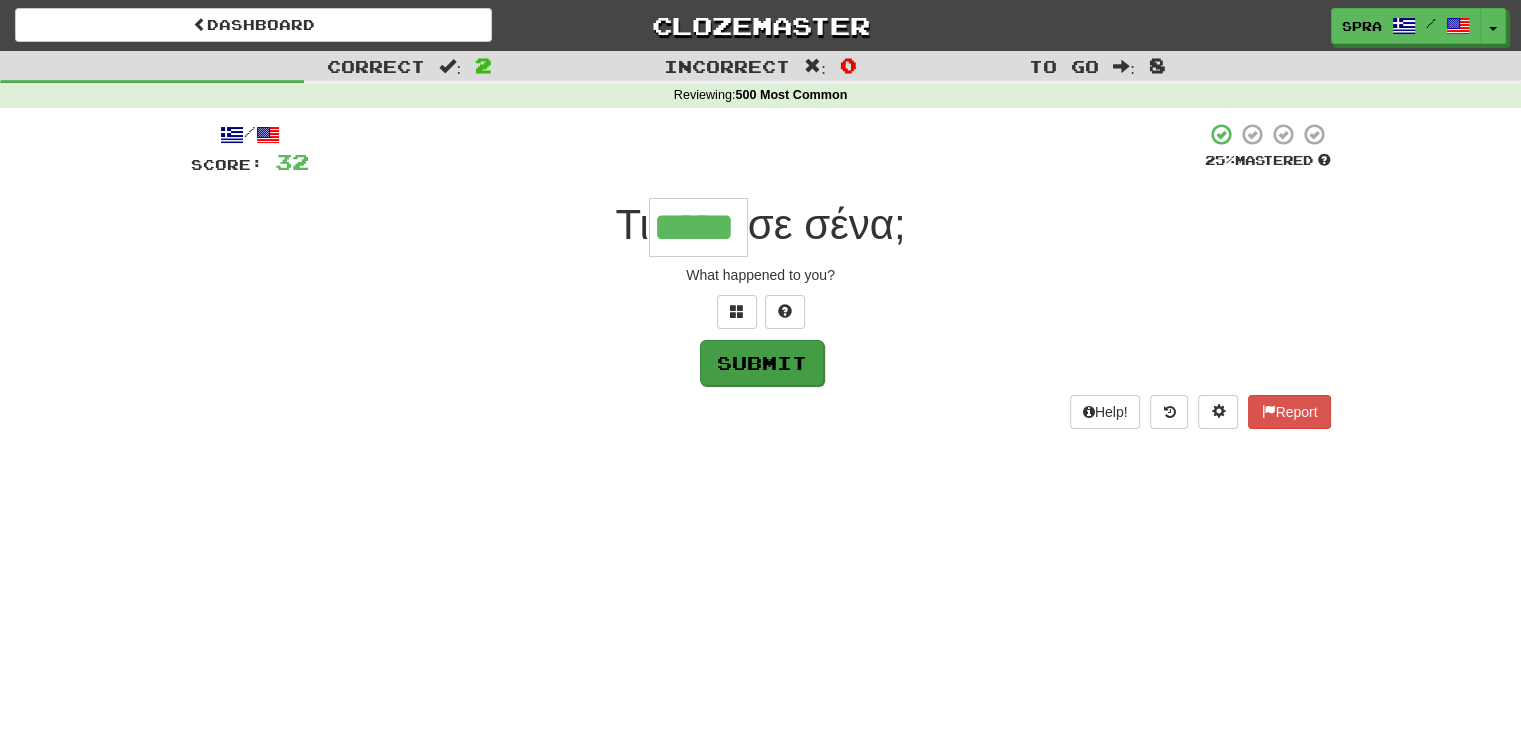 type on "*****" 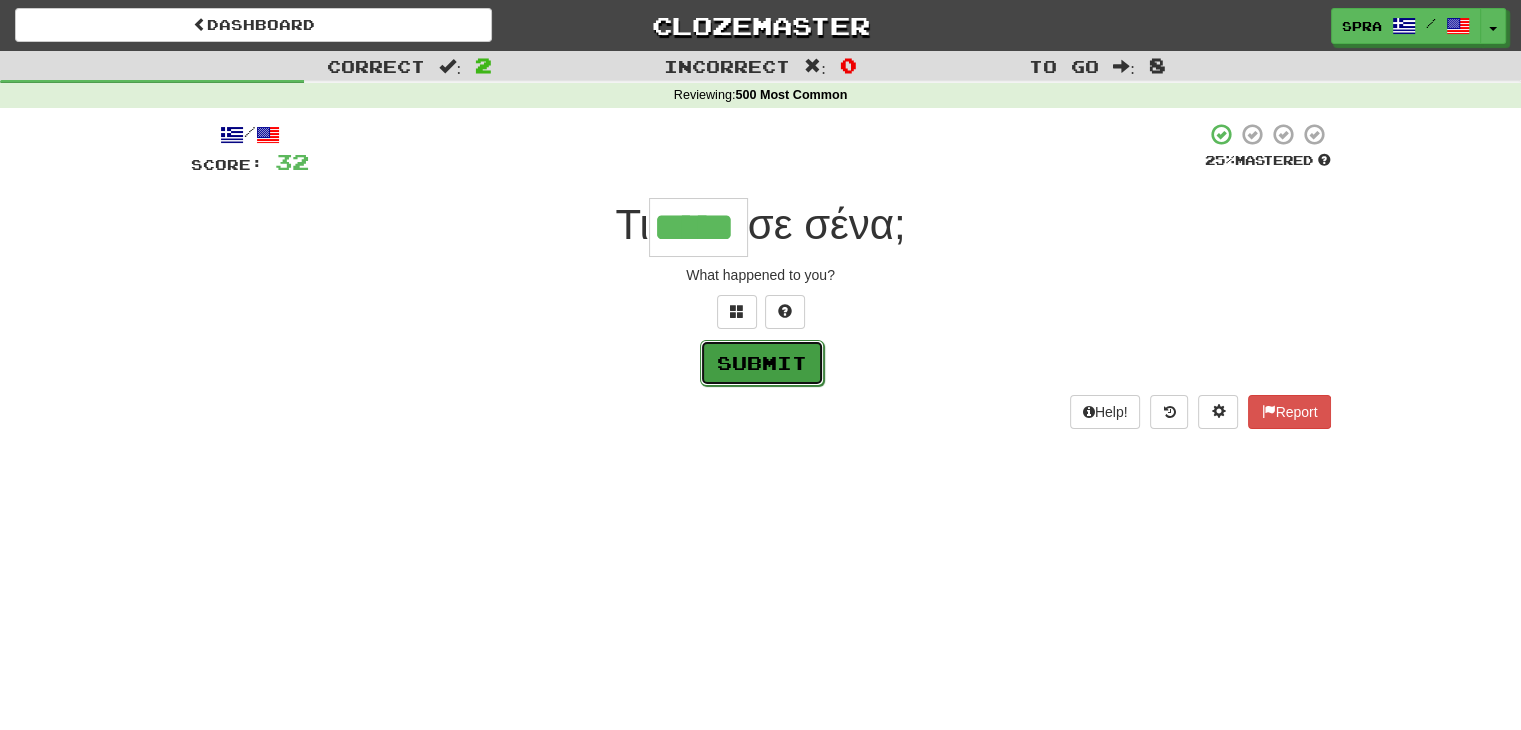 click on "Submit" at bounding box center [762, 363] 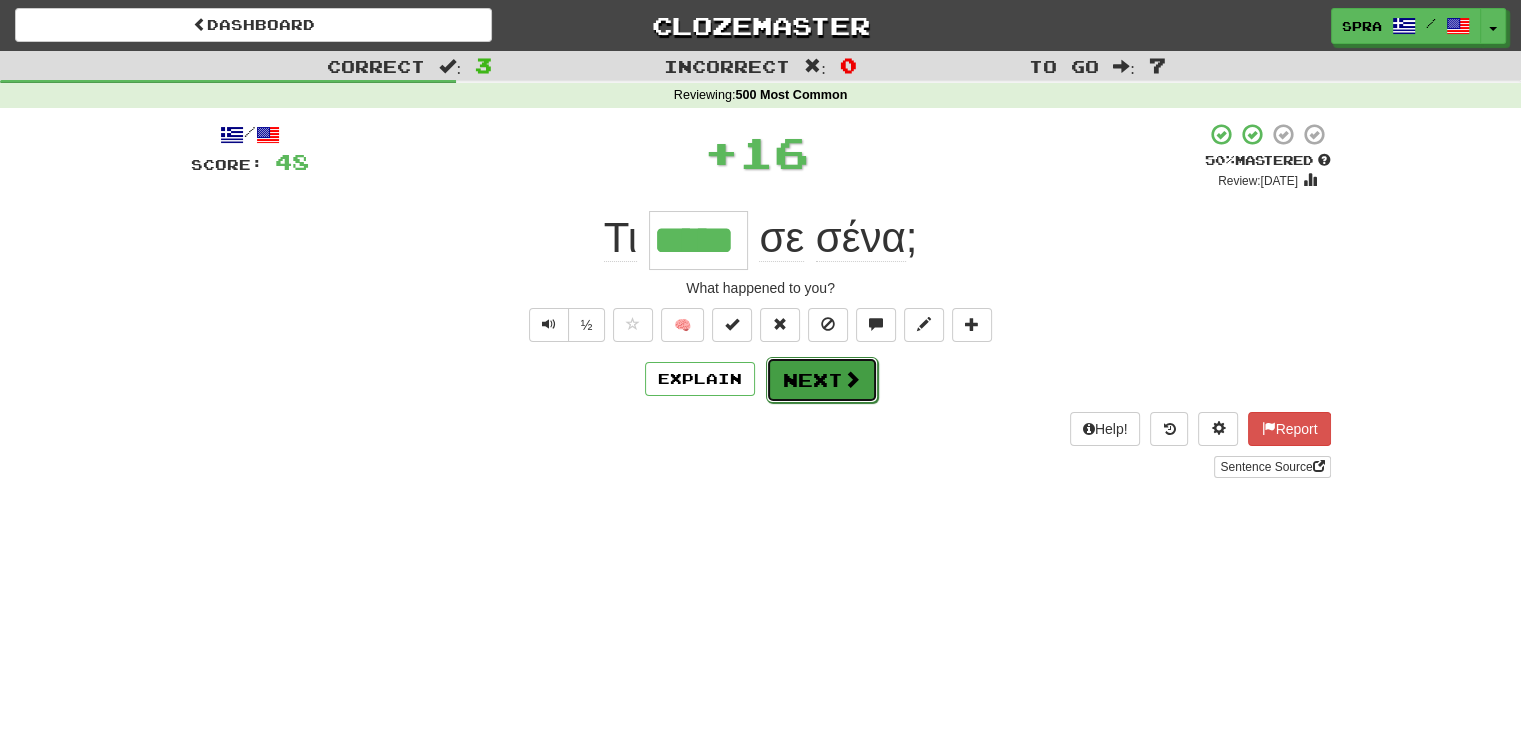 click on "Next" at bounding box center (822, 380) 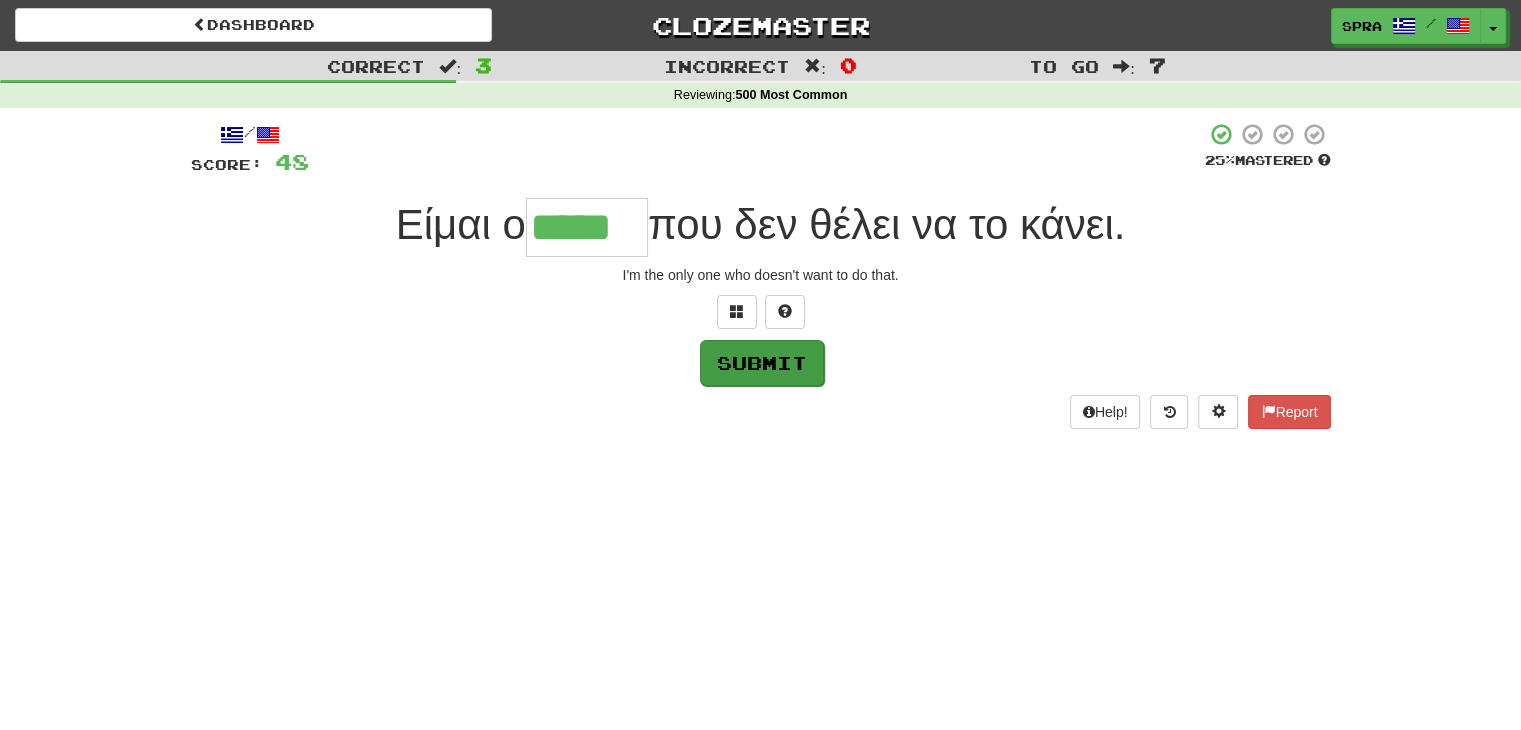type on "*****" 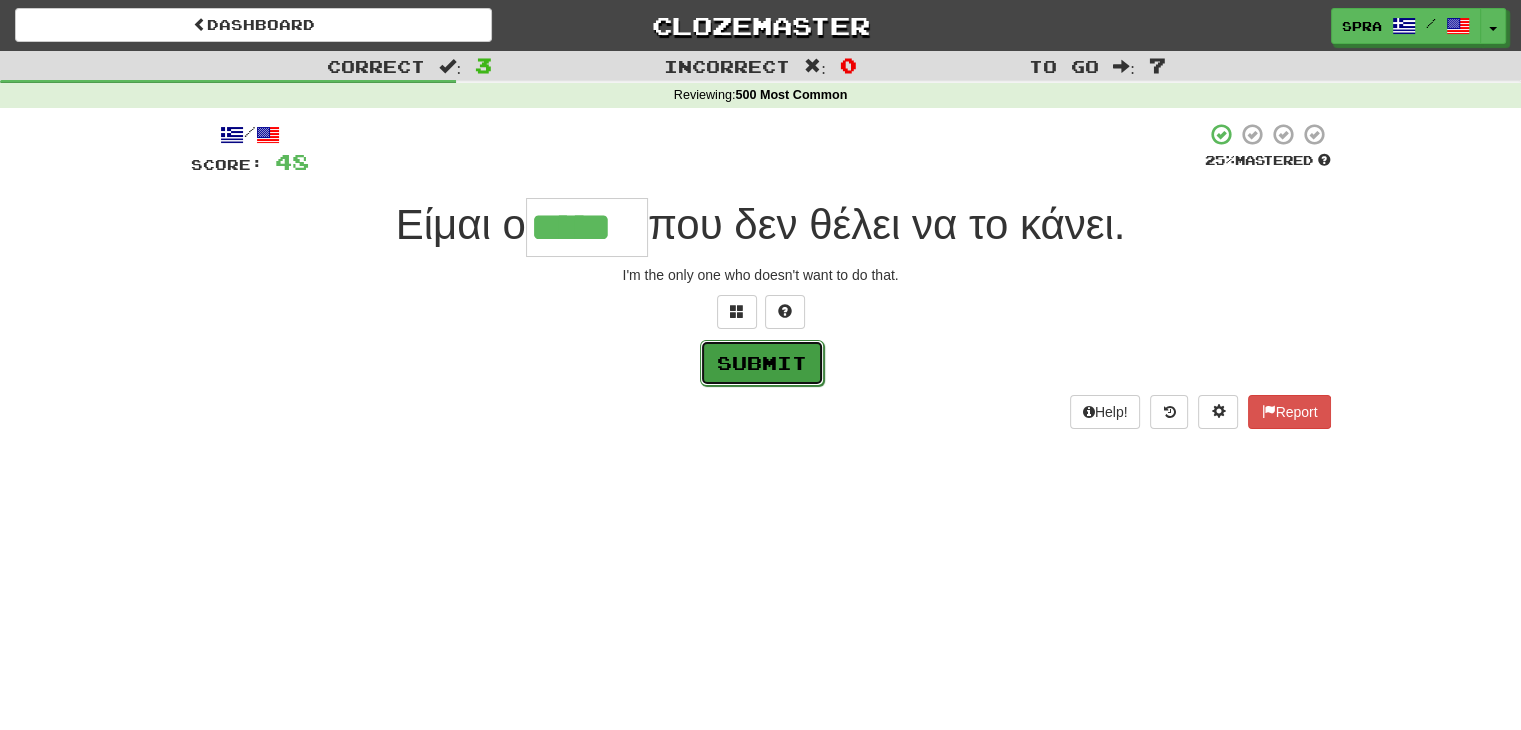 click on "Submit" at bounding box center [762, 363] 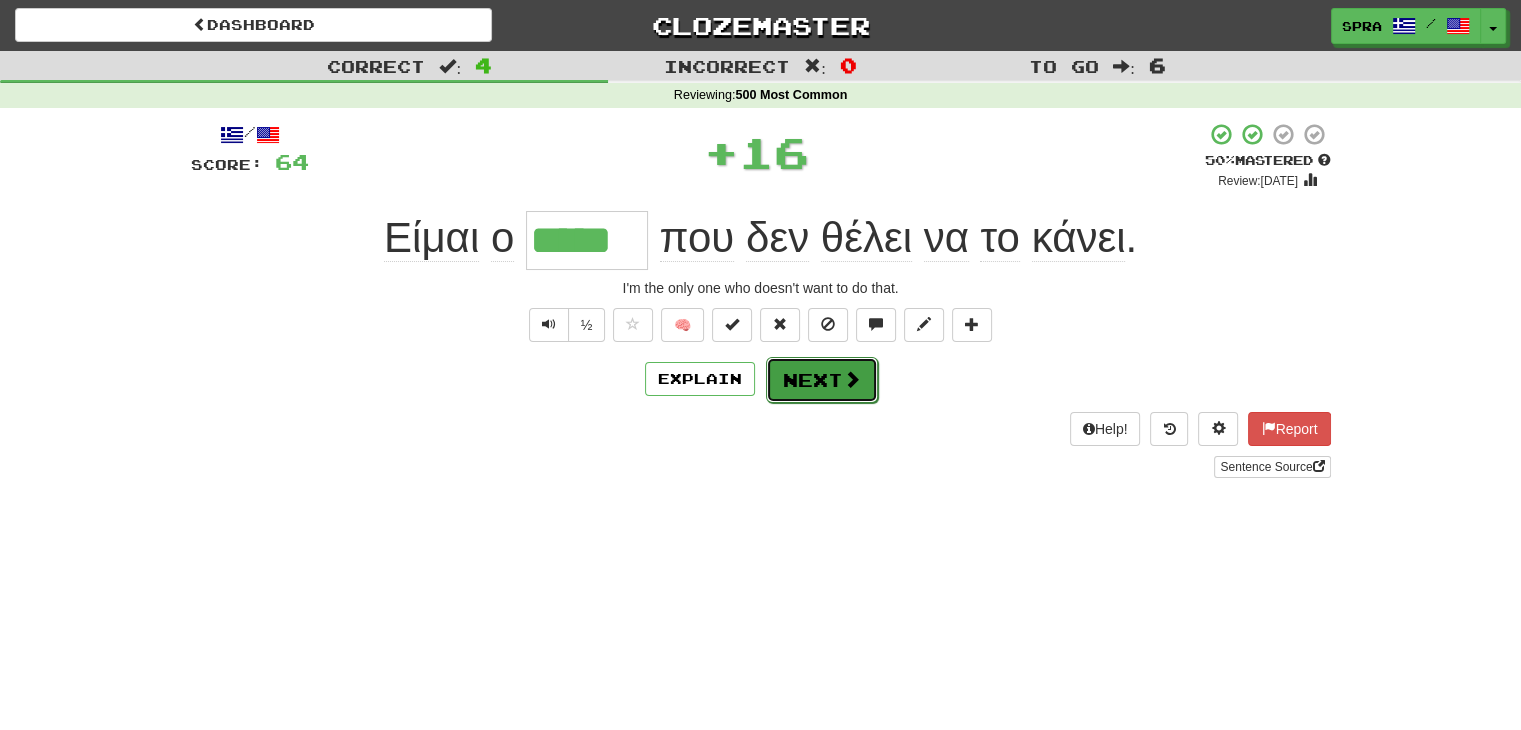 click on "Next" at bounding box center (822, 380) 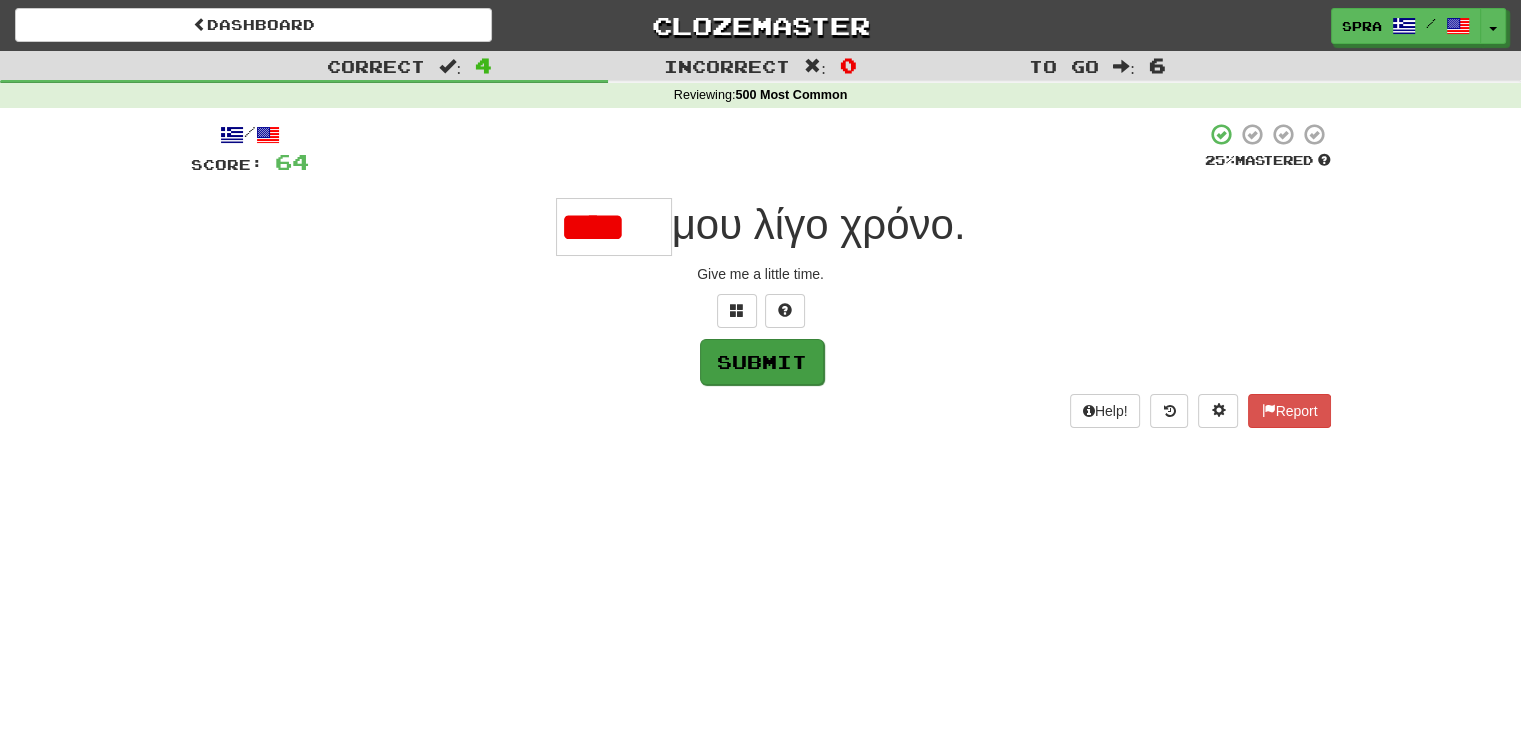 scroll, scrollTop: 0, scrollLeft: 0, axis: both 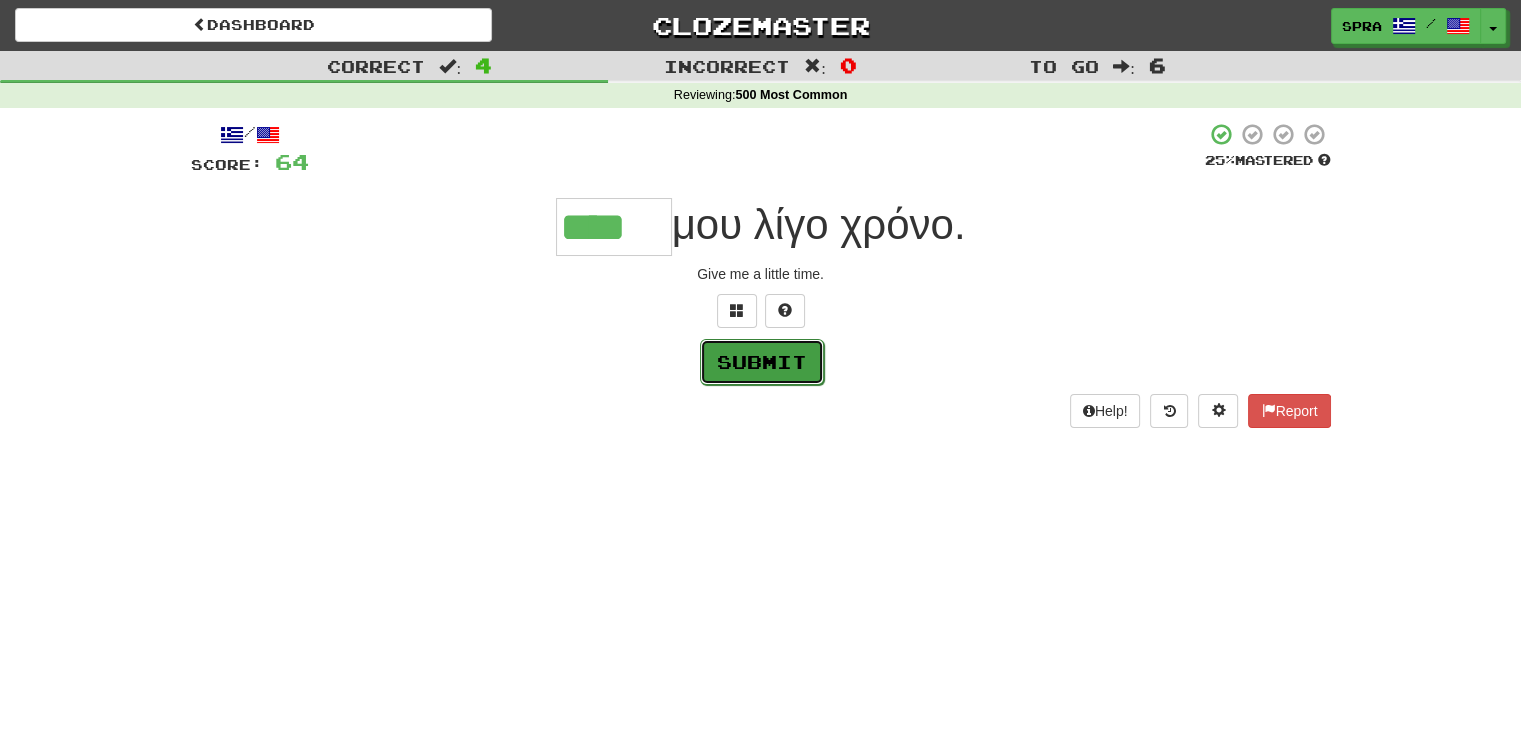 click on "Submit" at bounding box center [762, 362] 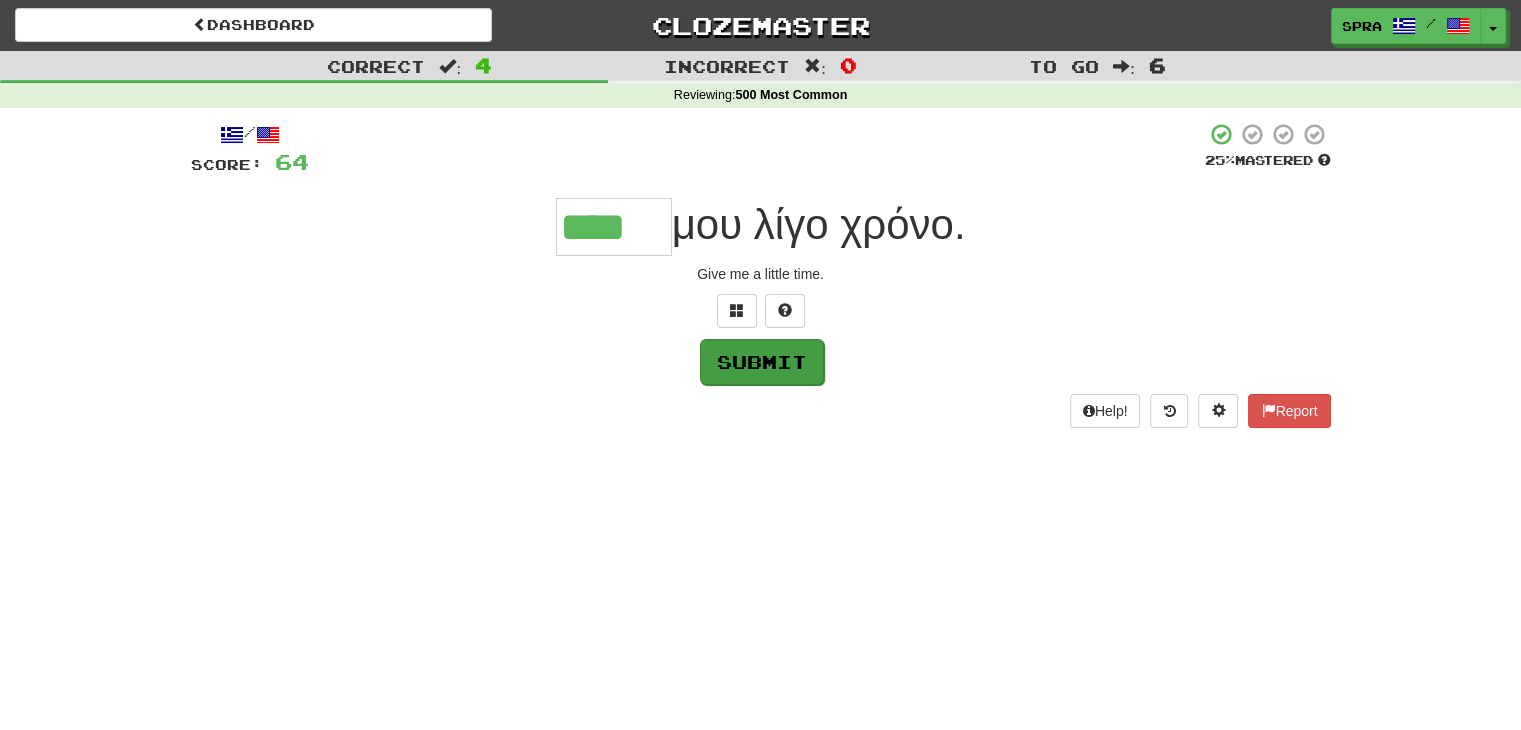 type on "****" 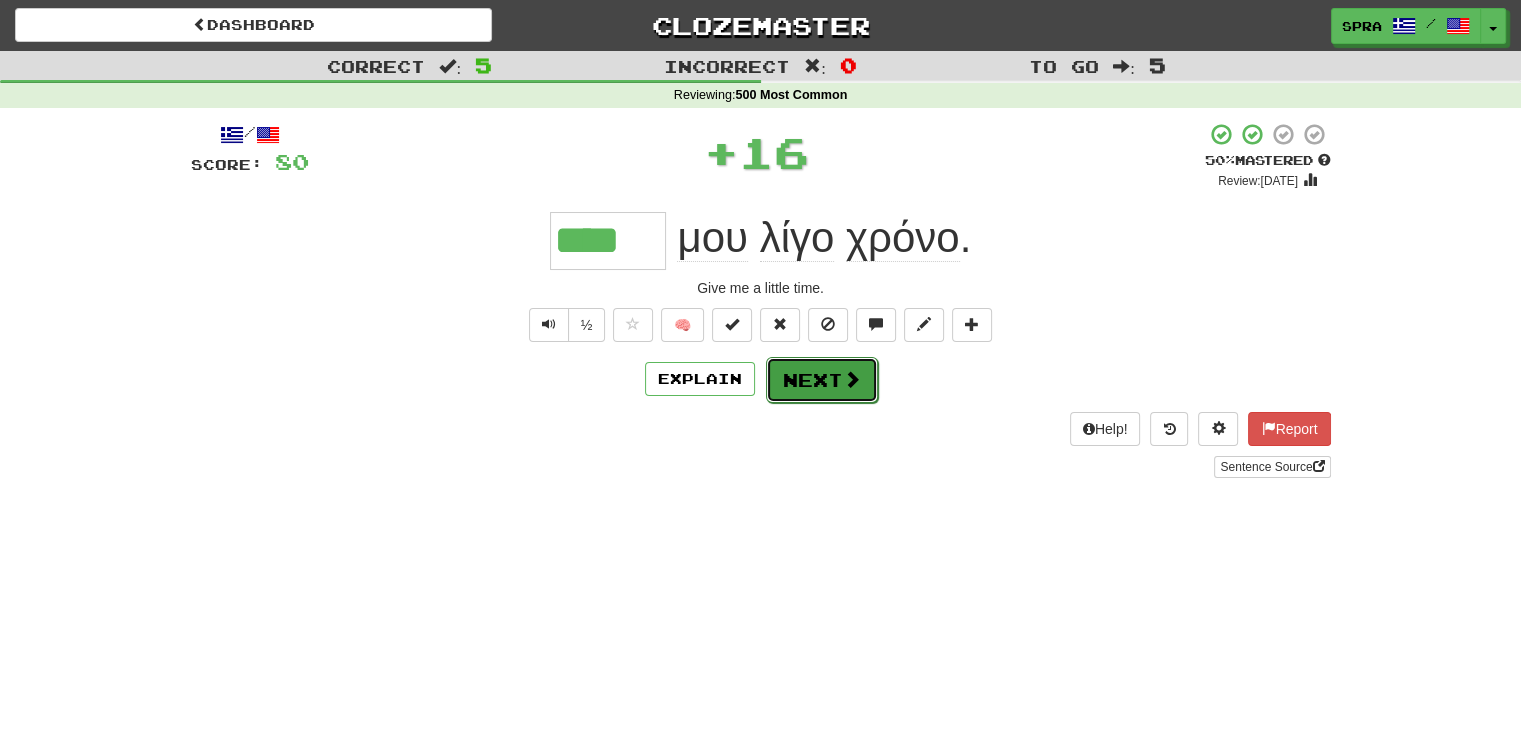 click on "Next" at bounding box center (822, 380) 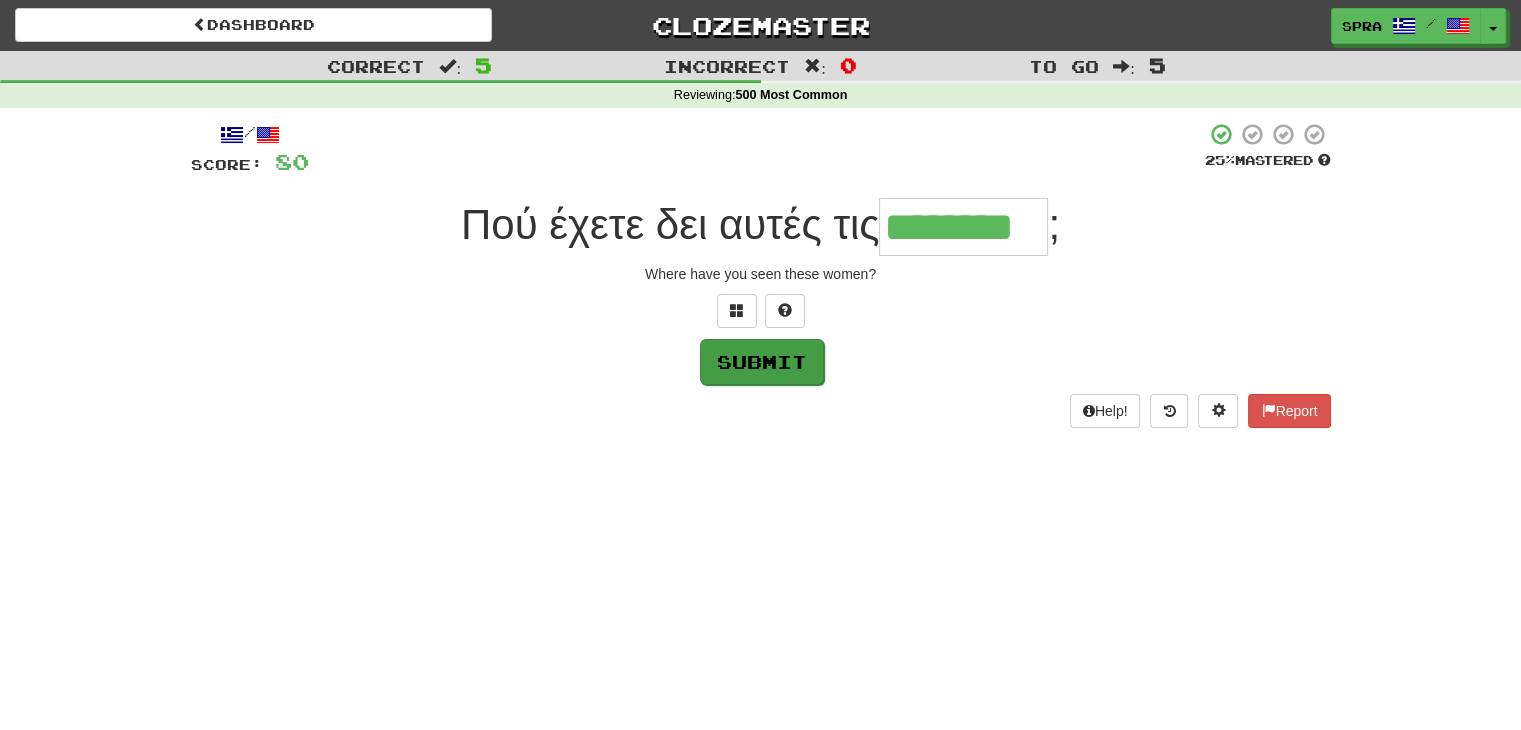 type on "********" 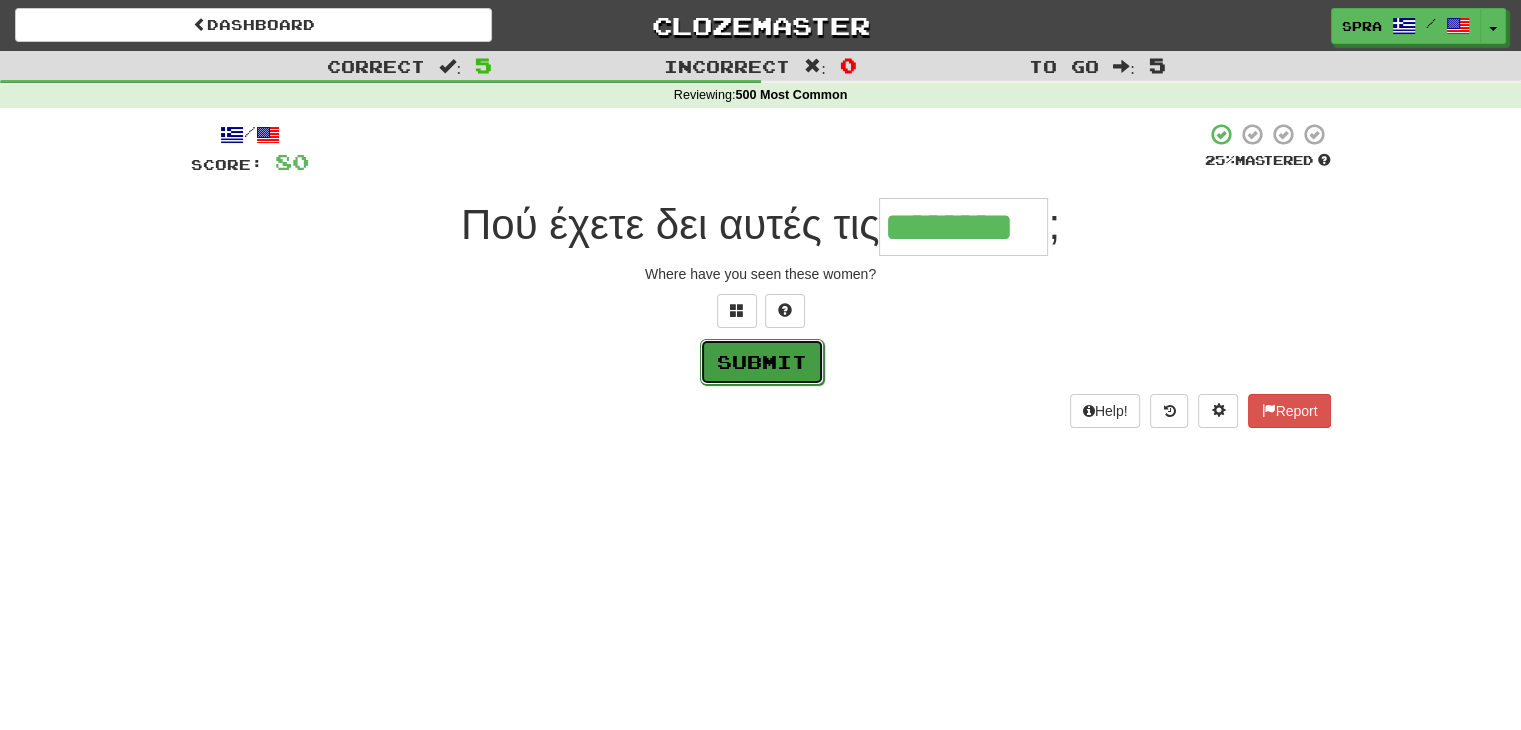 click on "Submit" at bounding box center (762, 362) 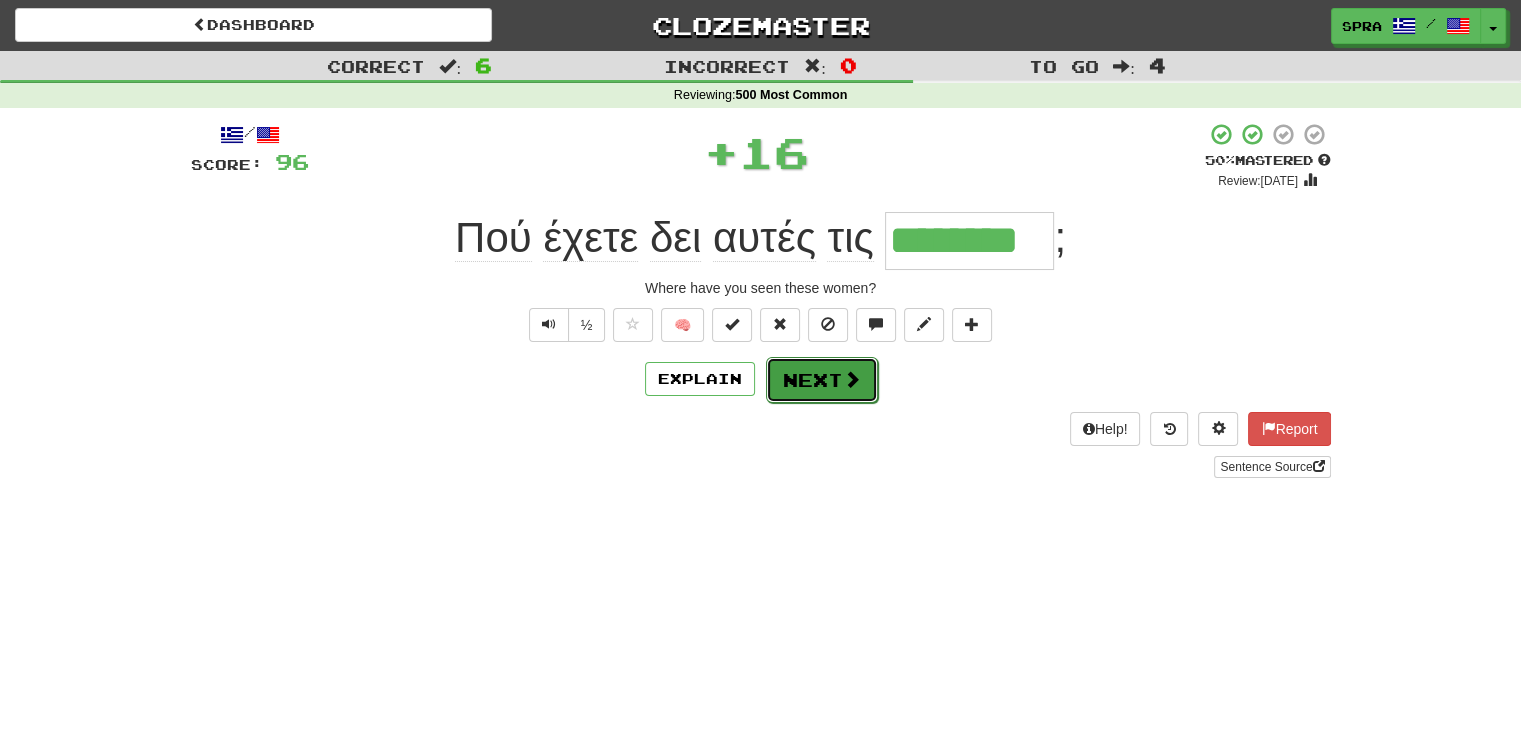 click on "Next" at bounding box center [822, 380] 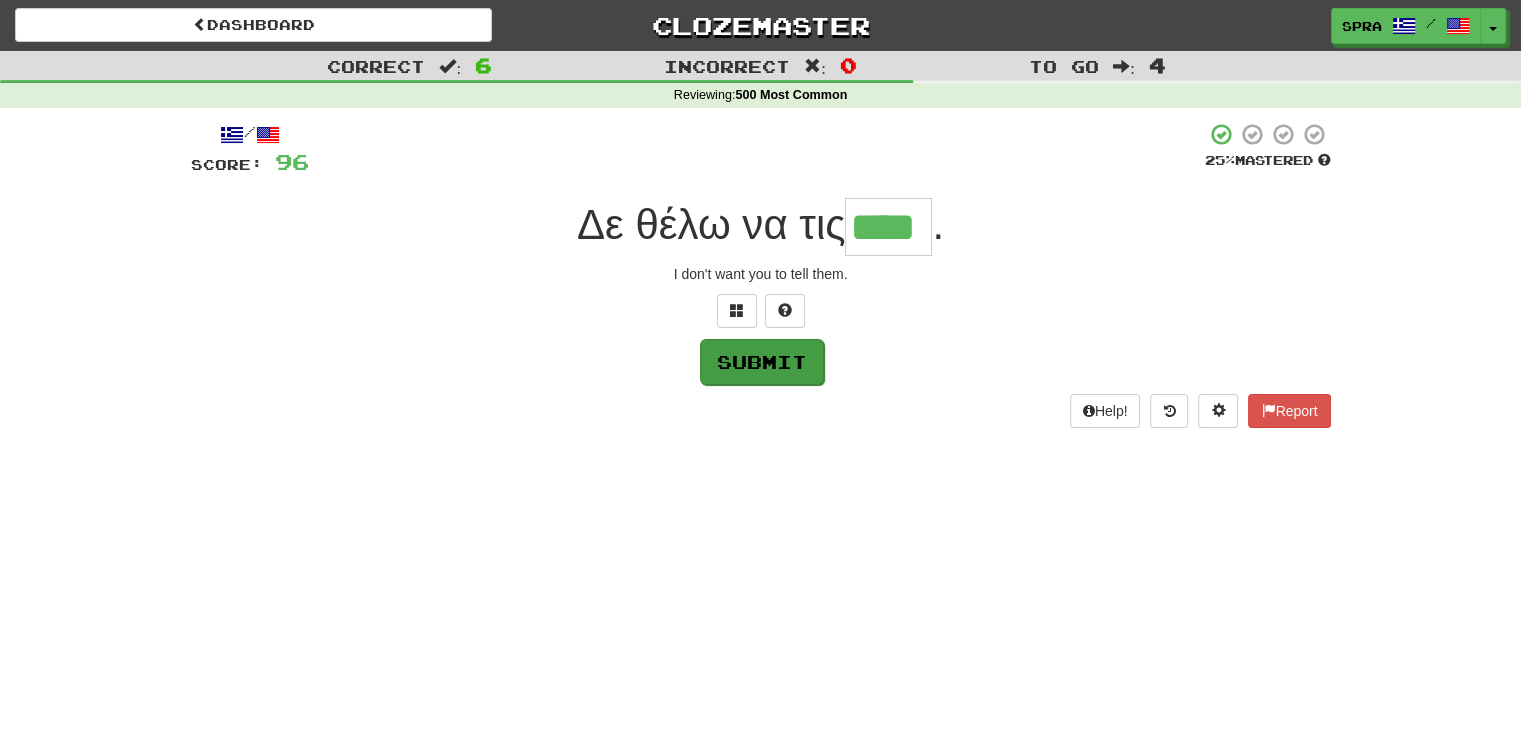 type on "****" 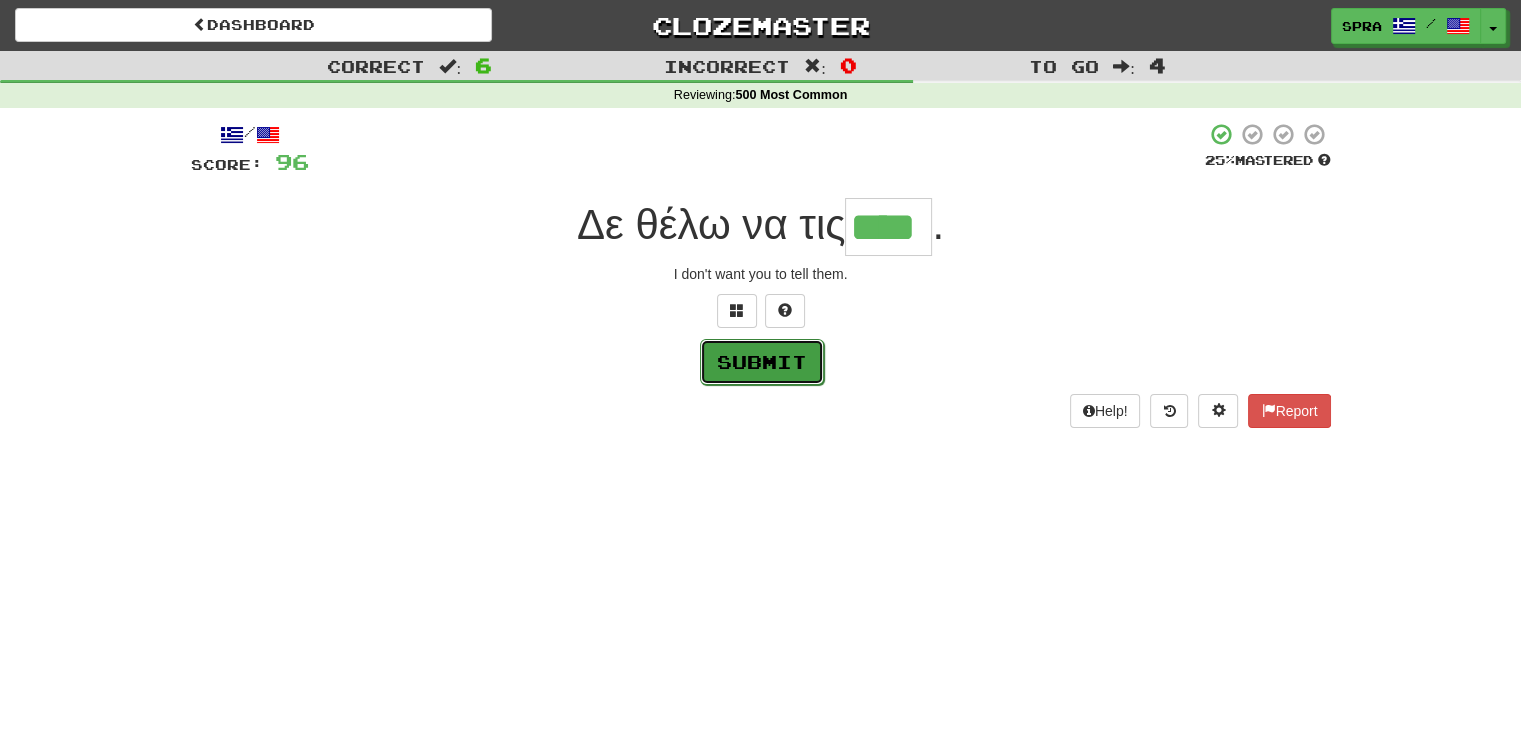 click on "Submit" at bounding box center [762, 362] 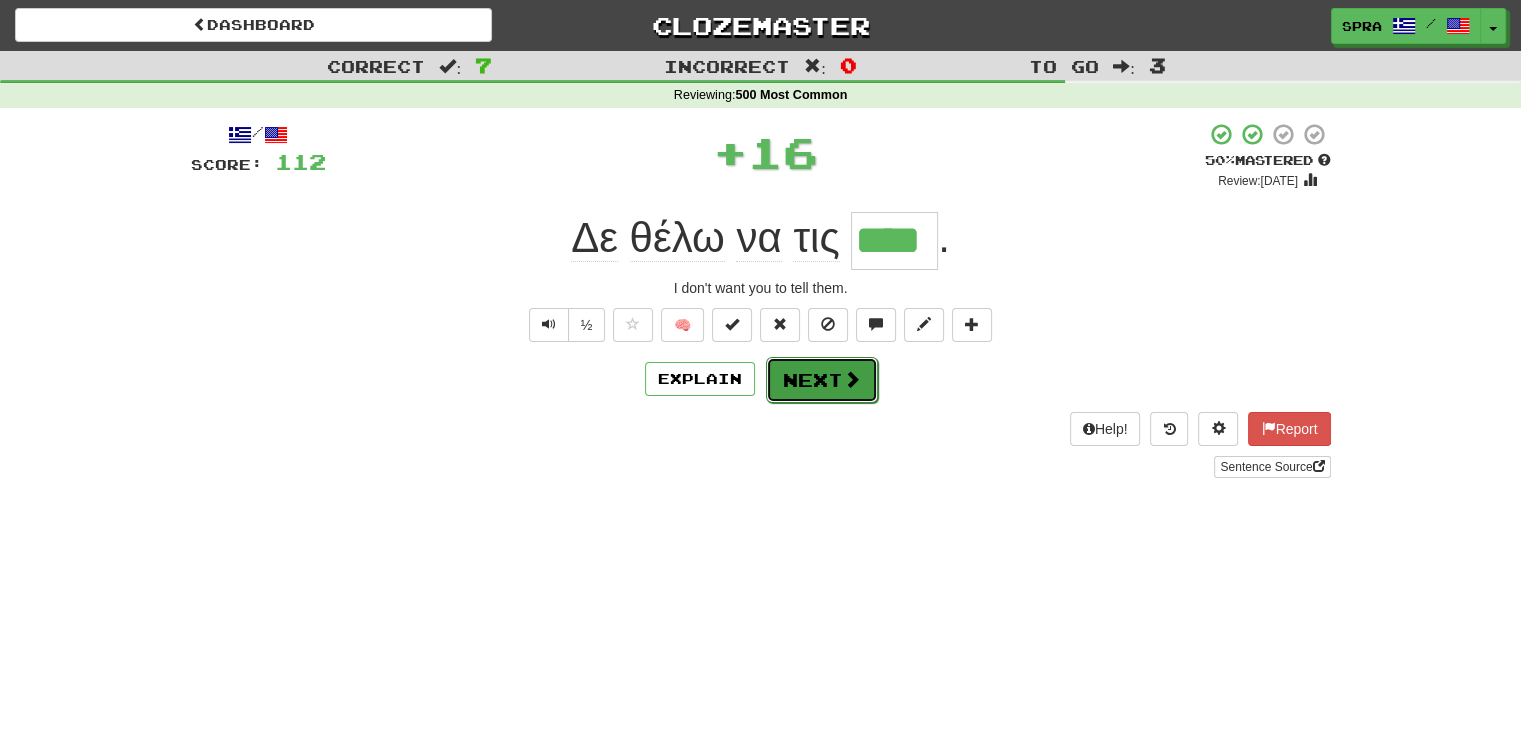 click at bounding box center [852, 379] 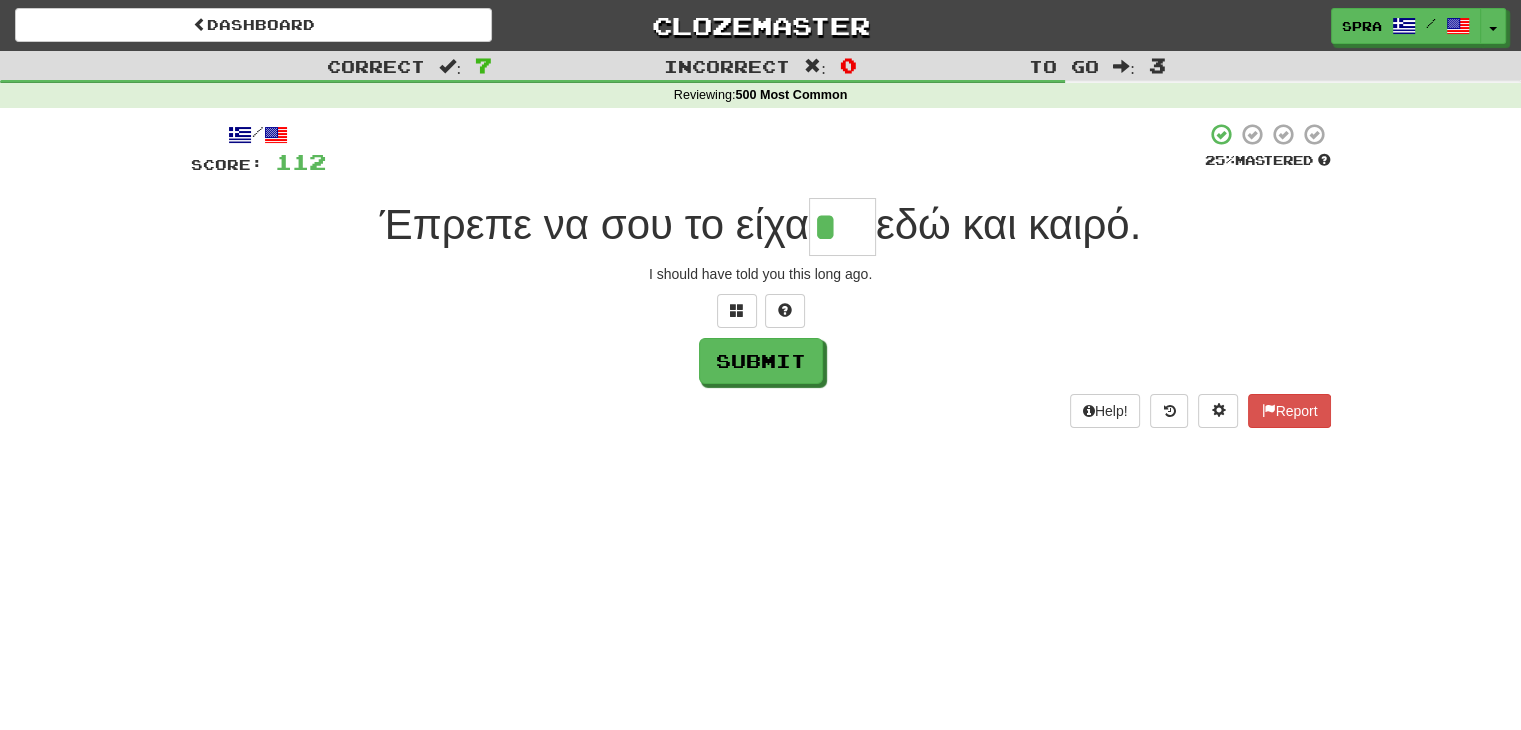 scroll, scrollTop: 0, scrollLeft: 0, axis: both 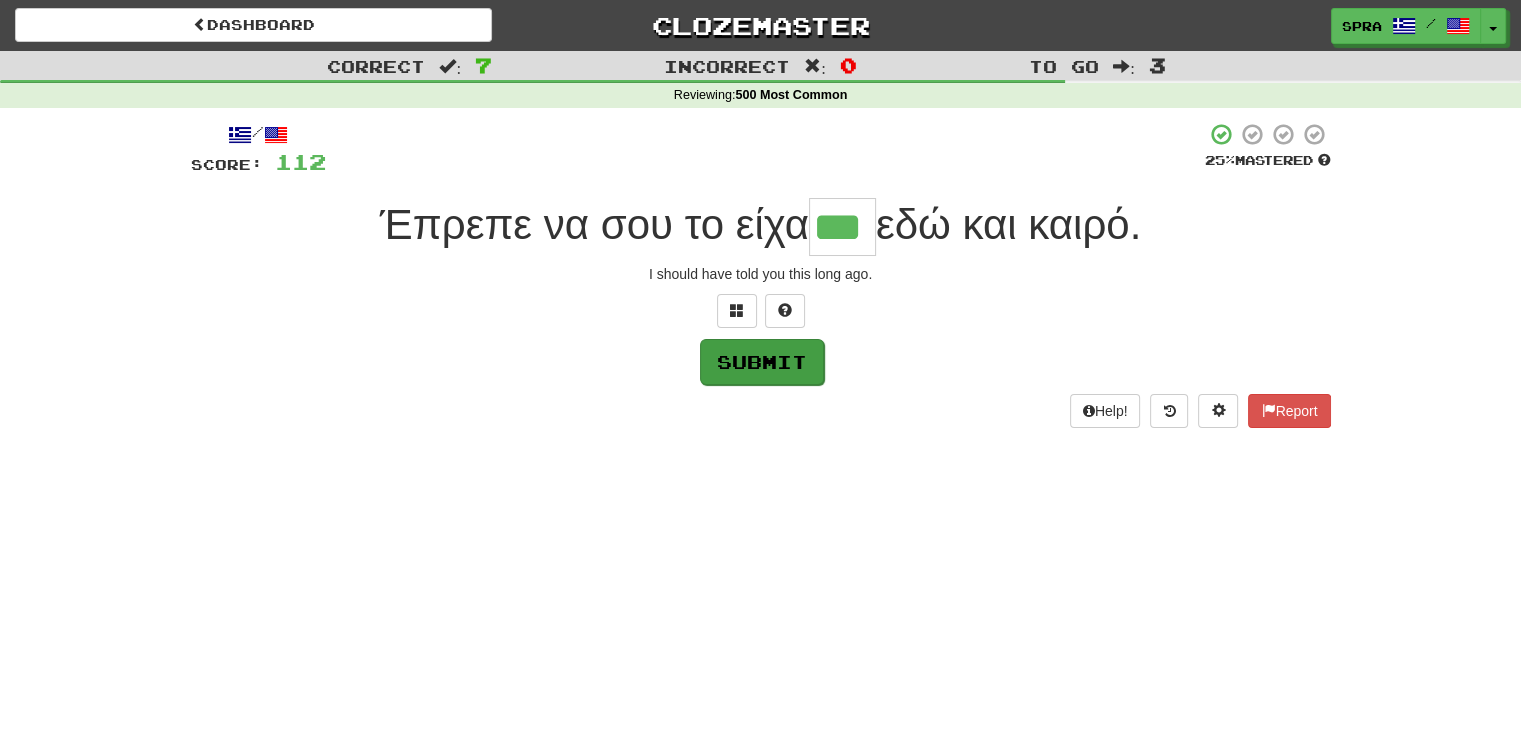 type on "***" 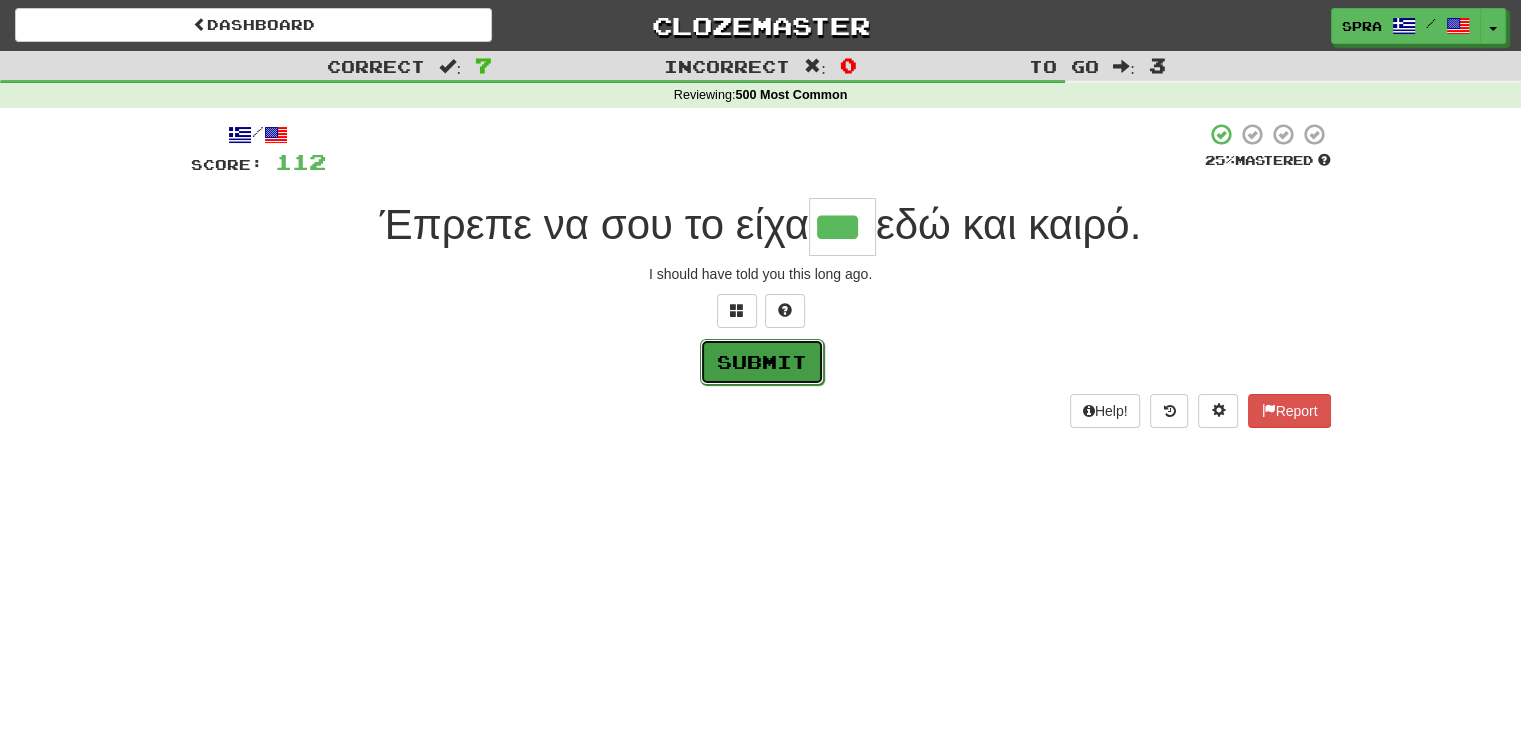 click on "Submit" at bounding box center [762, 362] 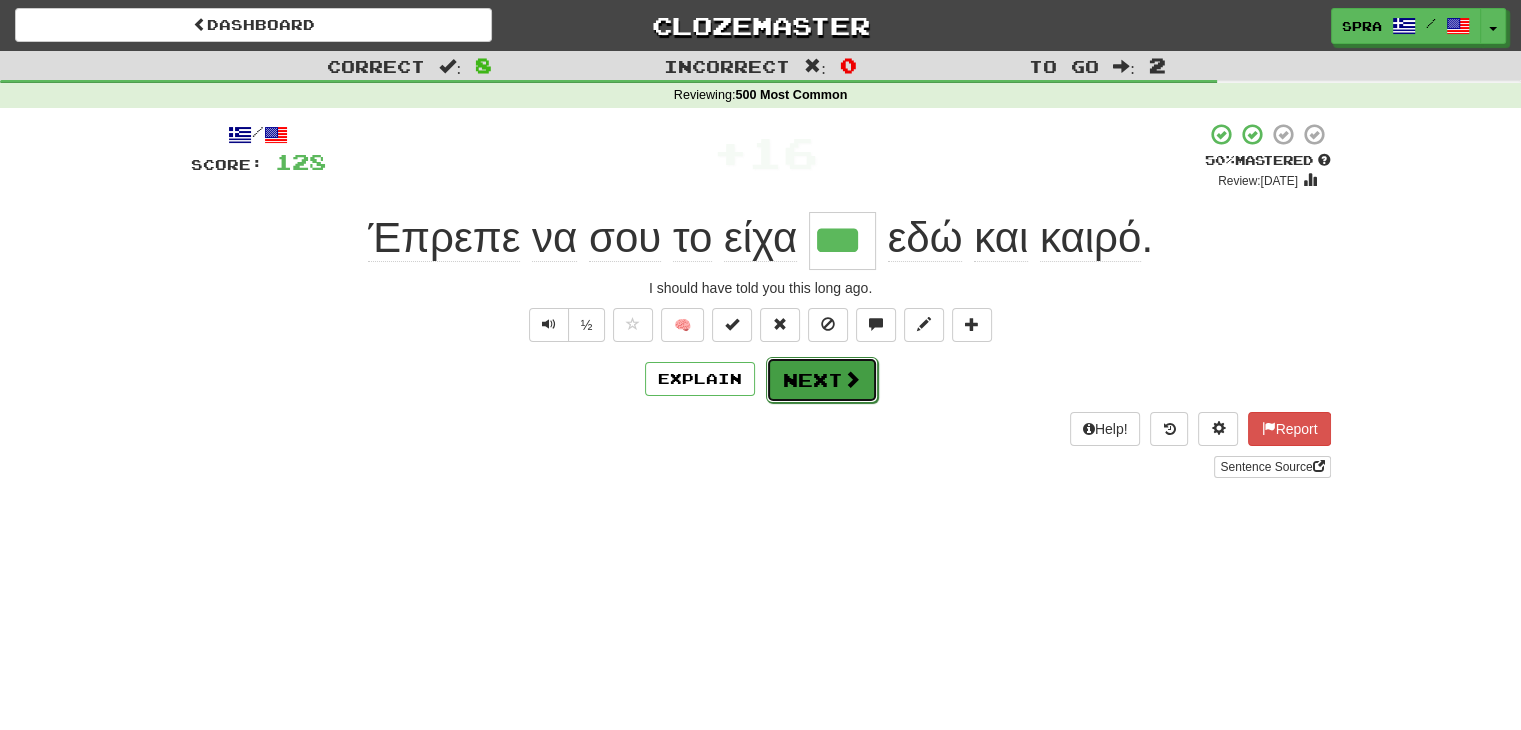 click on "Next" at bounding box center [822, 380] 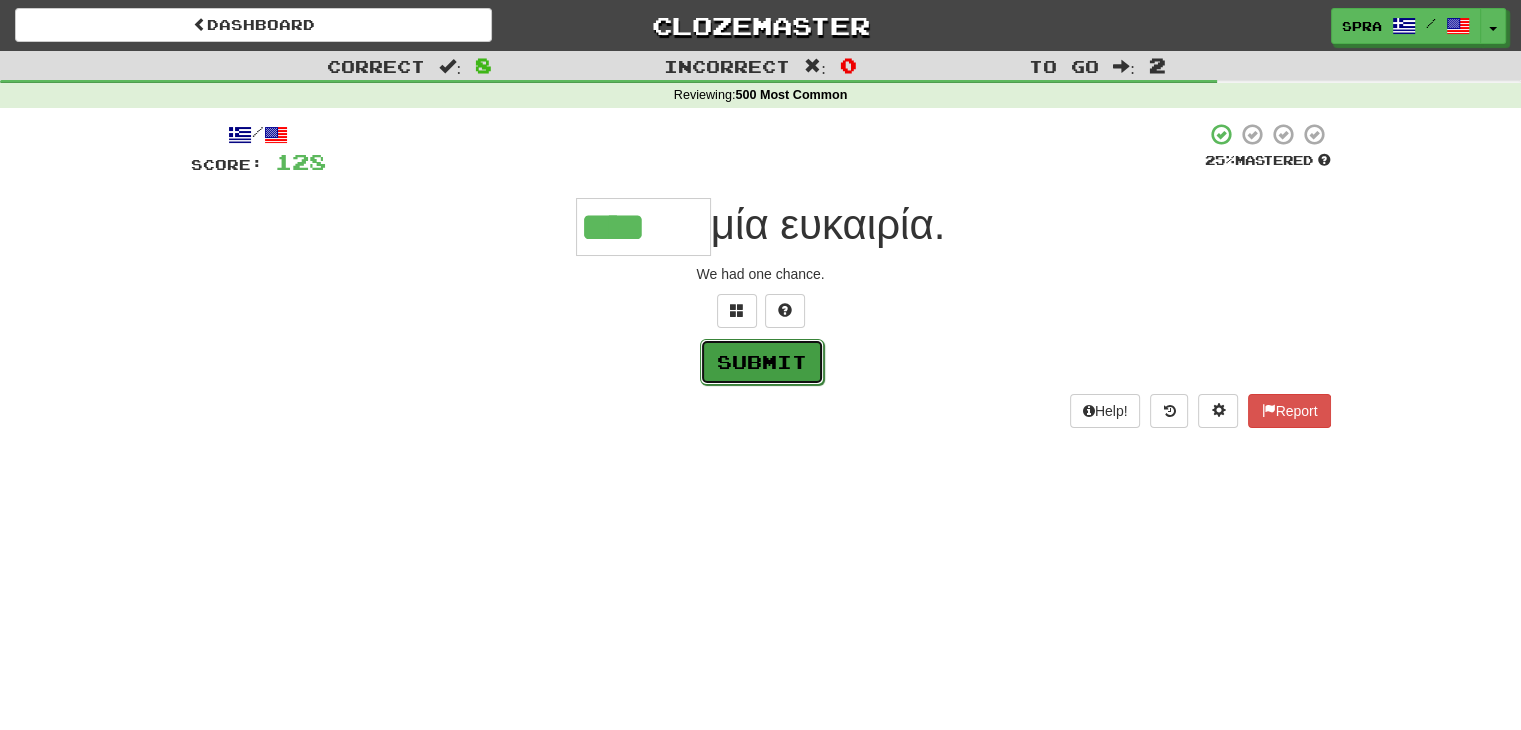 click on "Submit" at bounding box center [762, 362] 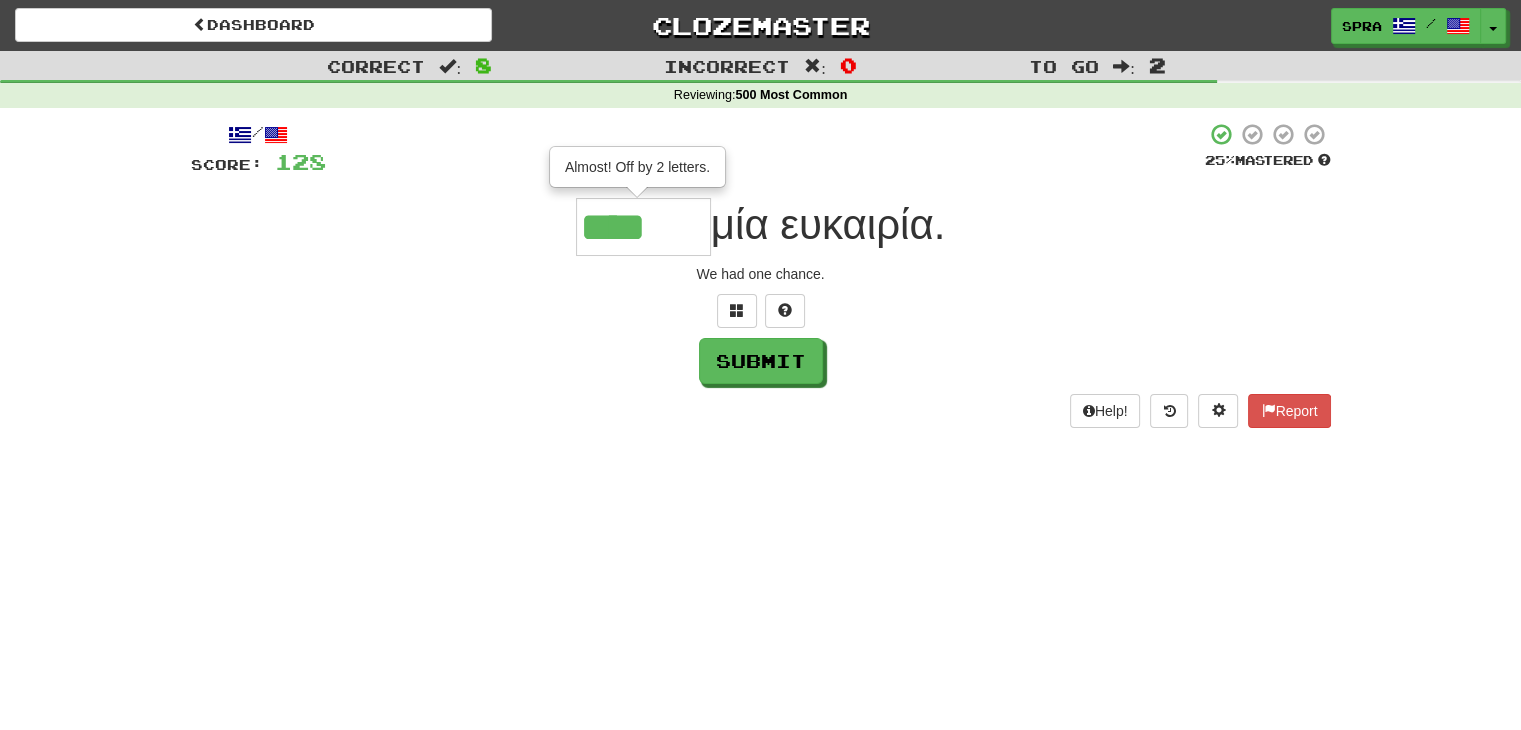 click on "****" at bounding box center (643, 227) 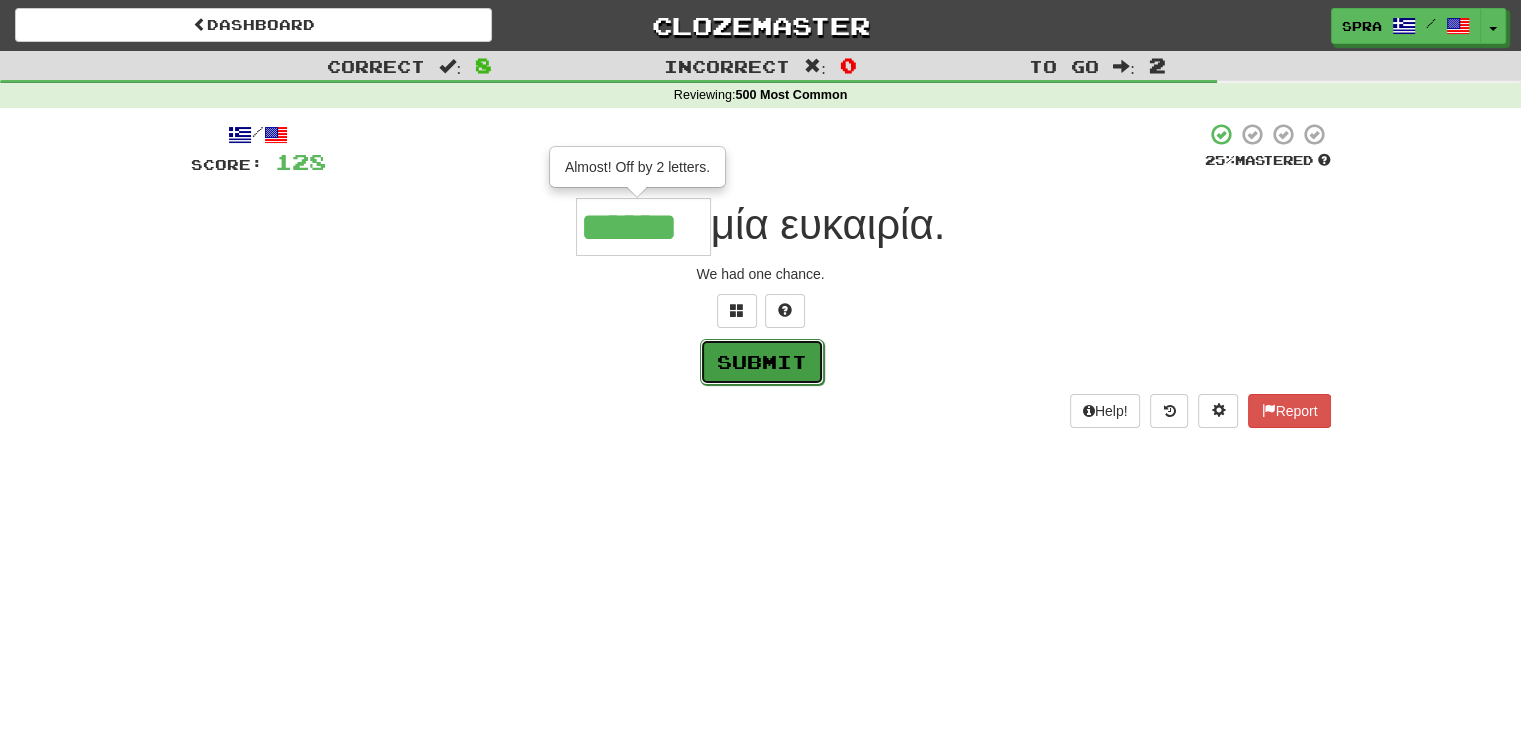 click on "Submit" at bounding box center [762, 362] 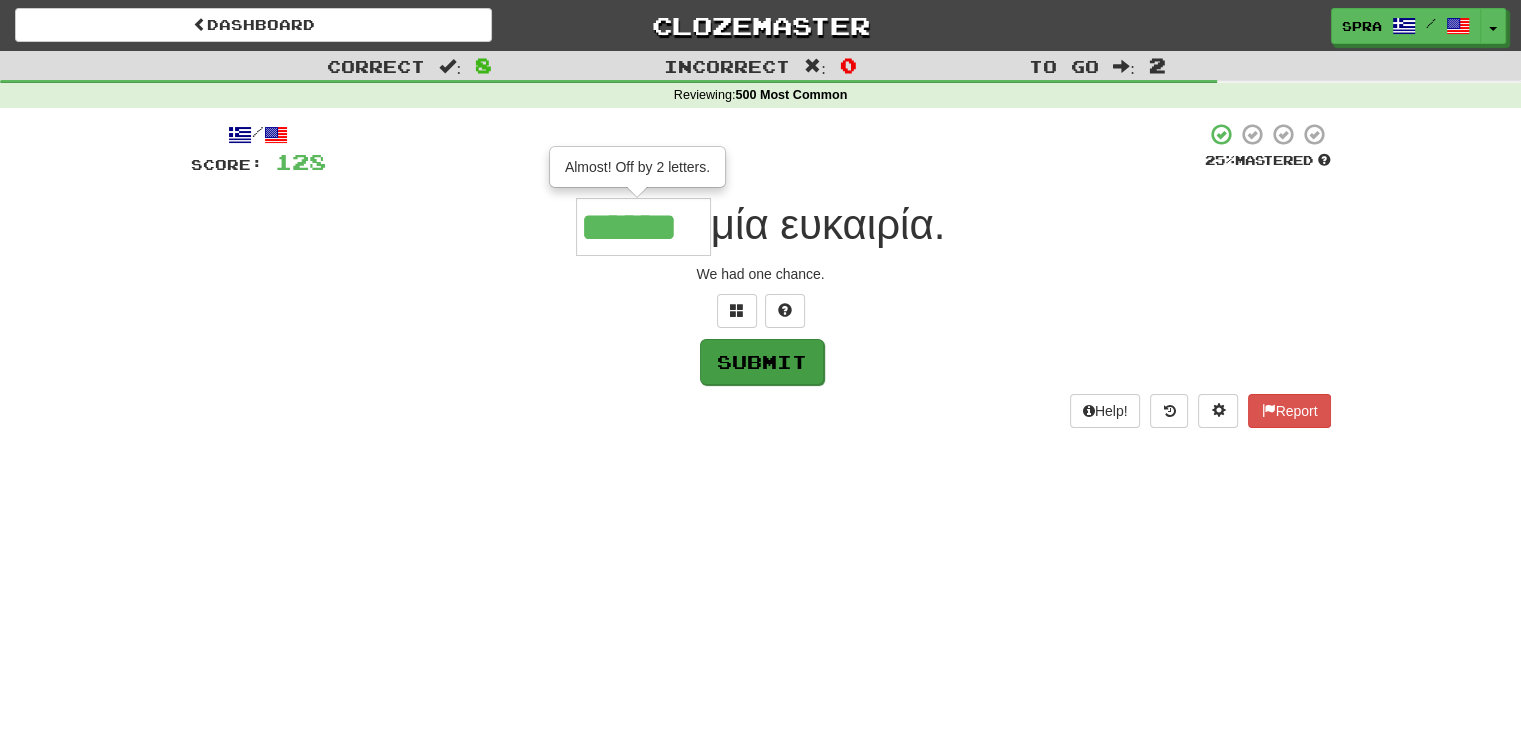 type on "******" 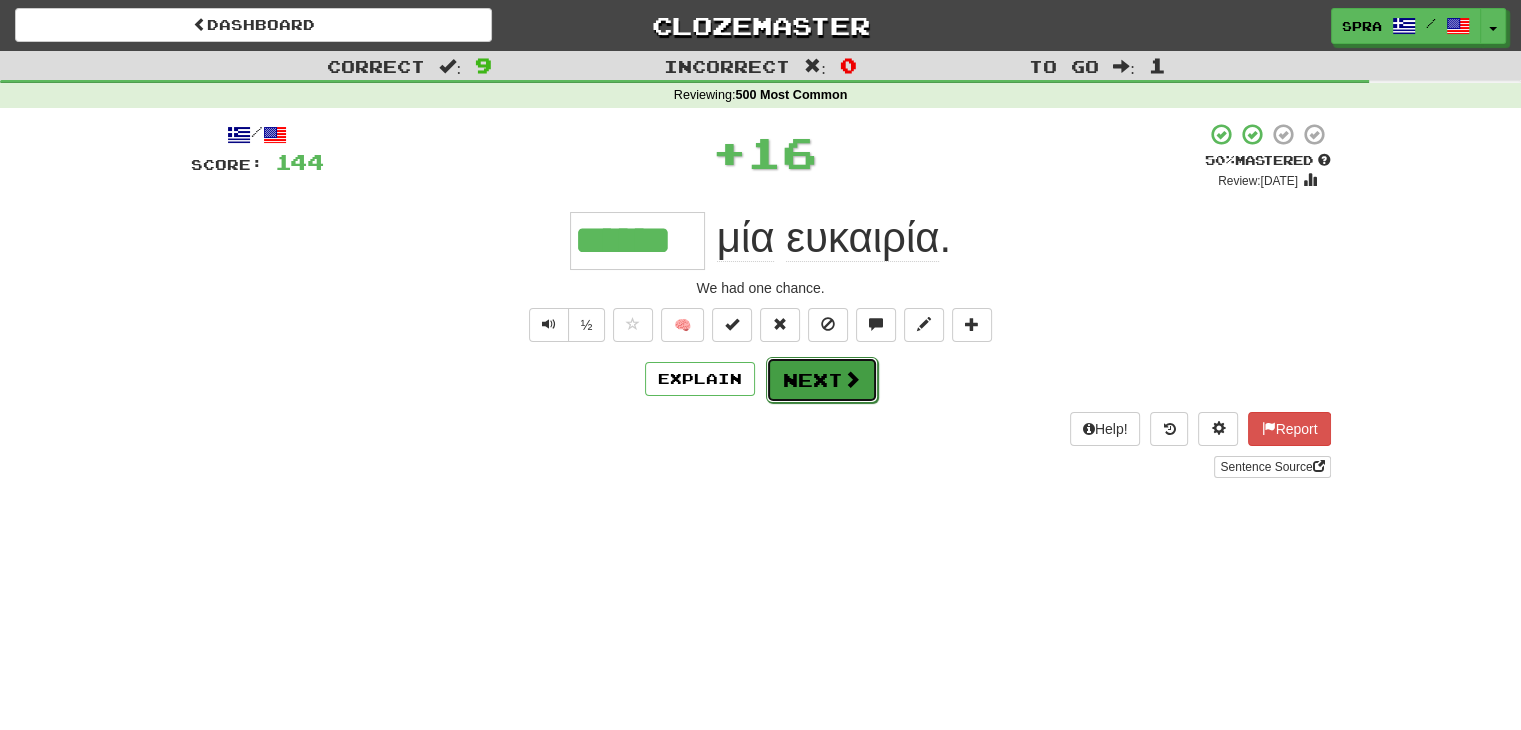 click on "Next" at bounding box center [822, 380] 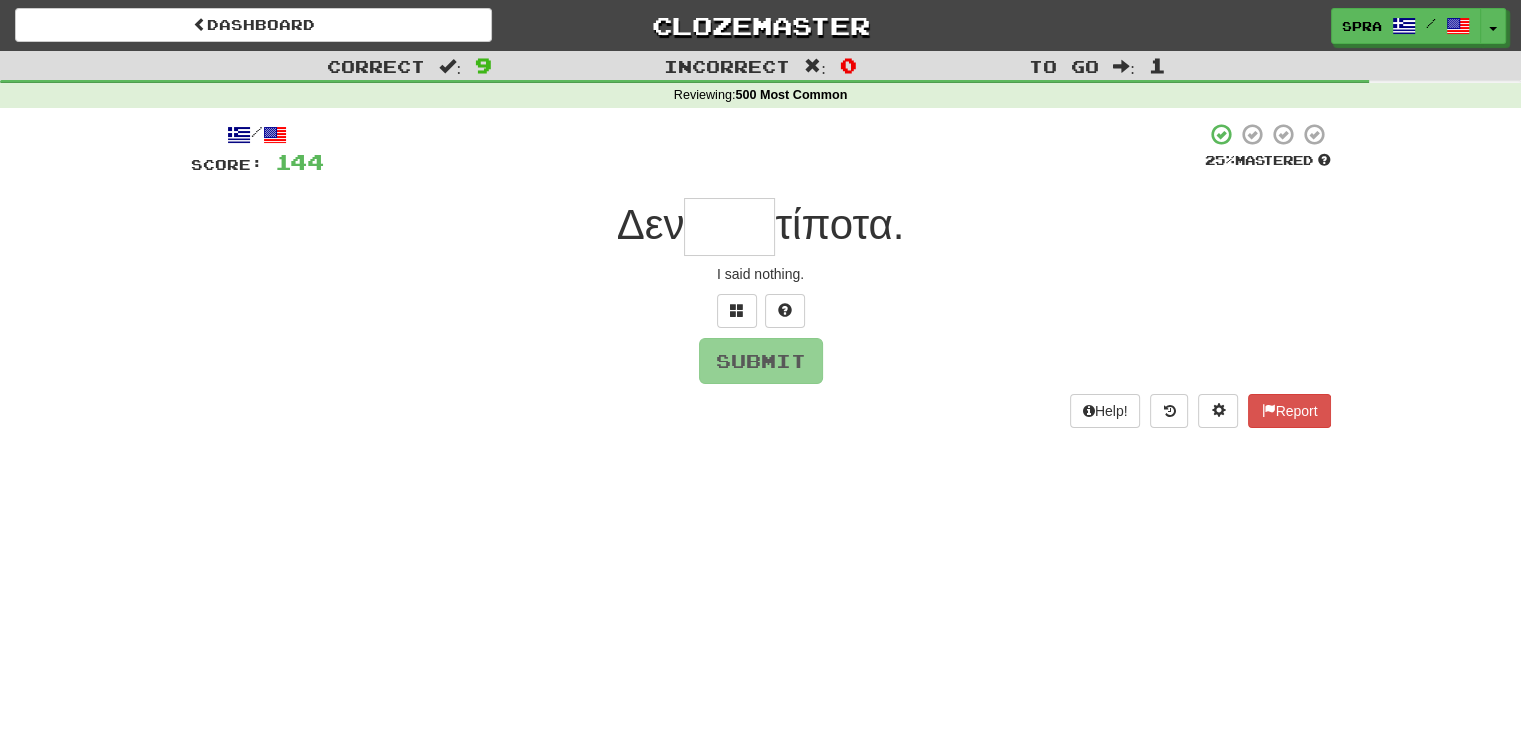 type on "*" 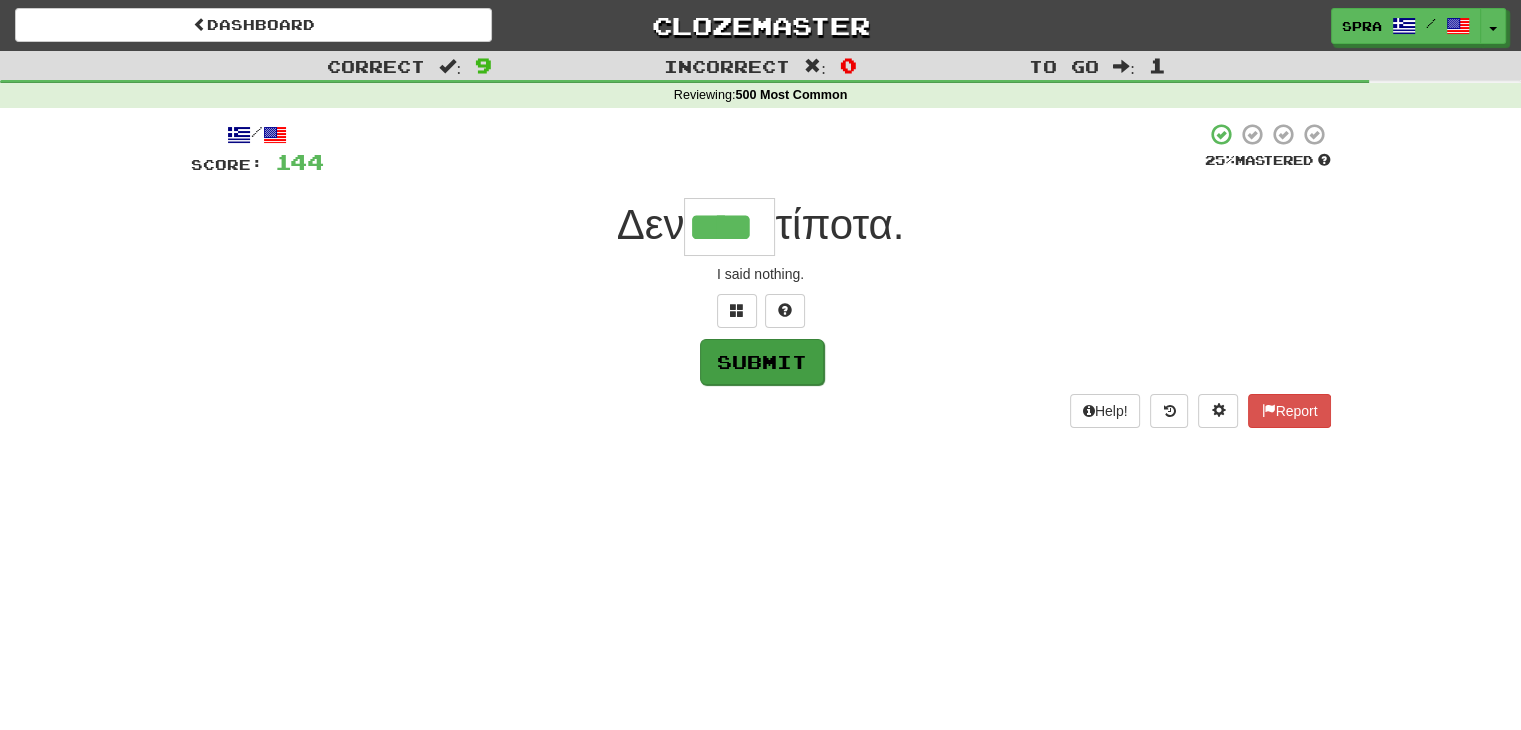 type on "****" 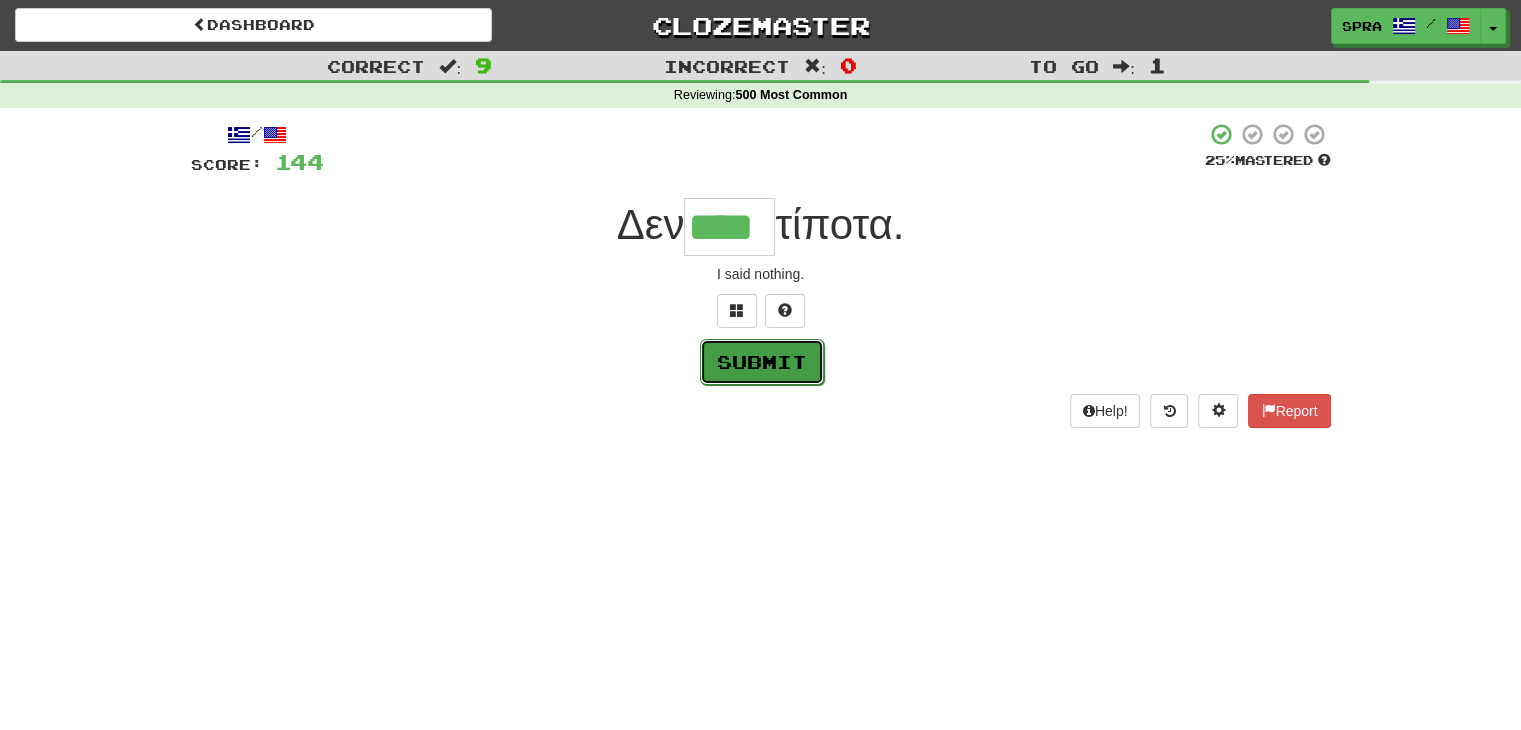 click on "Submit" at bounding box center [762, 362] 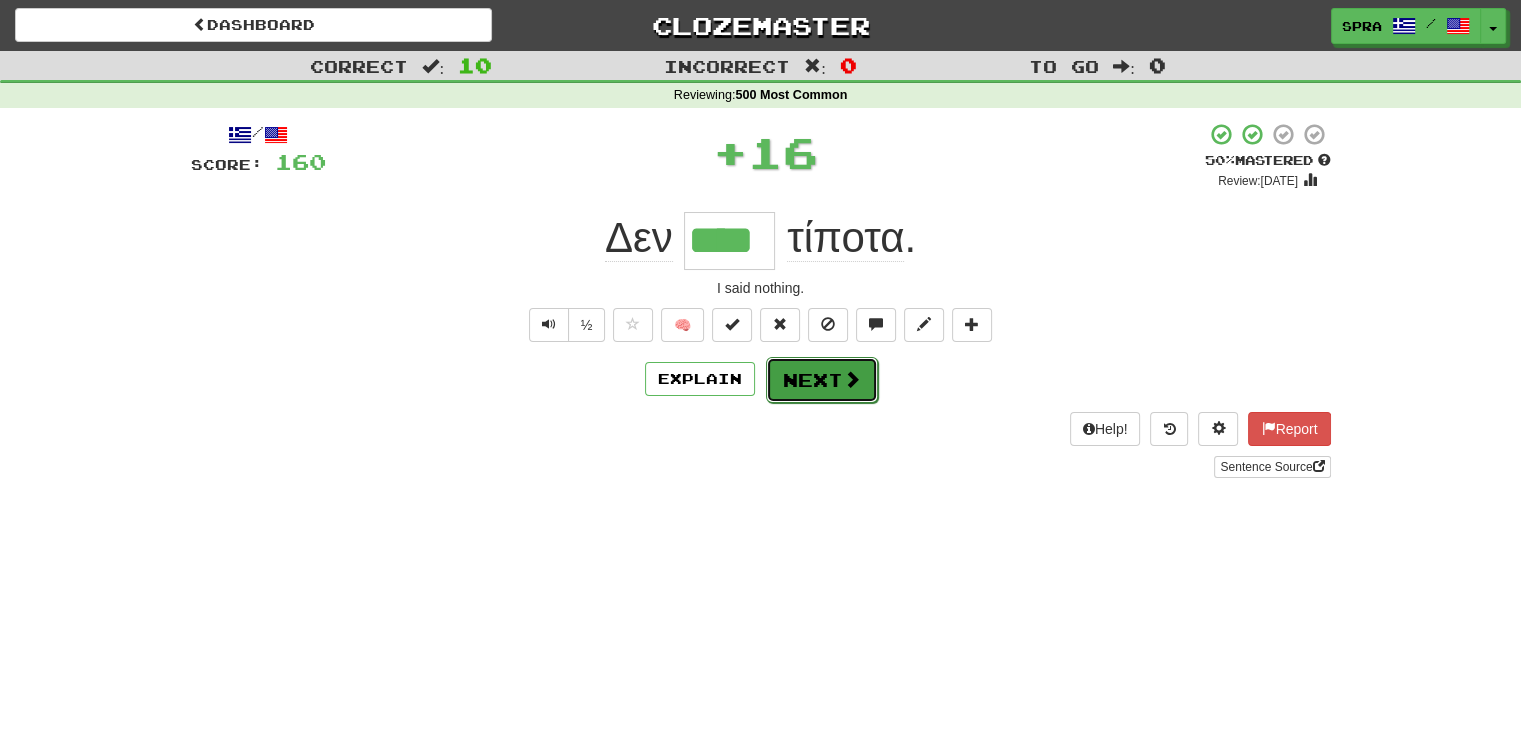 click at bounding box center (852, 379) 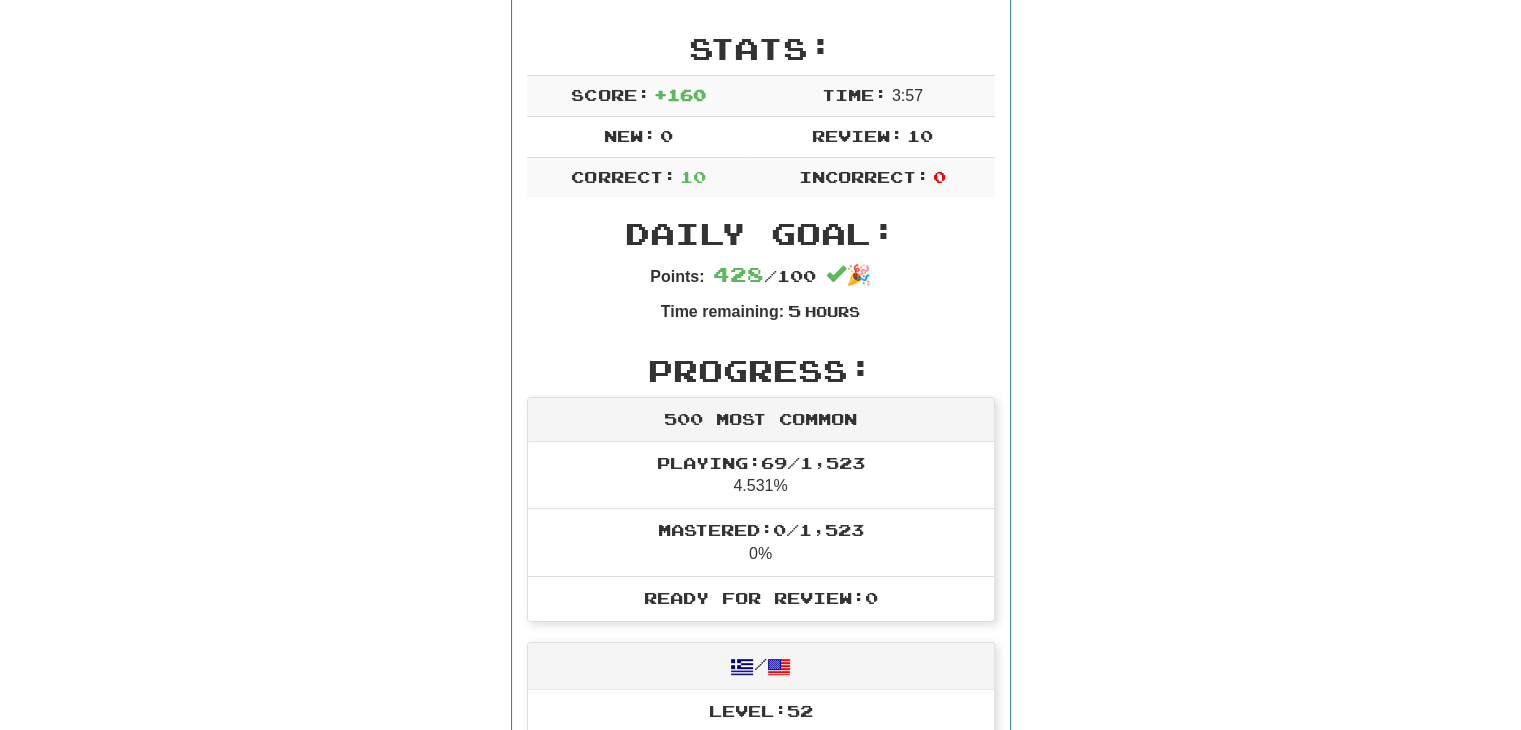 scroll, scrollTop: 0, scrollLeft: 0, axis: both 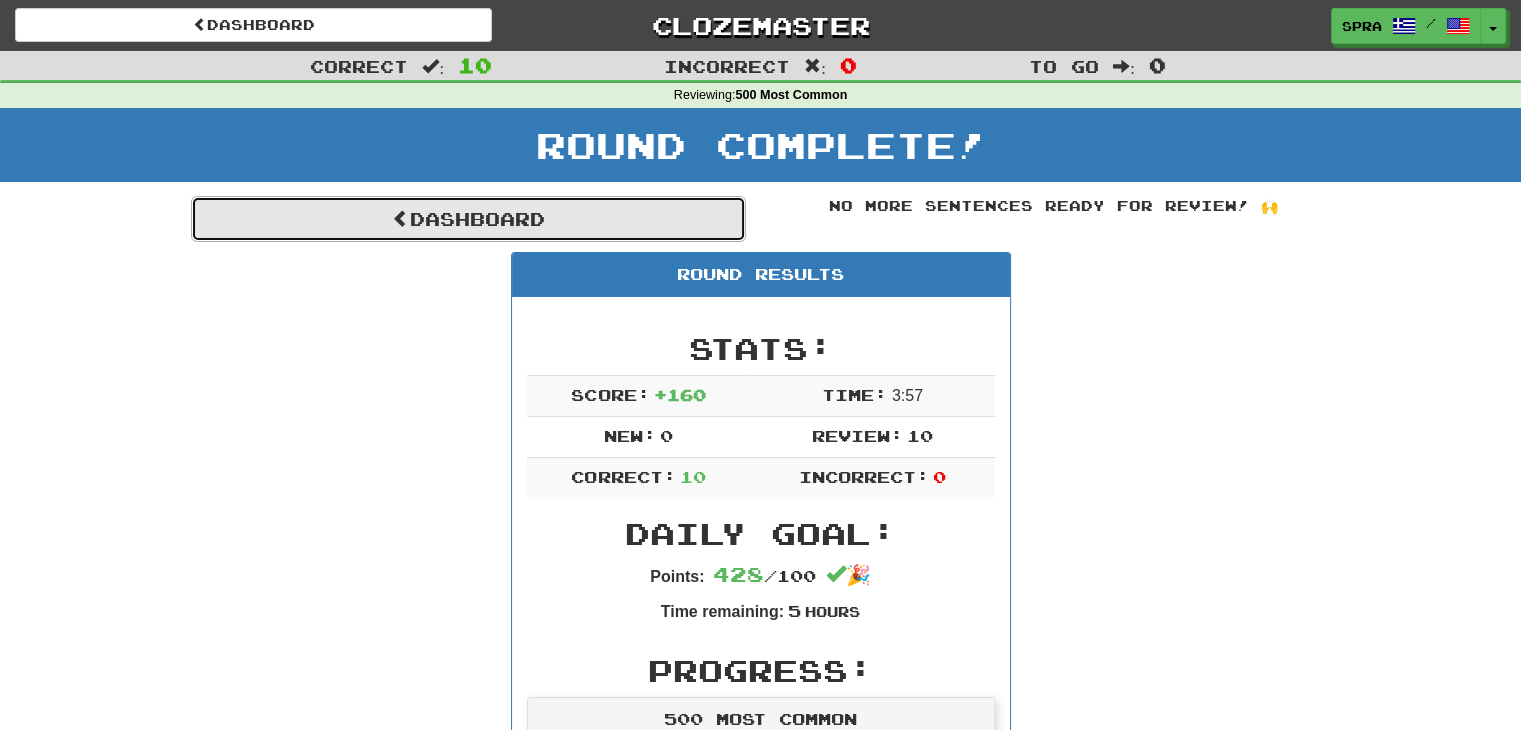 click on "Dashboard" at bounding box center [468, 219] 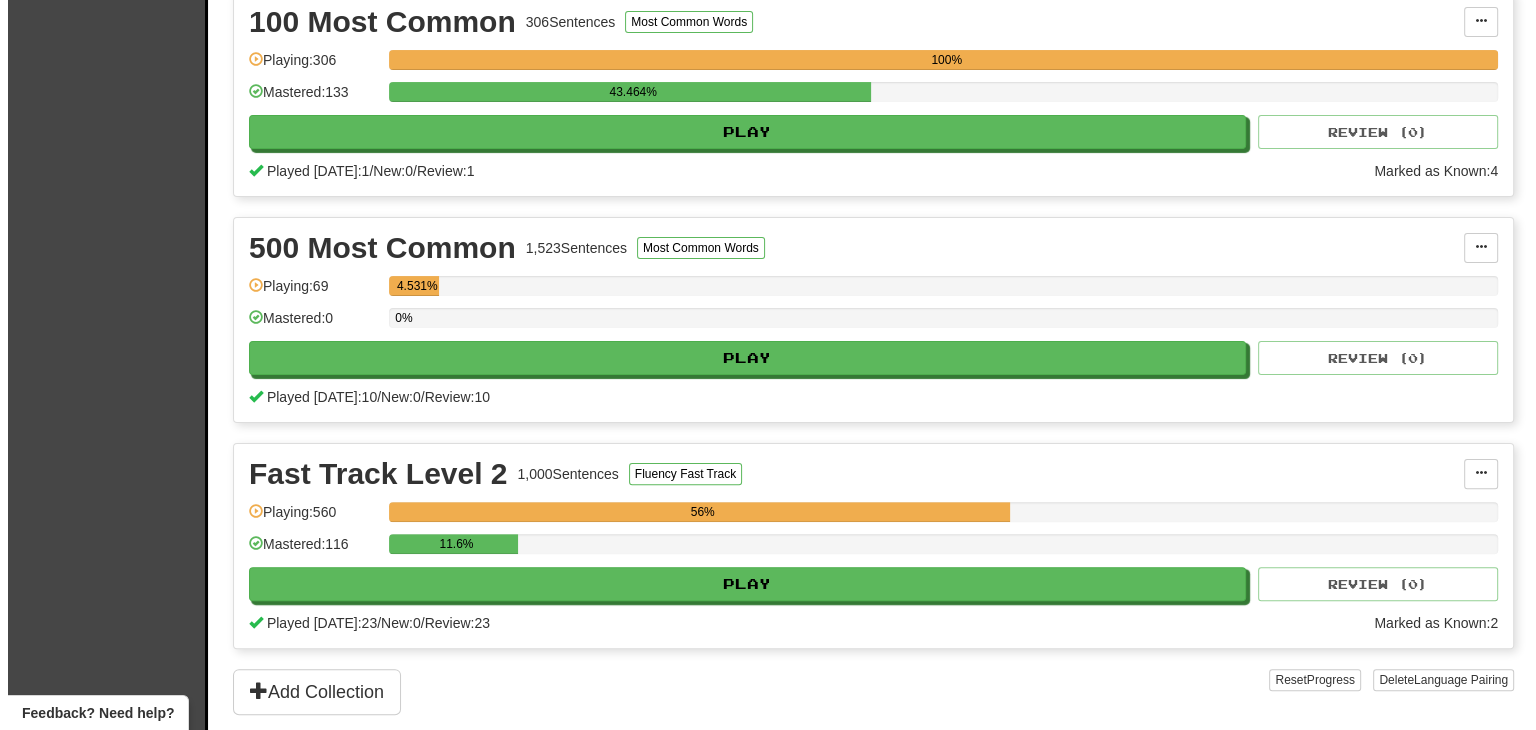 scroll, scrollTop: 500, scrollLeft: 0, axis: vertical 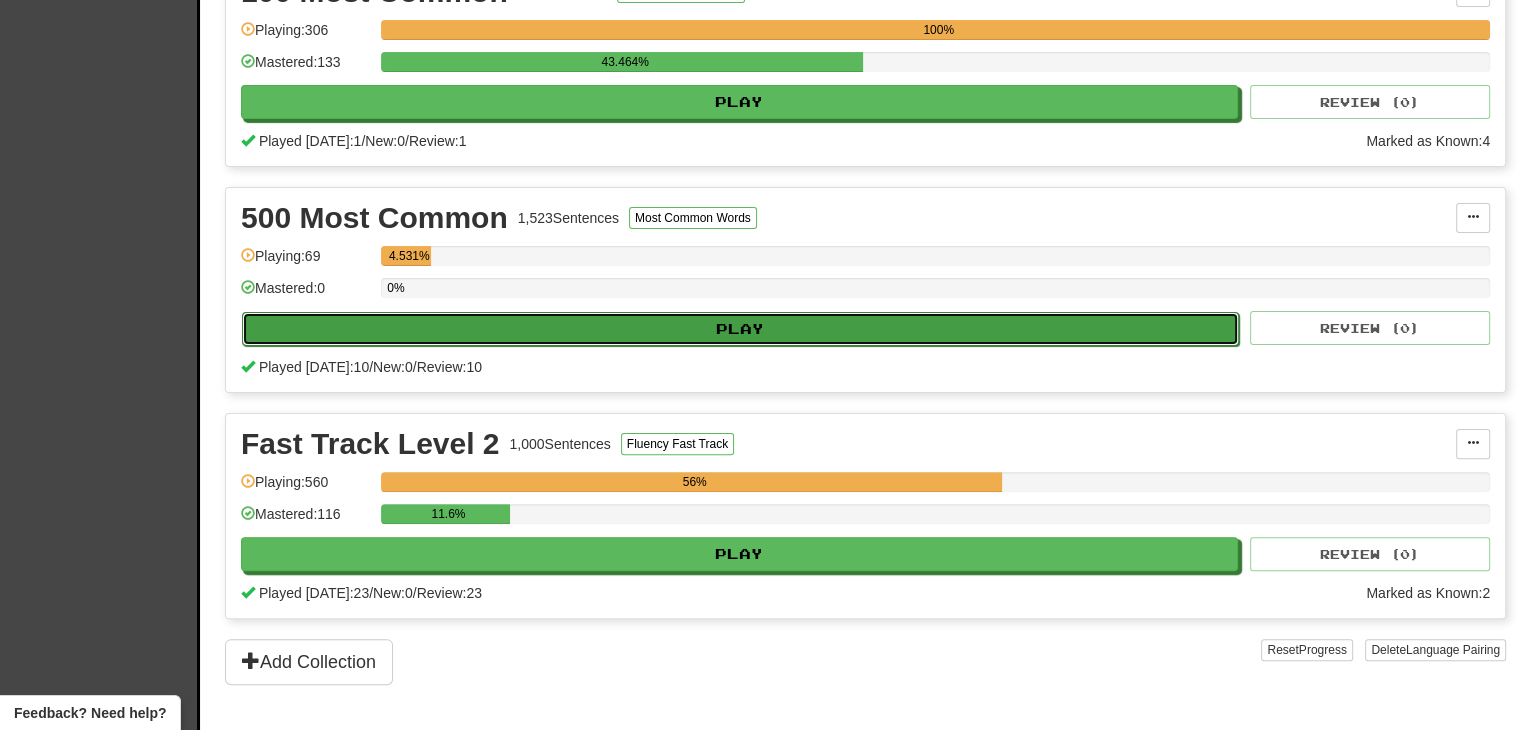 click on "Play" at bounding box center [740, 329] 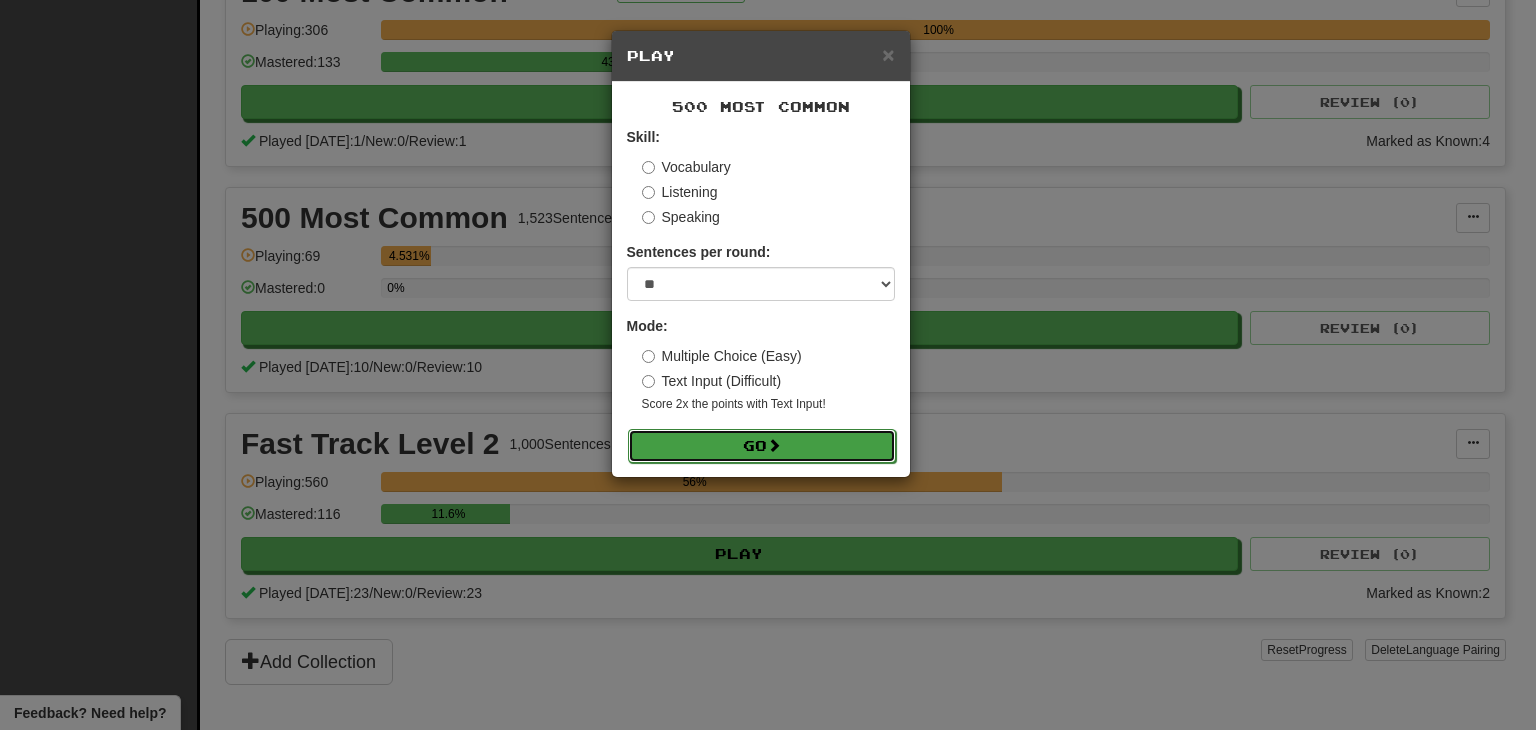 click on "Go" at bounding box center [762, 446] 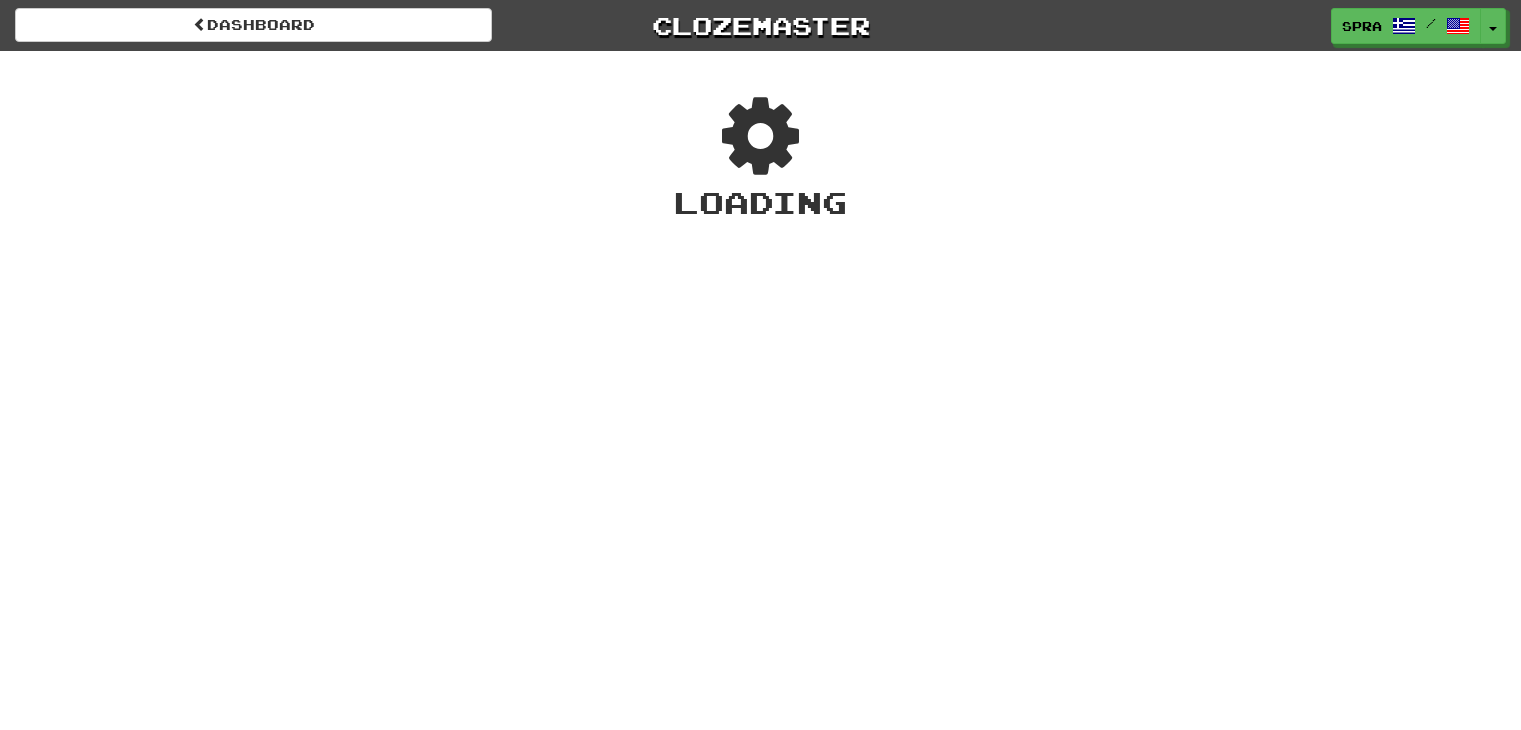 scroll, scrollTop: 0, scrollLeft: 0, axis: both 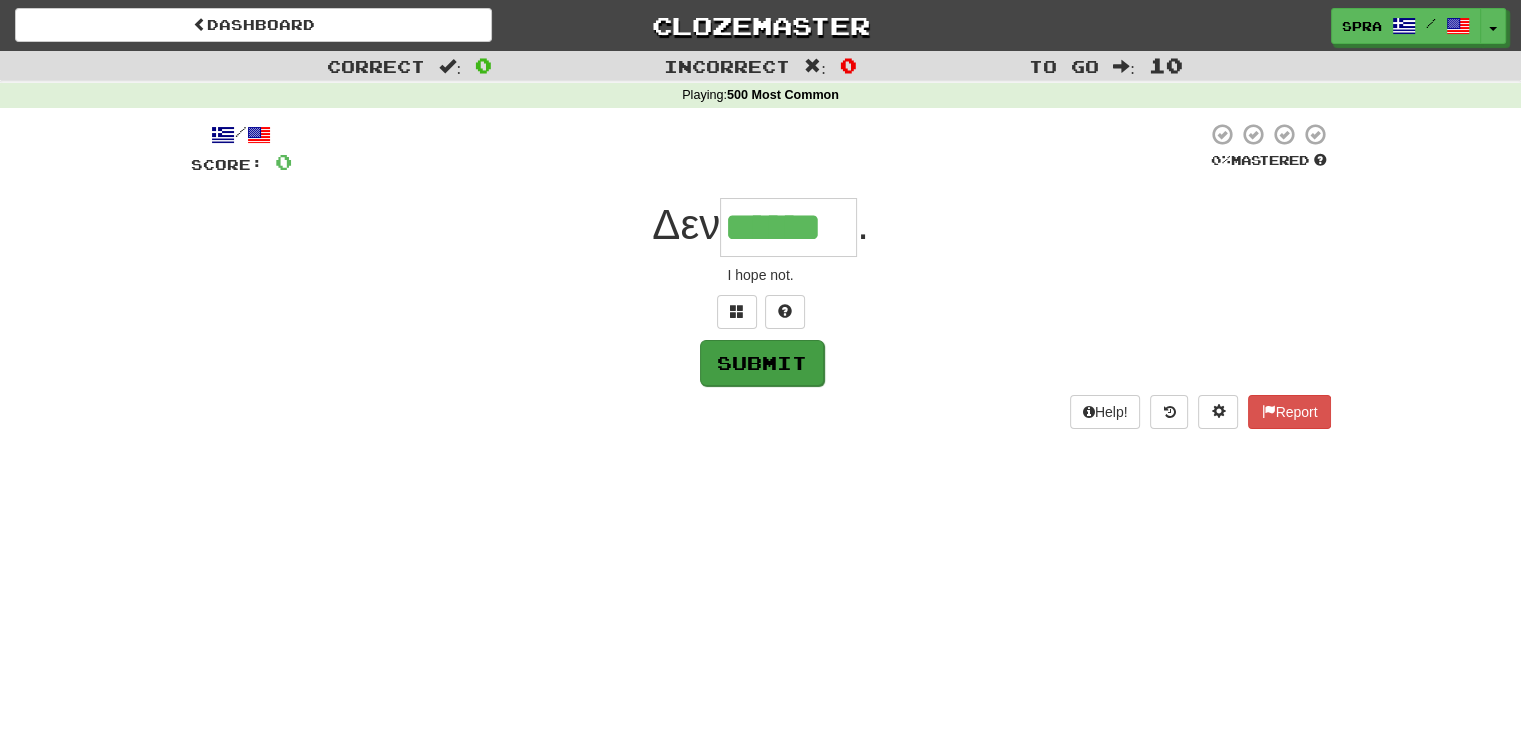 type on "******" 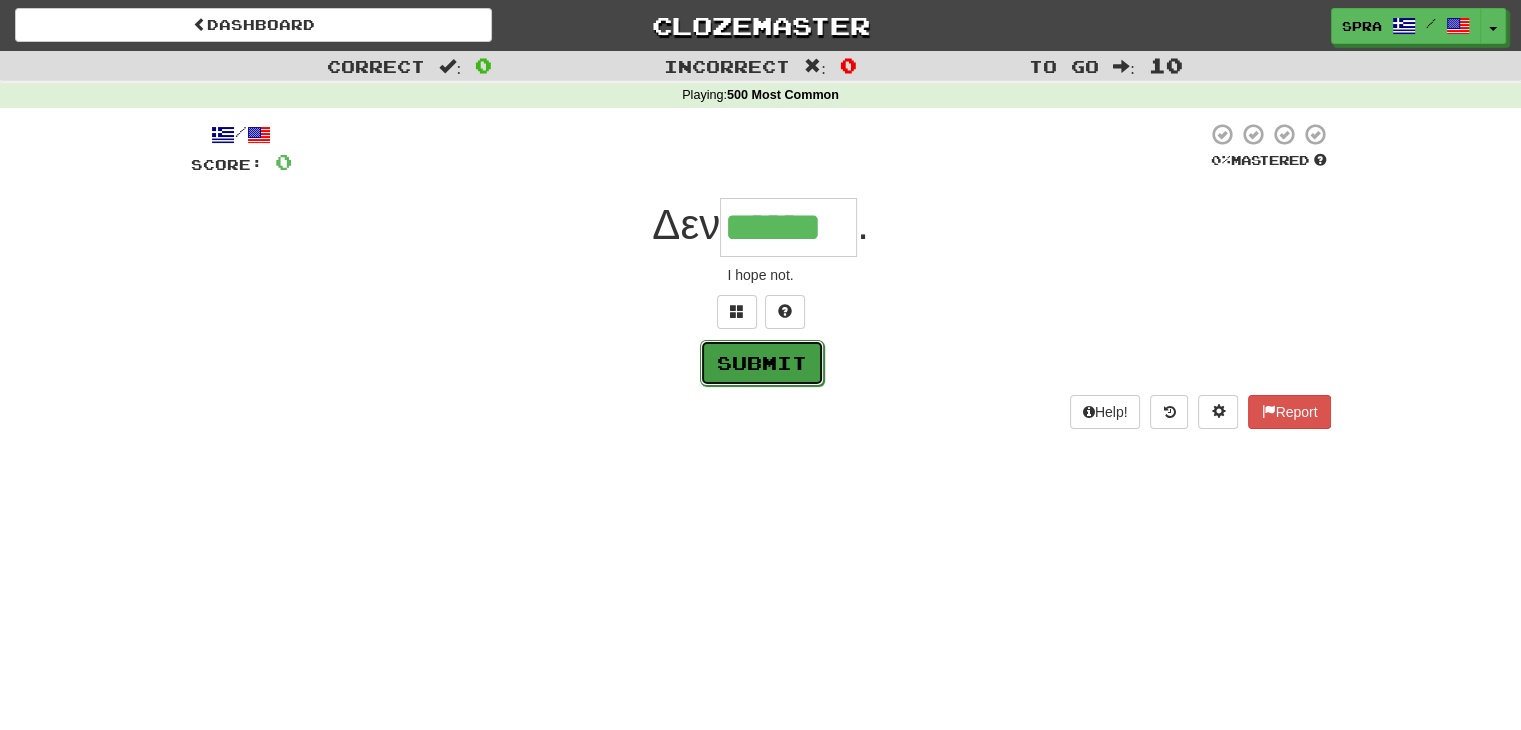 click on "Submit" at bounding box center [762, 363] 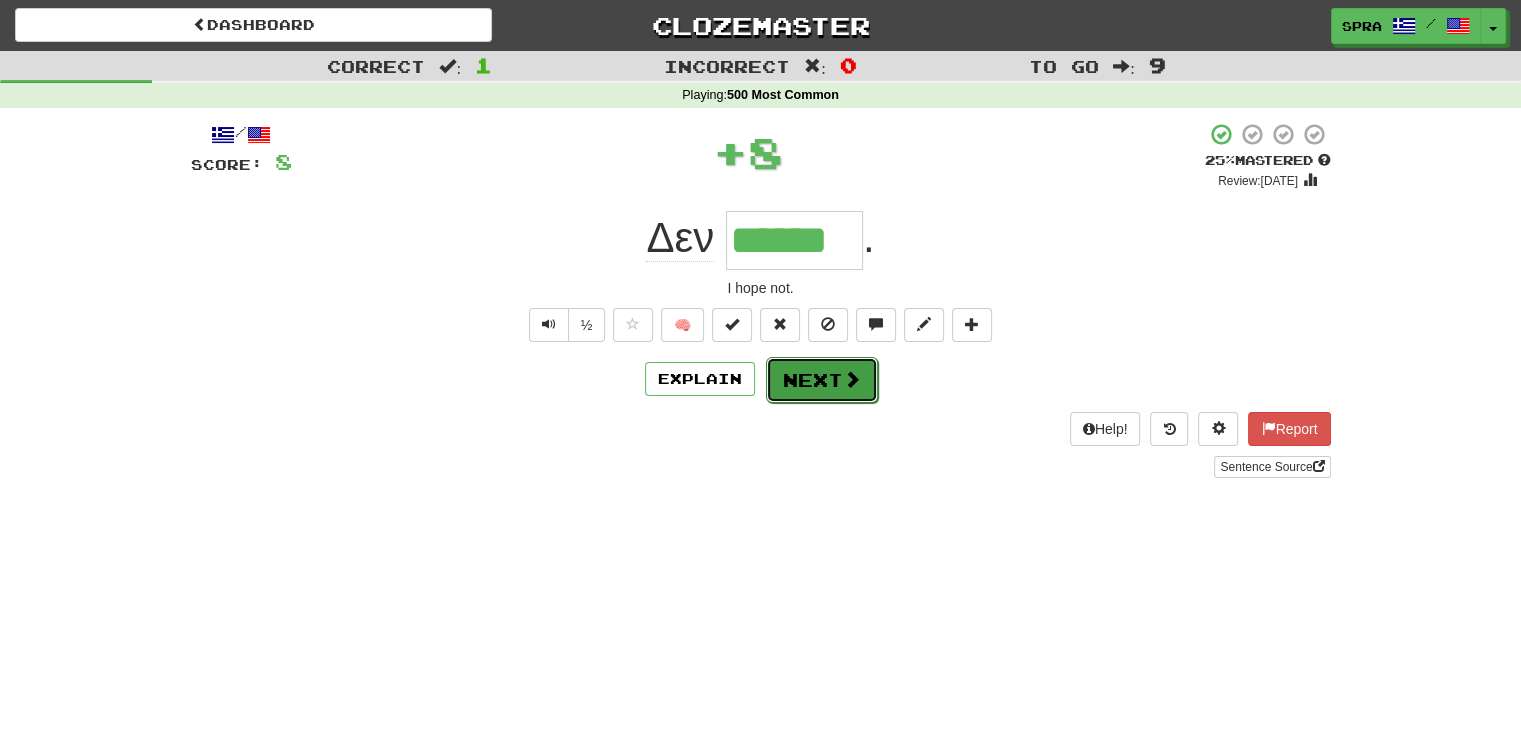 click on "Next" at bounding box center [822, 380] 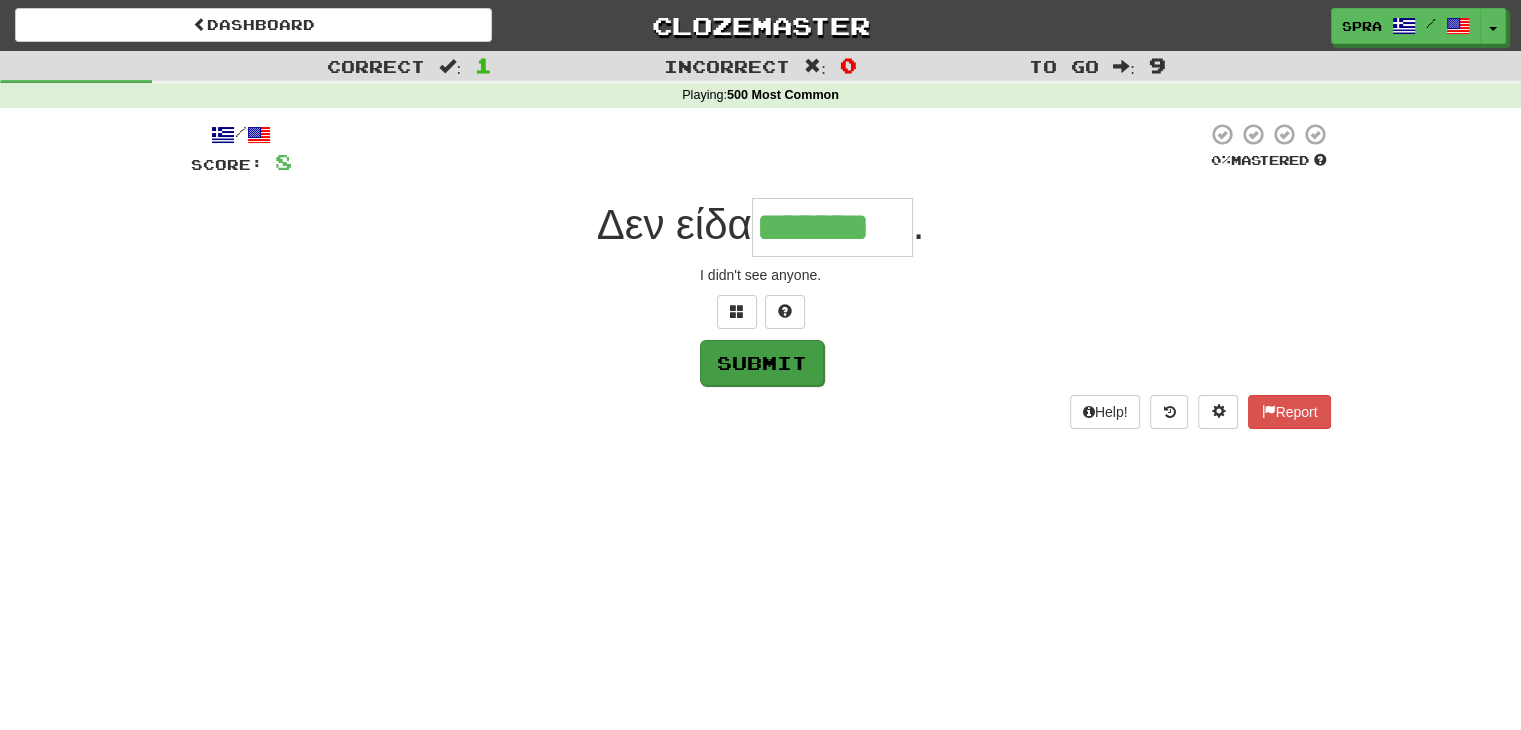 type on "*******" 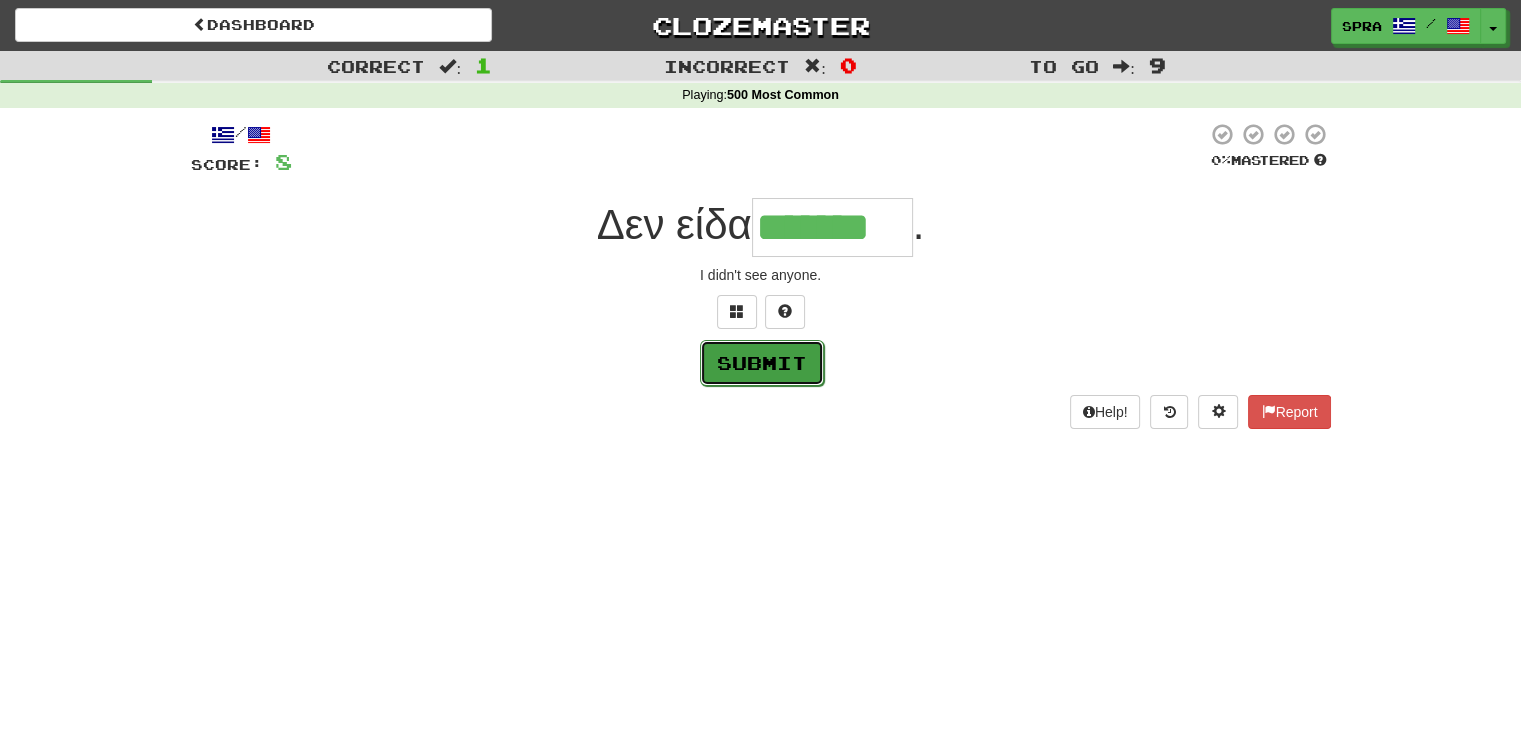 click on "Submit" at bounding box center (762, 363) 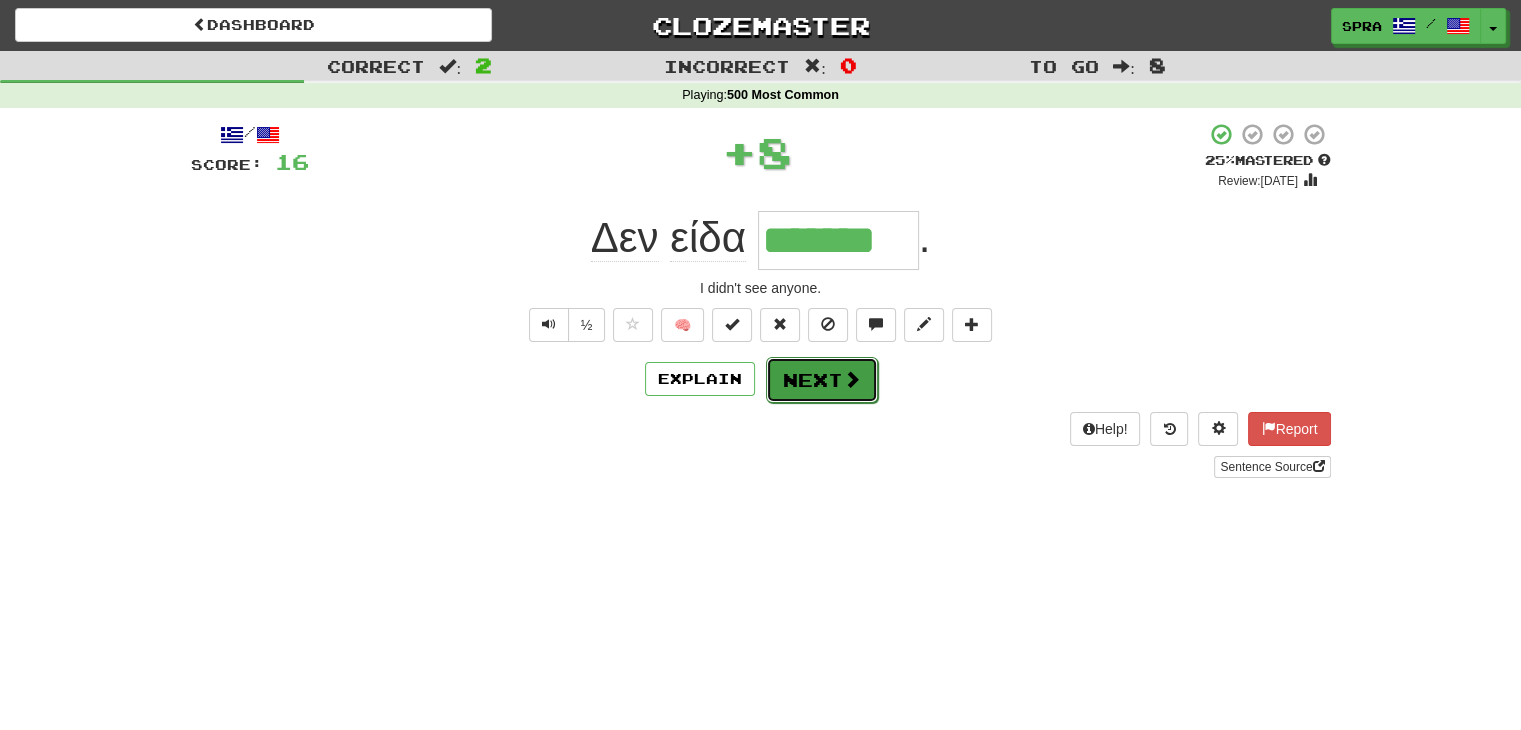 click on "Next" at bounding box center [822, 380] 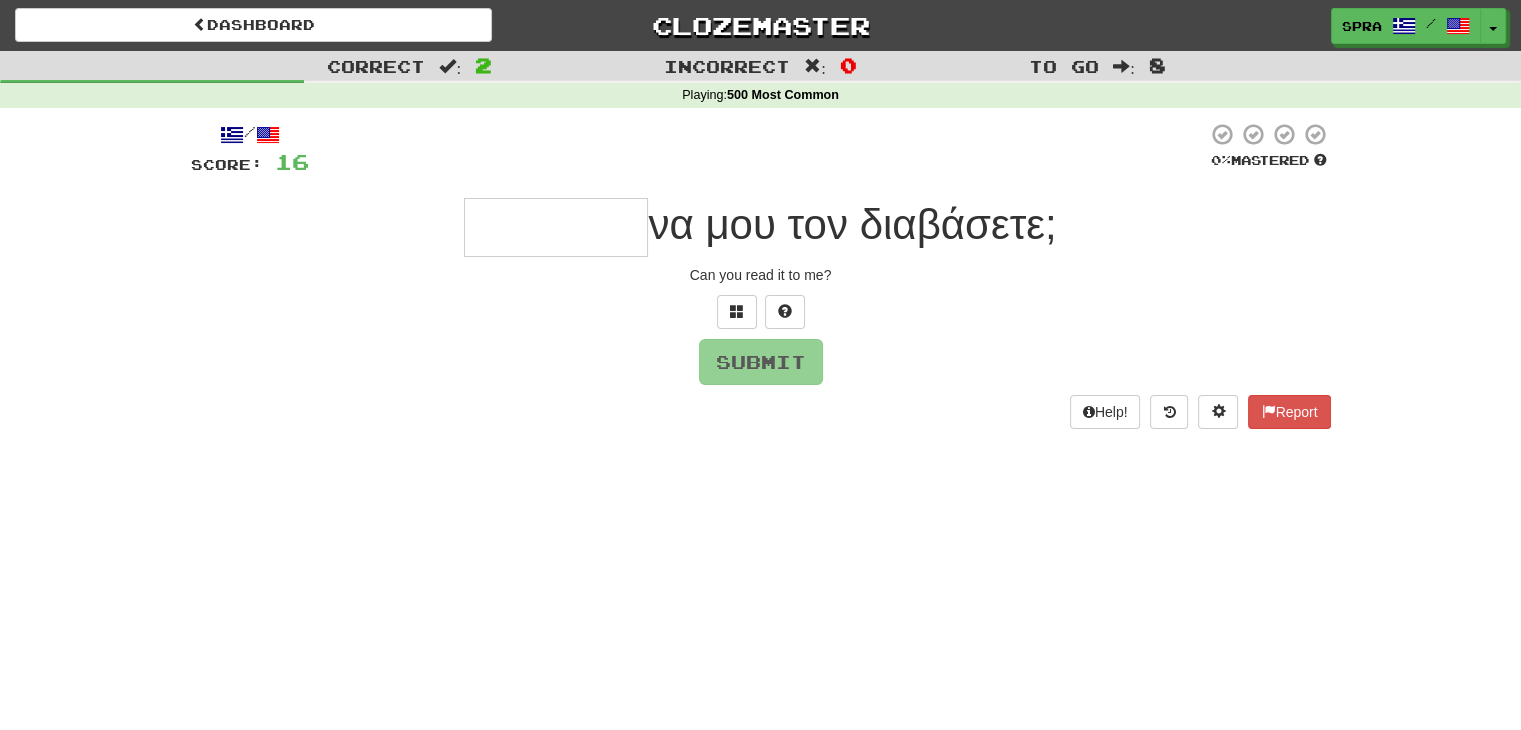 click at bounding box center (556, 227) 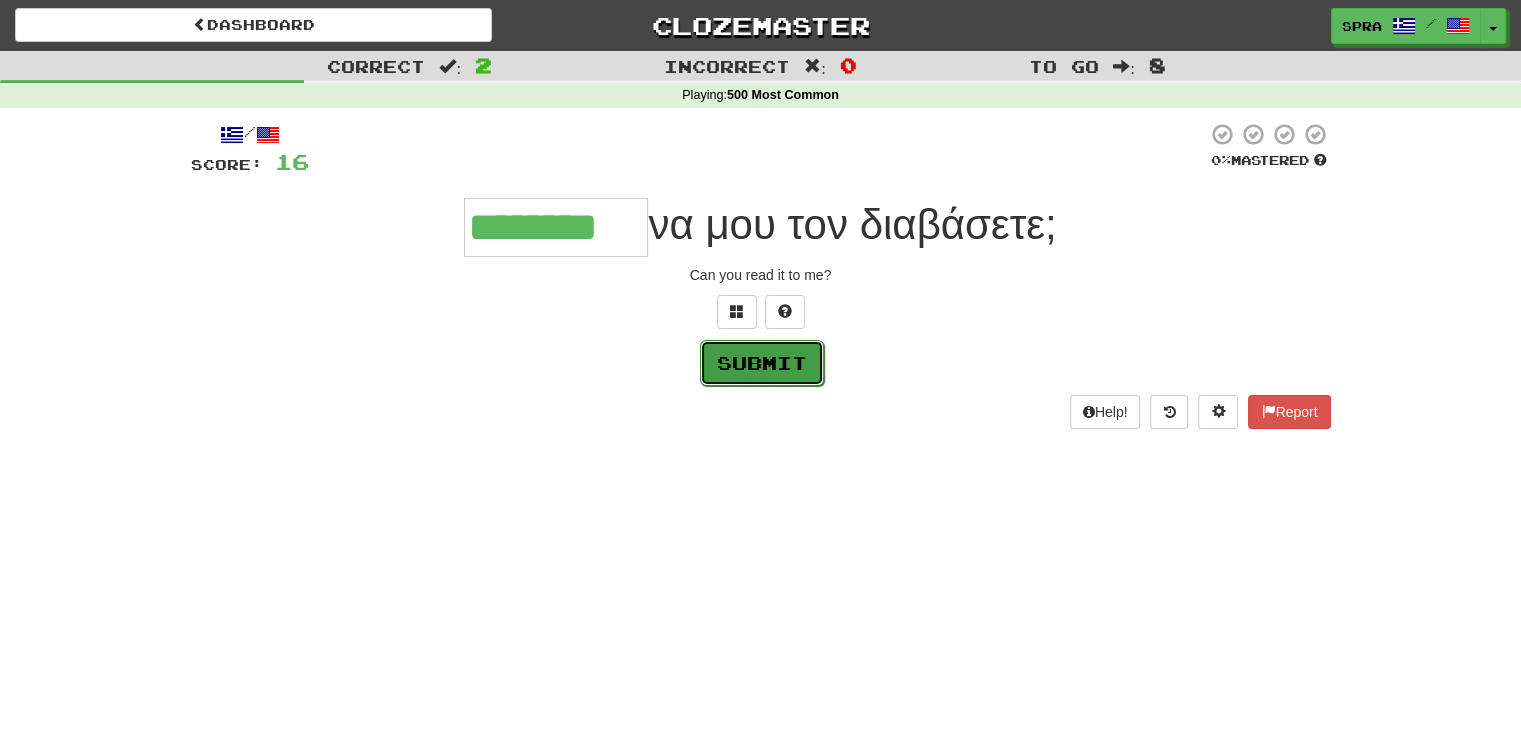 click on "Submit" at bounding box center [762, 363] 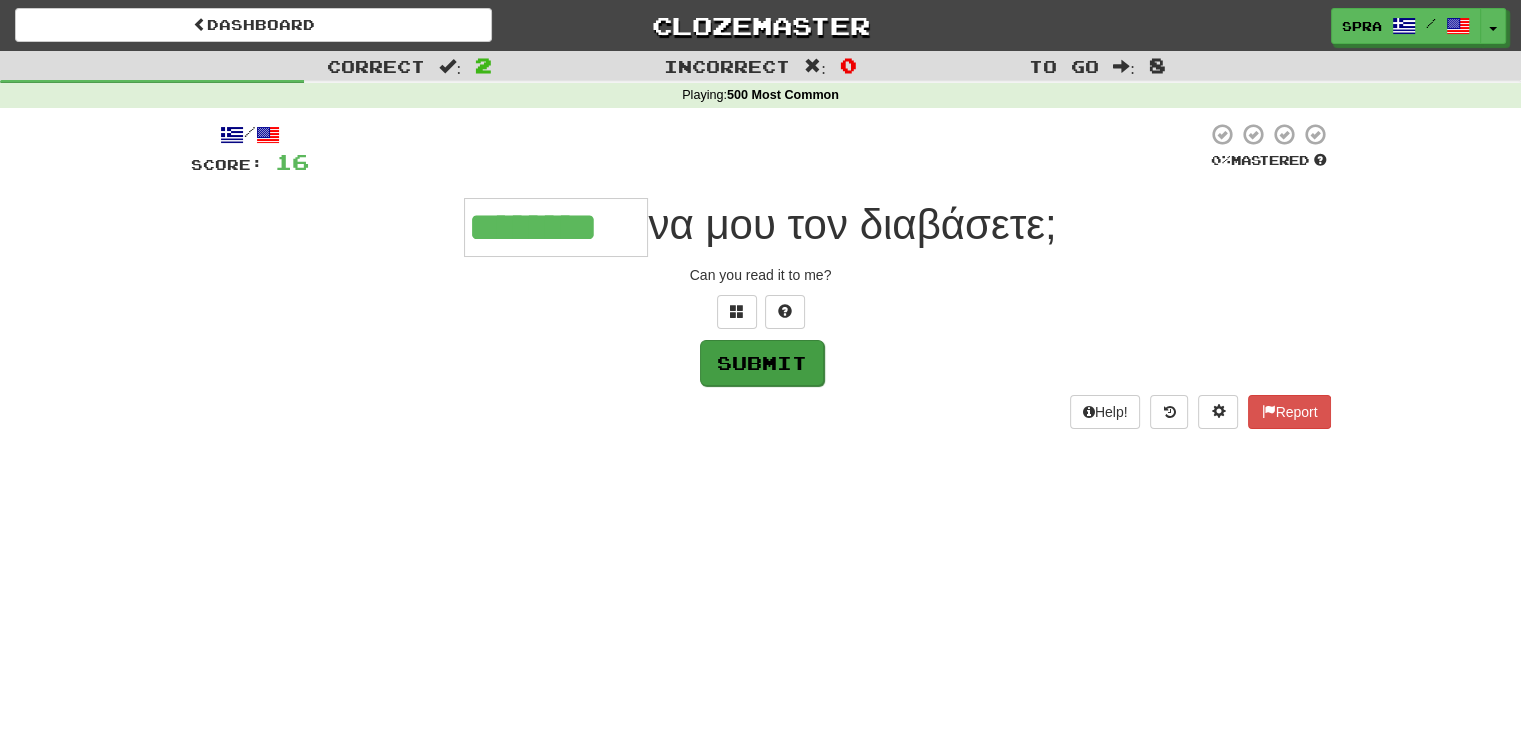 type on "********" 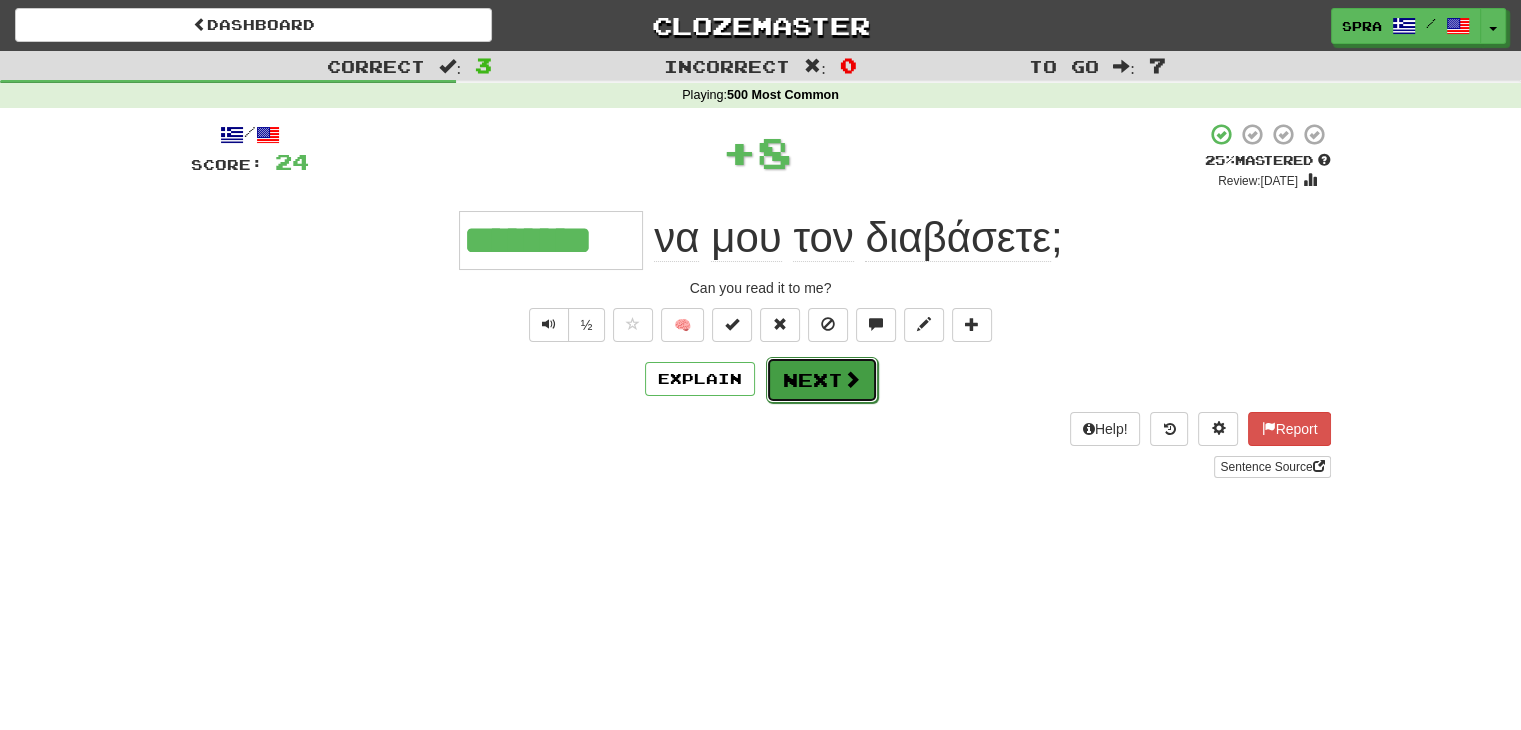 click on "Next" at bounding box center [822, 380] 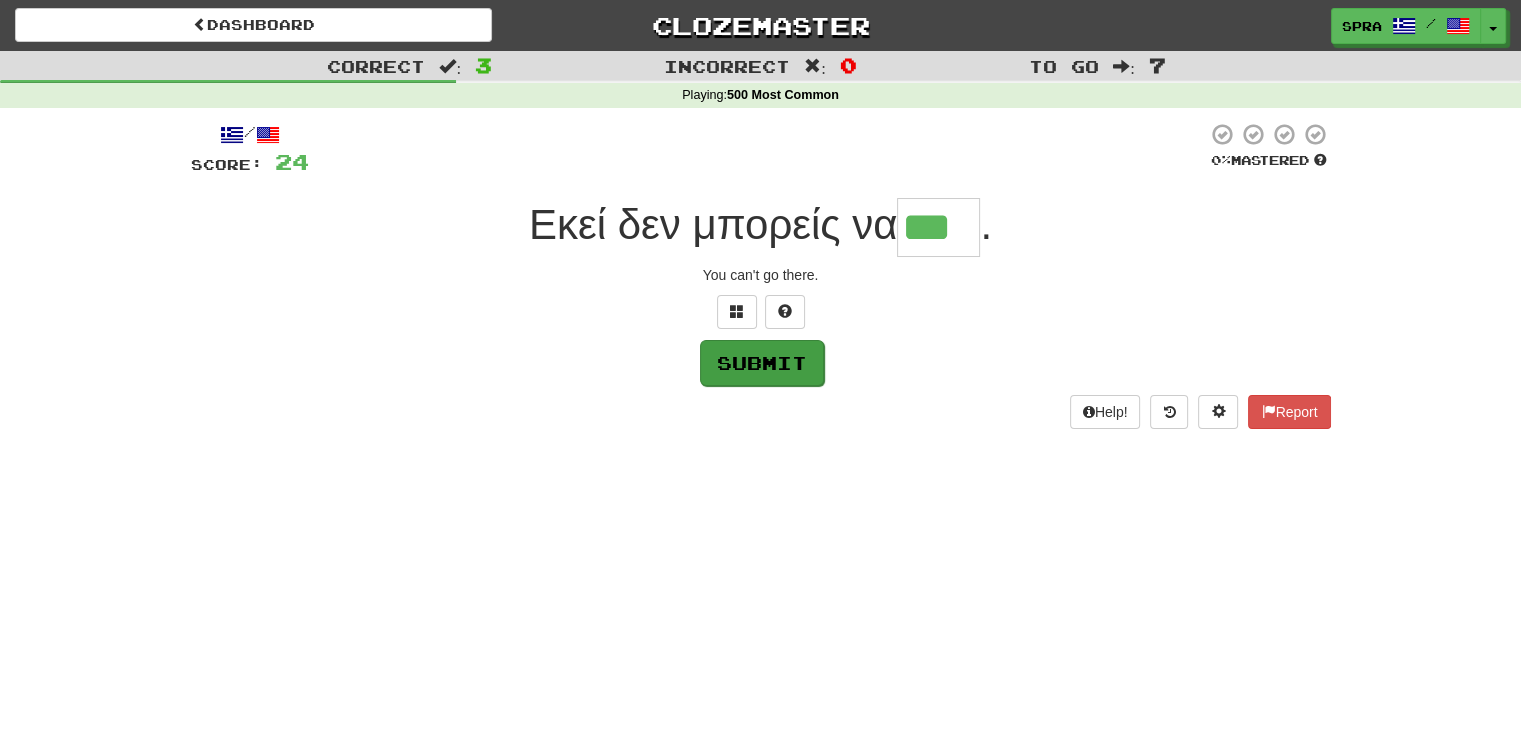 type on "***" 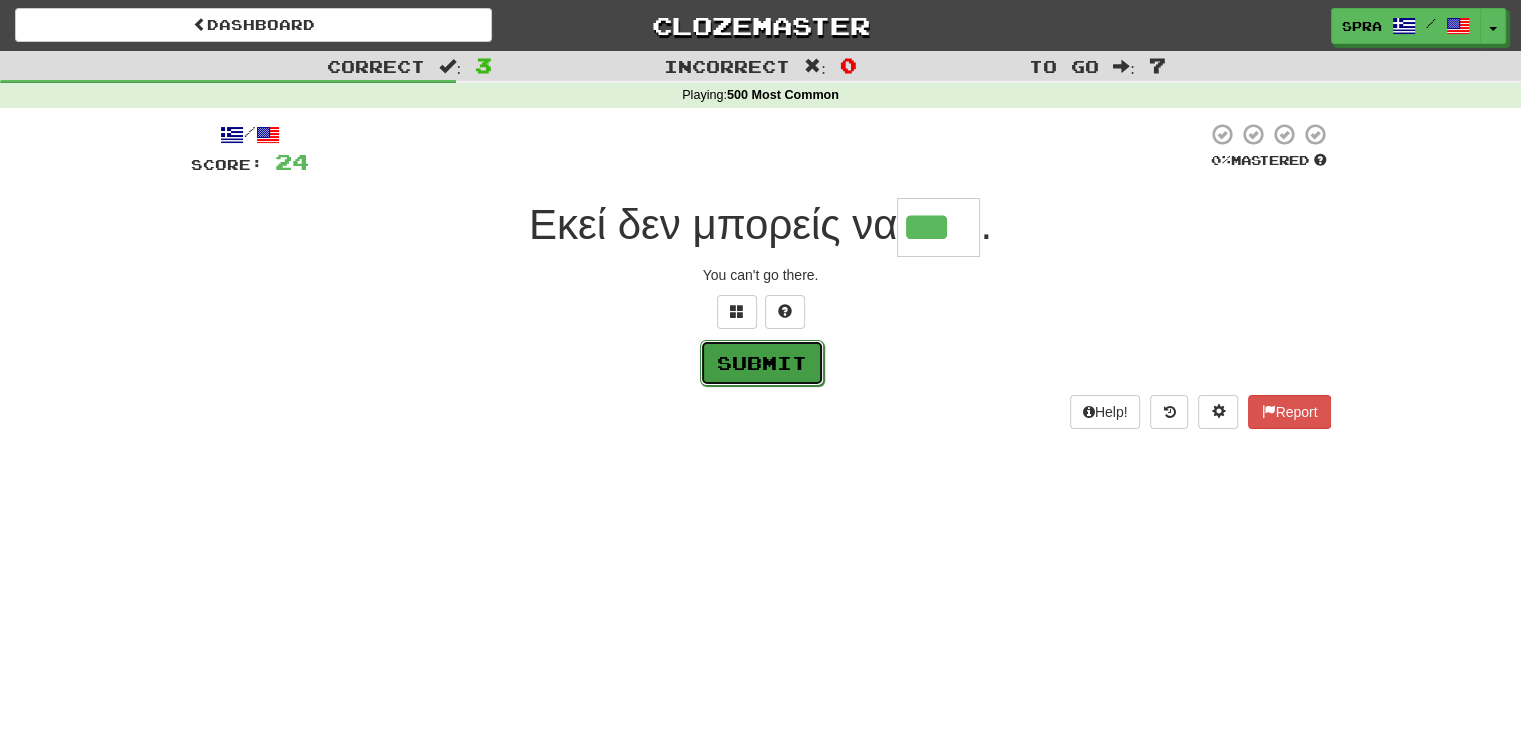 click on "Submit" at bounding box center [762, 363] 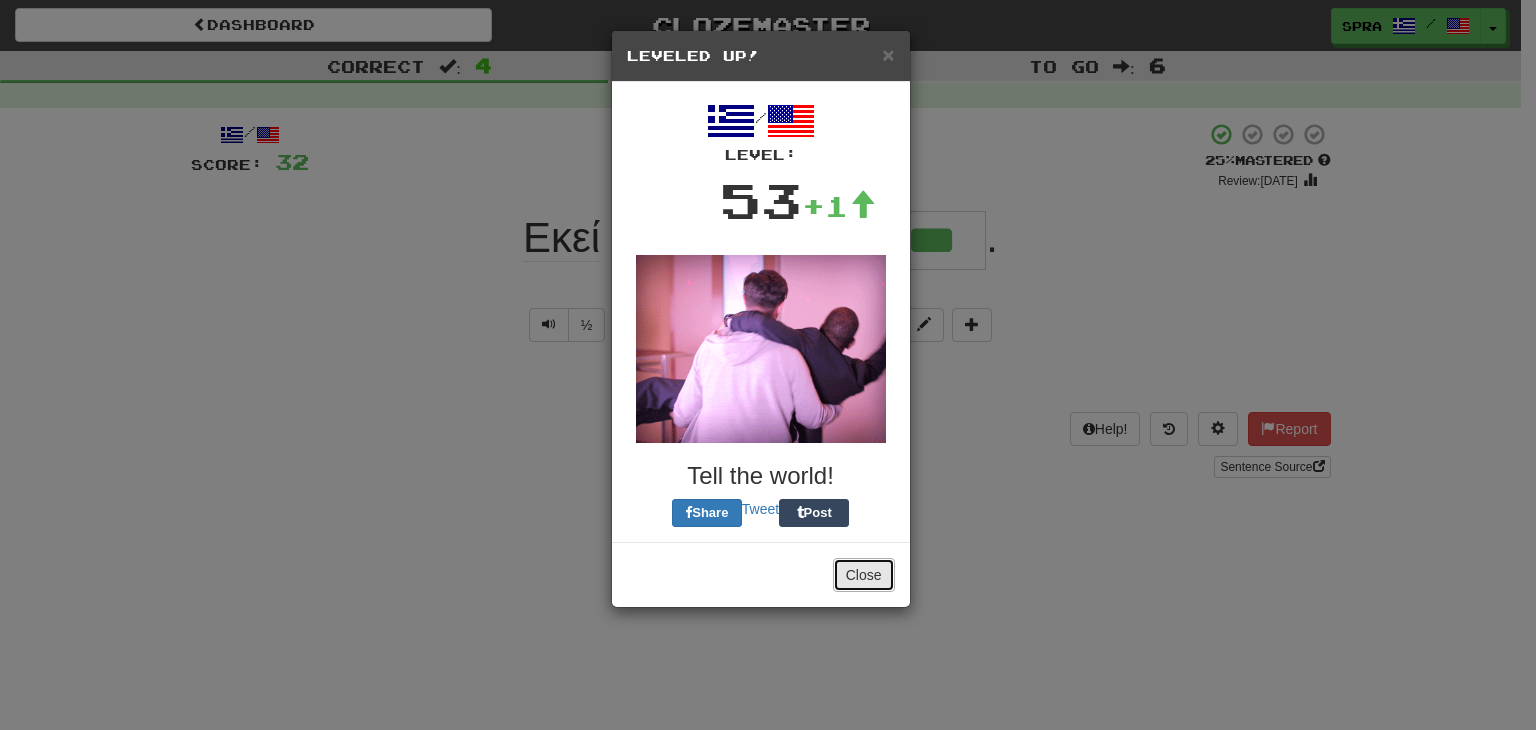 click on "Close" at bounding box center [864, 575] 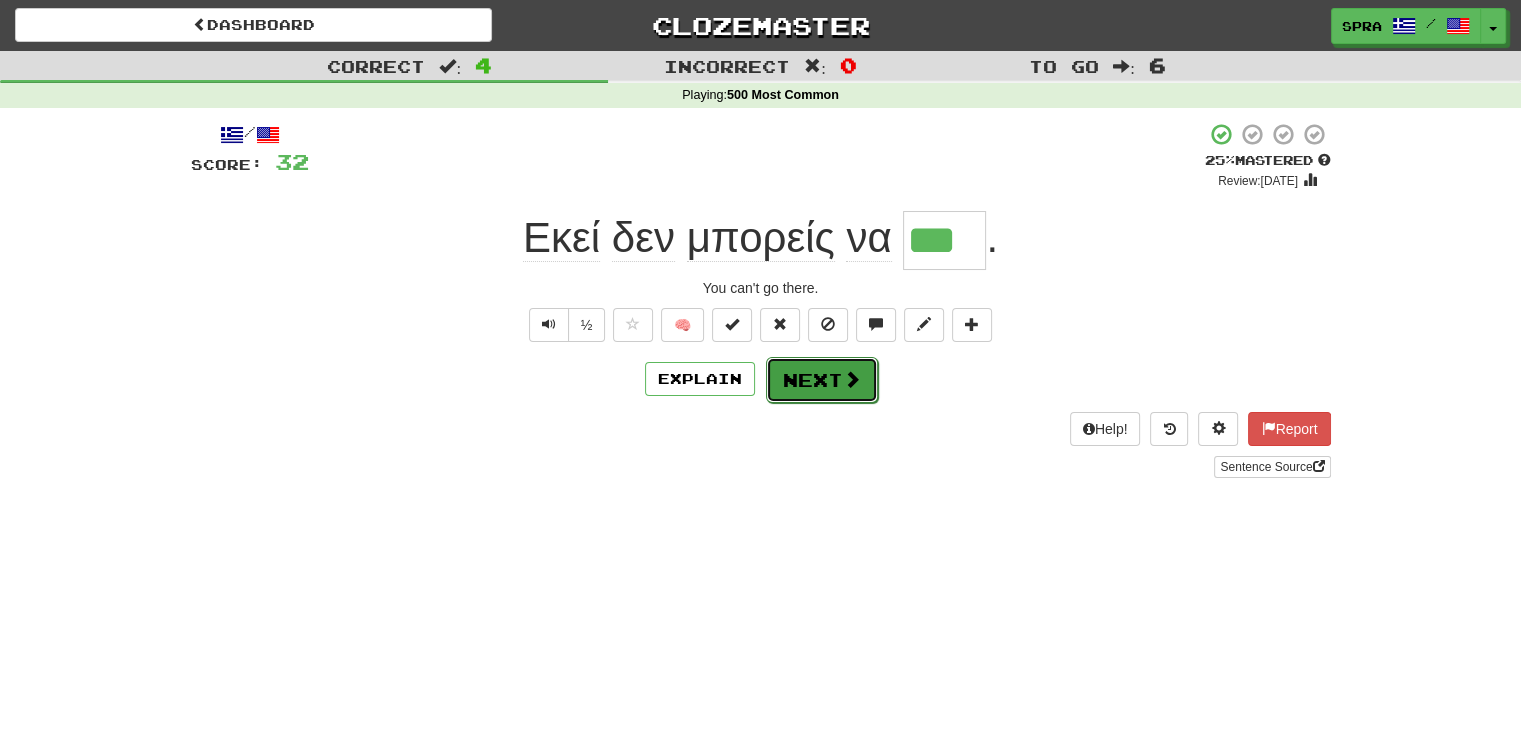 click on "Next" at bounding box center [822, 380] 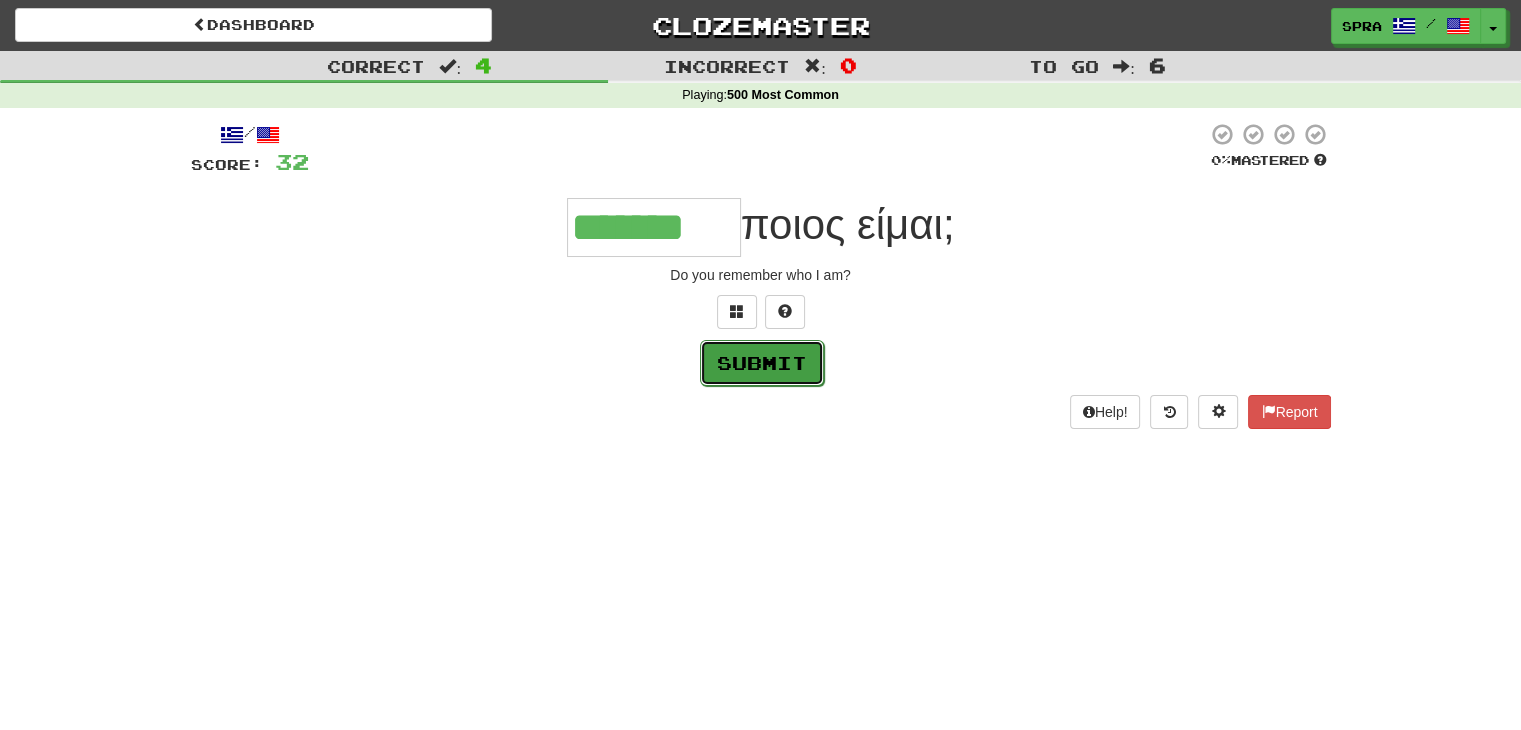 click on "Submit" at bounding box center (762, 363) 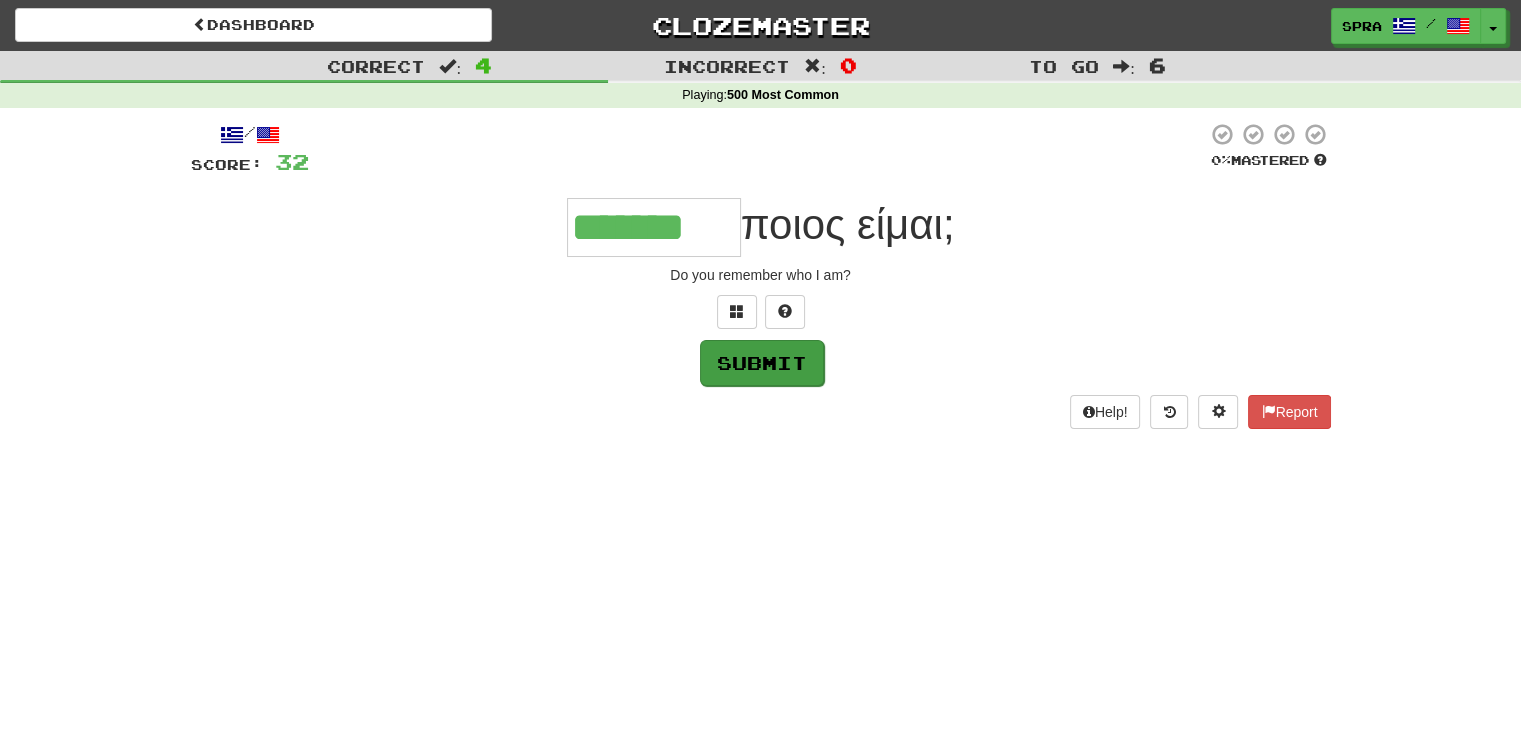 type on "*******" 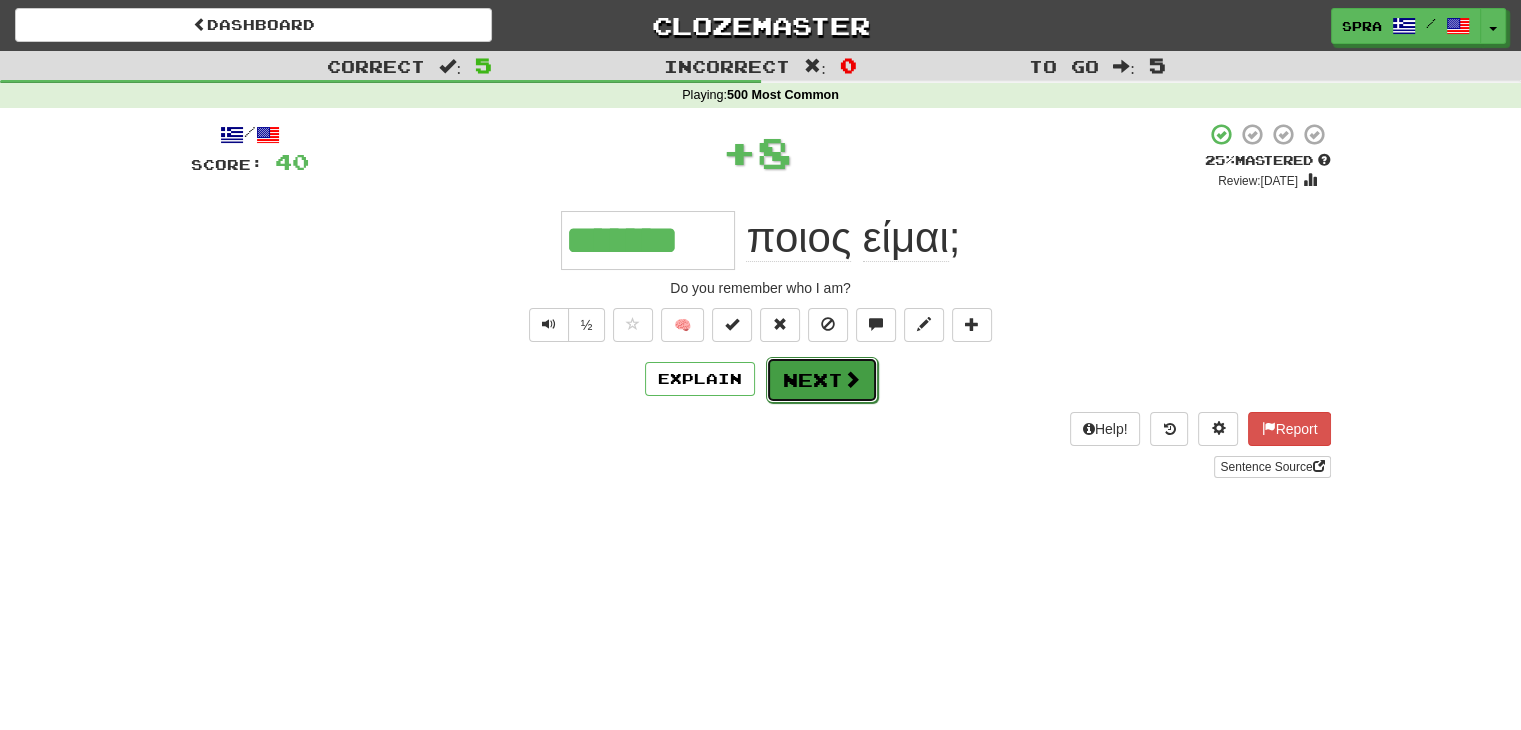 click on "Next" at bounding box center (822, 380) 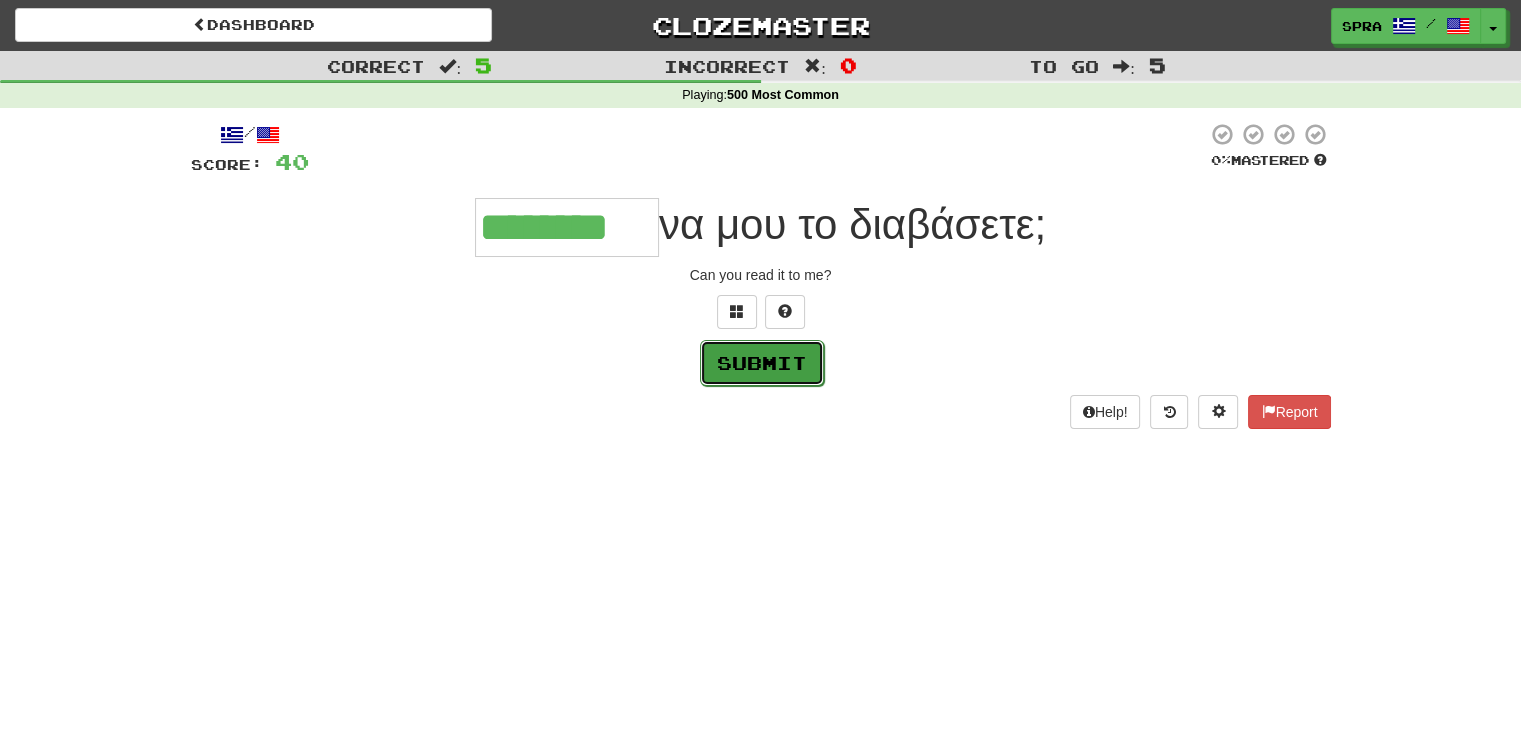 click on "Submit" at bounding box center (762, 363) 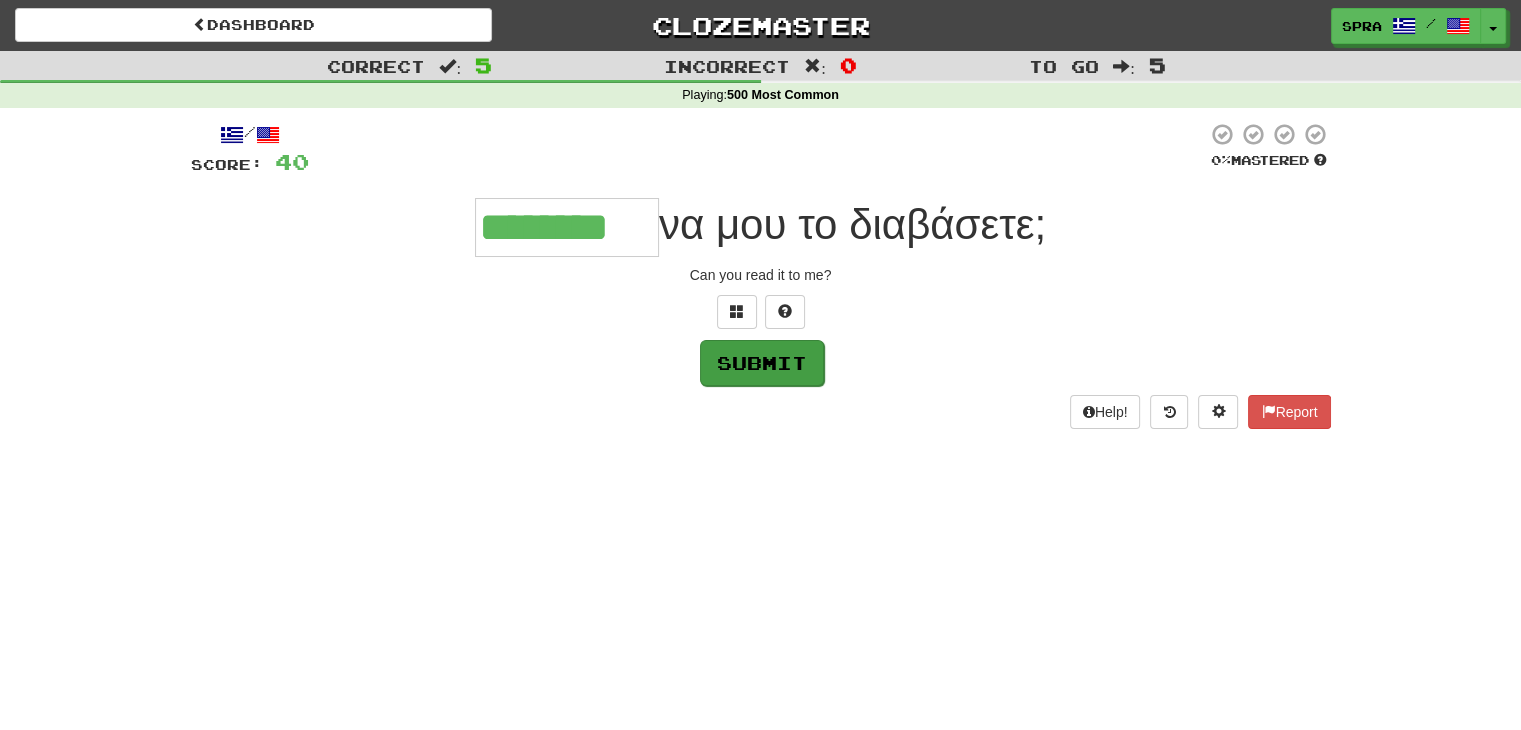 type on "********" 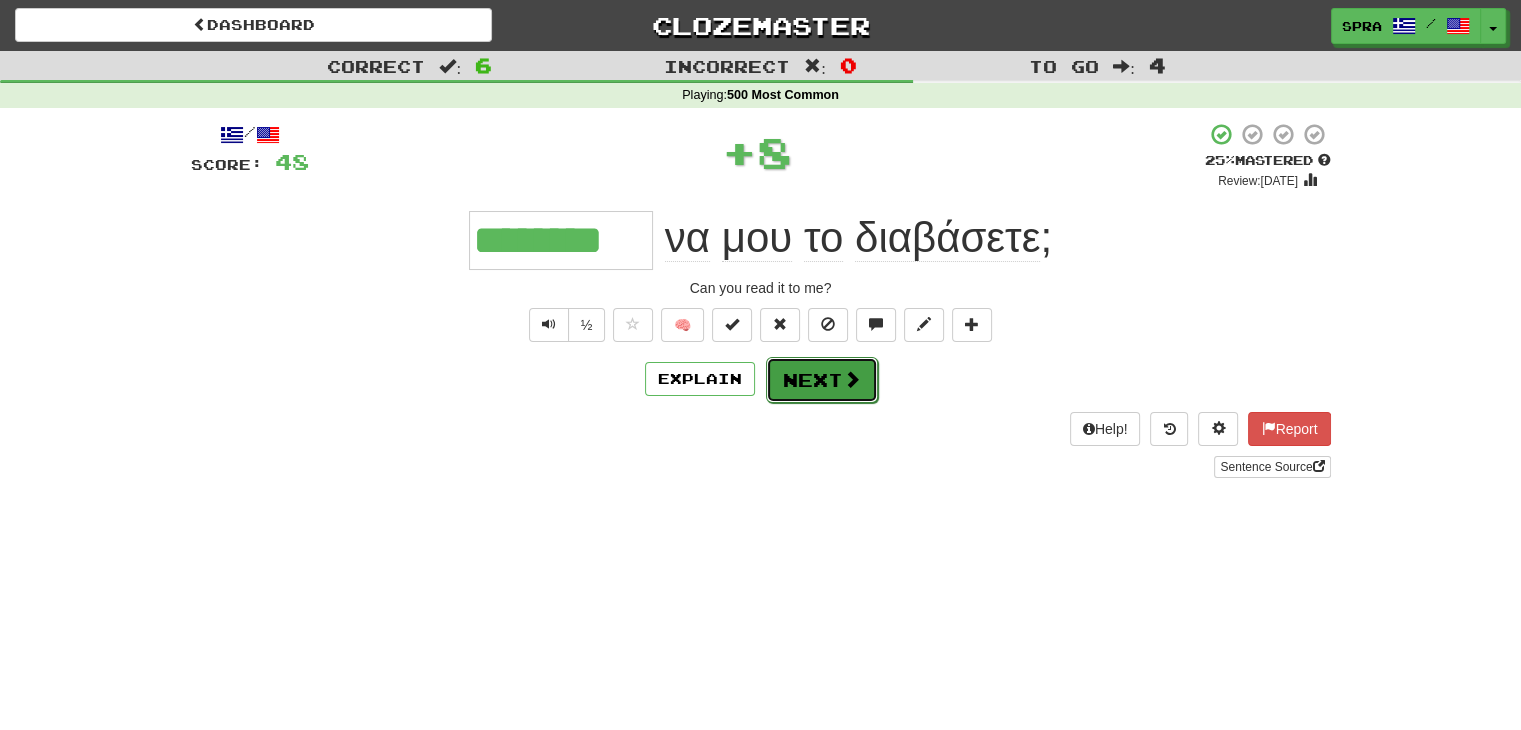 click on "Next" at bounding box center (822, 380) 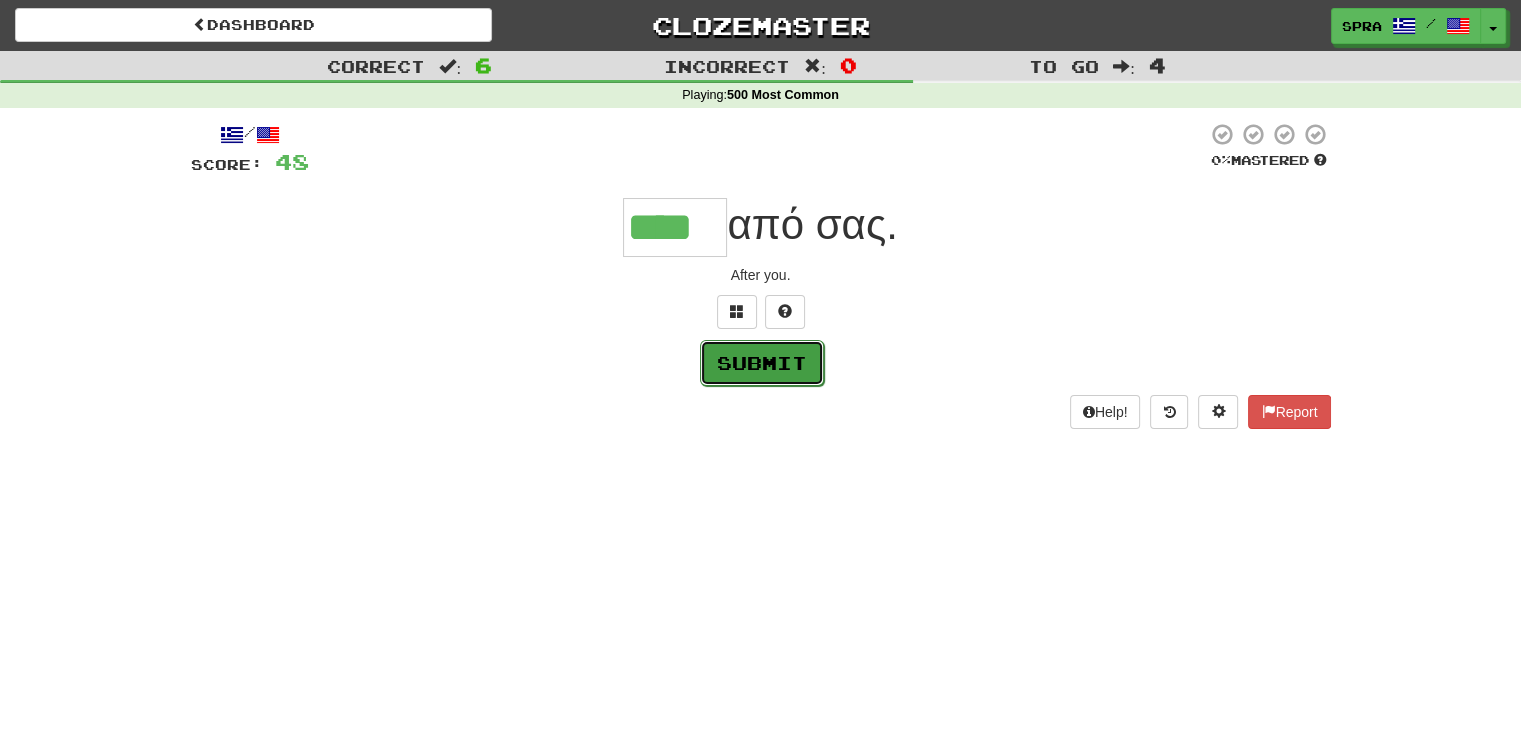 click on "Submit" at bounding box center [762, 363] 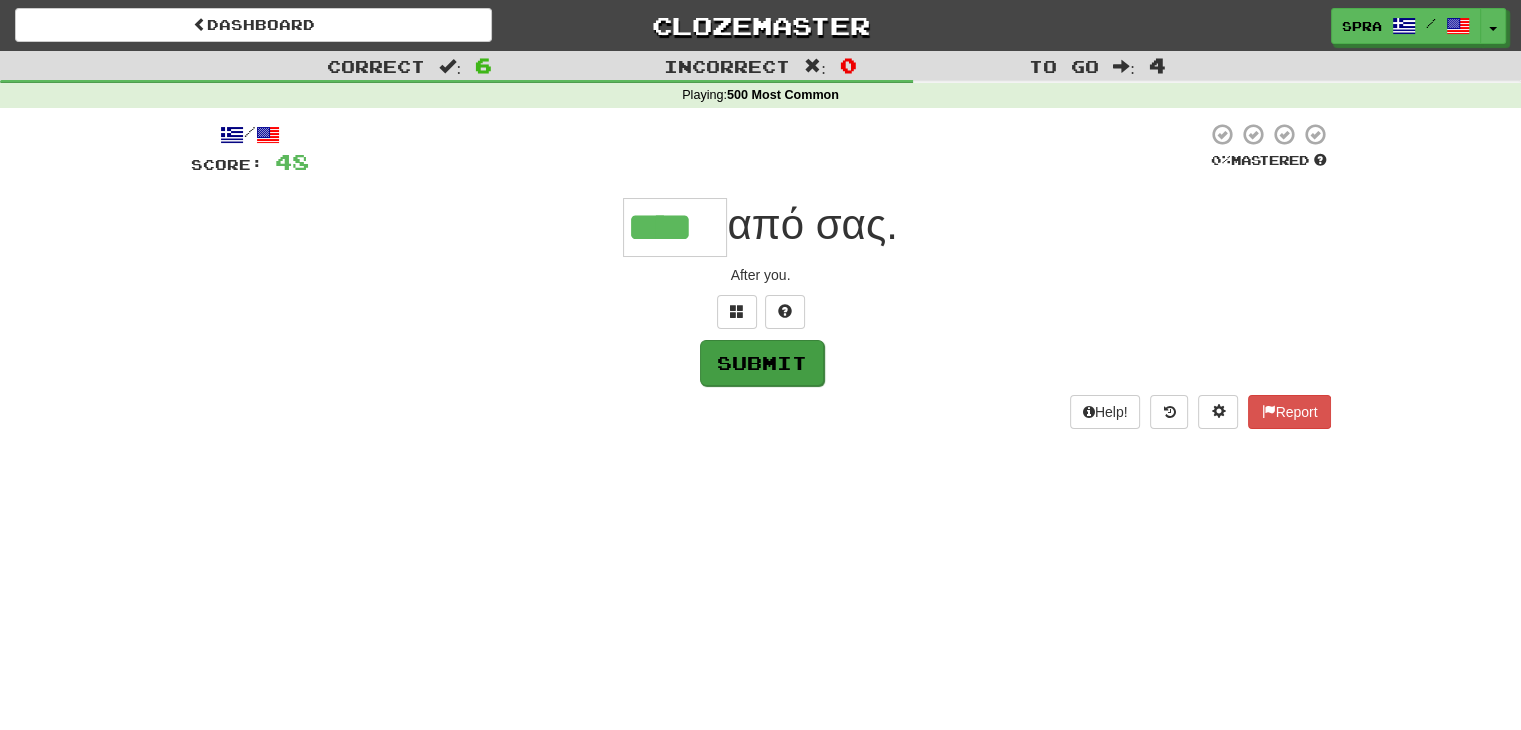 type on "****" 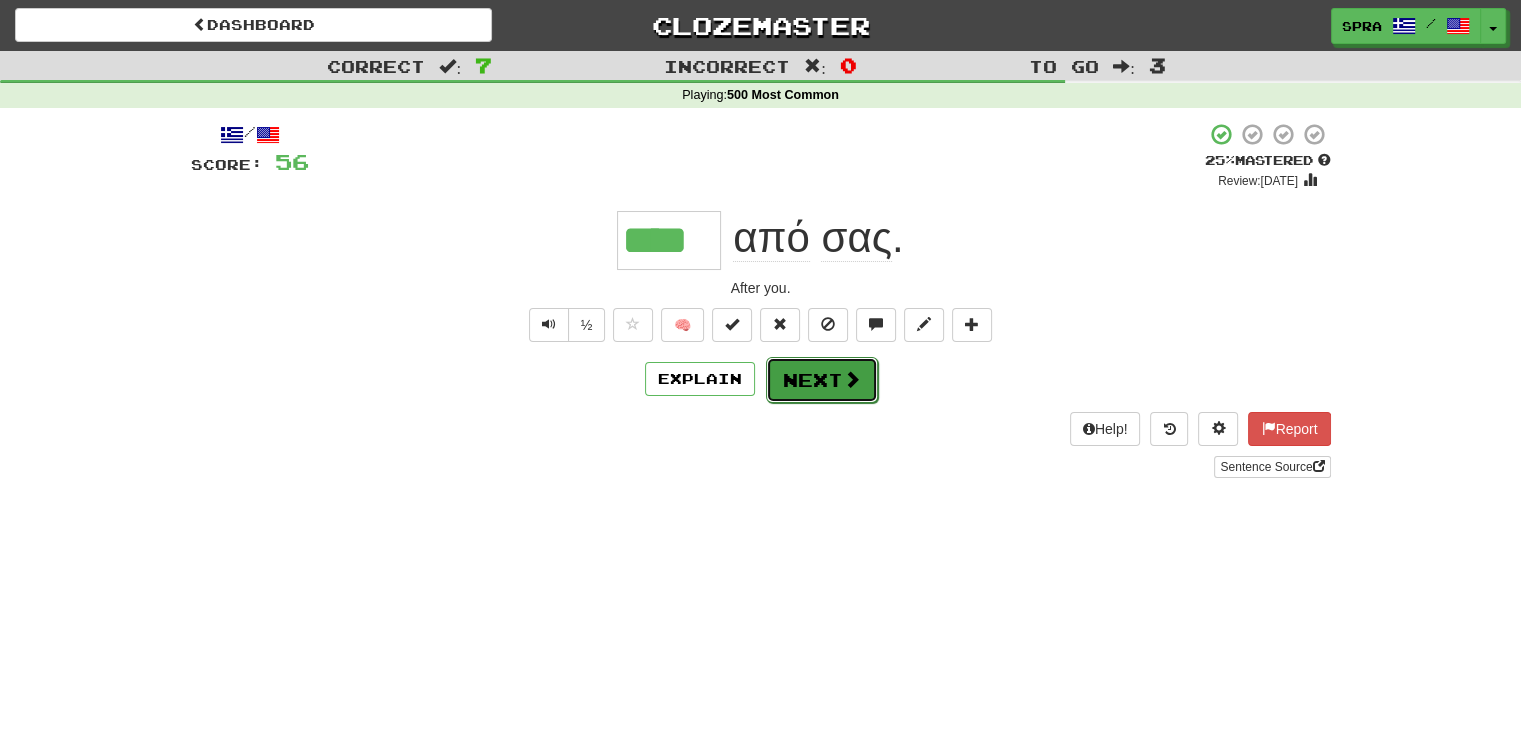 click at bounding box center [852, 379] 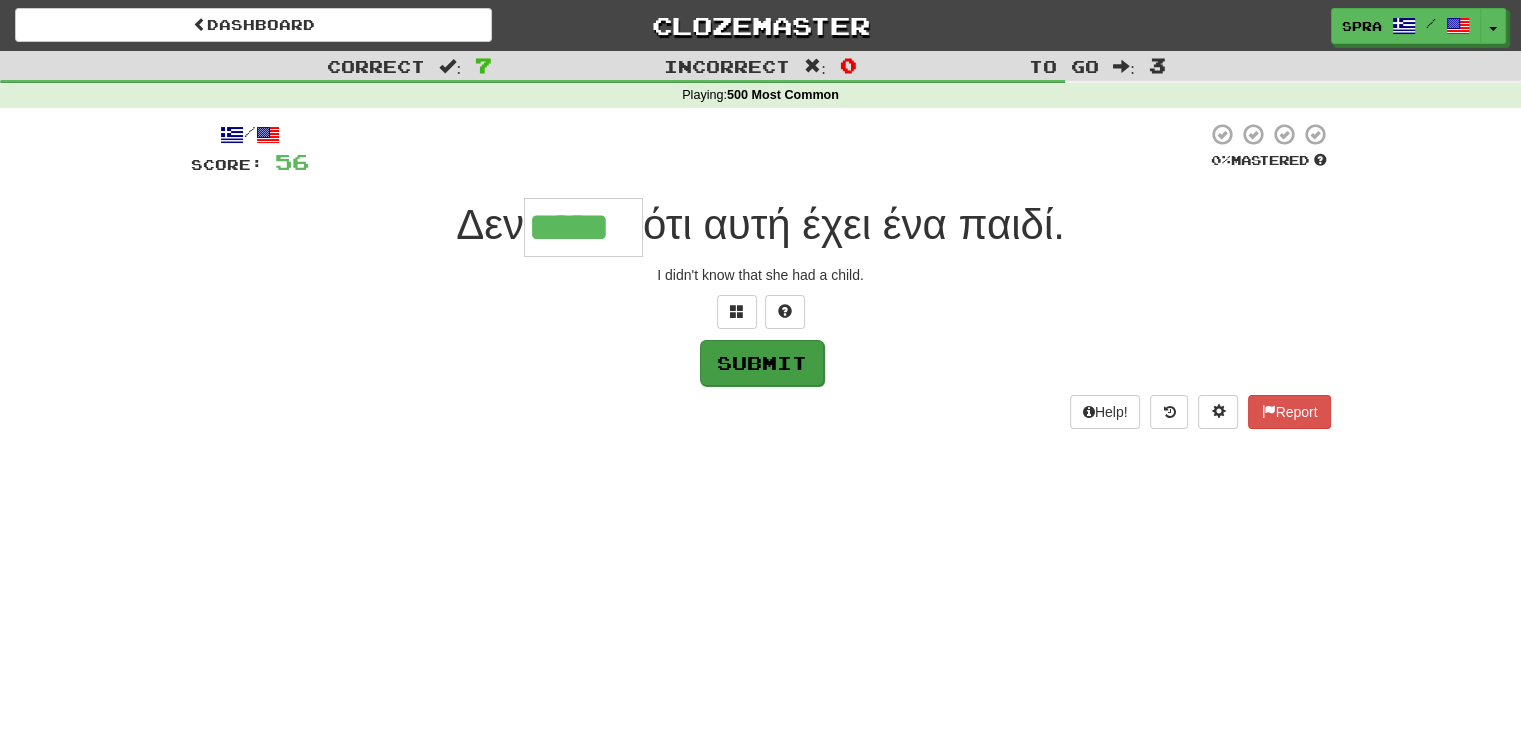 type on "*****" 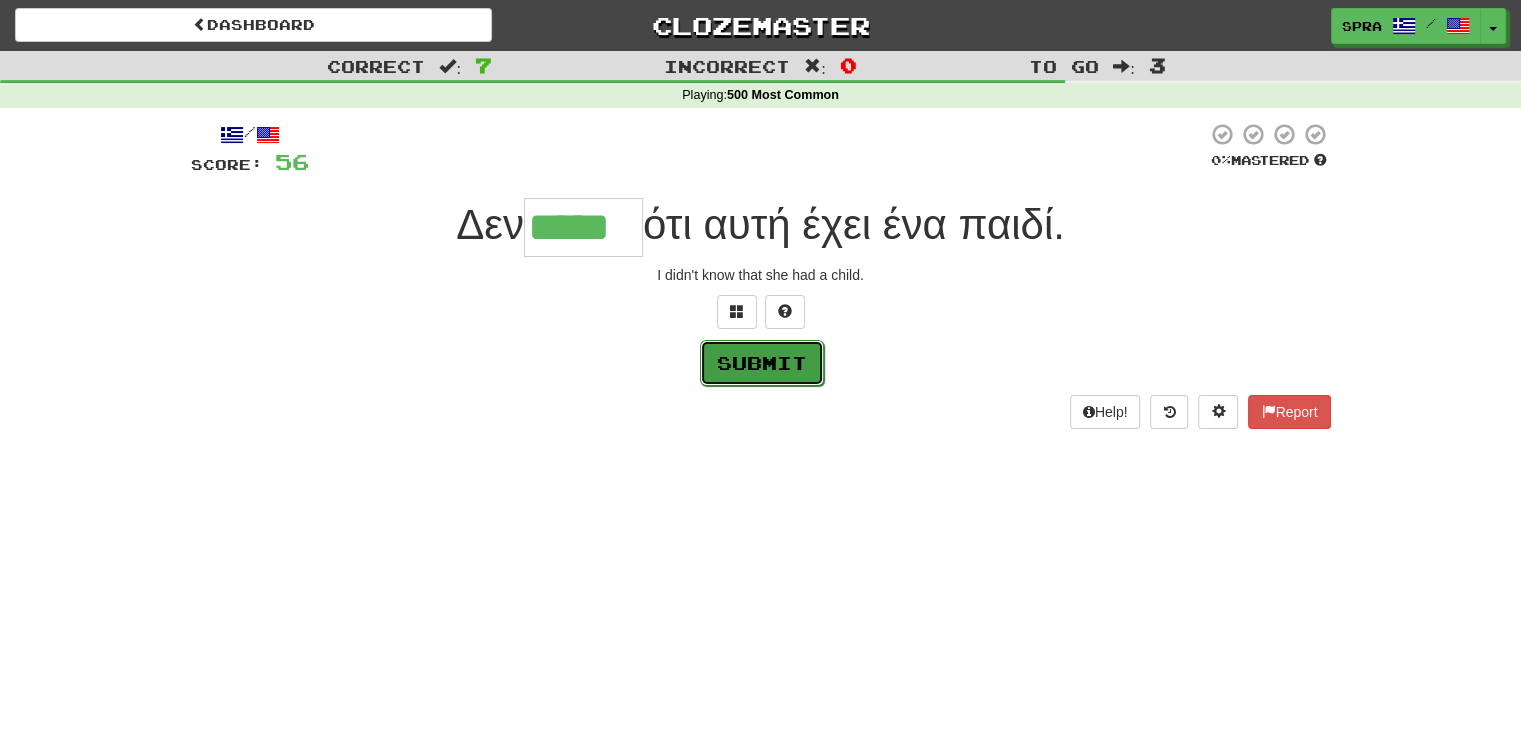 click on "Submit" at bounding box center (762, 363) 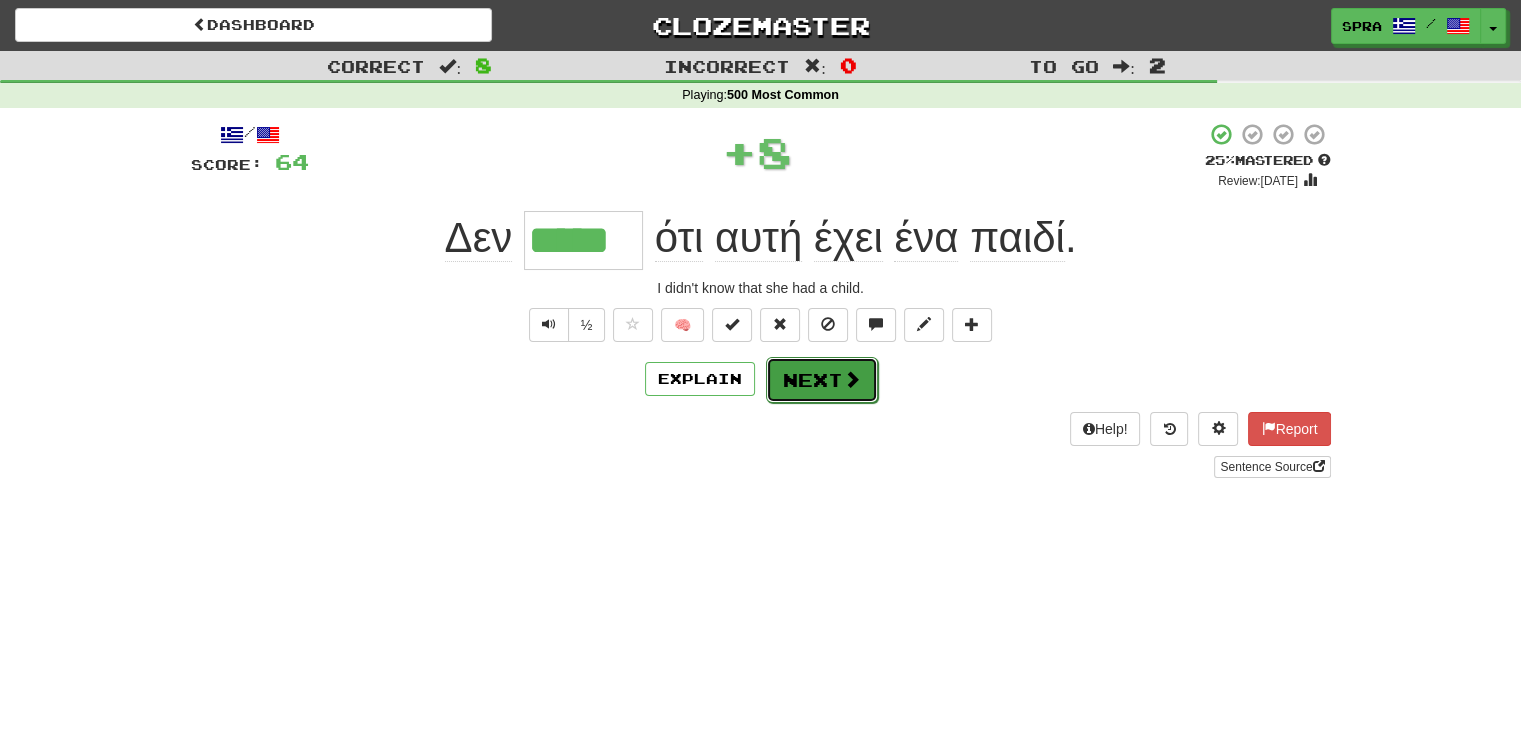 click on "Next" at bounding box center (822, 380) 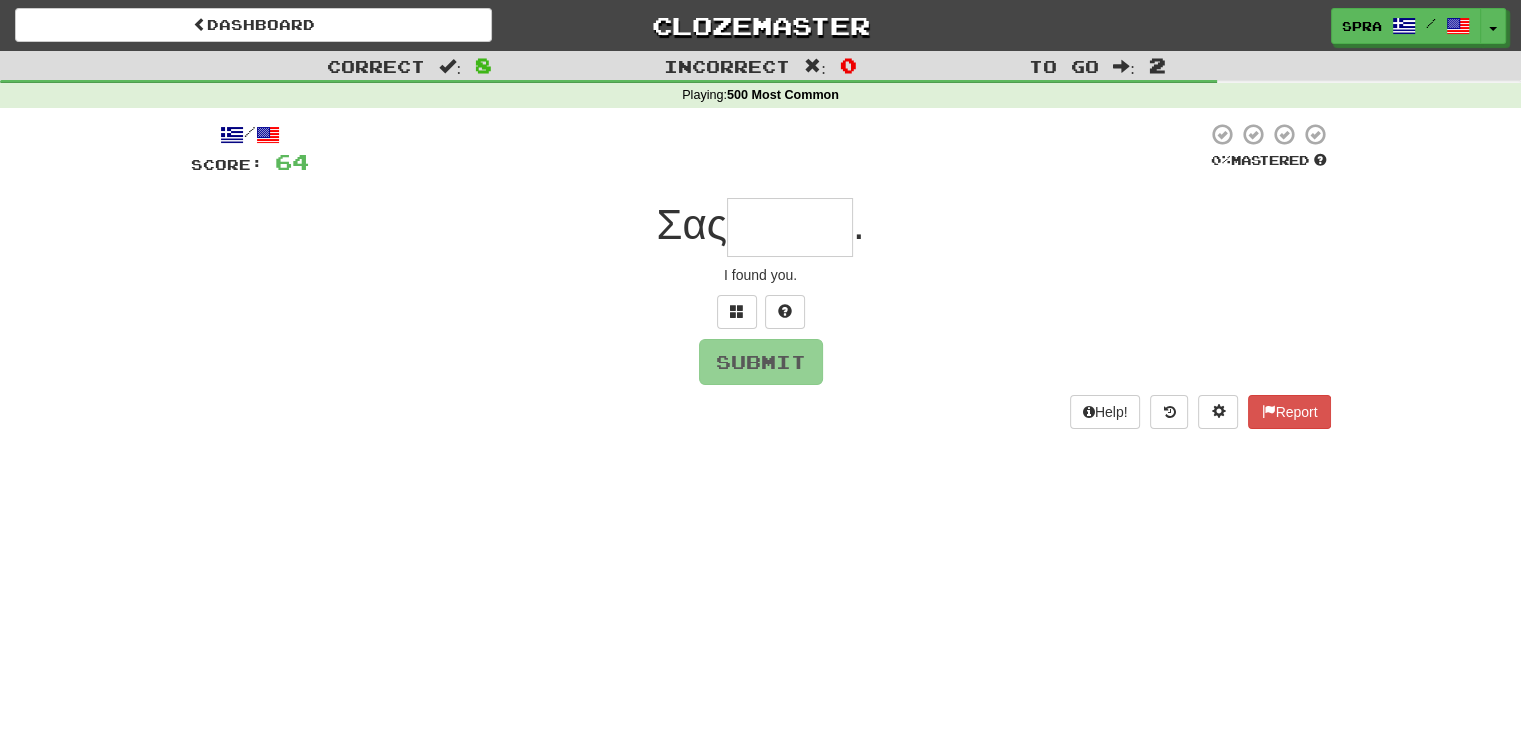 type on "*" 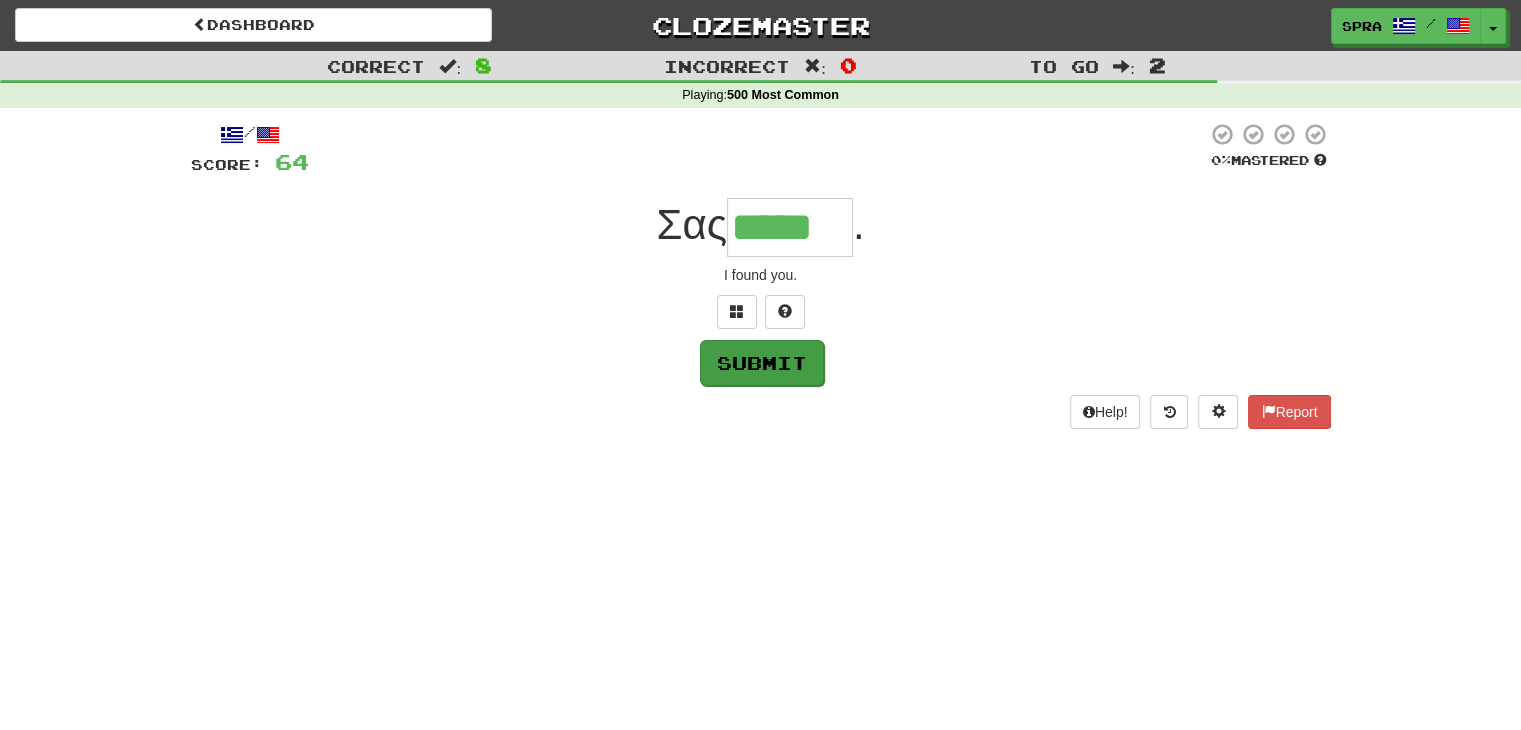 type on "*****" 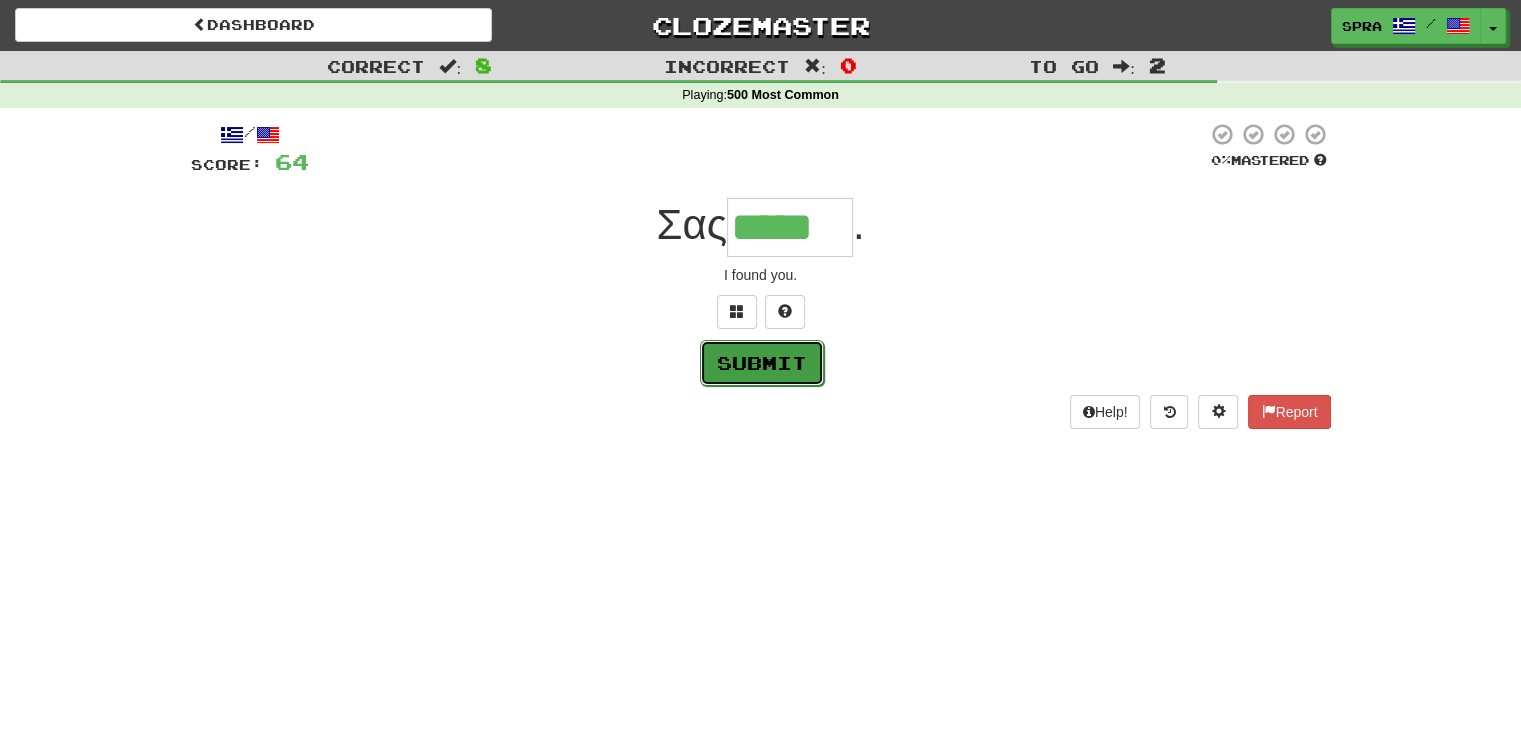 click on "Submit" at bounding box center [762, 363] 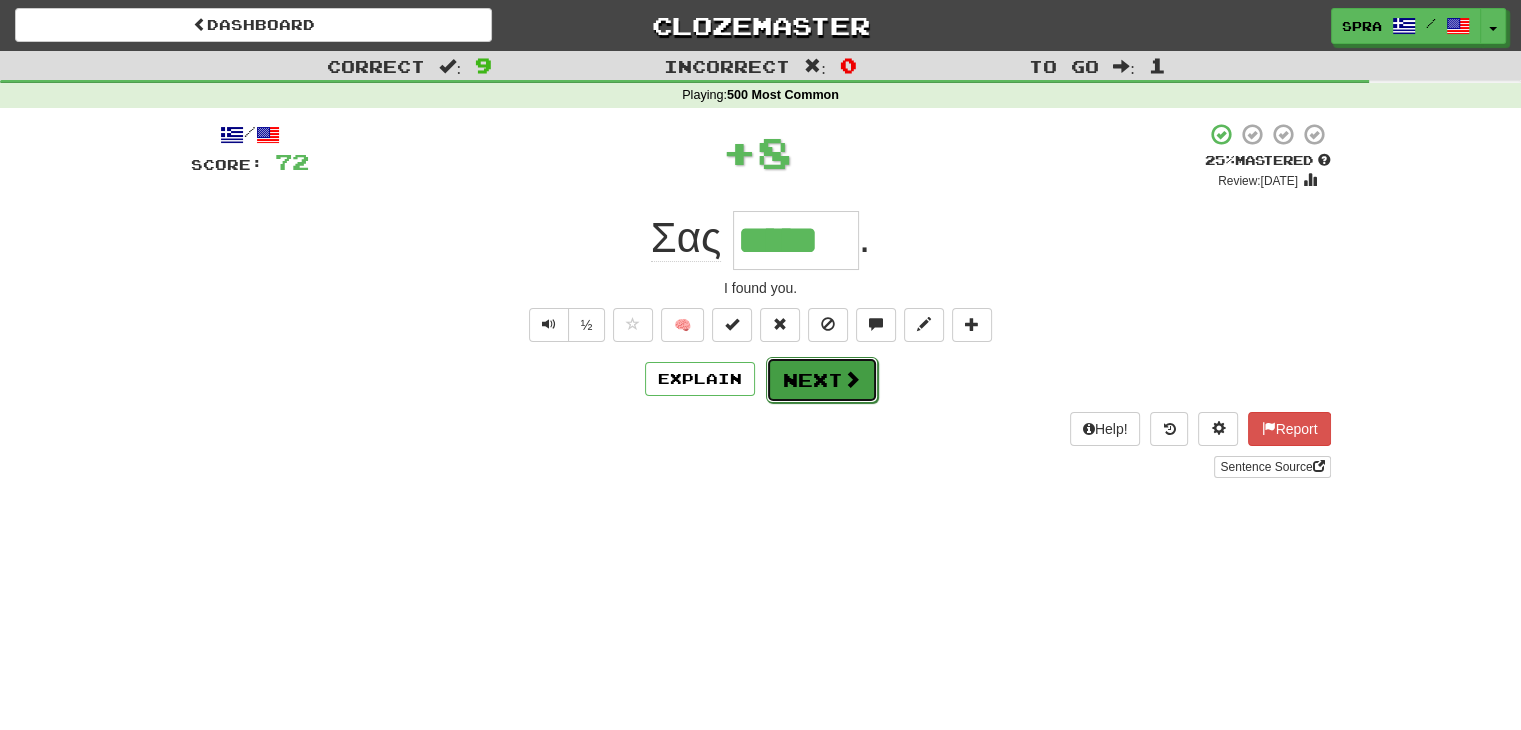click on "Next" at bounding box center [822, 380] 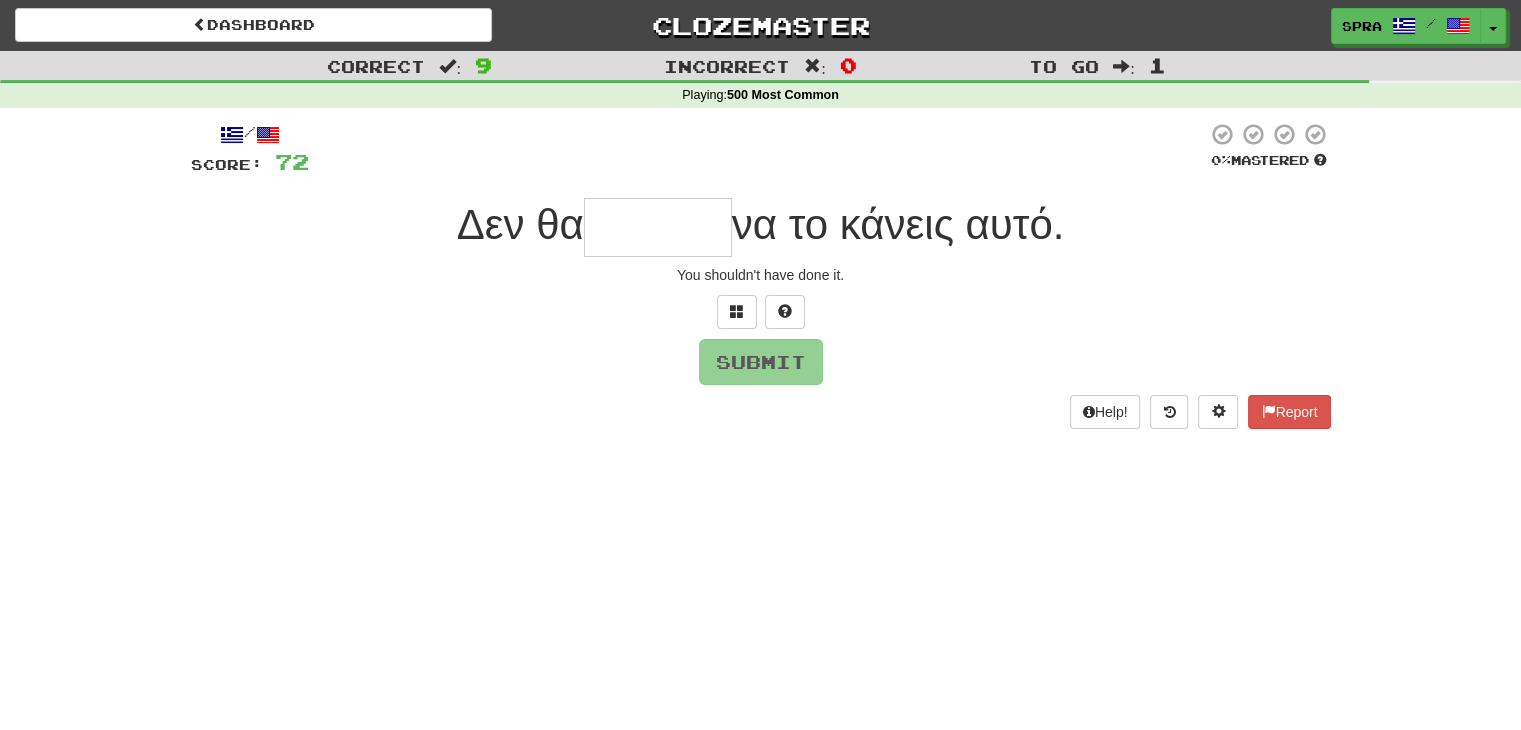 type on "*" 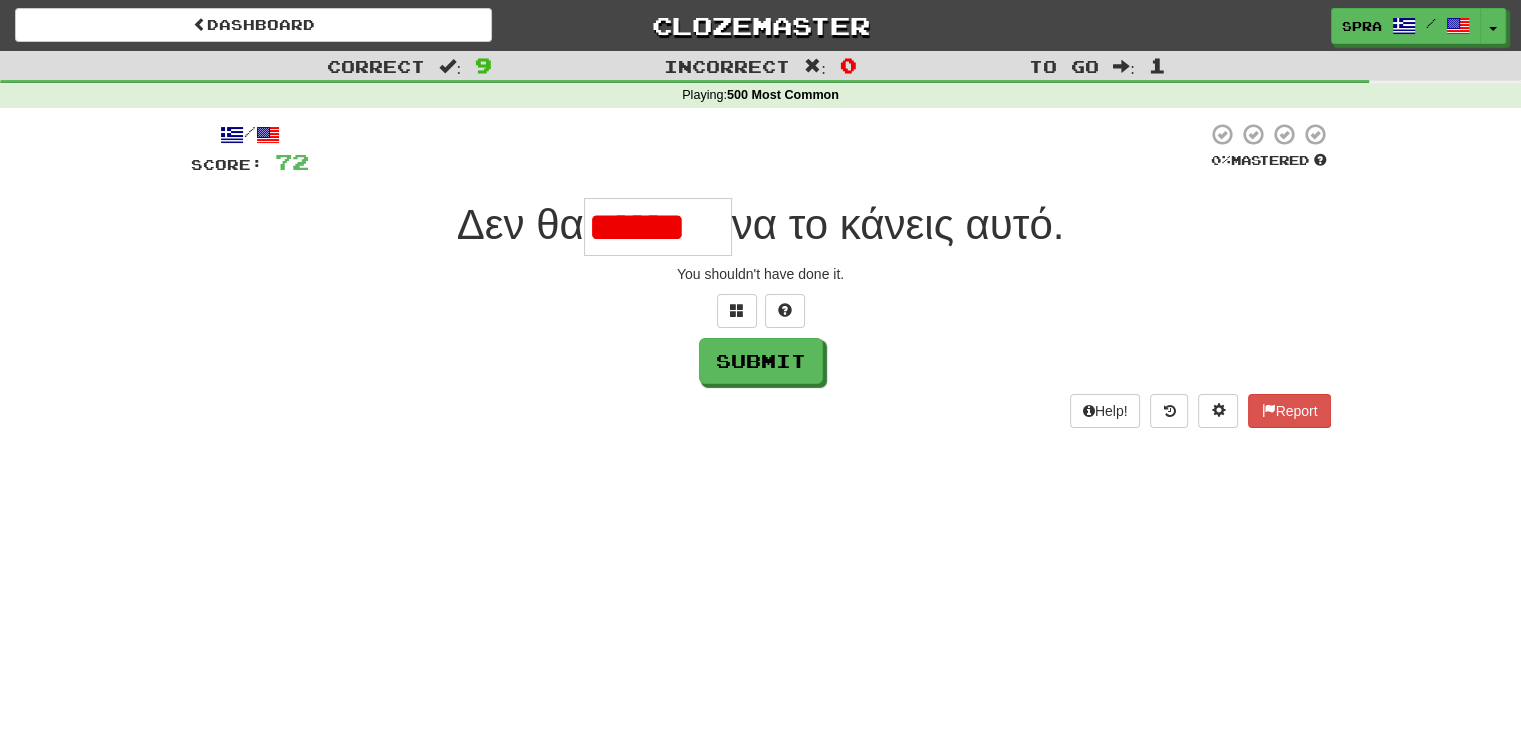 scroll, scrollTop: 0, scrollLeft: 0, axis: both 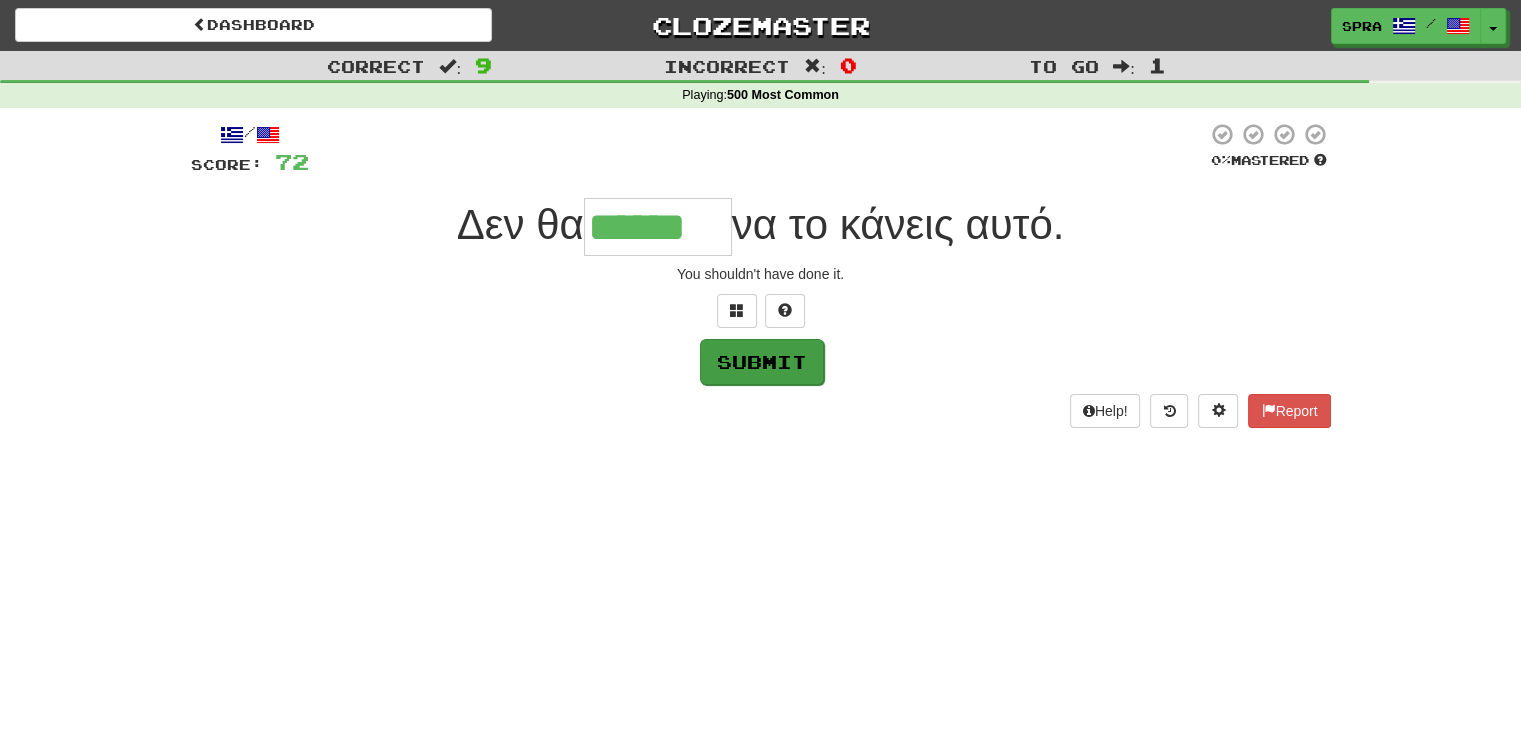 type on "******" 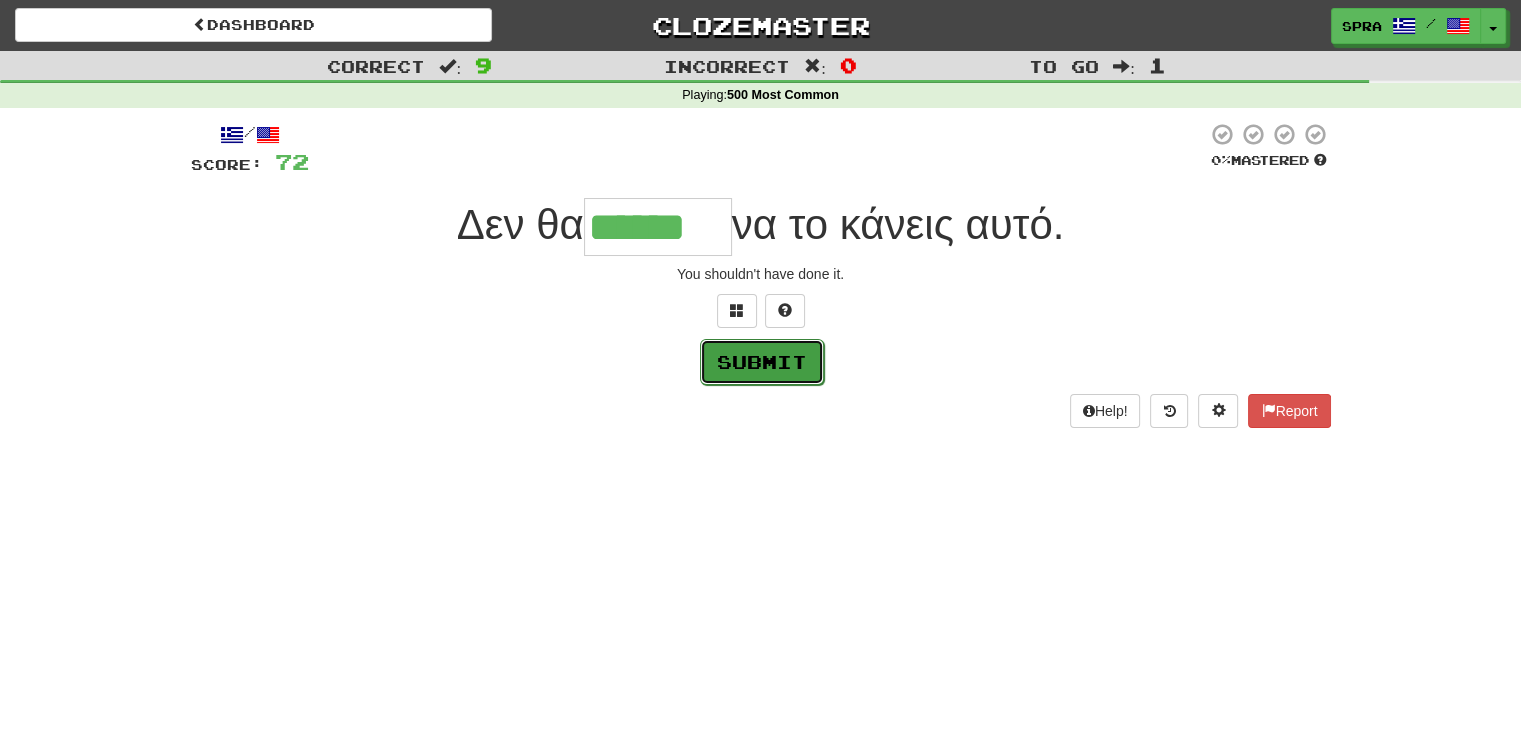 click on "Submit" at bounding box center [762, 362] 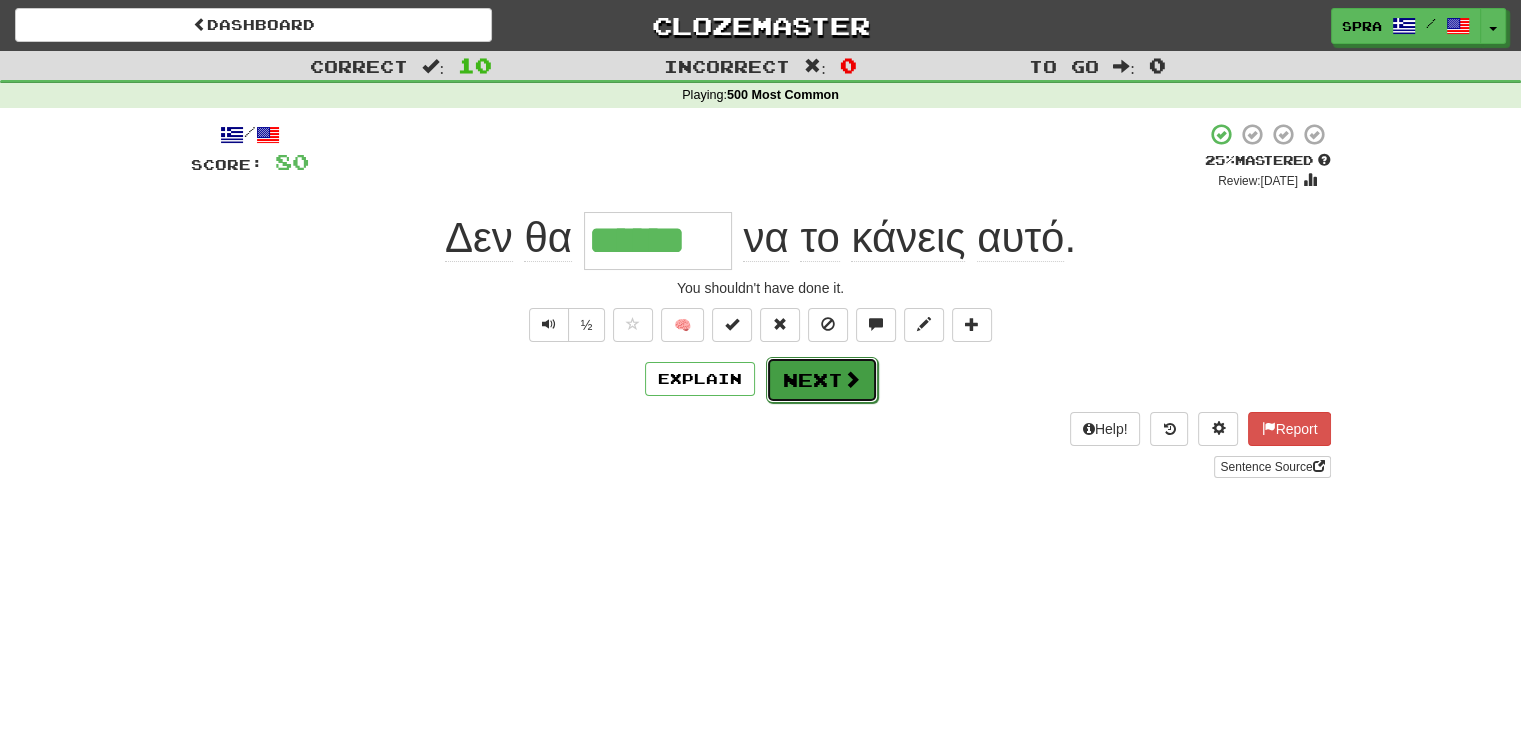 click on "Next" at bounding box center [822, 380] 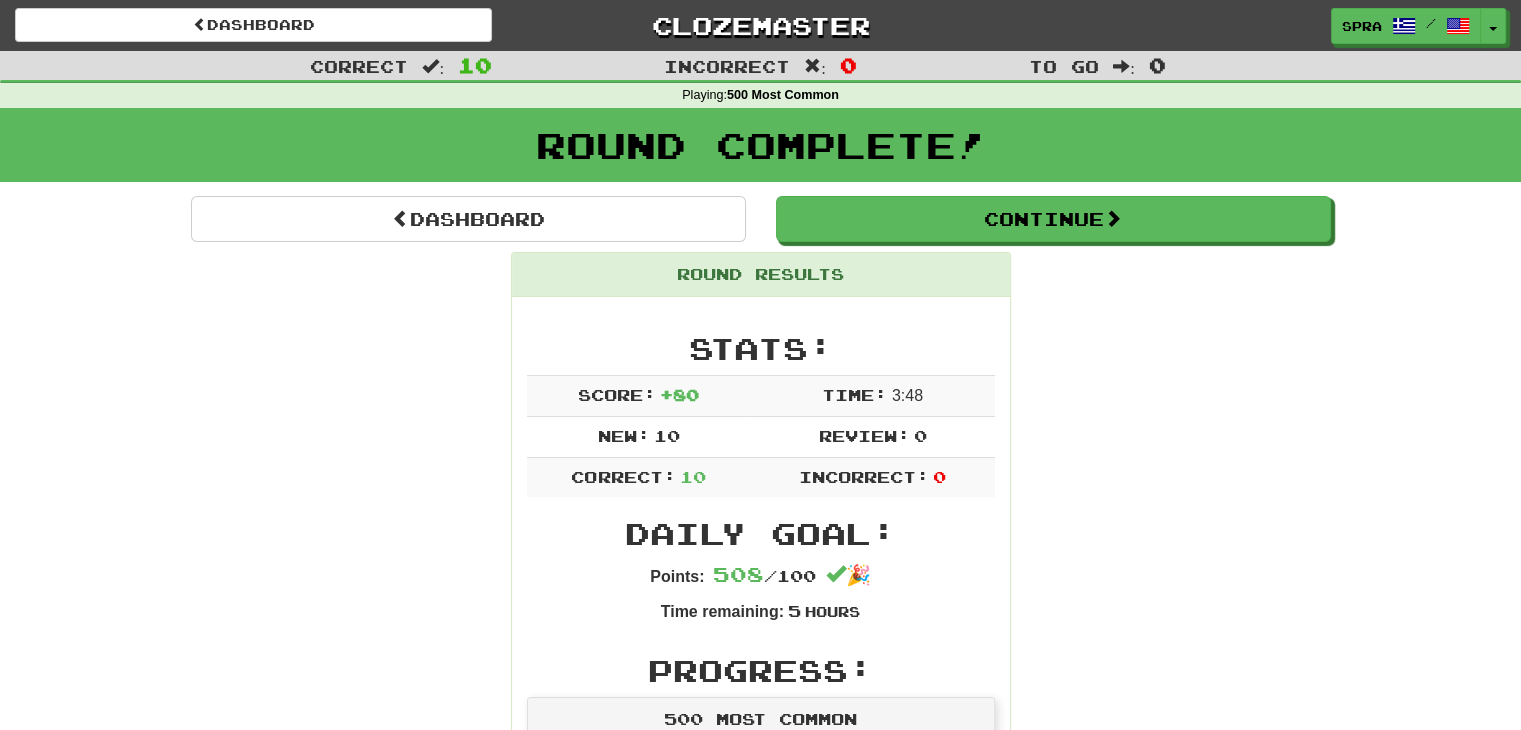 click on "Round Complete!" at bounding box center (760, 152) 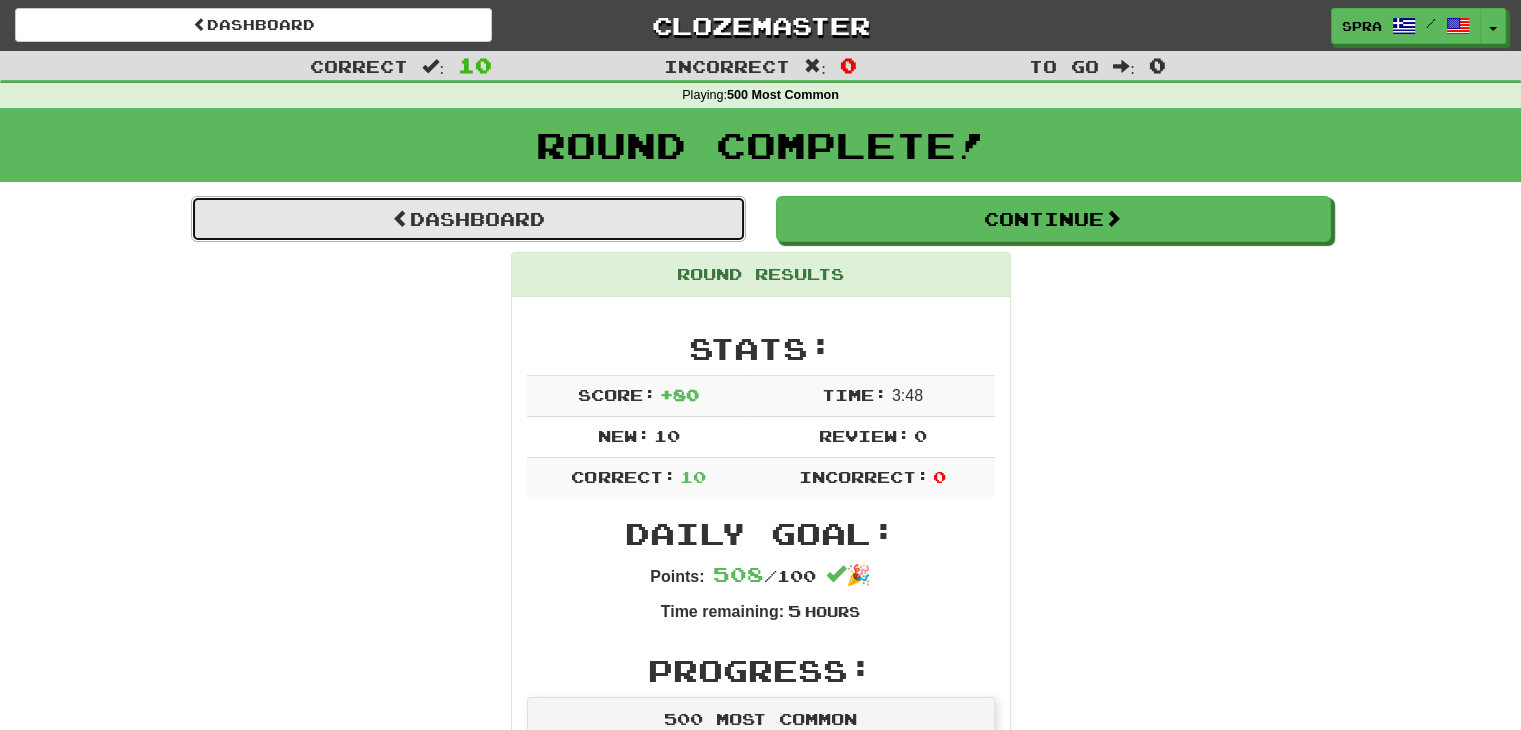 click on "Dashboard" at bounding box center (468, 219) 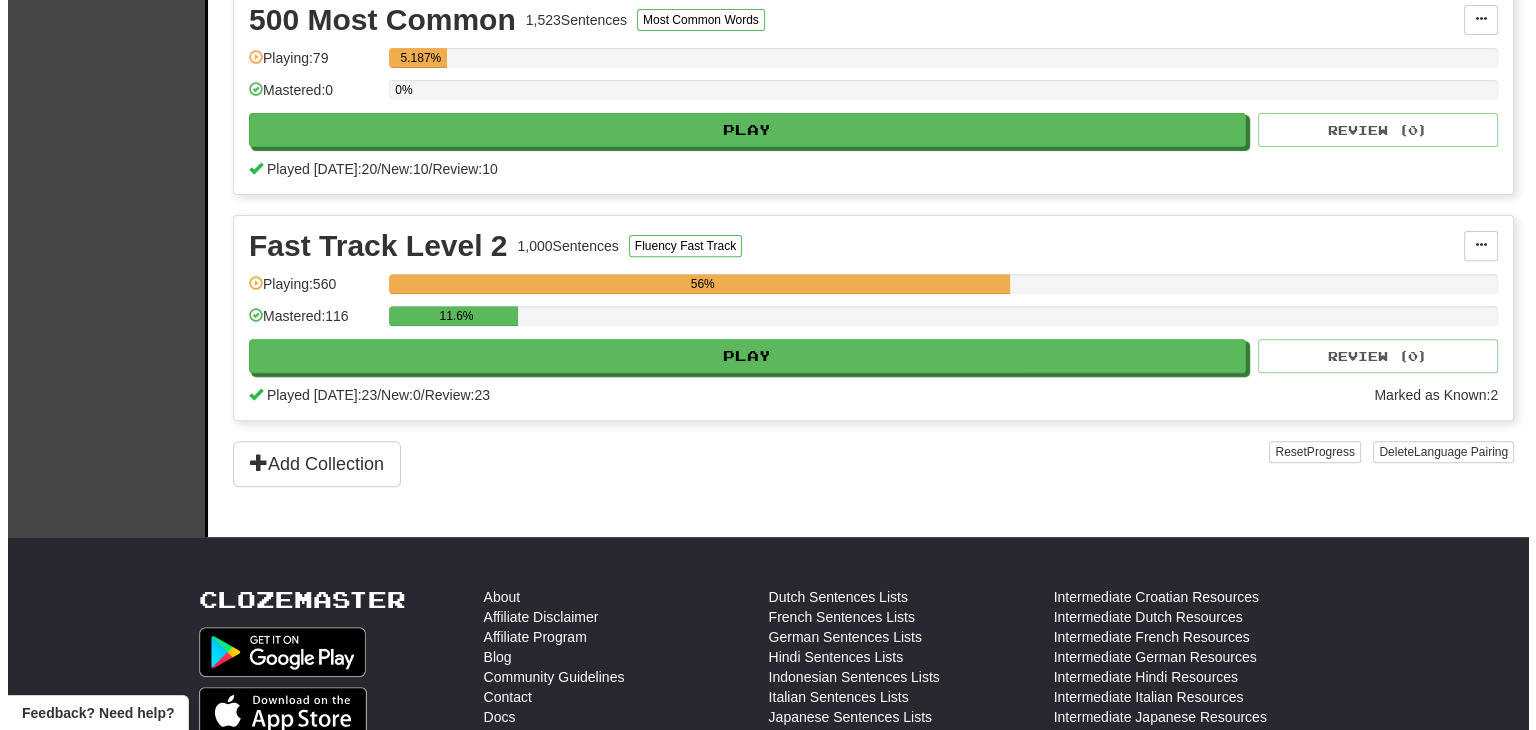 scroll, scrollTop: 700, scrollLeft: 0, axis: vertical 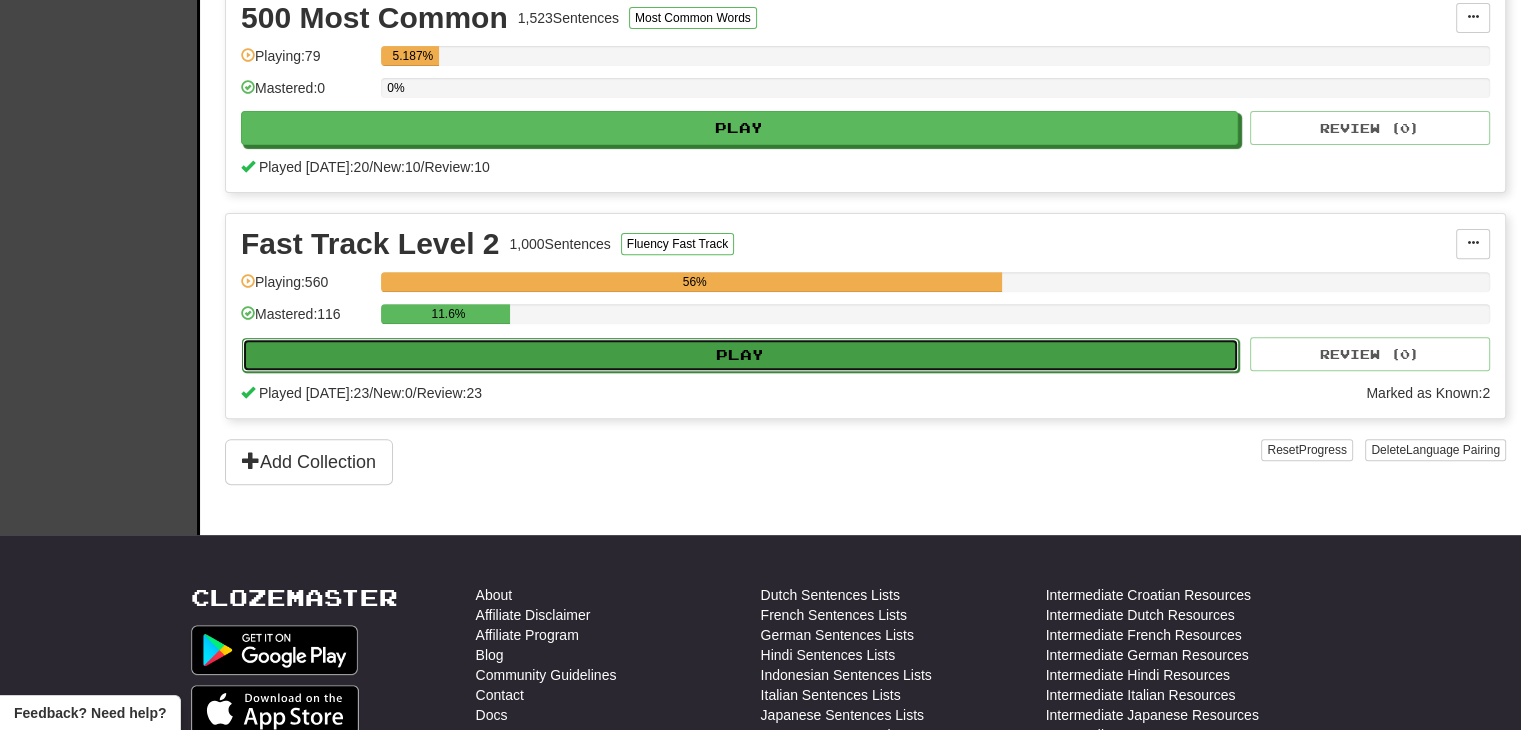 click on "Play" at bounding box center [740, 355] 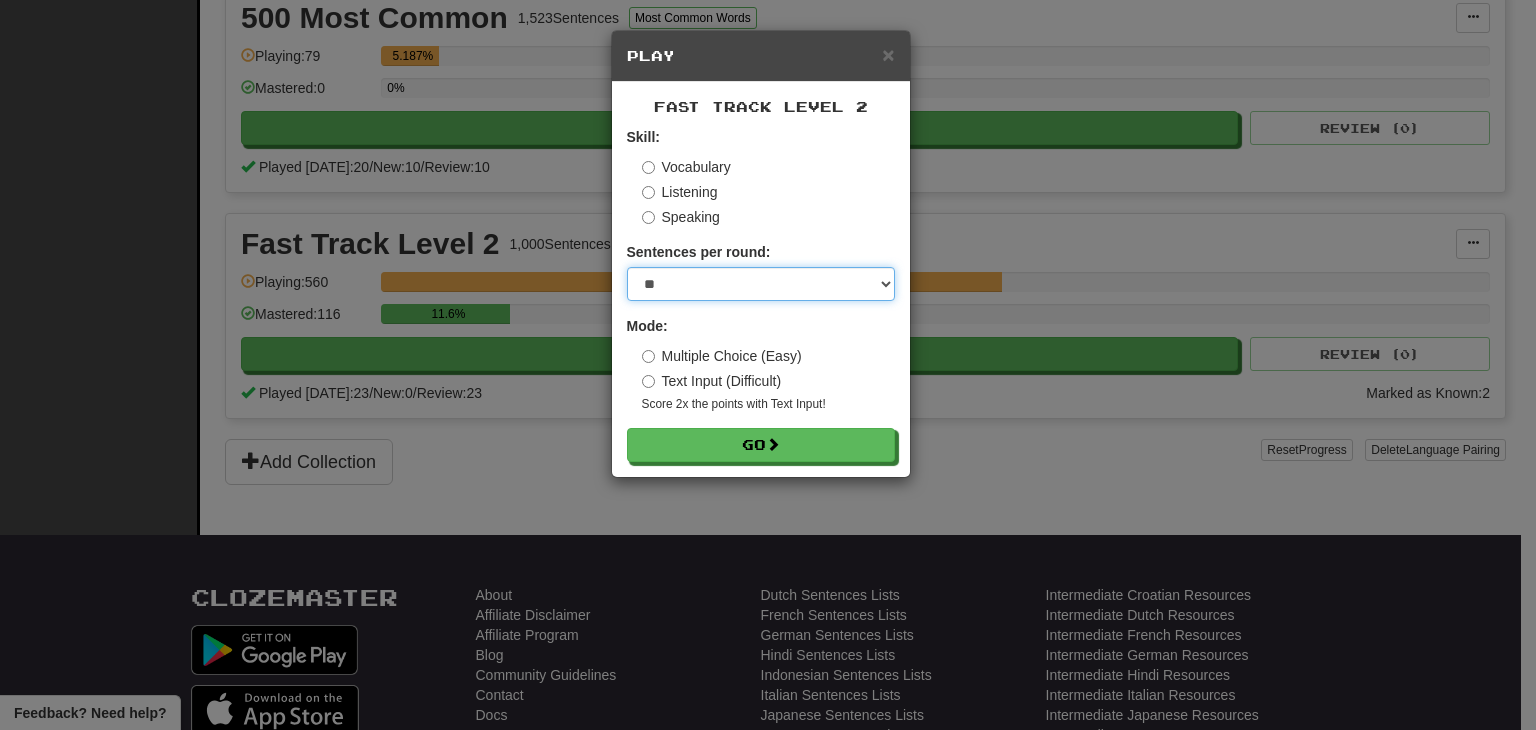 click on "* ** ** ** ** ** *** ********" at bounding box center (761, 284) 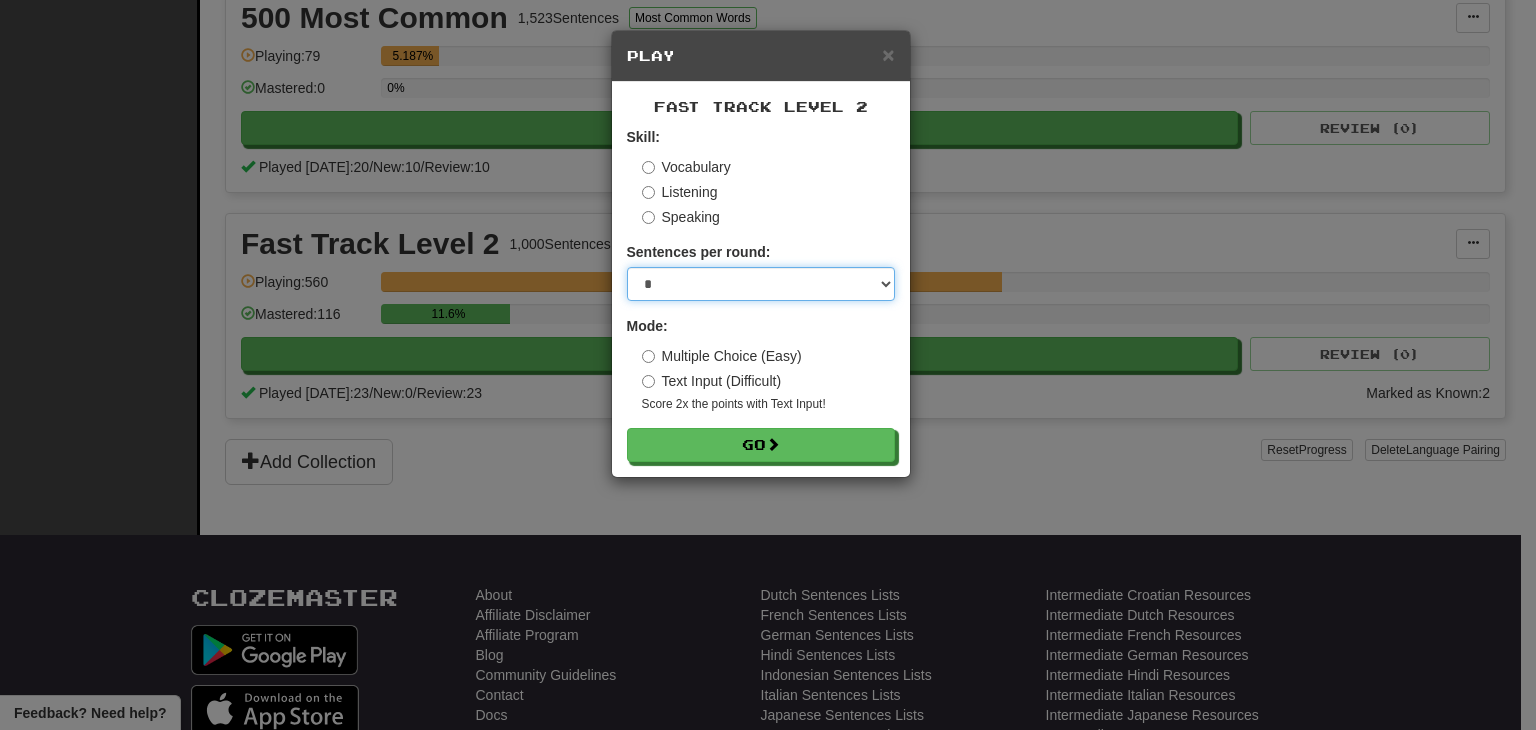 click on "* ** ** ** ** ** *** ********" at bounding box center (761, 284) 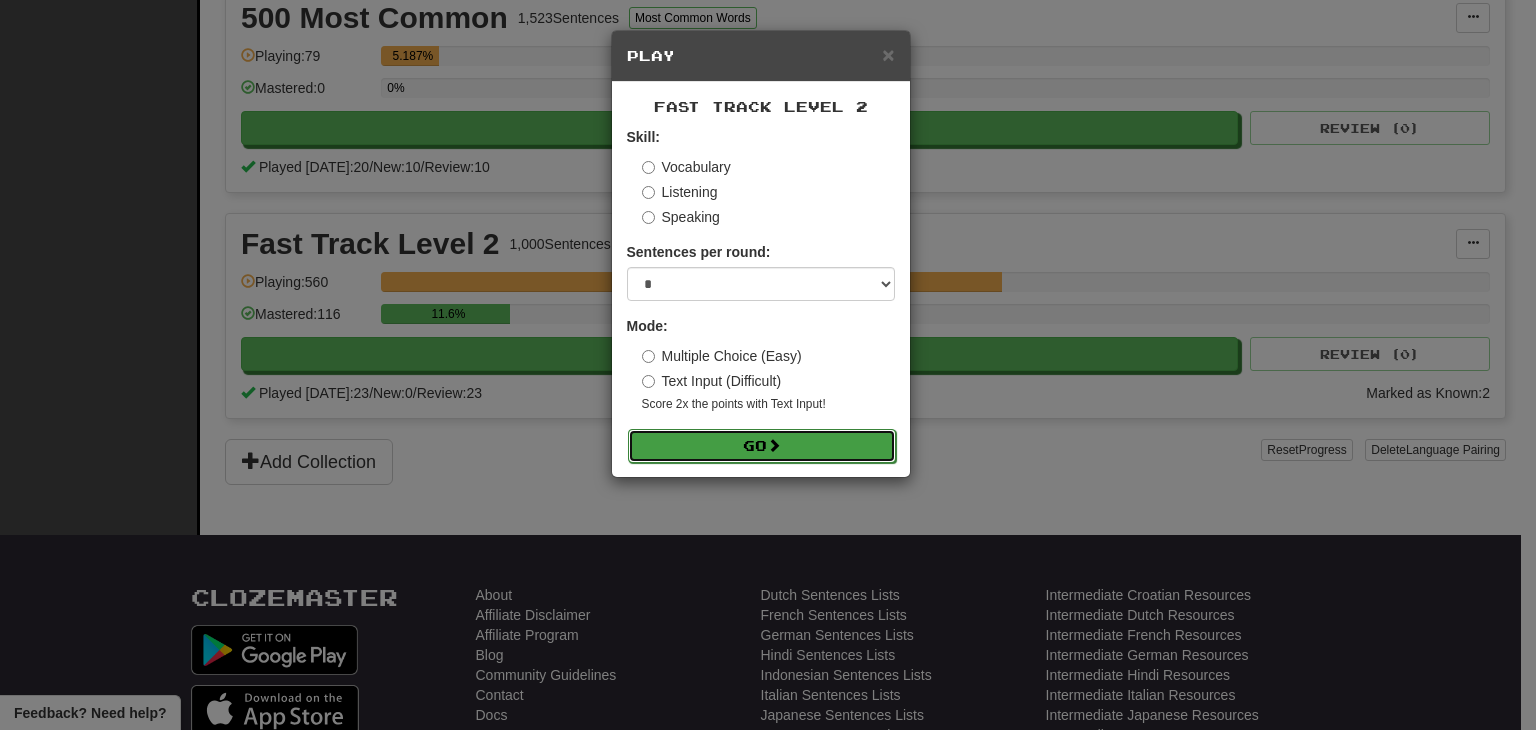 click on "Go" at bounding box center [762, 446] 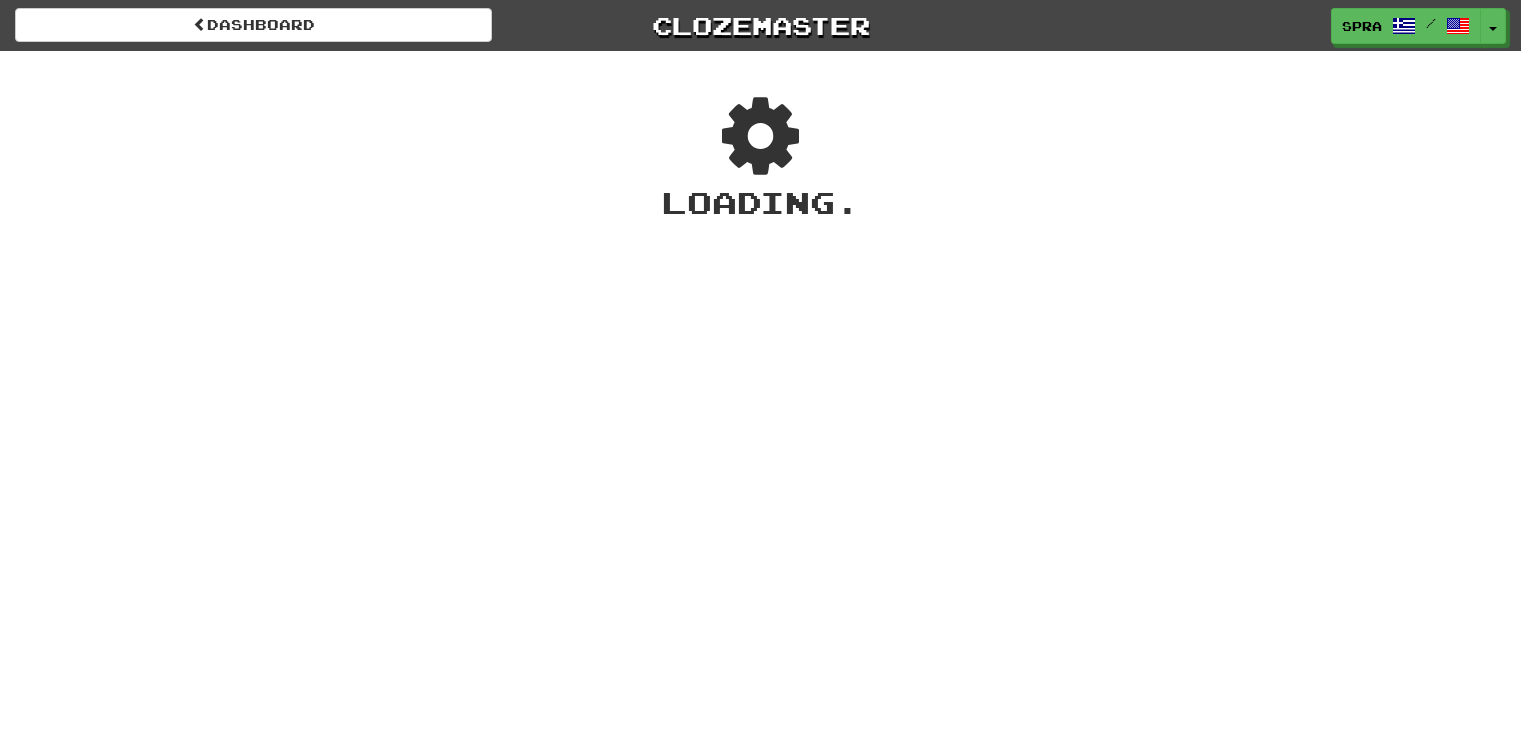 scroll, scrollTop: 0, scrollLeft: 0, axis: both 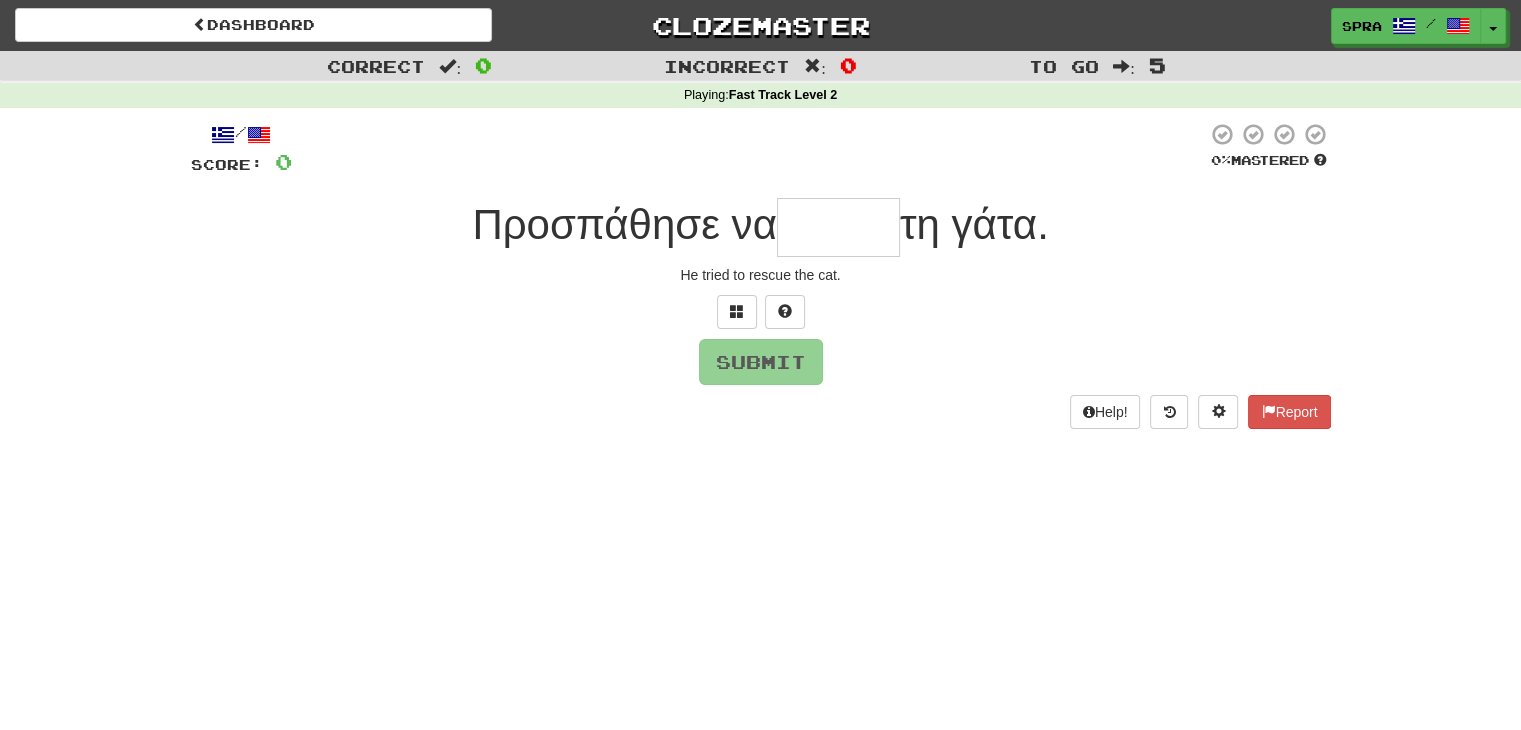 type on "*" 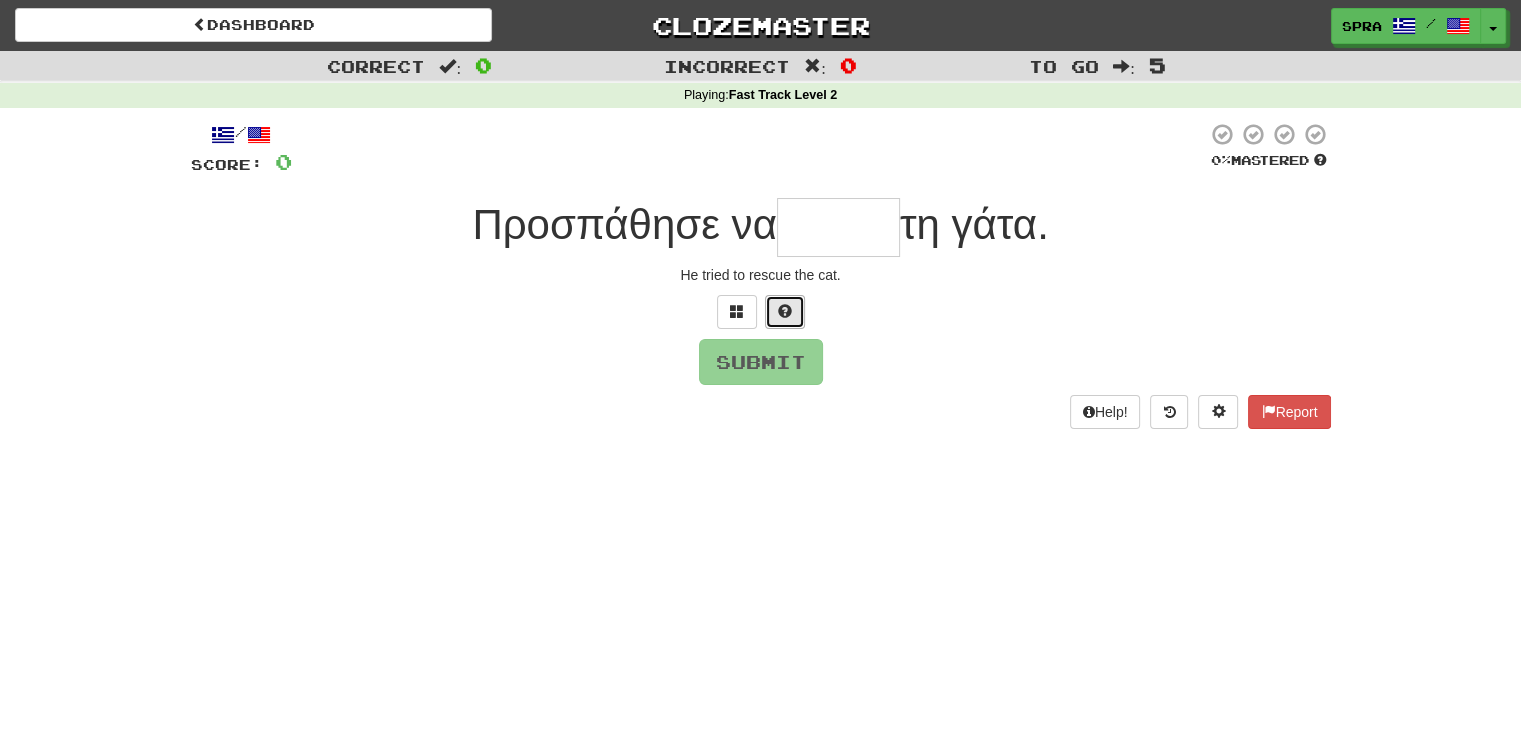 click at bounding box center (785, 312) 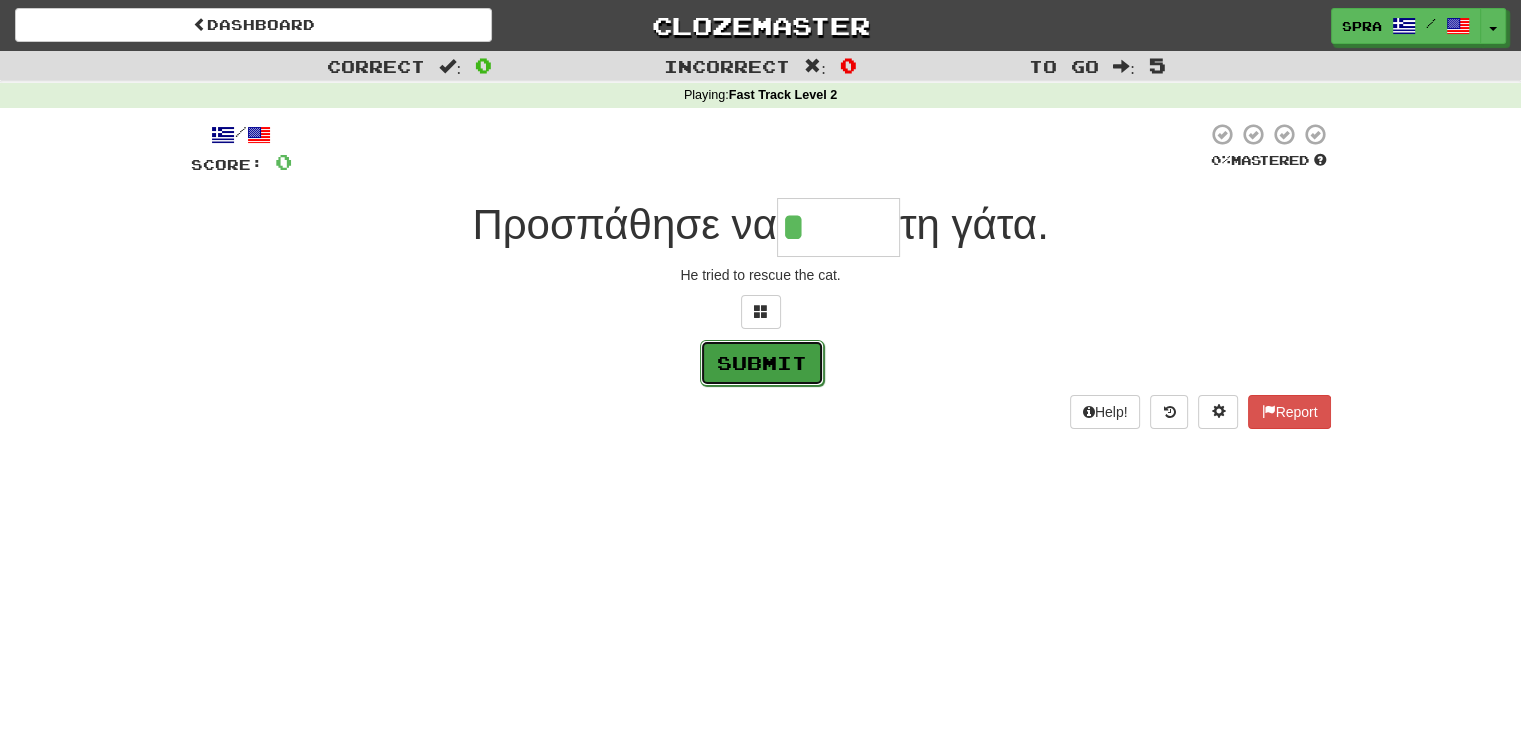 click on "Submit" at bounding box center [762, 363] 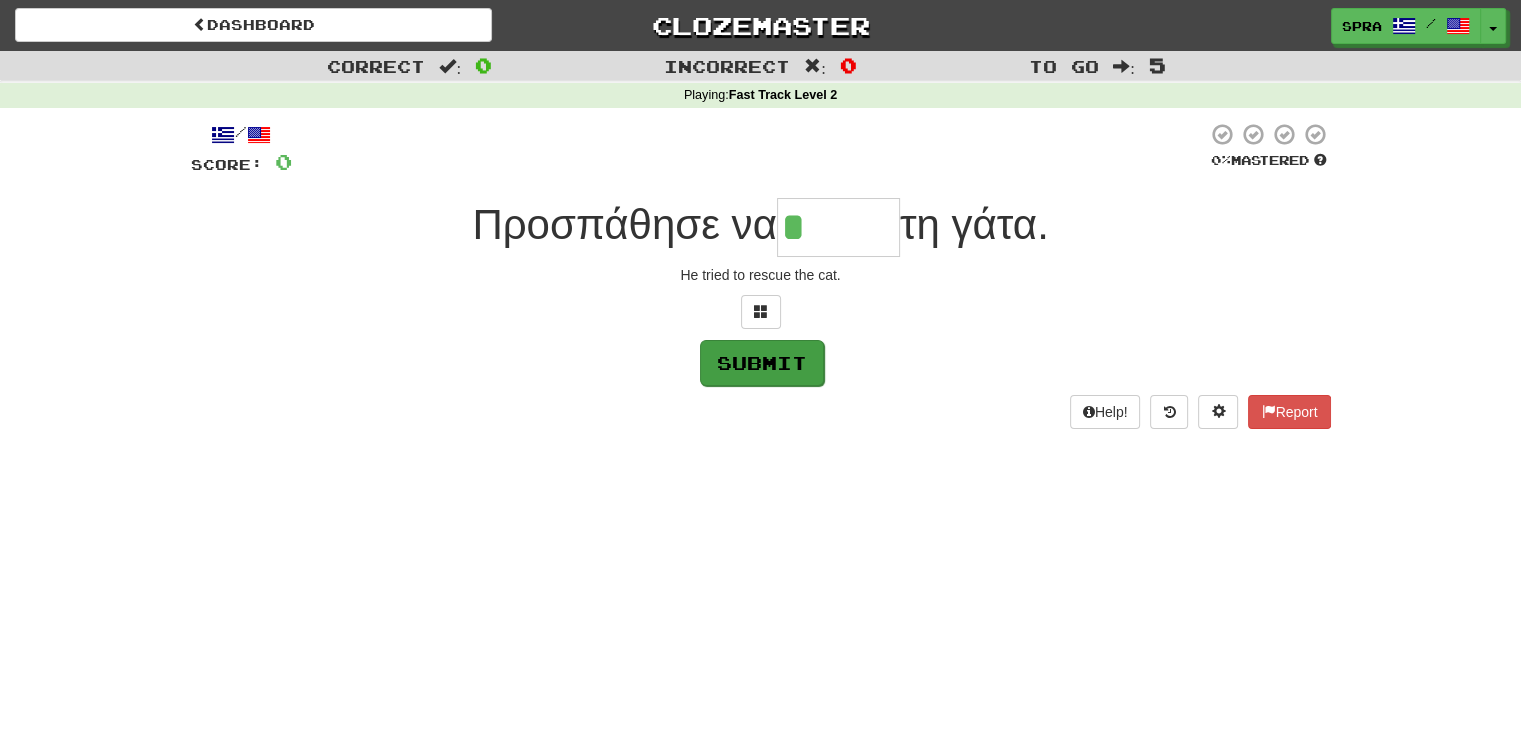 type on "*****" 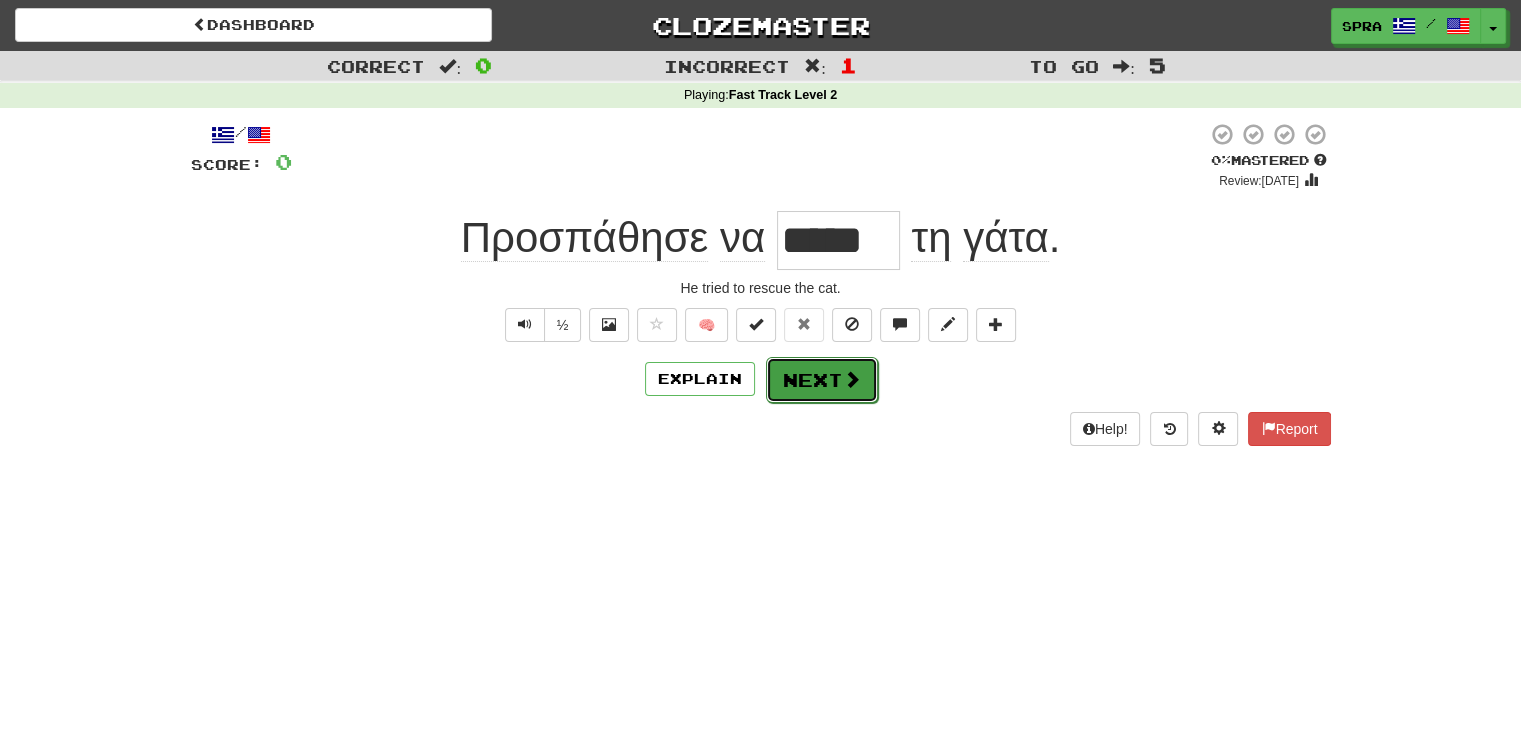click on "Next" at bounding box center (822, 380) 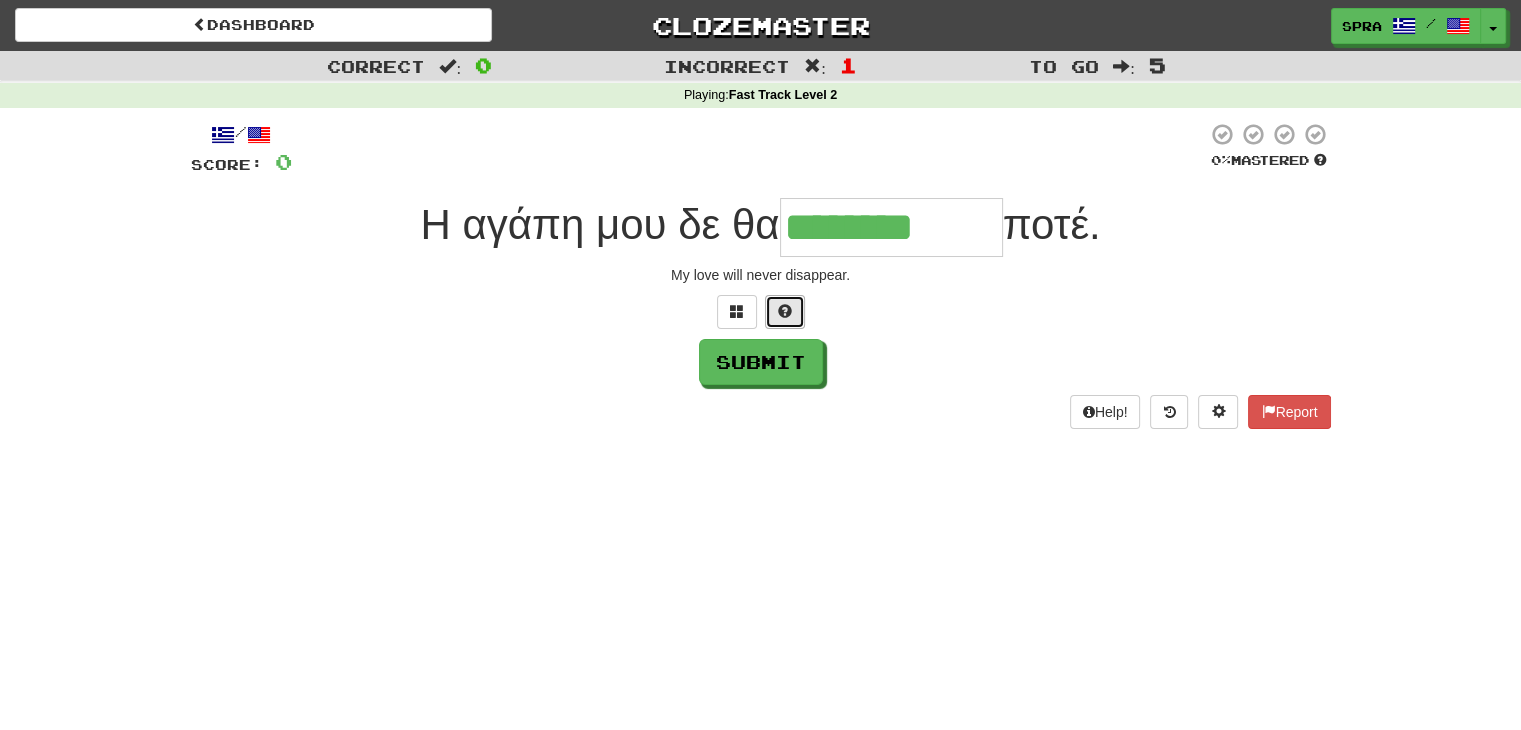 click at bounding box center (785, 312) 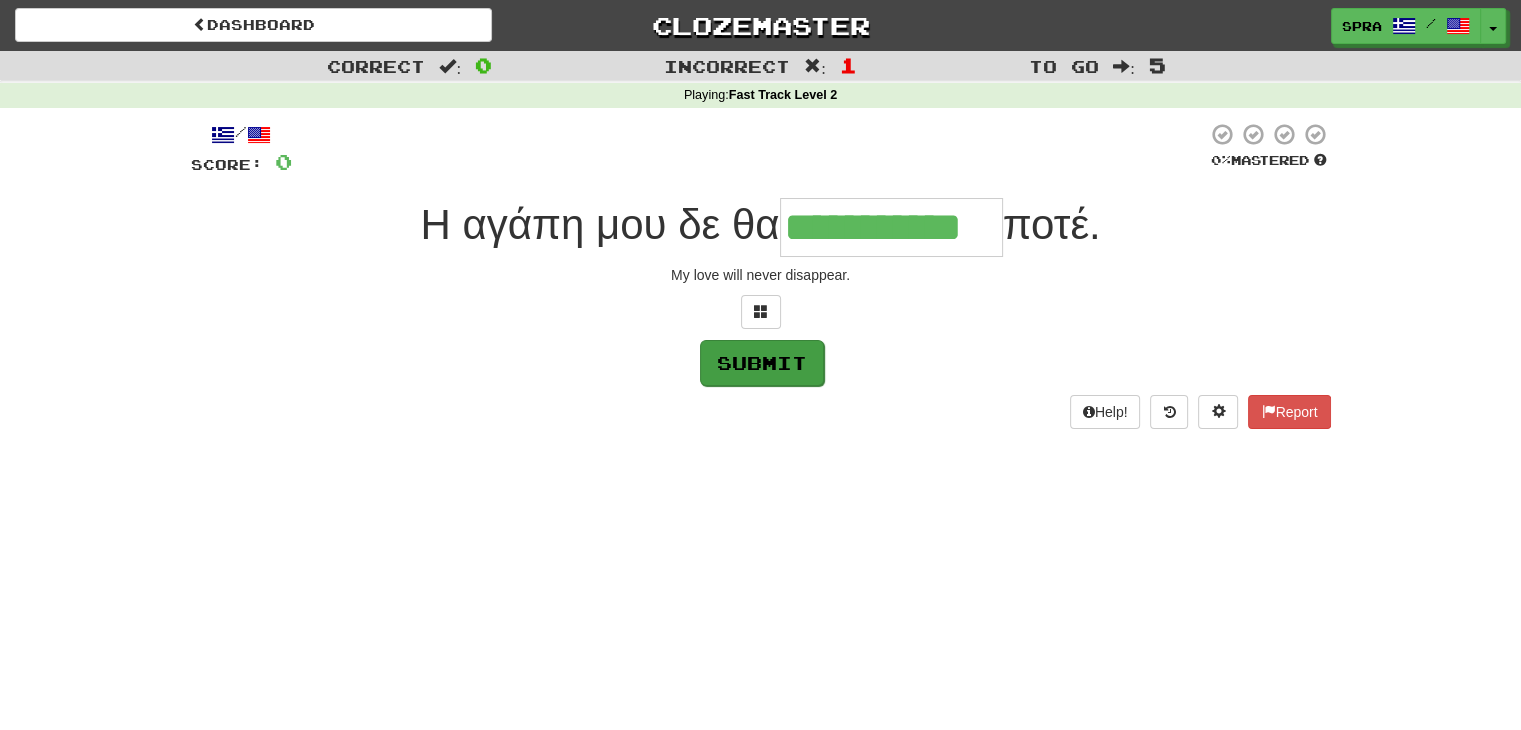 type on "**********" 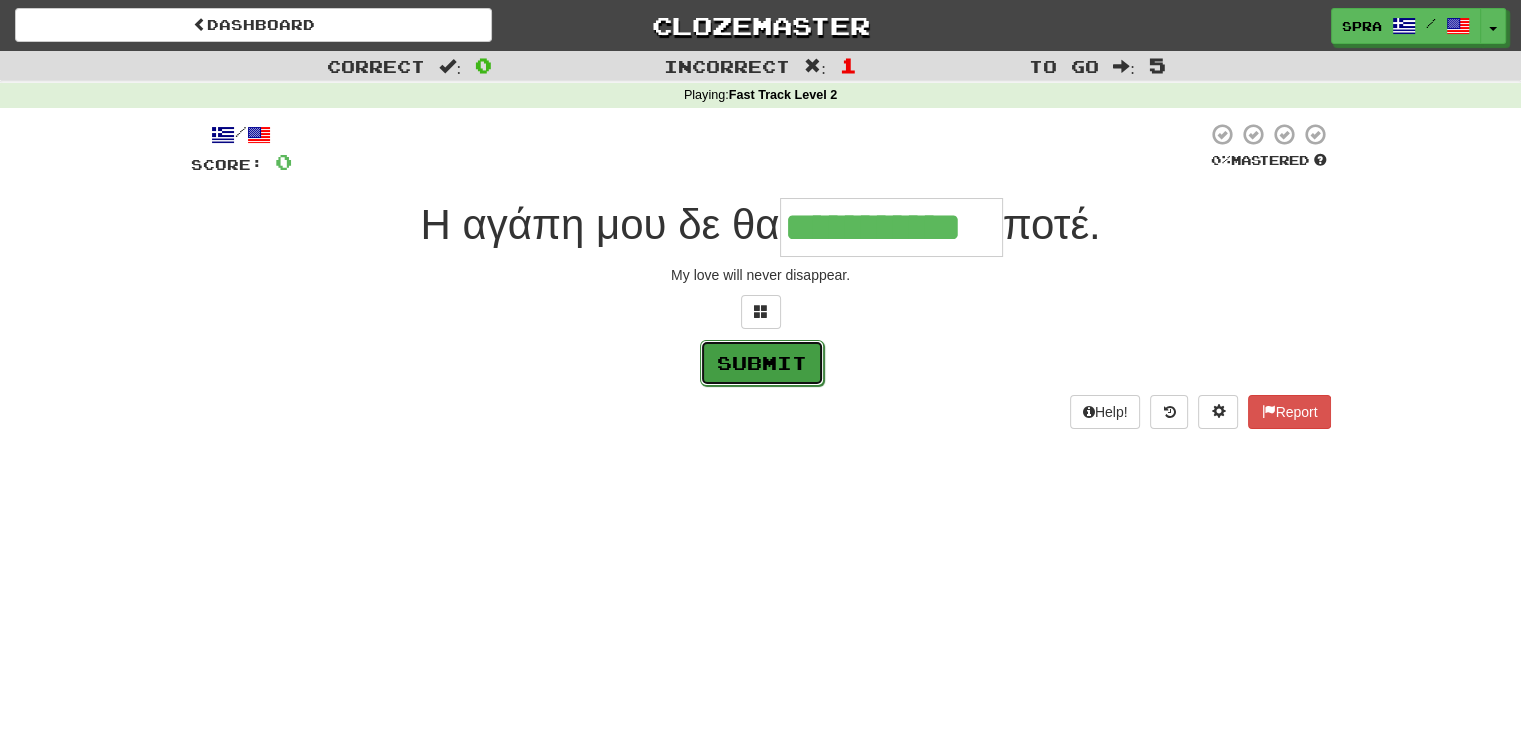 click on "Submit" at bounding box center [762, 363] 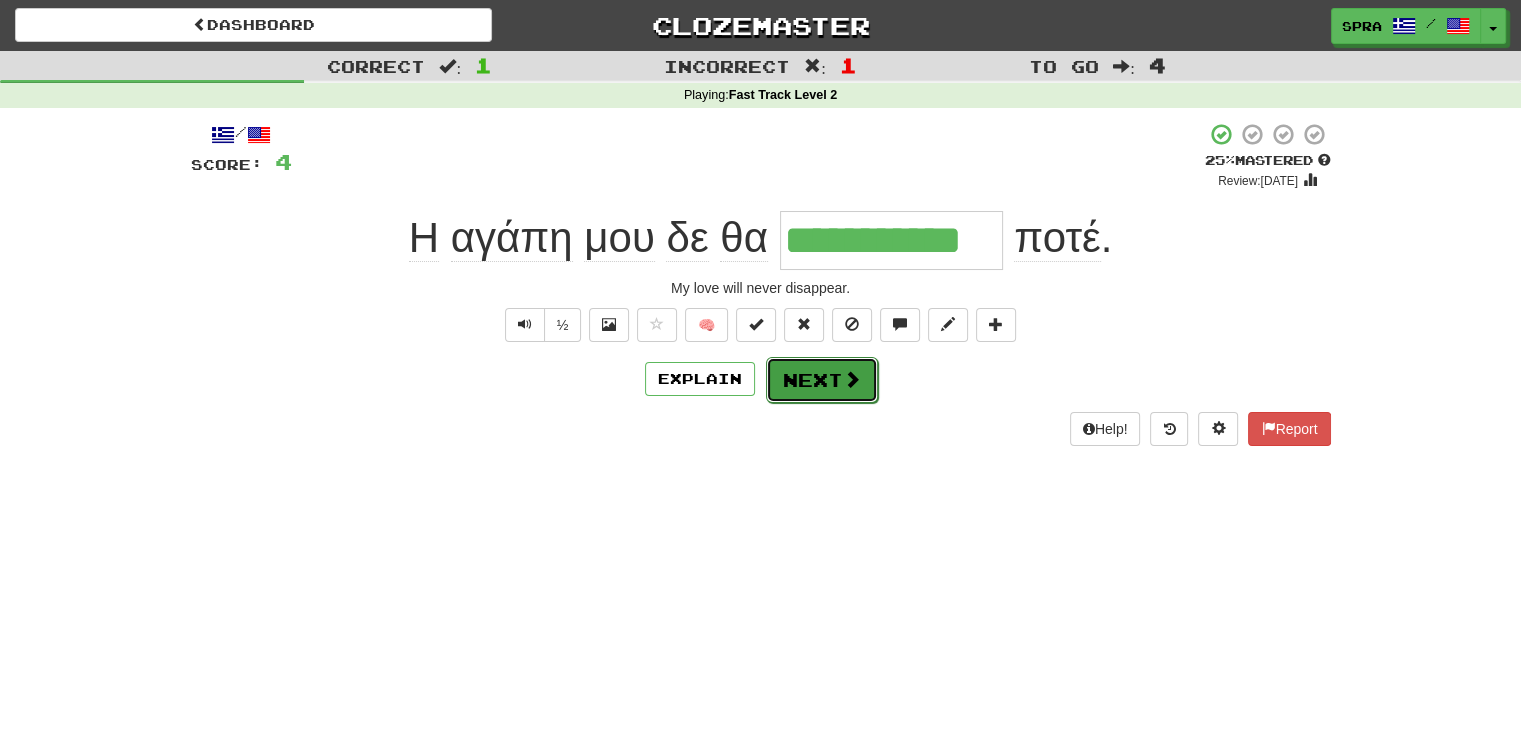 click on "Next" at bounding box center (822, 380) 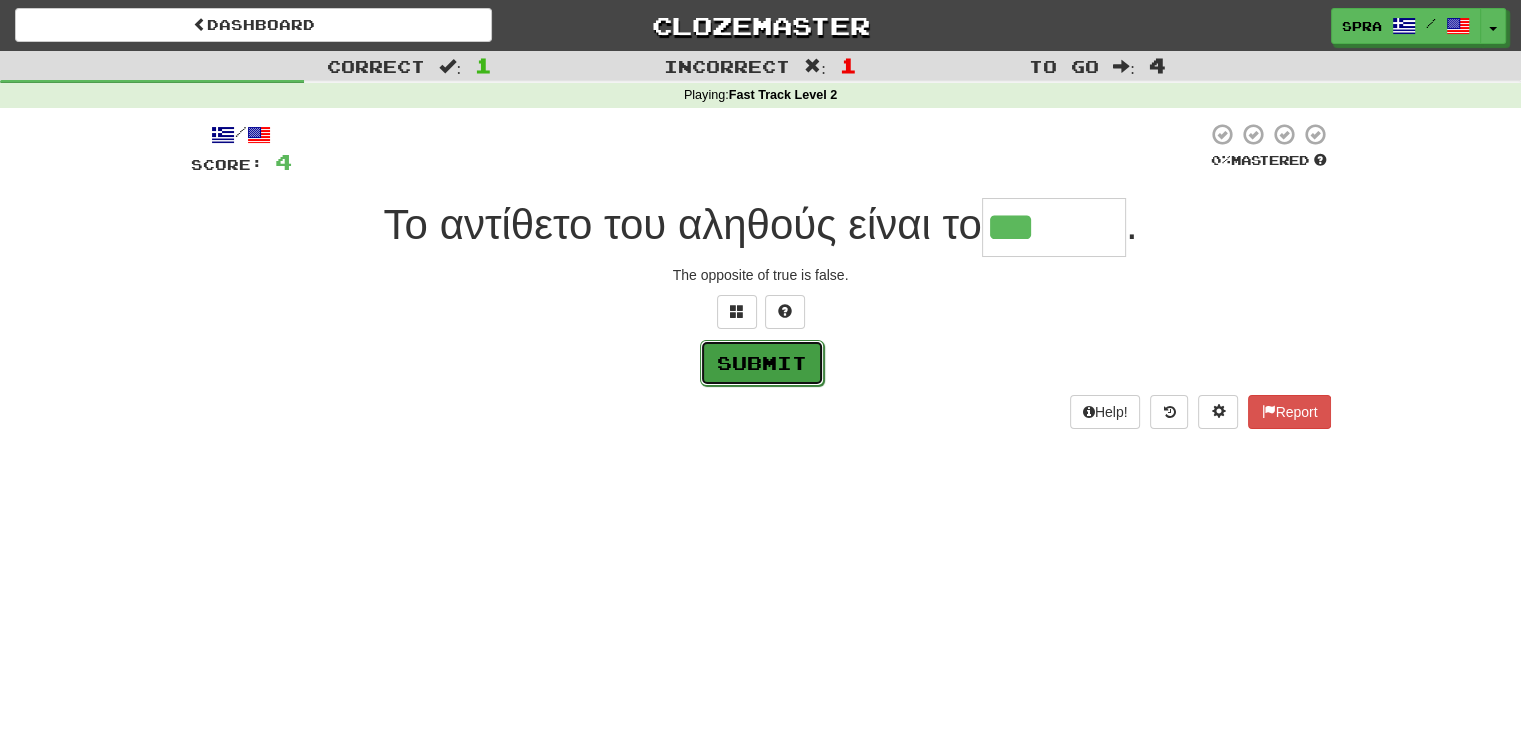 click on "Submit" at bounding box center [762, 363] 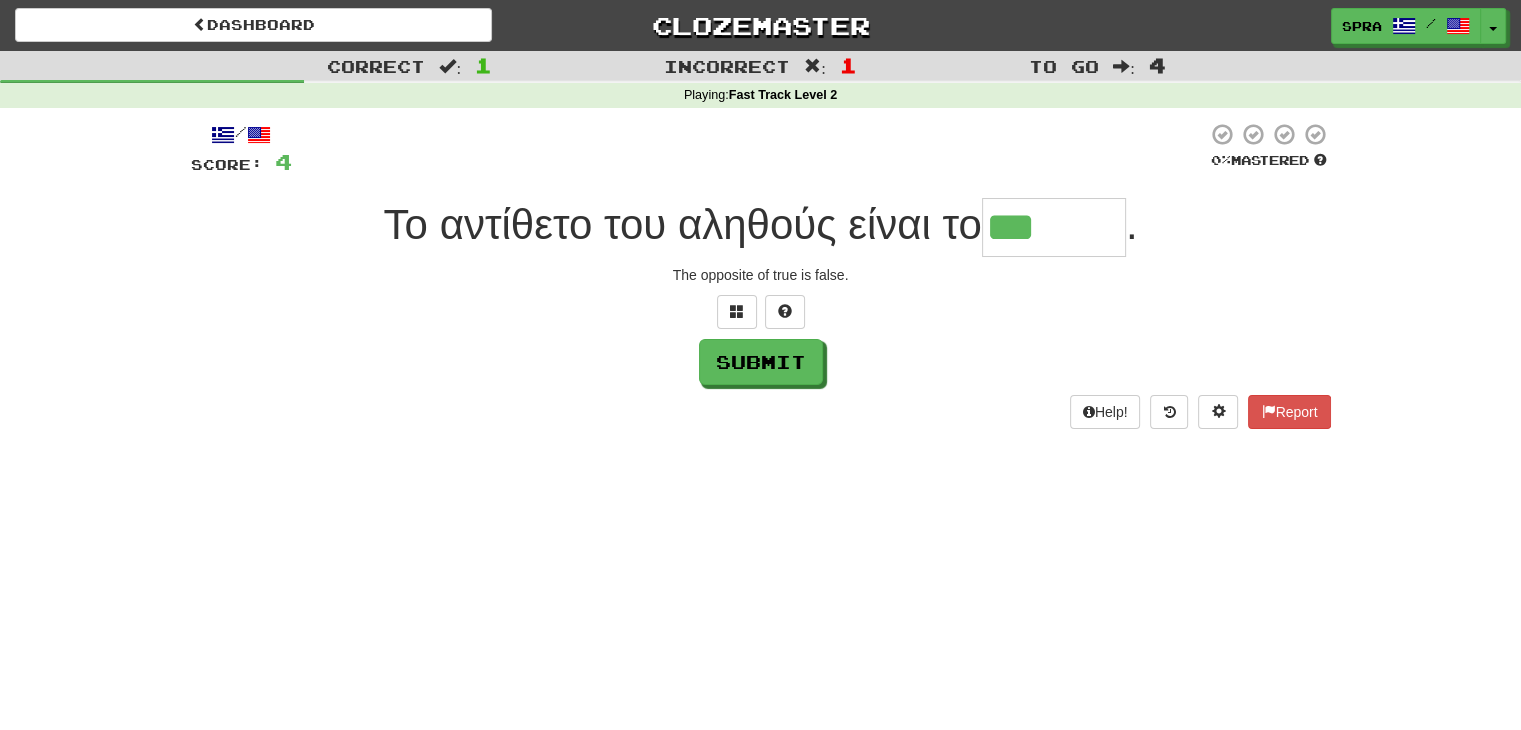 type on "******" 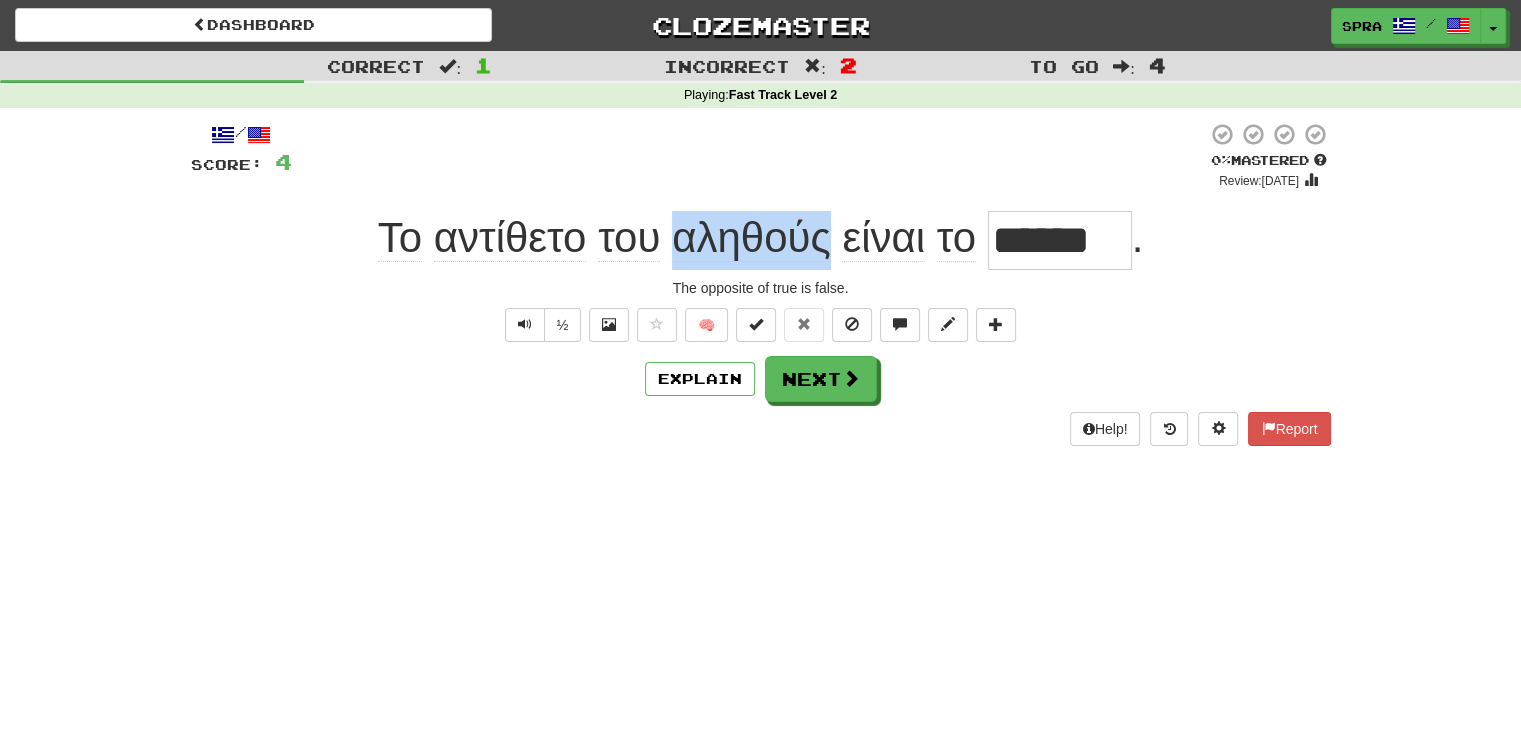 drag, startPoint x: 677, startPoint y: 242, endPoint x: 827, endPoint y: 239, distance: 150.03 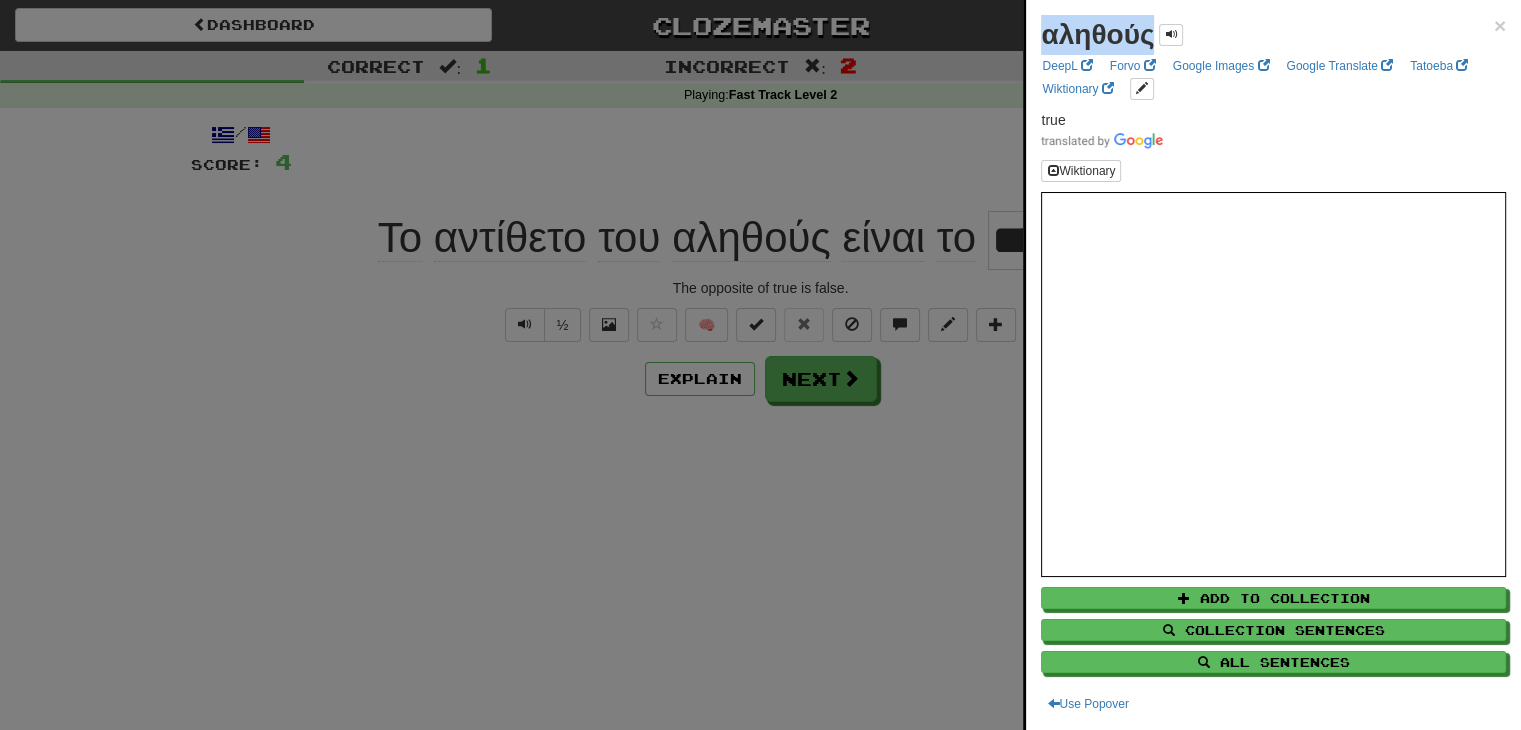 drag, startPoint x: 1043, startPoint y: 34, endPoint x: 1149, endPoint y: 34, distance: 106 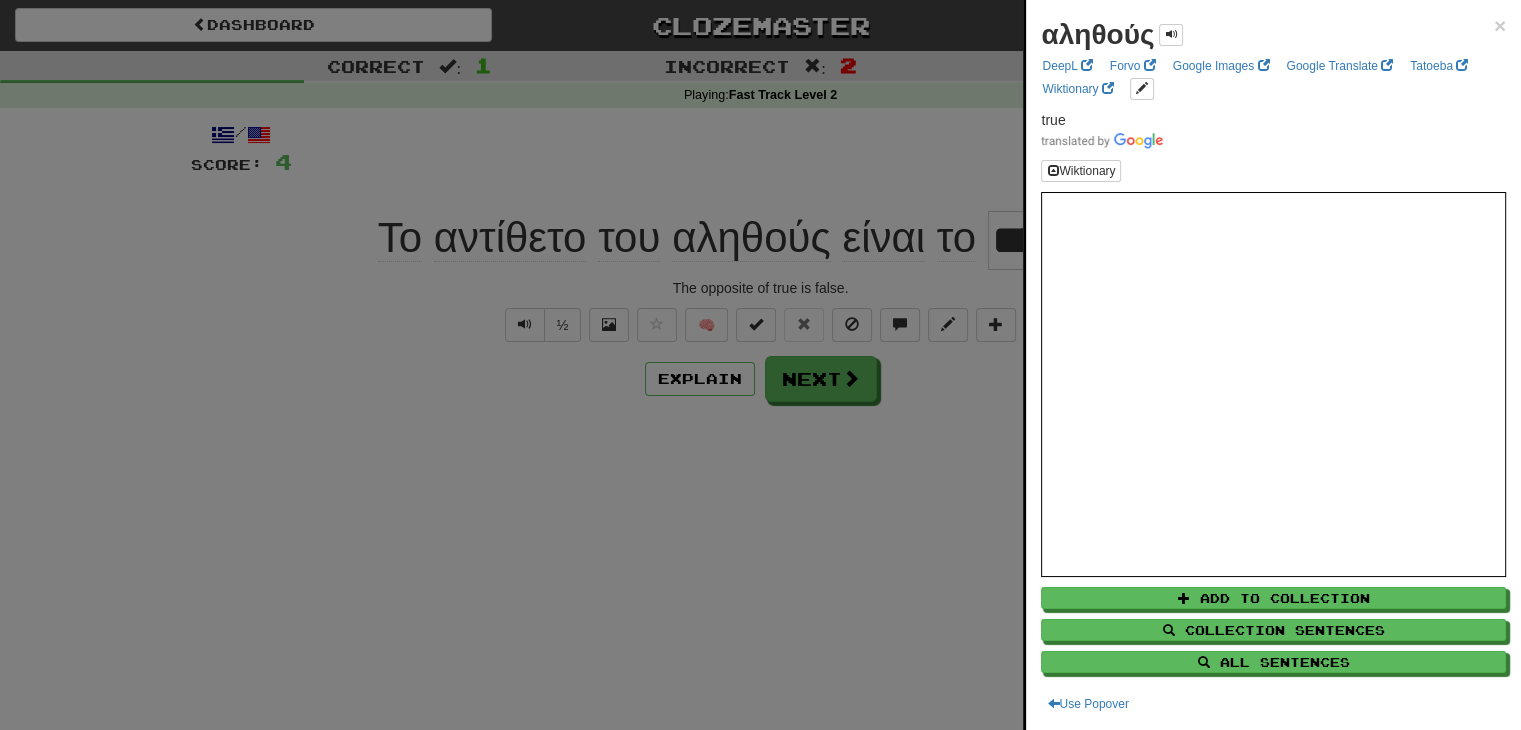 click at bounding box center [760, 365] 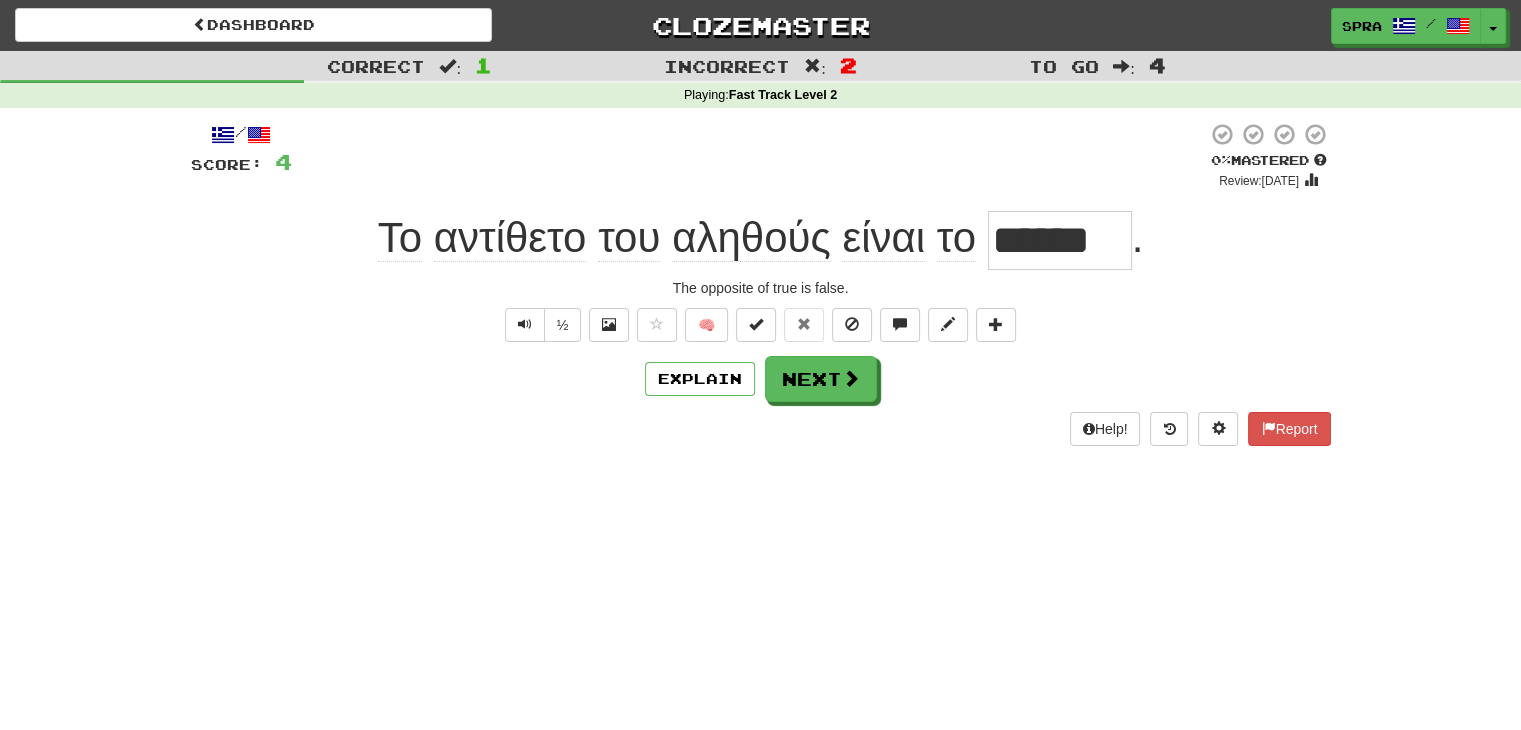 drag, startPoint x: 996, startPoint y: 244, endPoint x: 1120, endPoint y: 225, distance: 125.4472 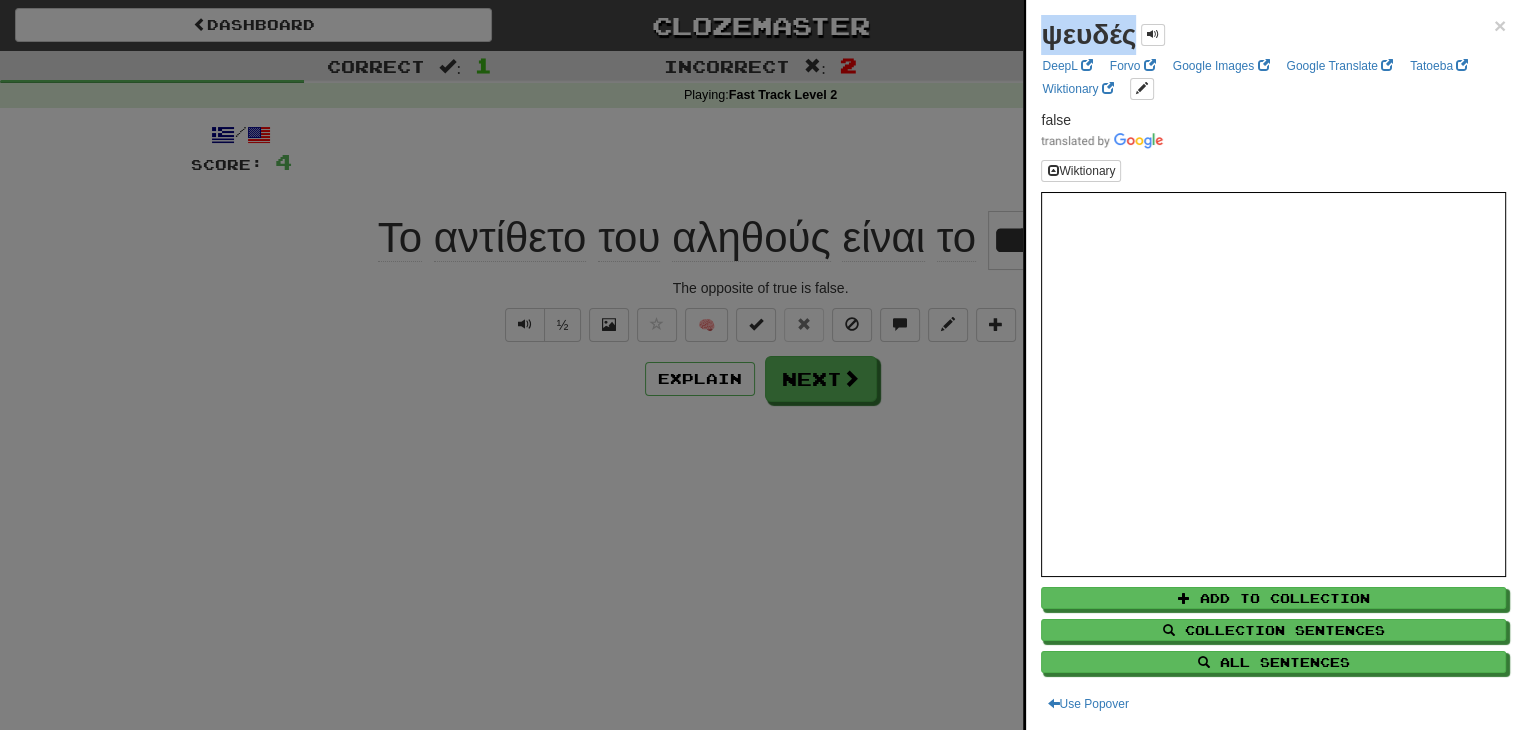 drag, startPoint x: 1046, startPoint y: 32, endPoint x: 1129, endPoint y: 39, distance: 83.294655 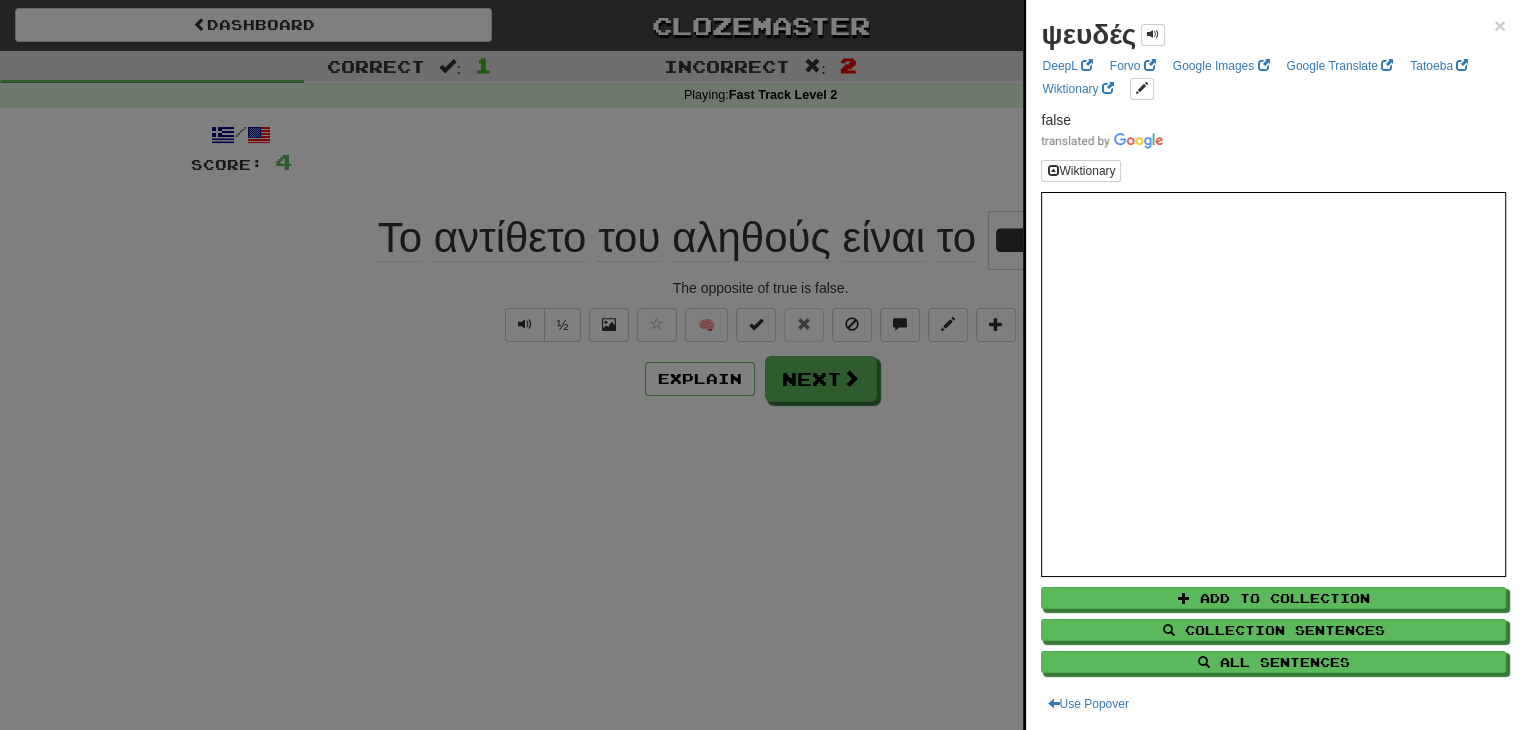 click at bounding box center [760, 365] 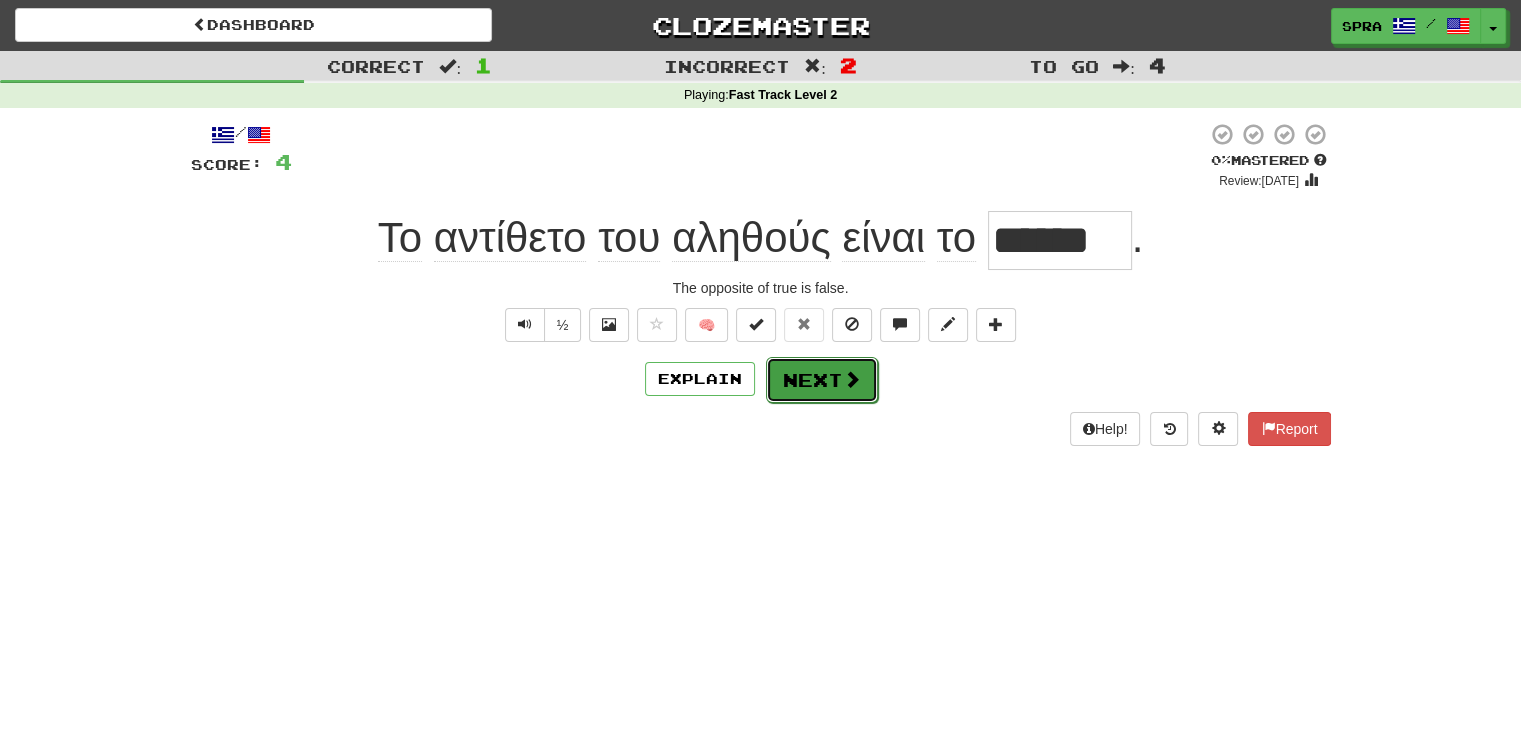 click on "Next" at bounding box center [822, 380] 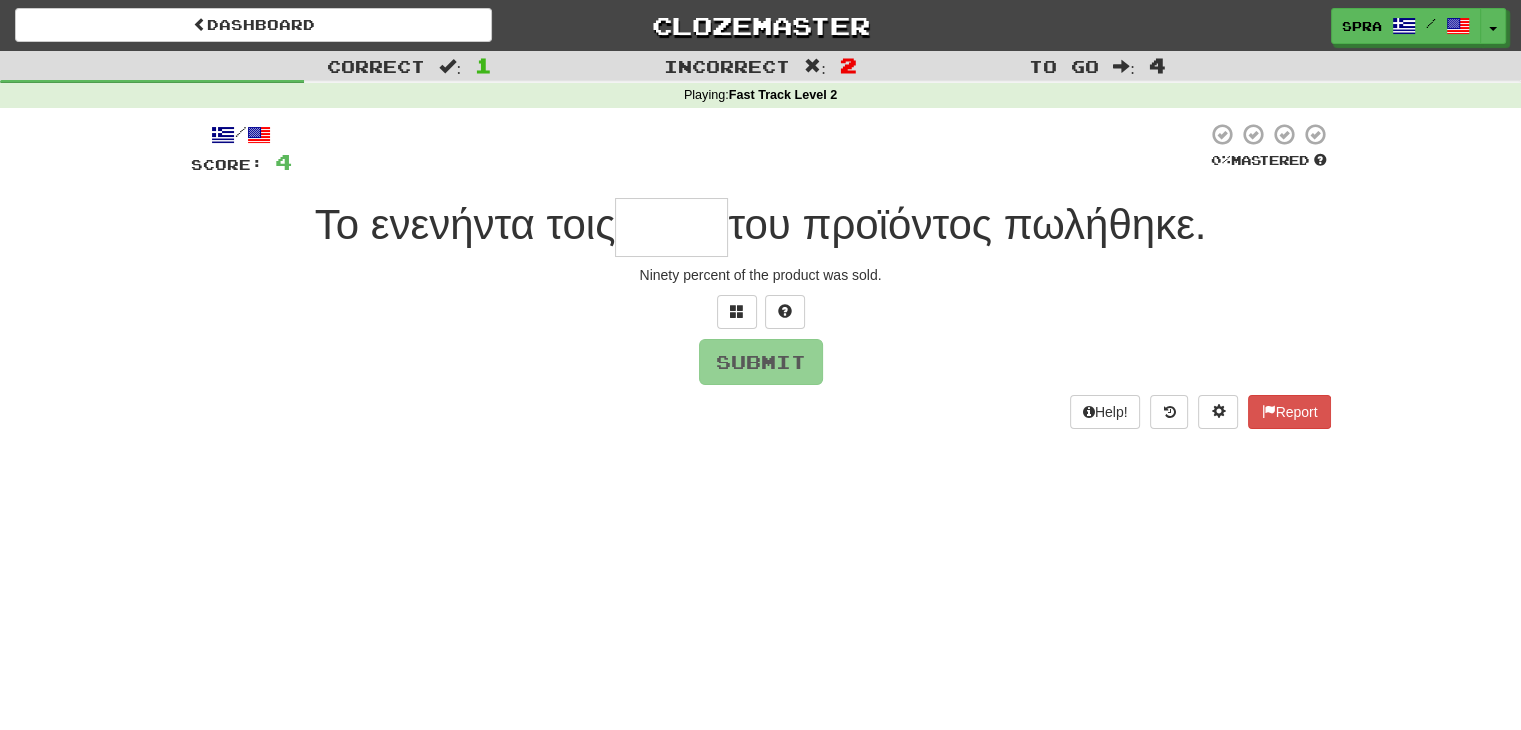 type on "*" 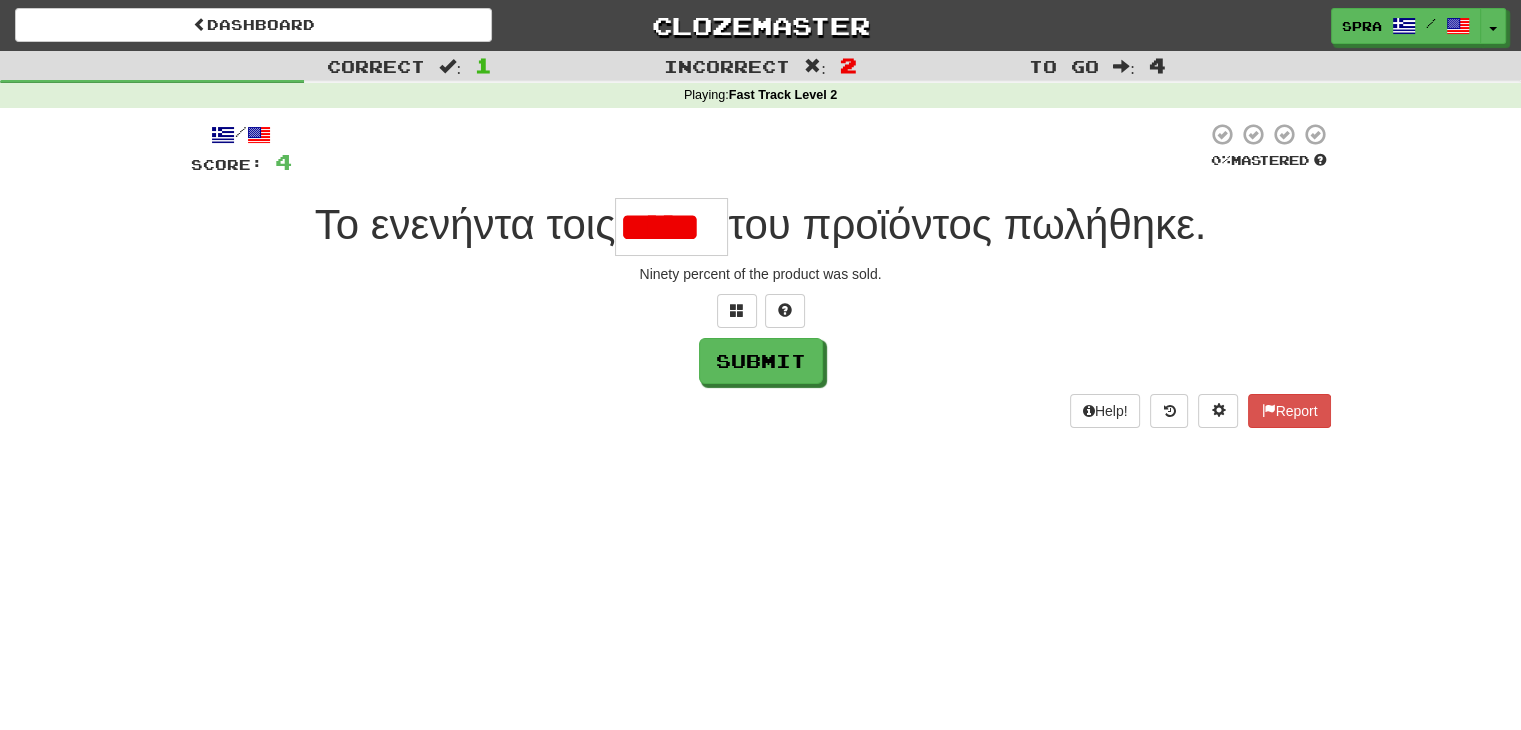 scroll, scrollTop: 0, scrollLeft: 0, axis: both 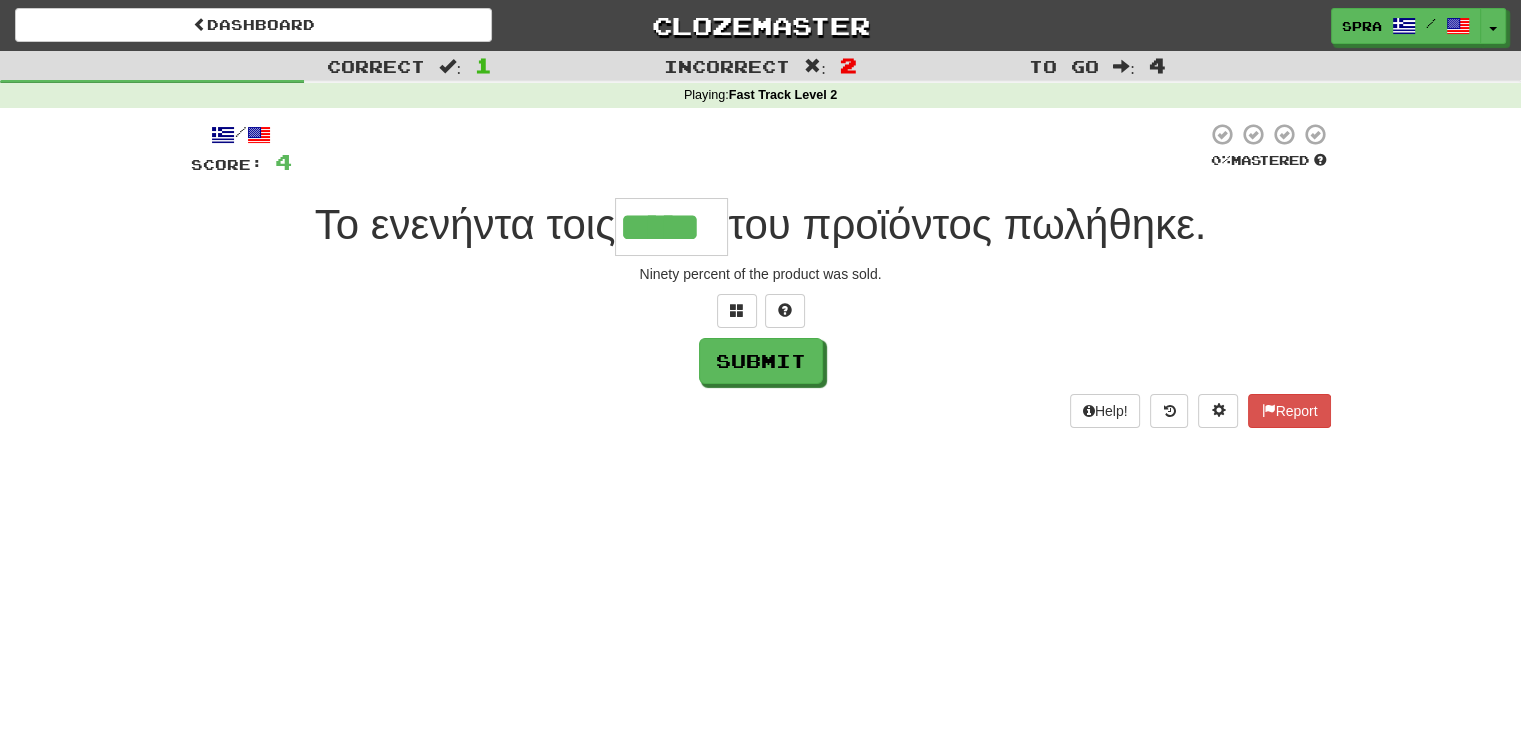 type on "*****" 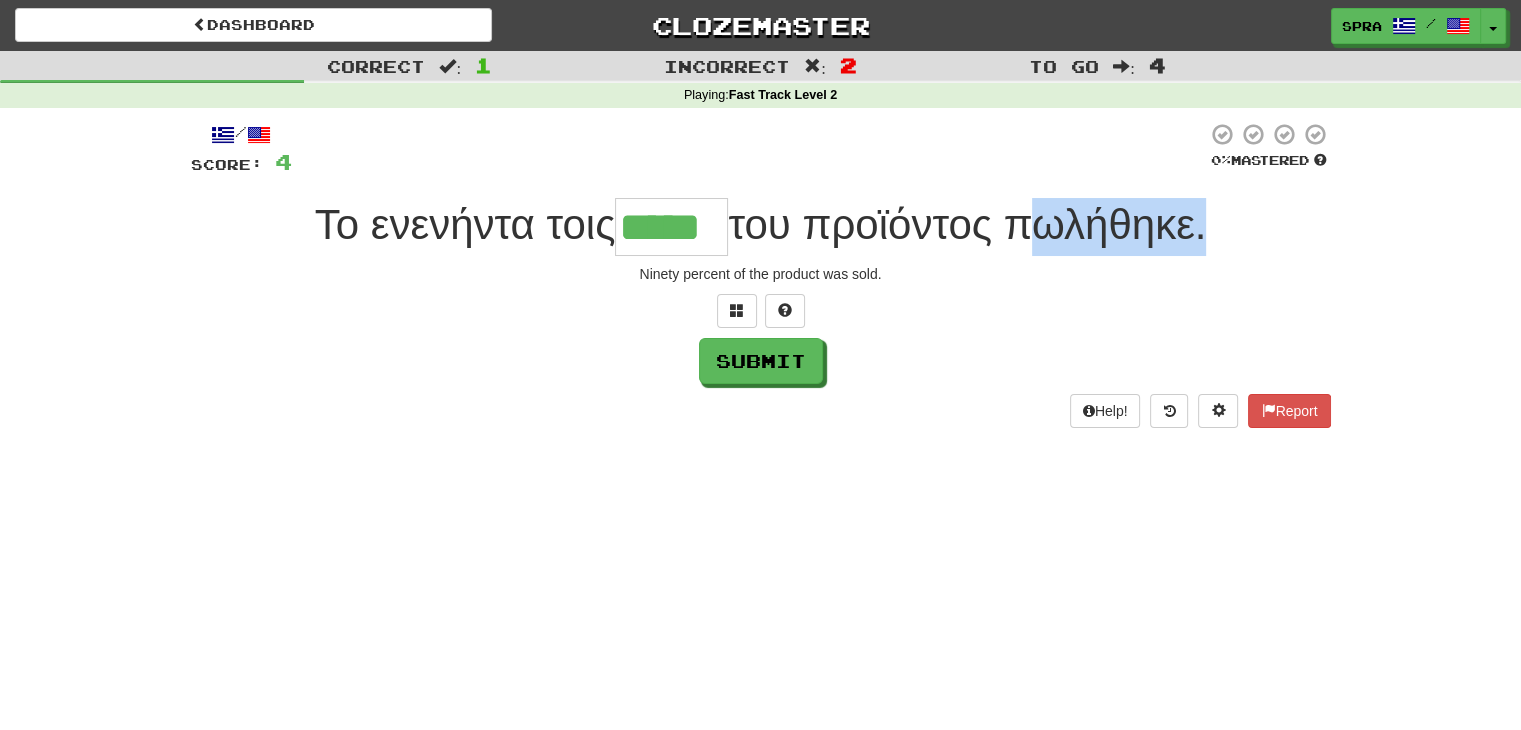 drag, startPoint x: 1019, startPoint y: 228, endPoint x: 1205, endPoint y: 237, distance: 186.21762 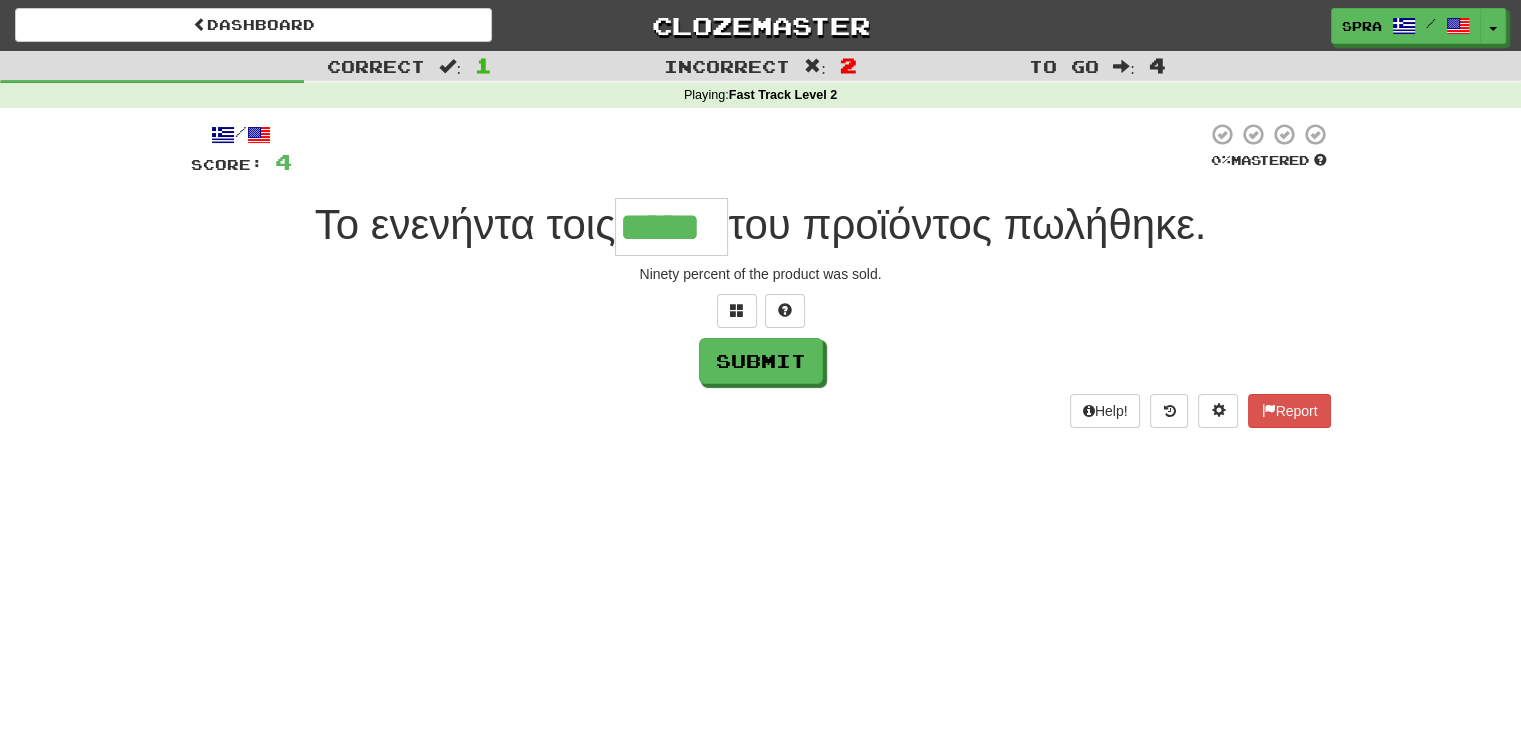 click on "Help!  Report" at bounding box center (761, 411) 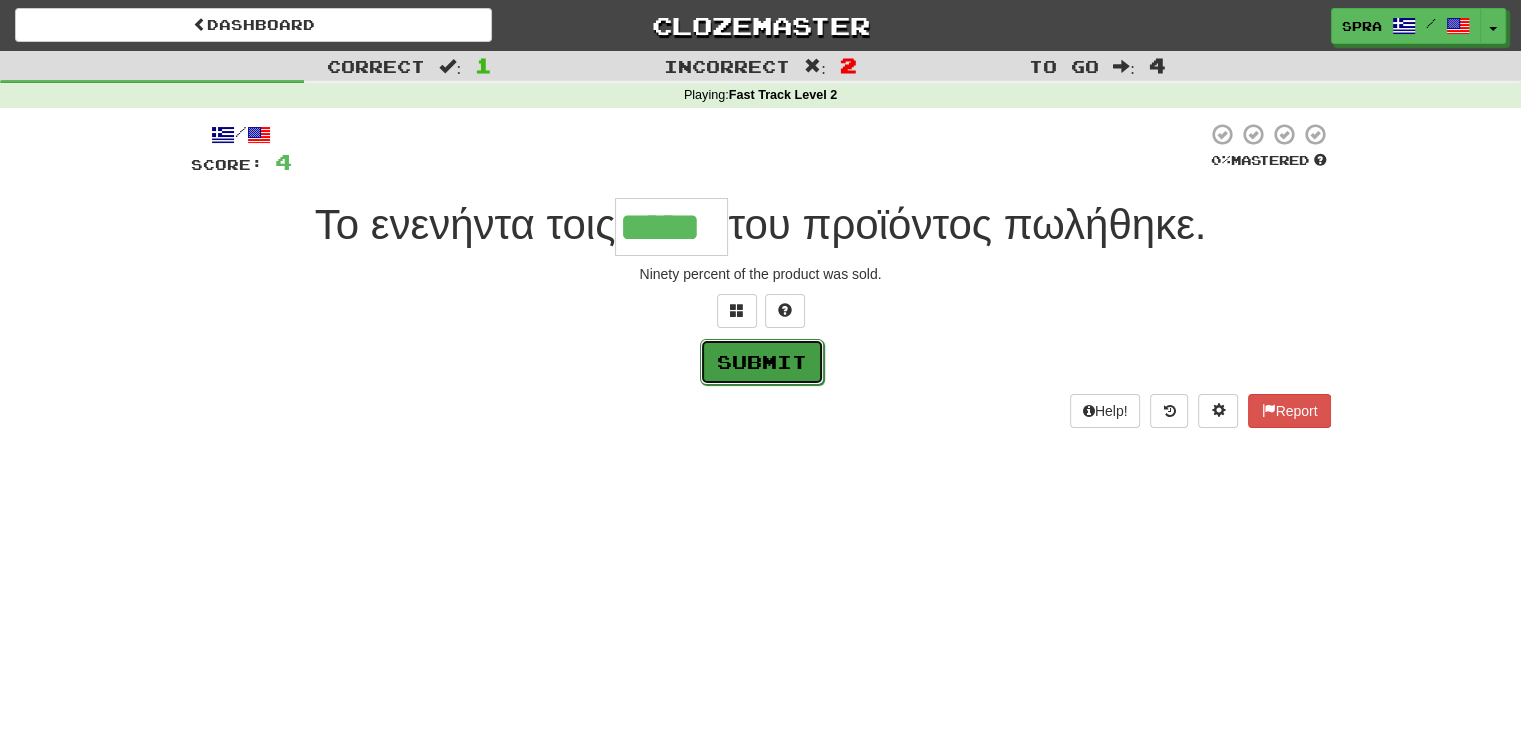 click on "Submit" at bounding box center (762, 362) 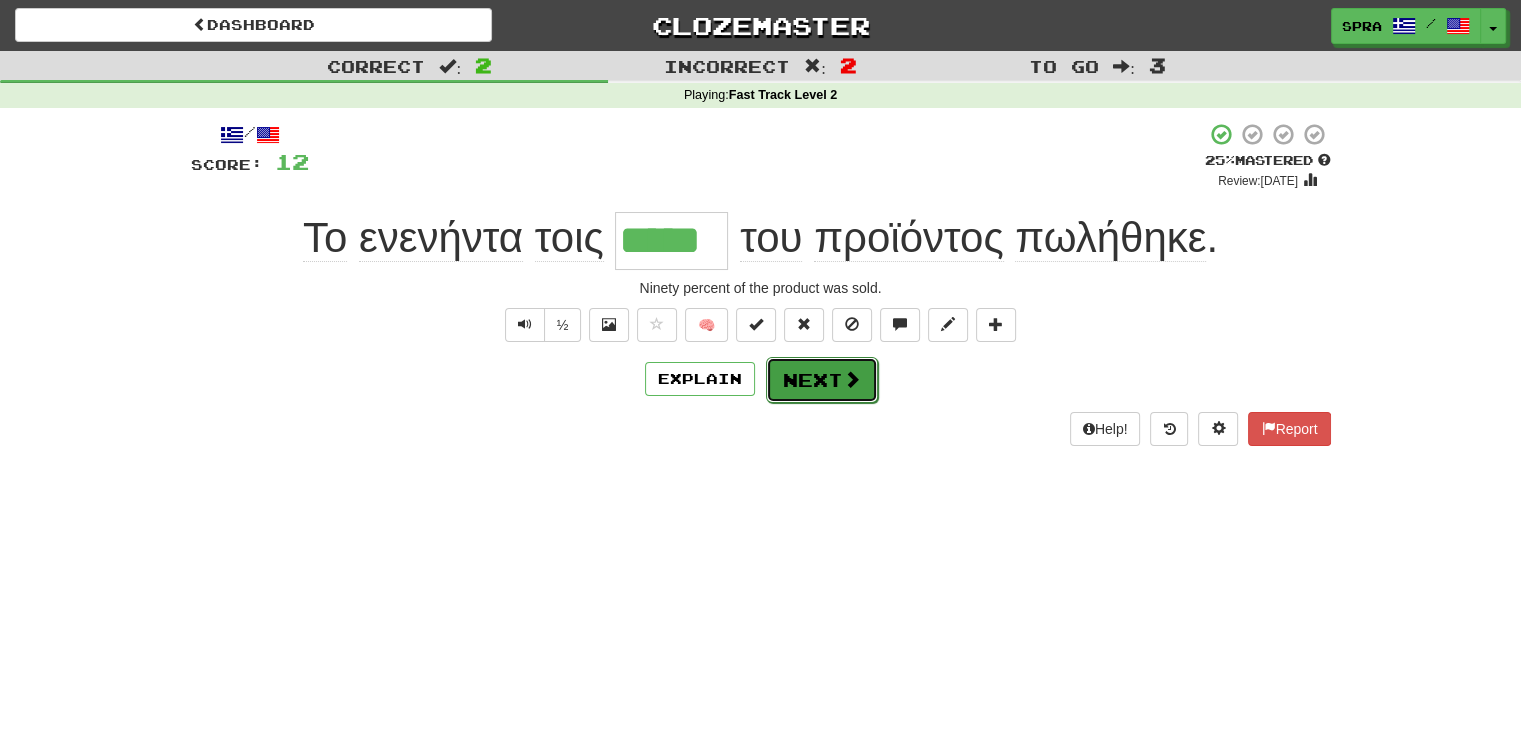 click on "Next" at bounding box center [822, 380] 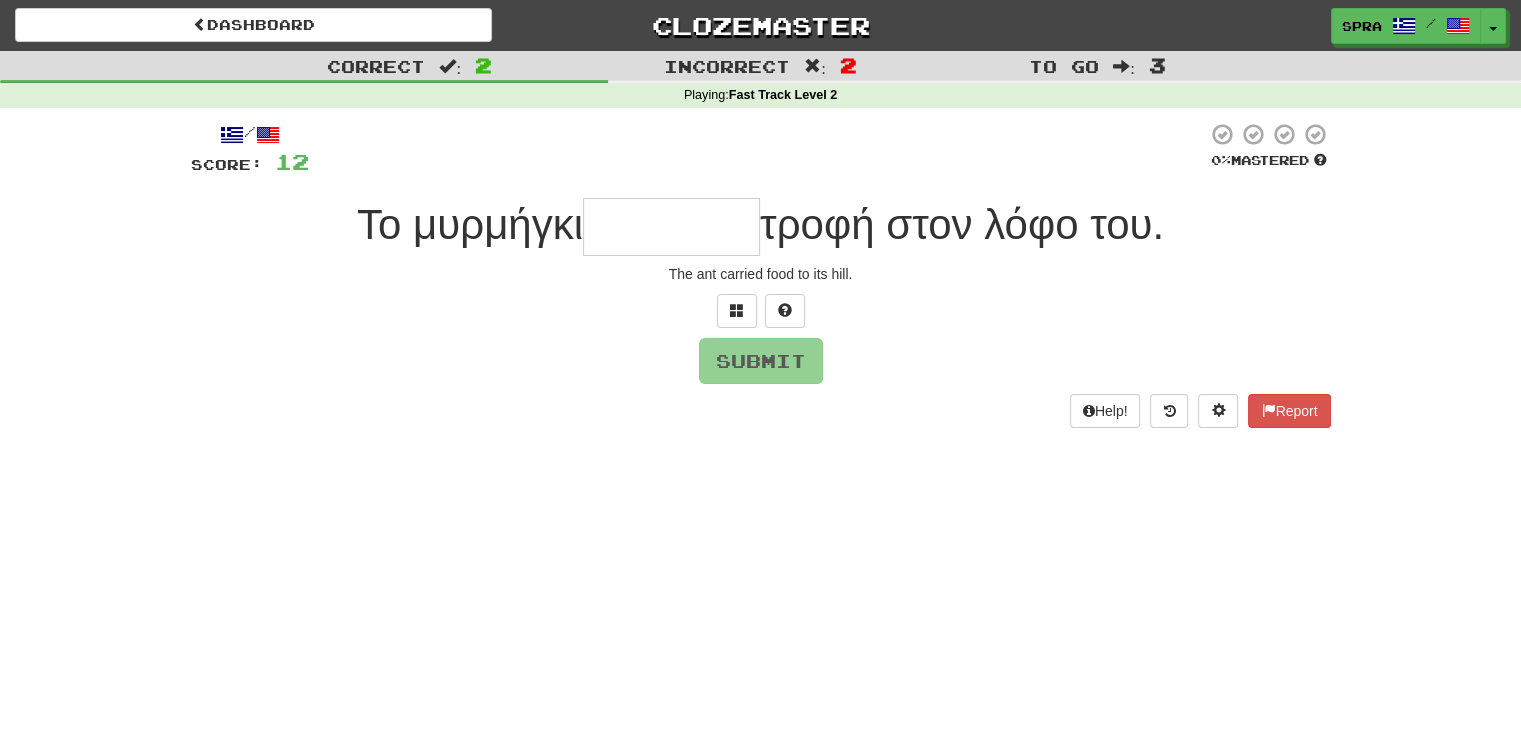 type on "*" 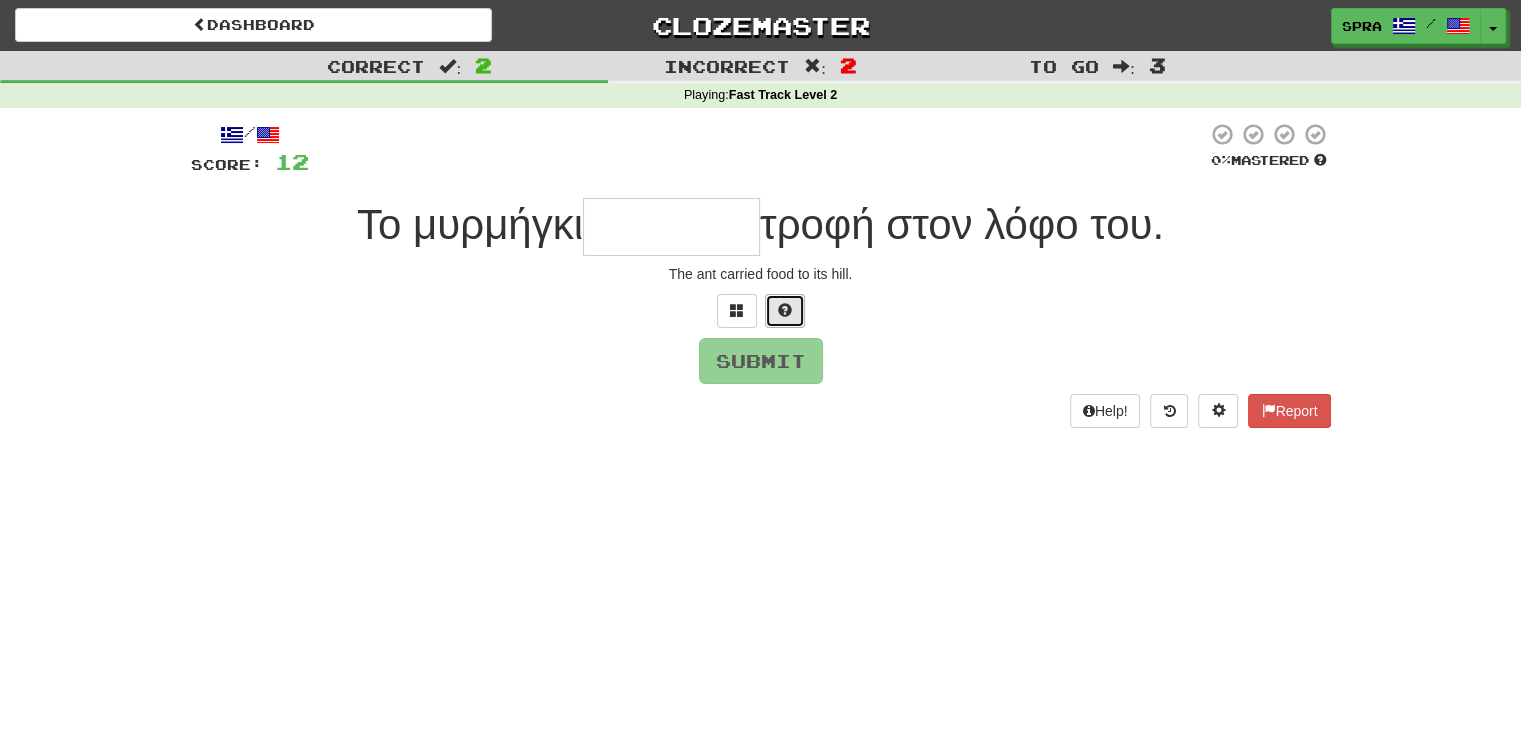 click at bounding box center [785, 311] 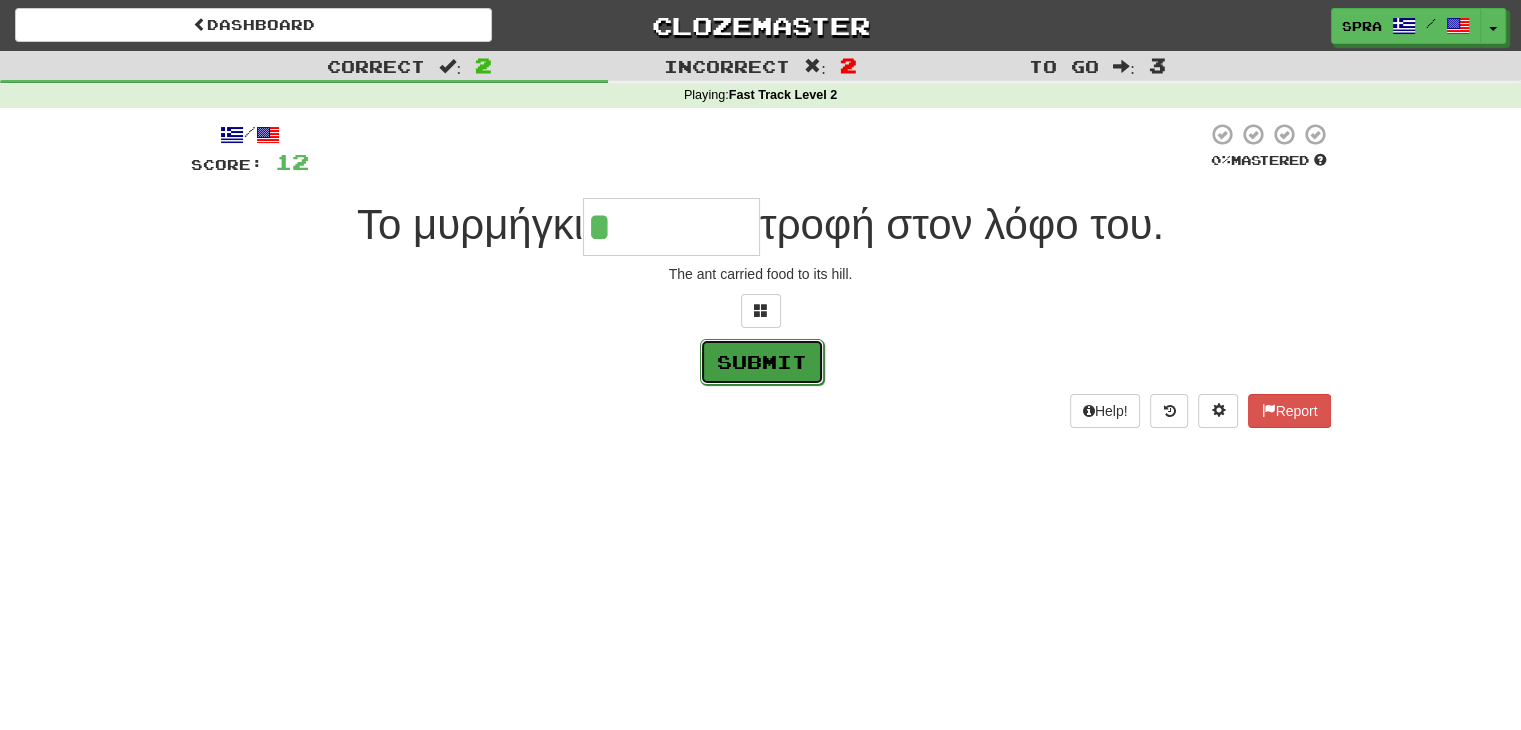 click on "Submit" at bounding box center [762, 362] 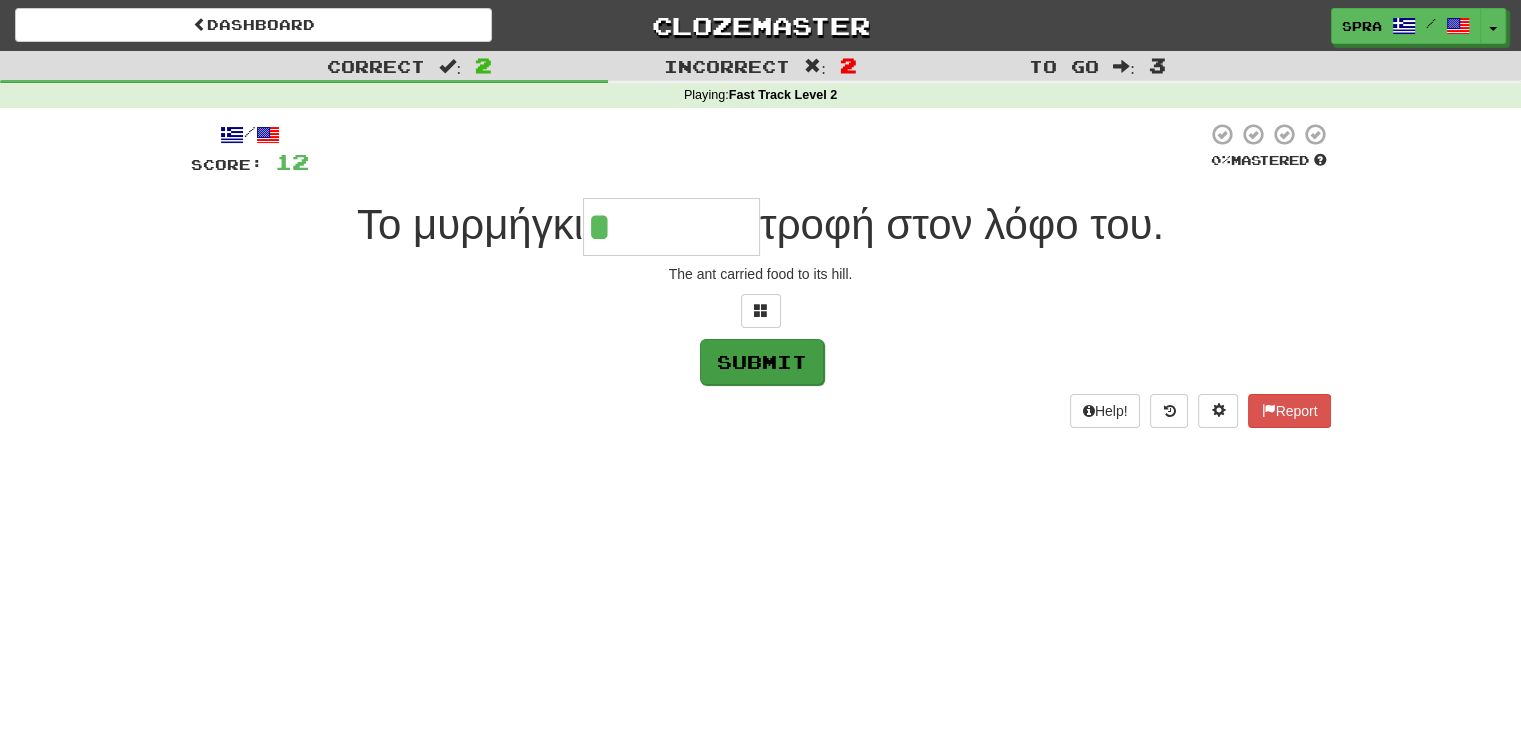 type on "********" 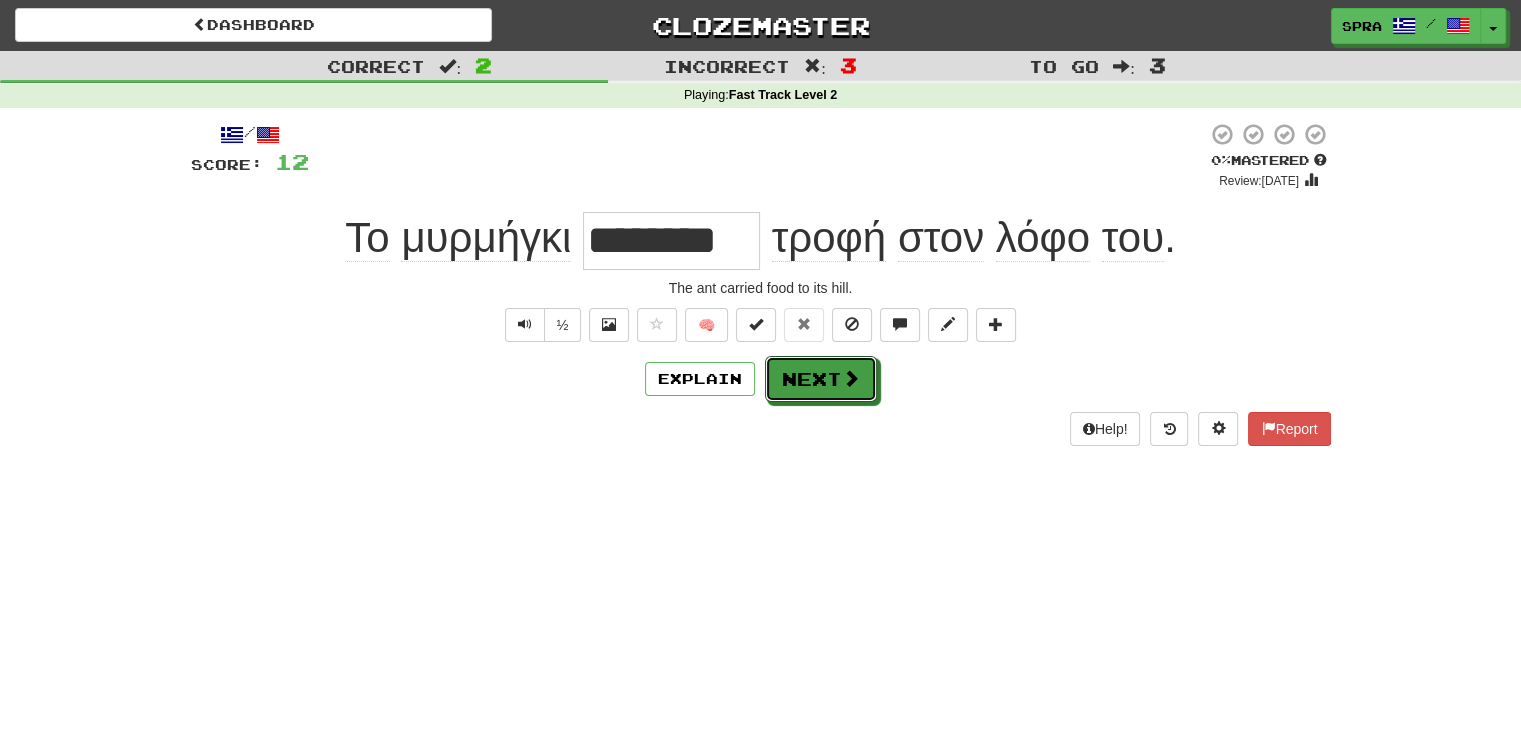 click on "Next" at bounding box center (821, 379) 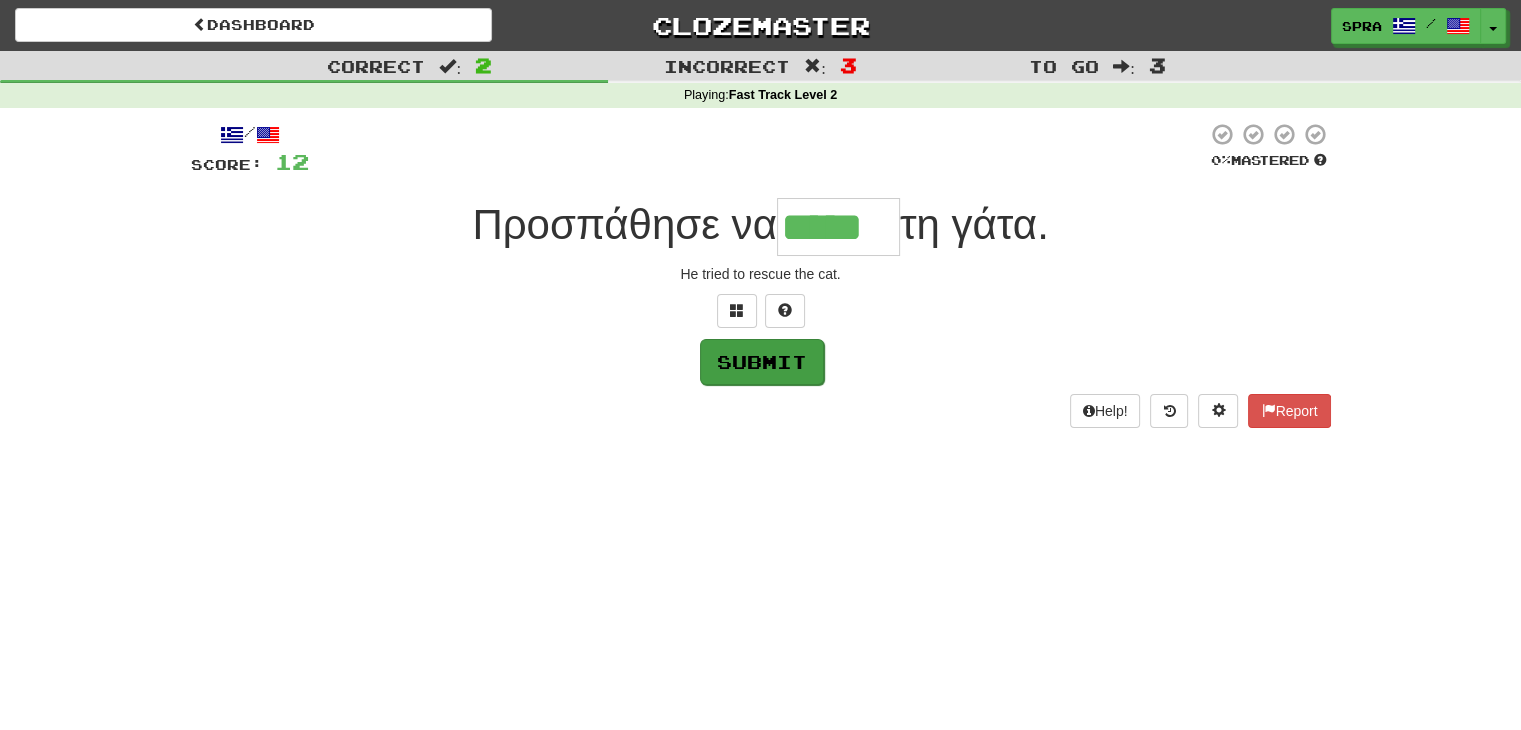 type on "*****" 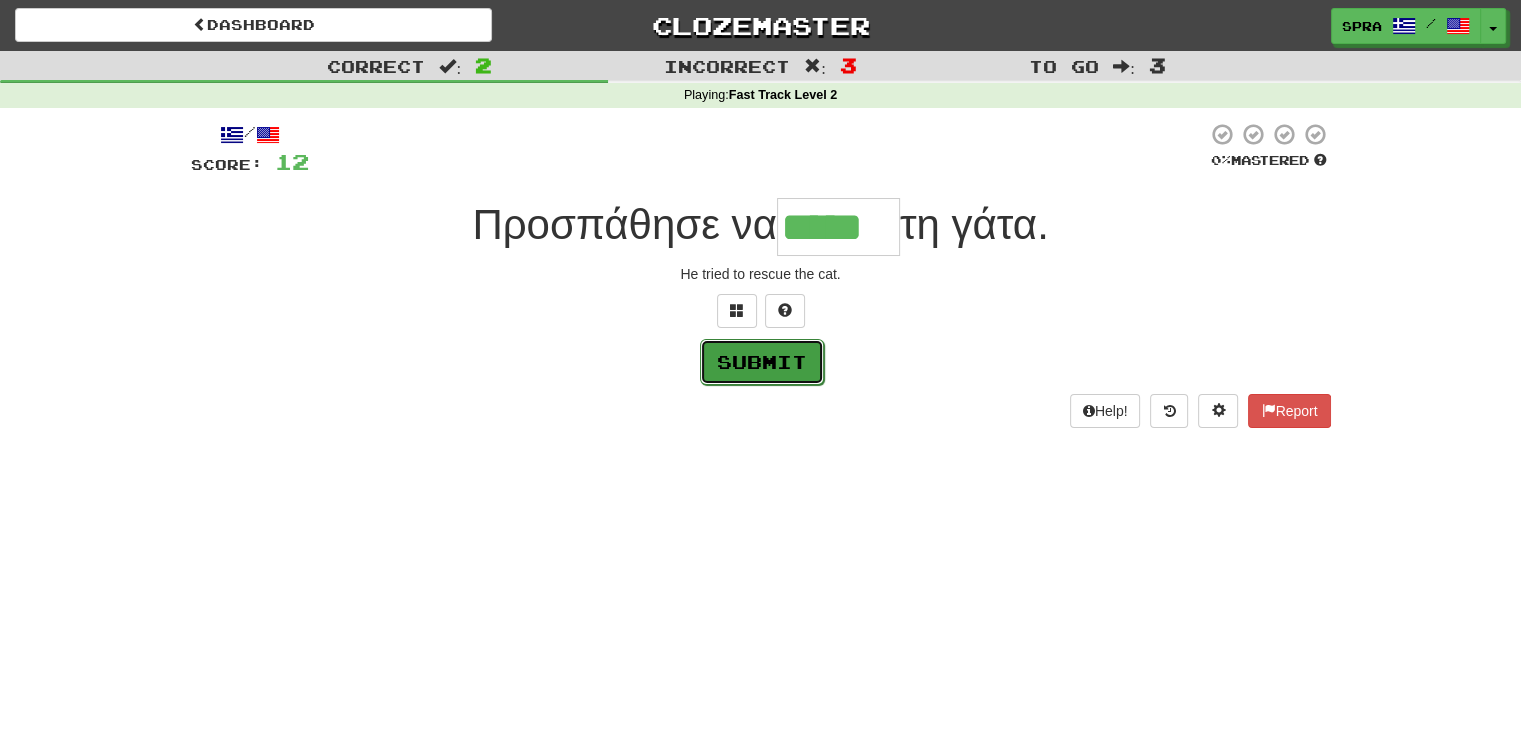 click on "Submit" at bounding box center (762, 362) 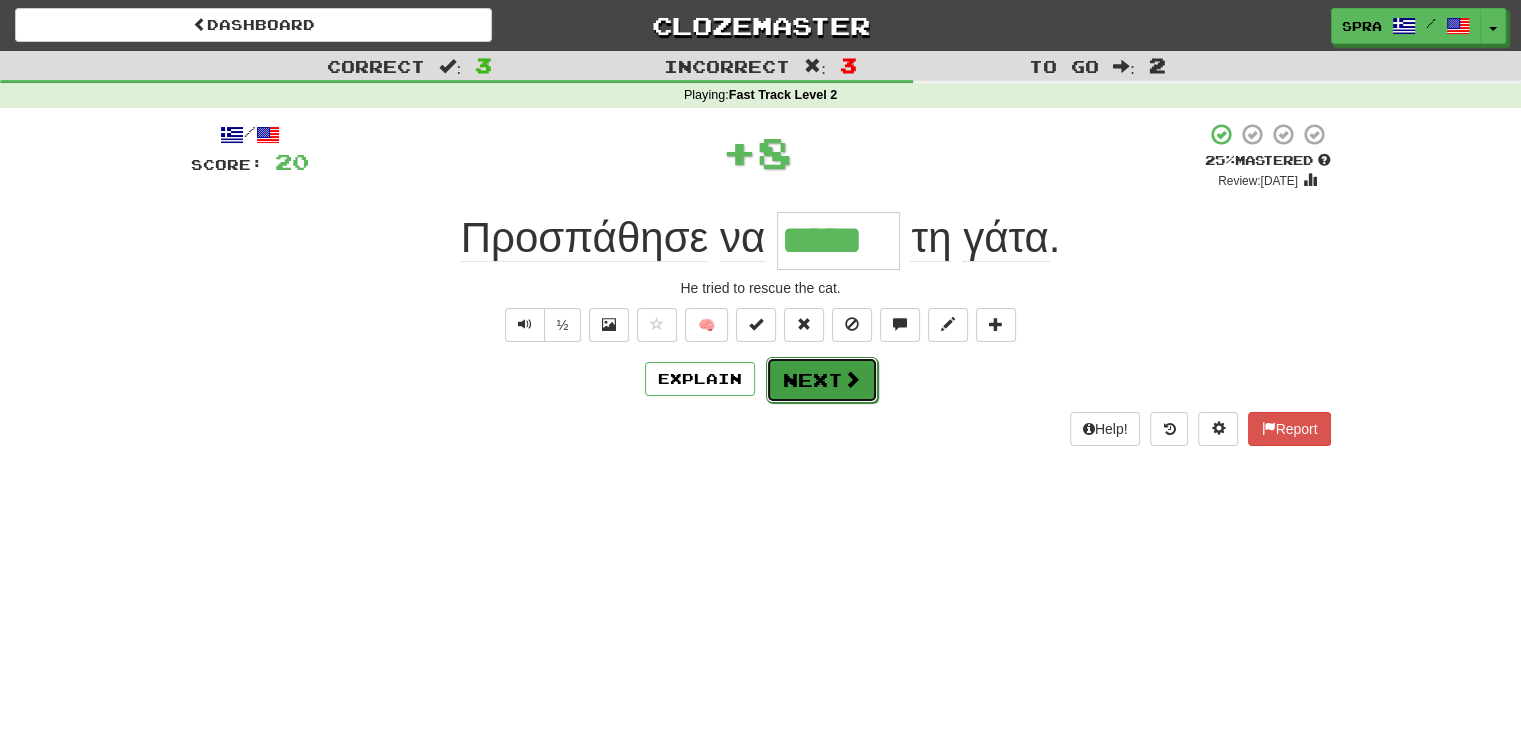 click at bounding box center (852, 379) 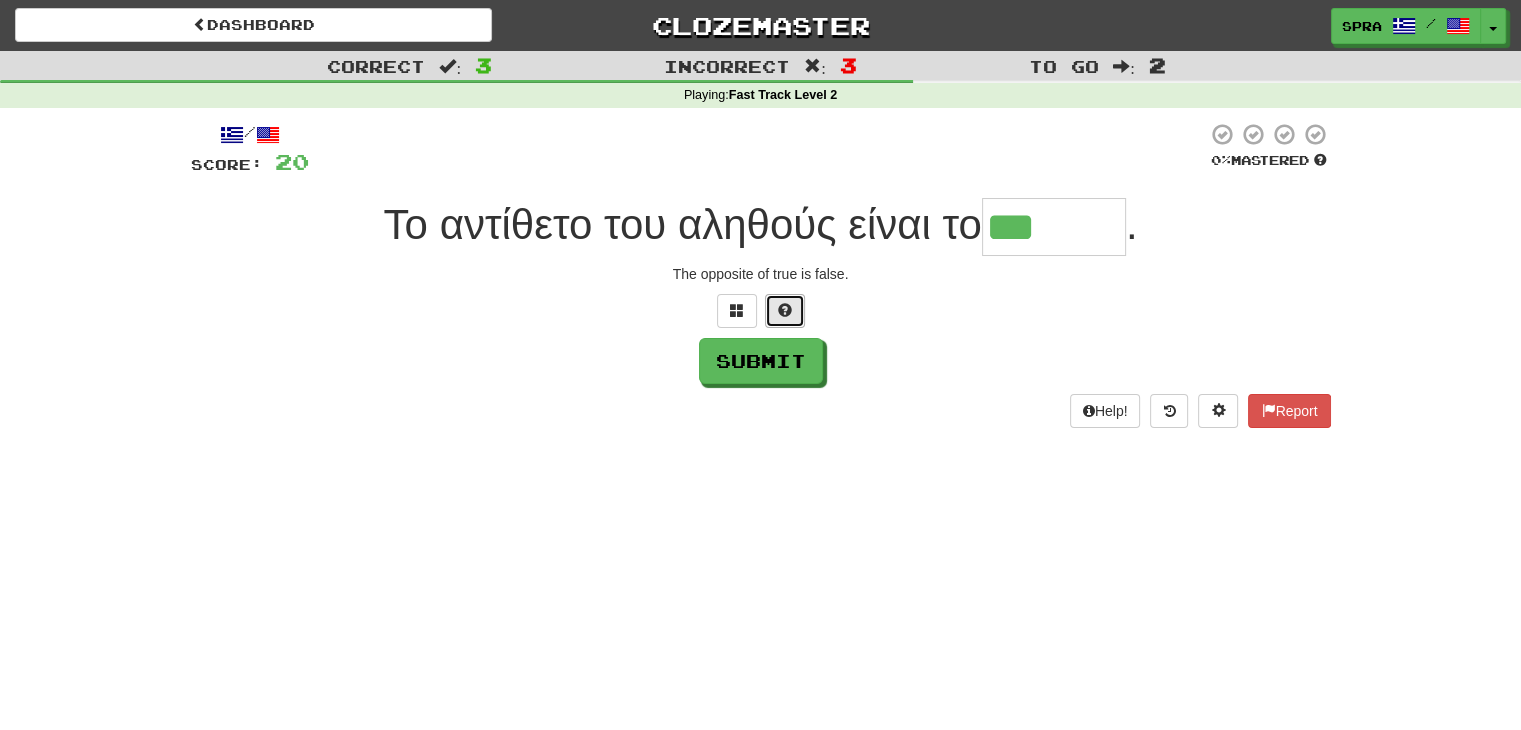 click at bounding box center [785, 311] 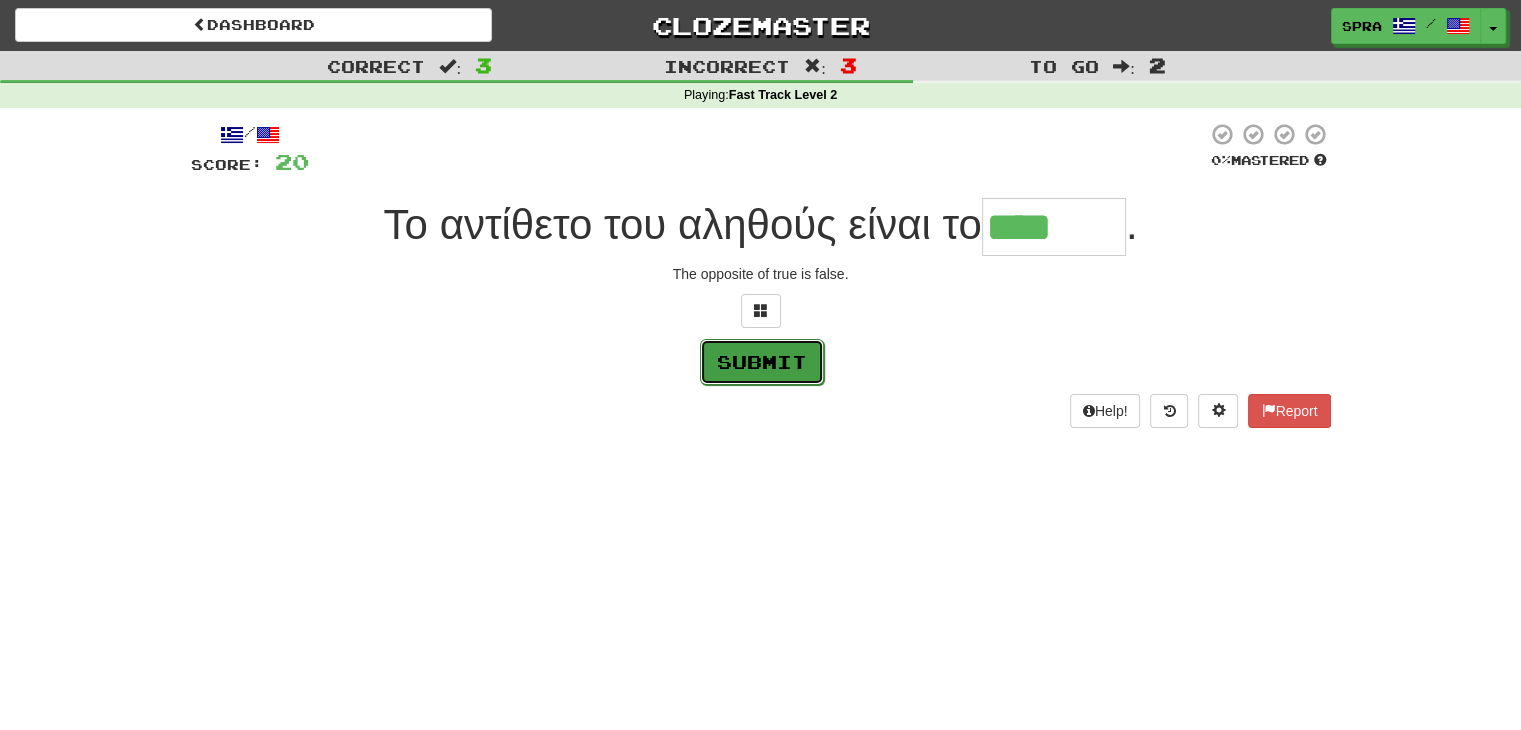 click on "Submit" at bounding box center (762, 362) 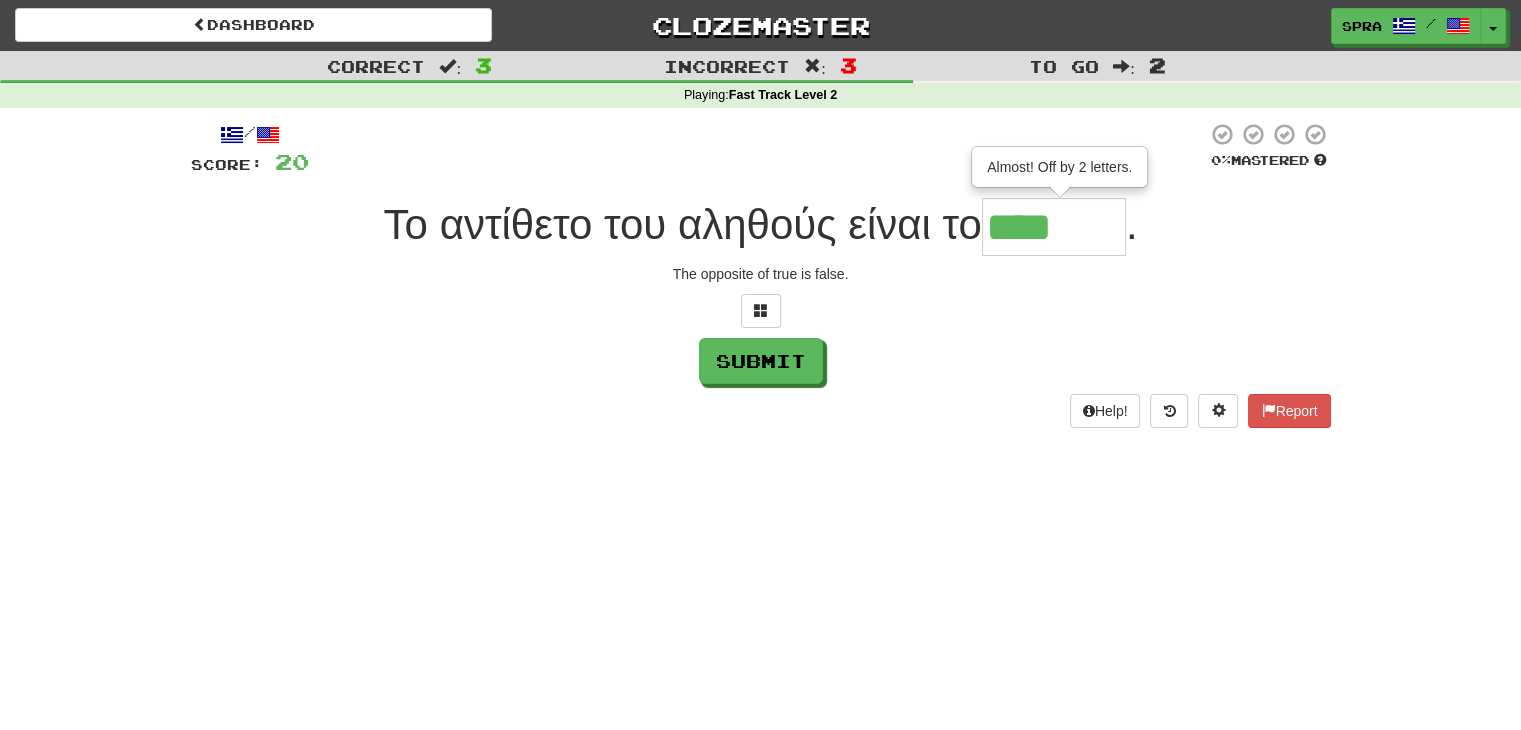 click on "****" at bounding box center (1054, 227) 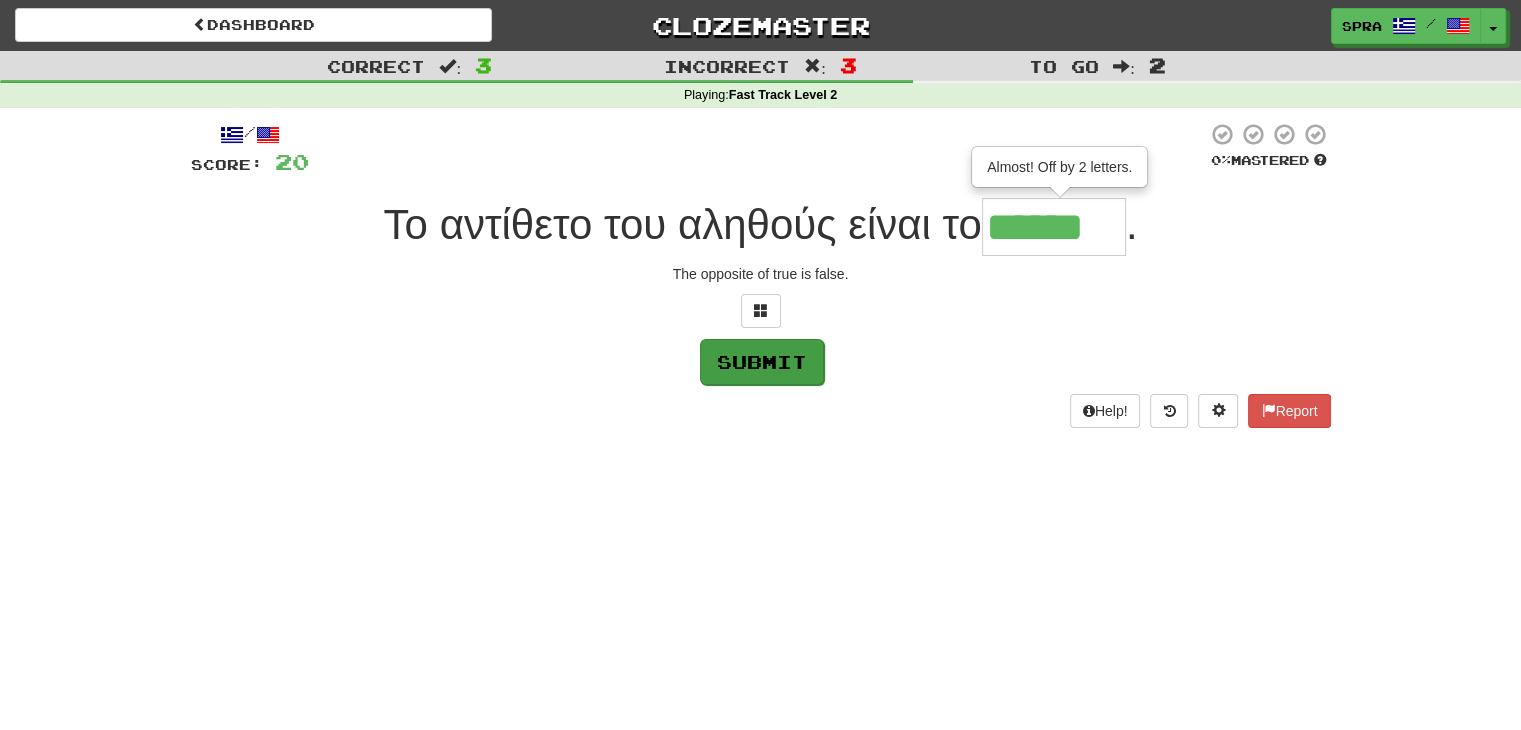type on "******" 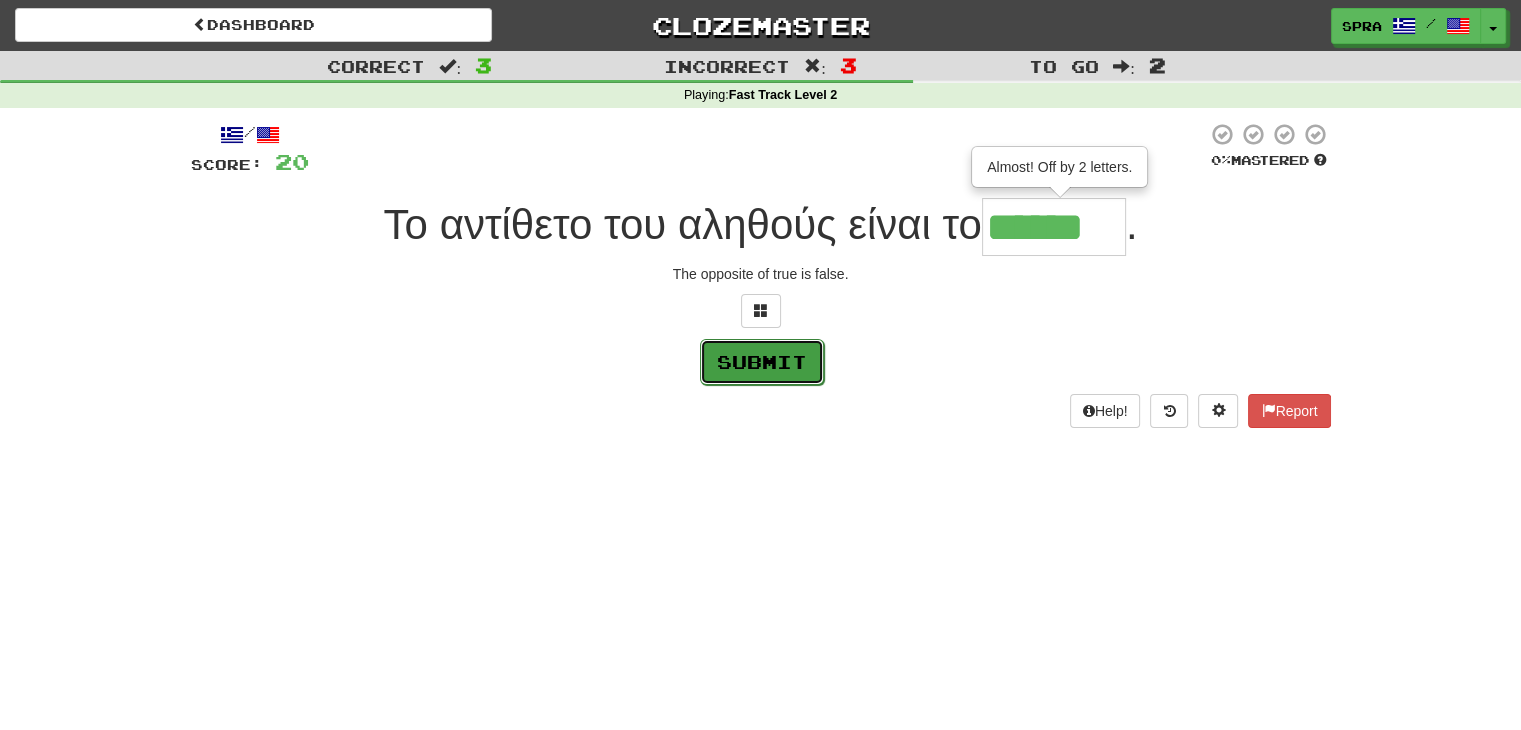 click on "Submit" at bounding box center [762, 362] 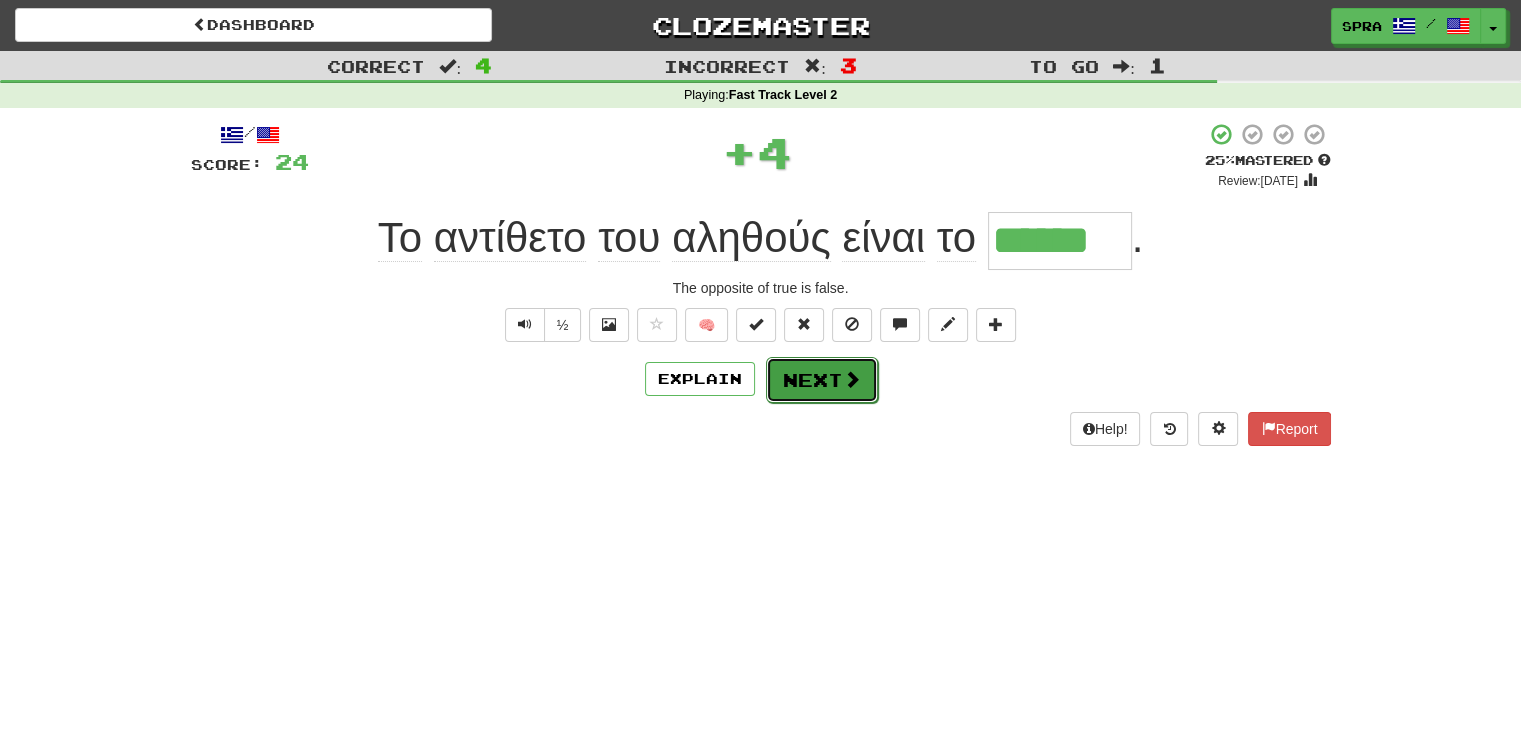 click at bounding box center (852, 379) 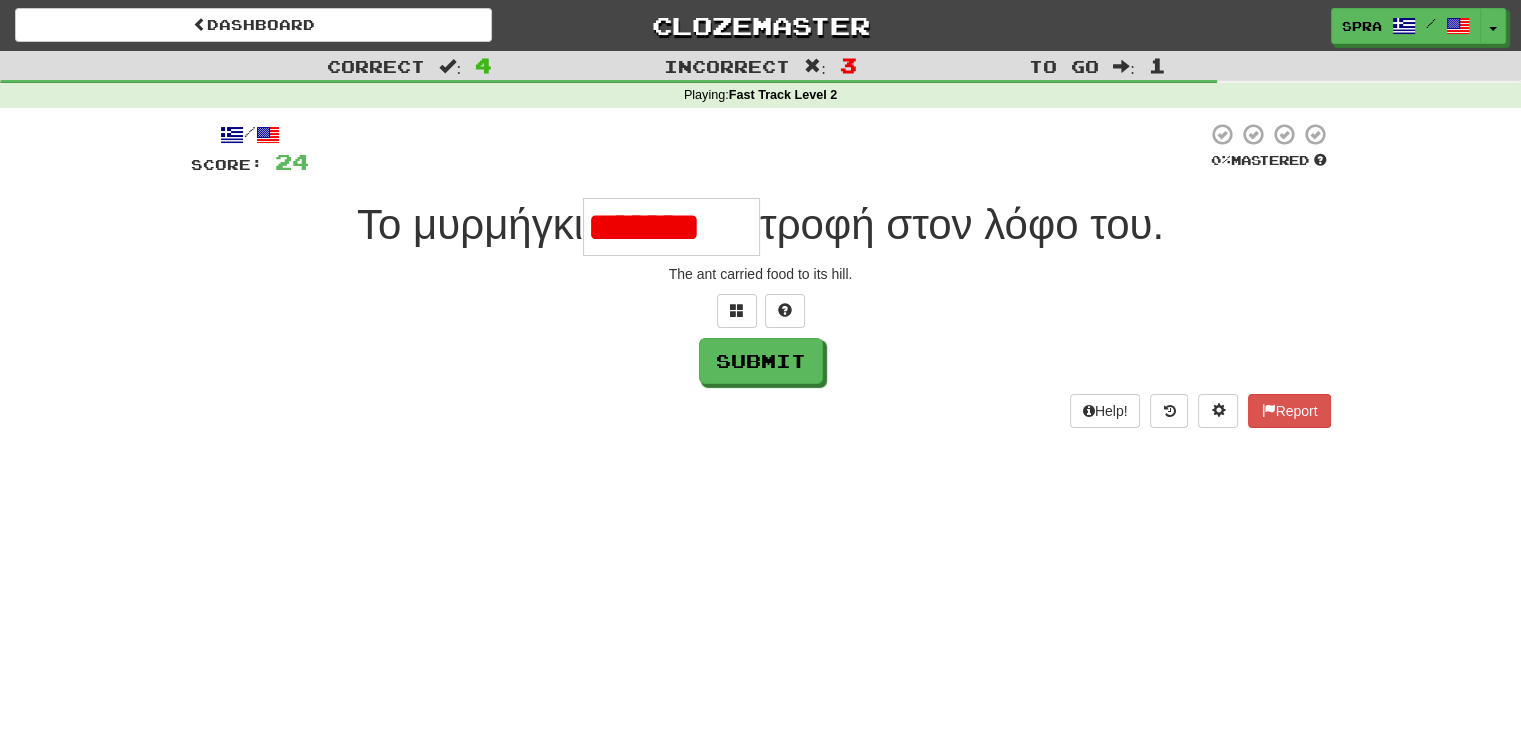 scroll, scrollTop: 0, scrollLeft: 0, axis: both 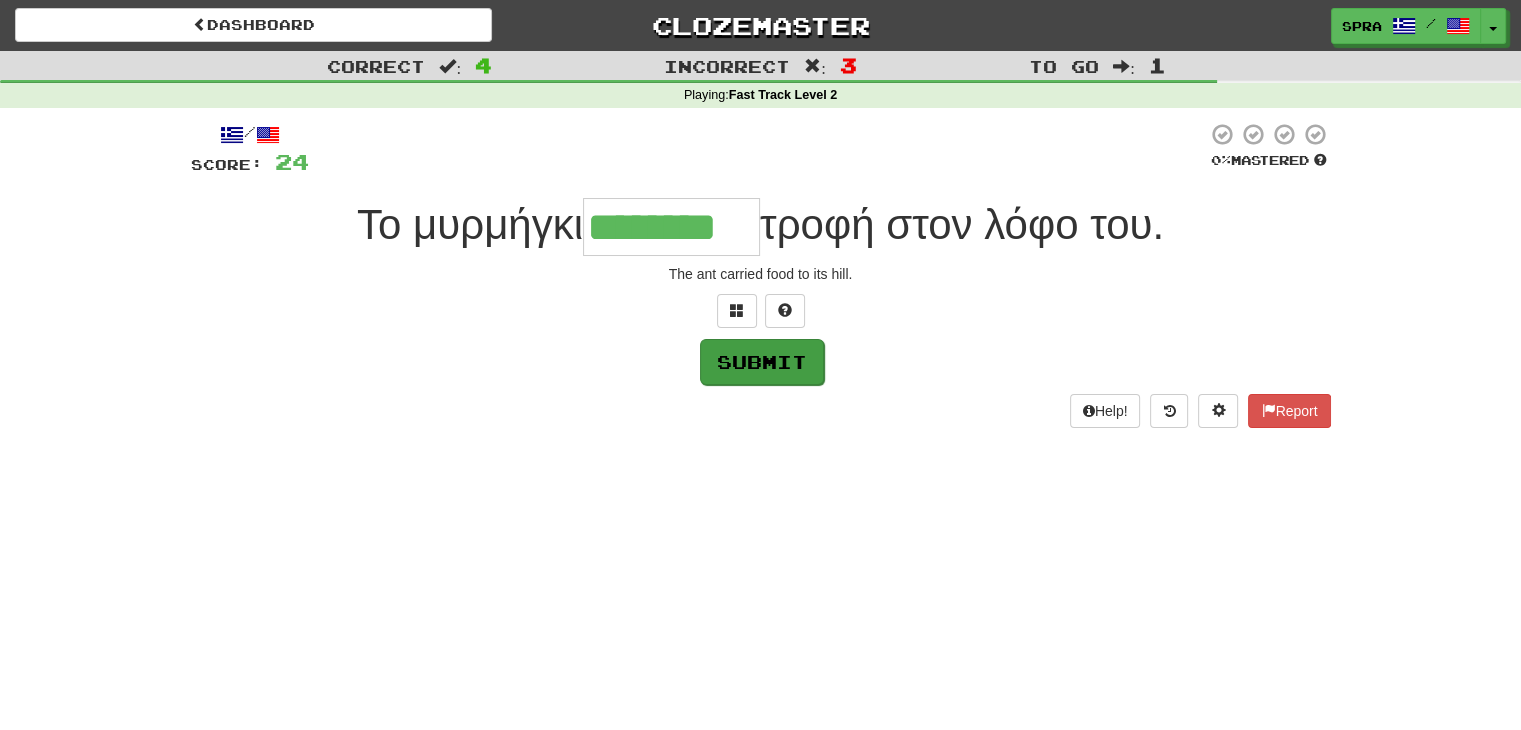 type on "********" 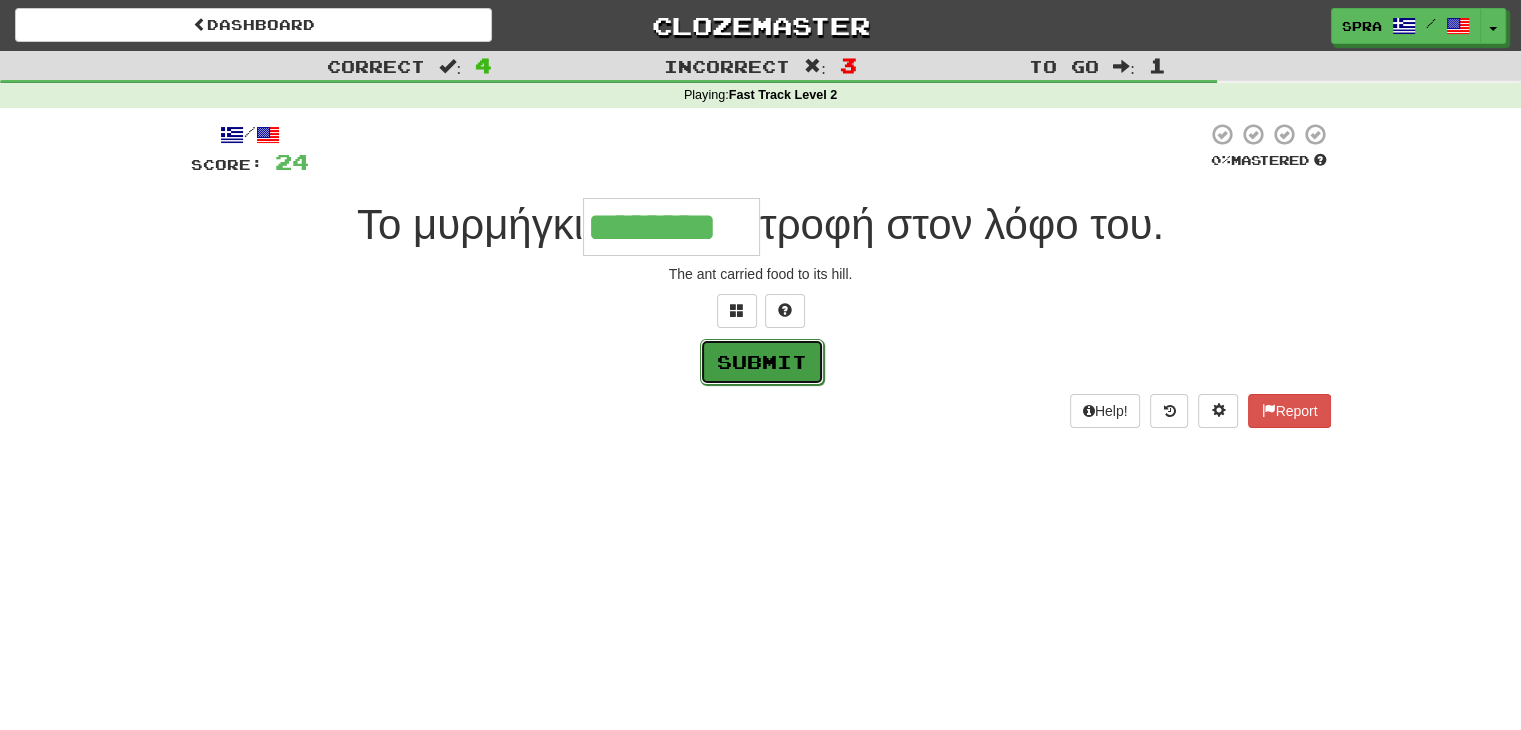 click on "Submit" at bounding box center [762, 362] 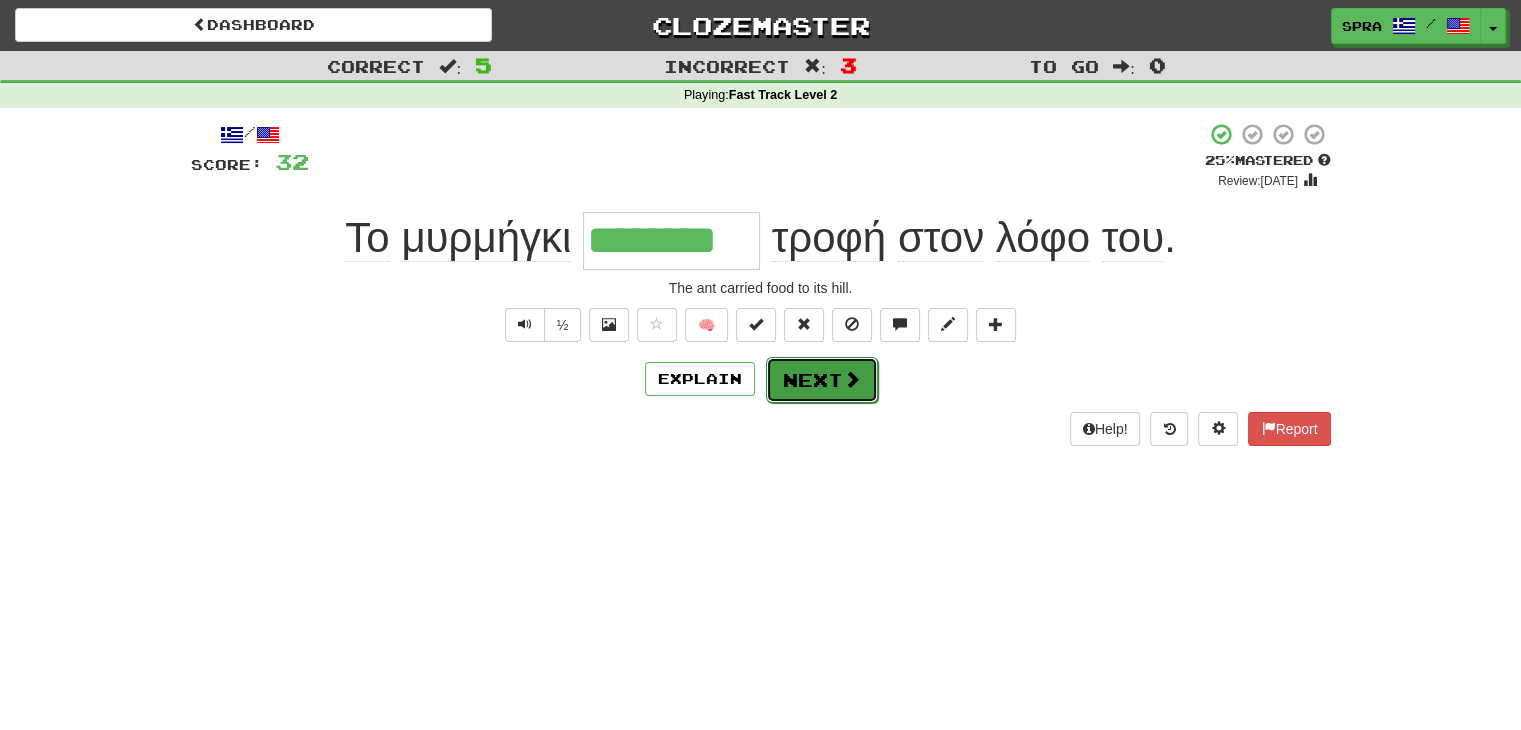 click on "Next" at bounding box center [822, 380] 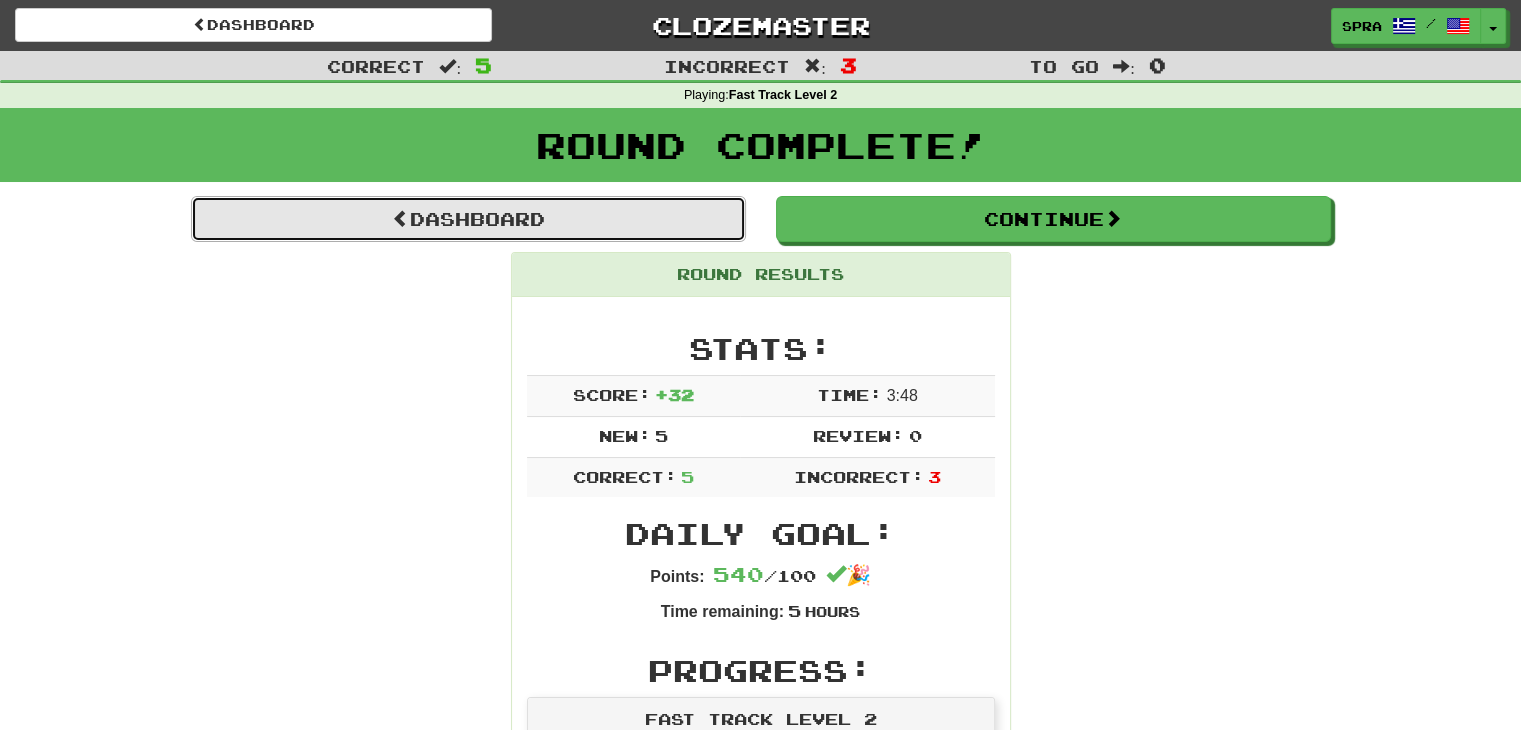 click on "Dashboard" at bounding box center (468, 219) 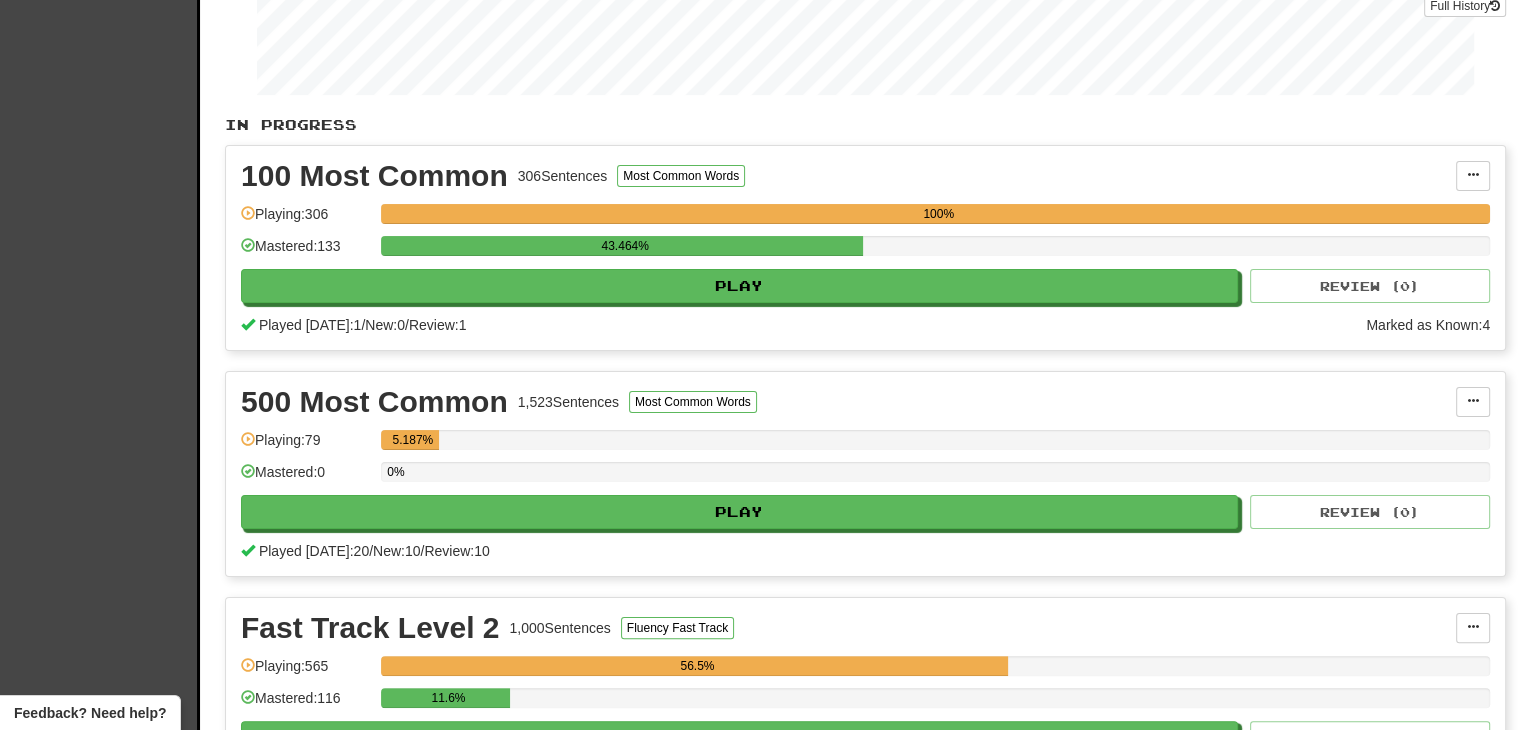 scroll, scrollTop: 300, scrollLeft: 0, axis: vertical 